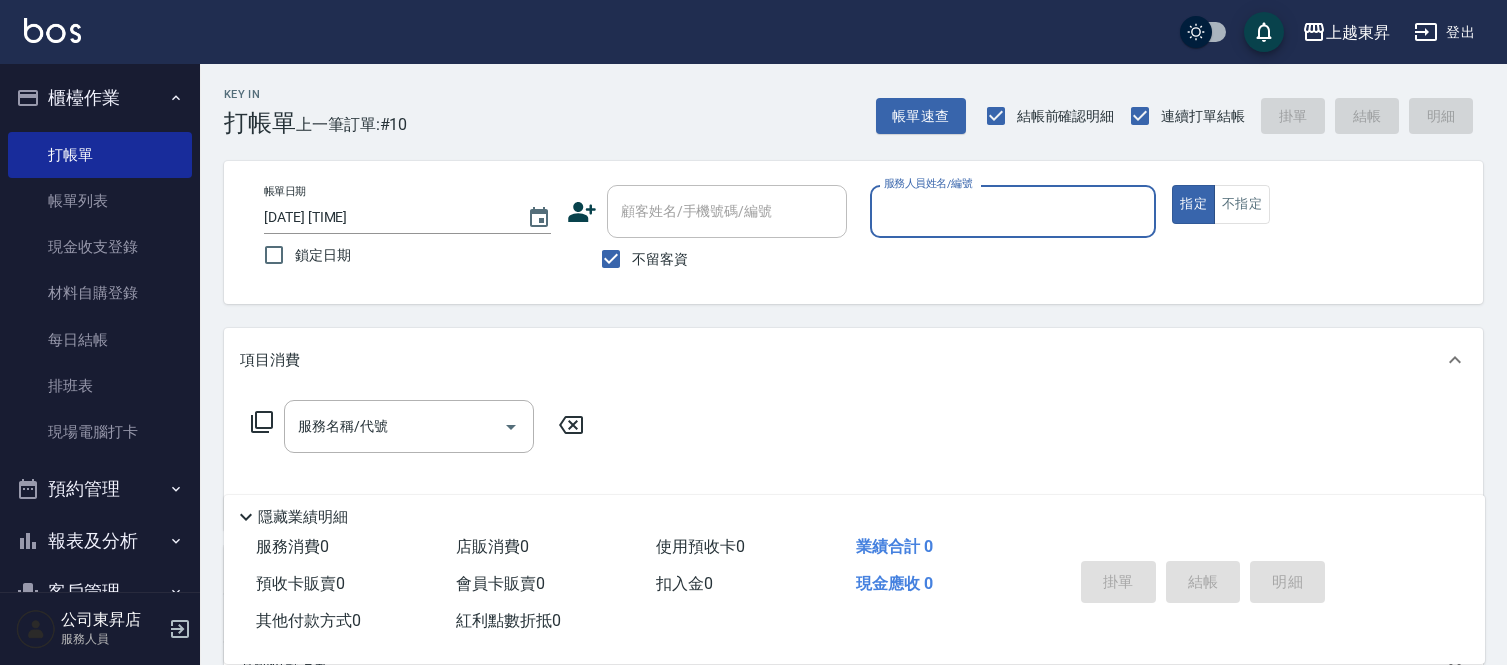 scroll, scrollTop: 0, scrollLeft: 0, axis: both 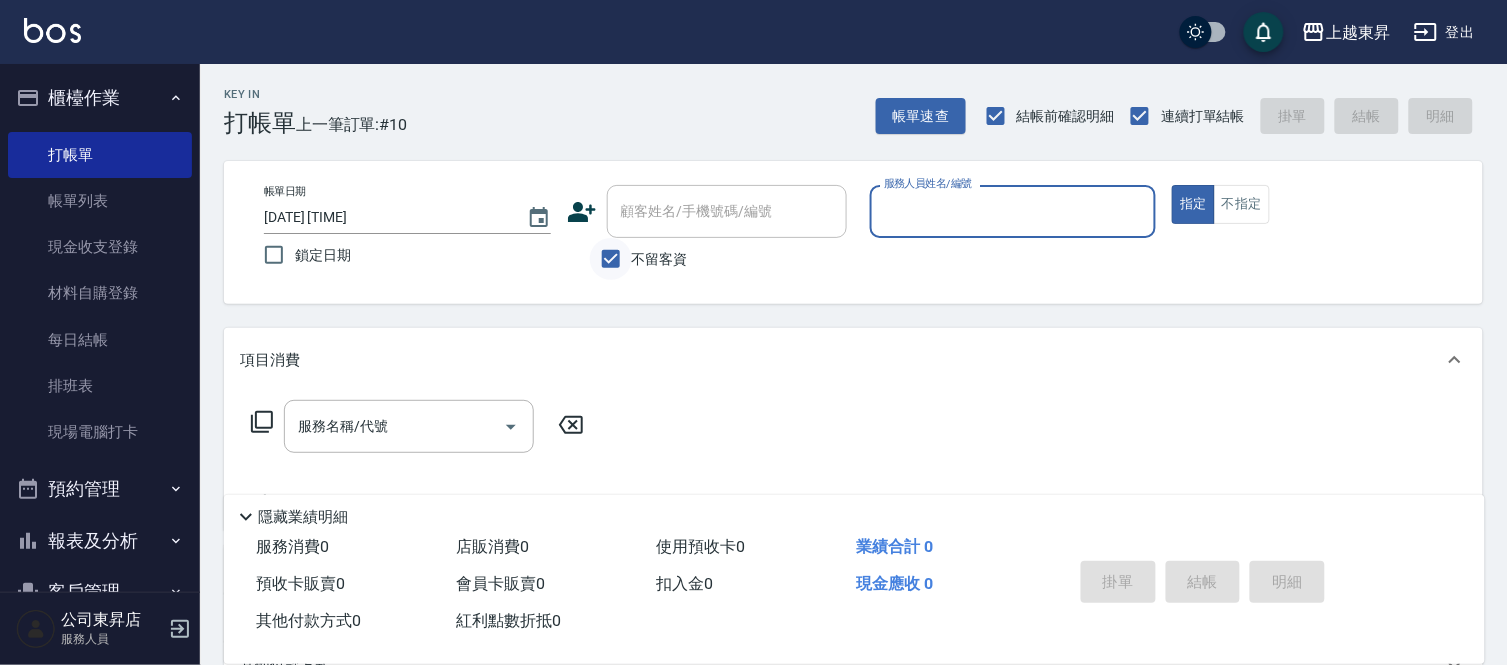 click on "不留客資" at bounding box center [611, 259] 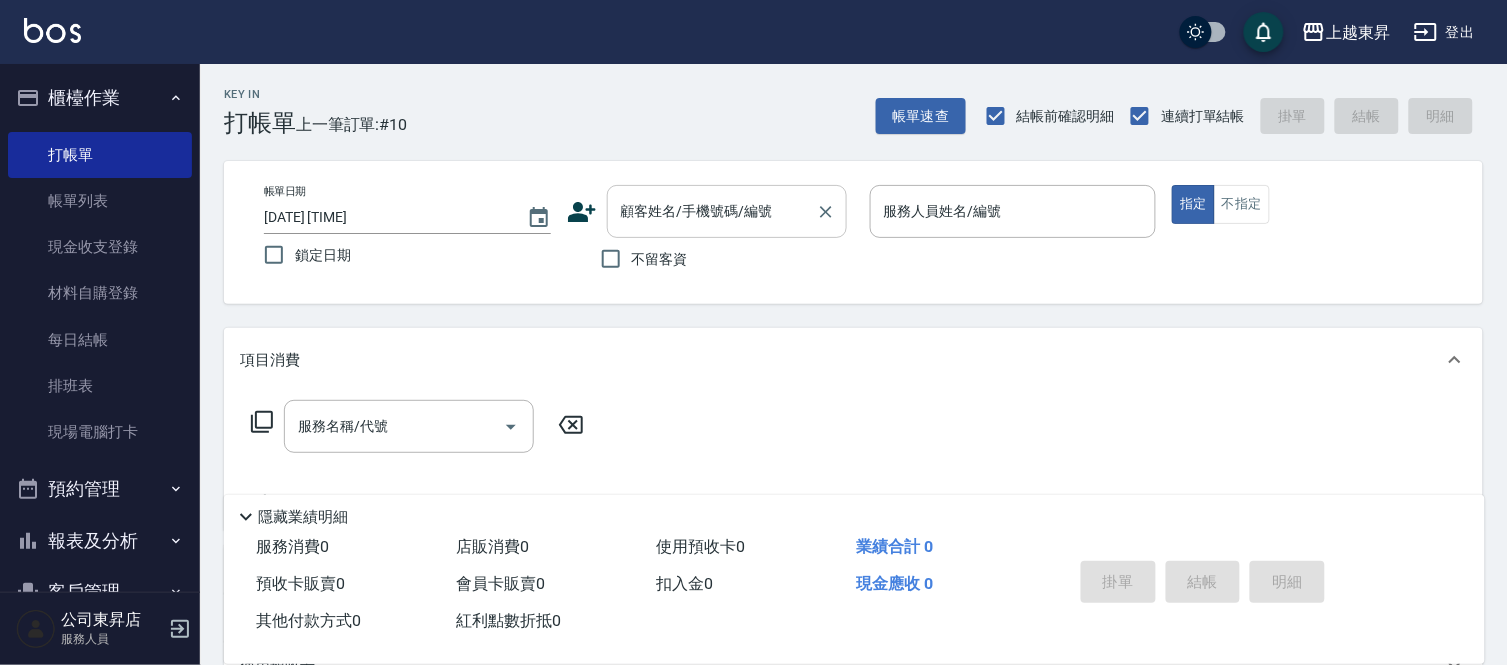 click on "顧客姓名/手機號碼/編號" at bounding box center (712, 211) 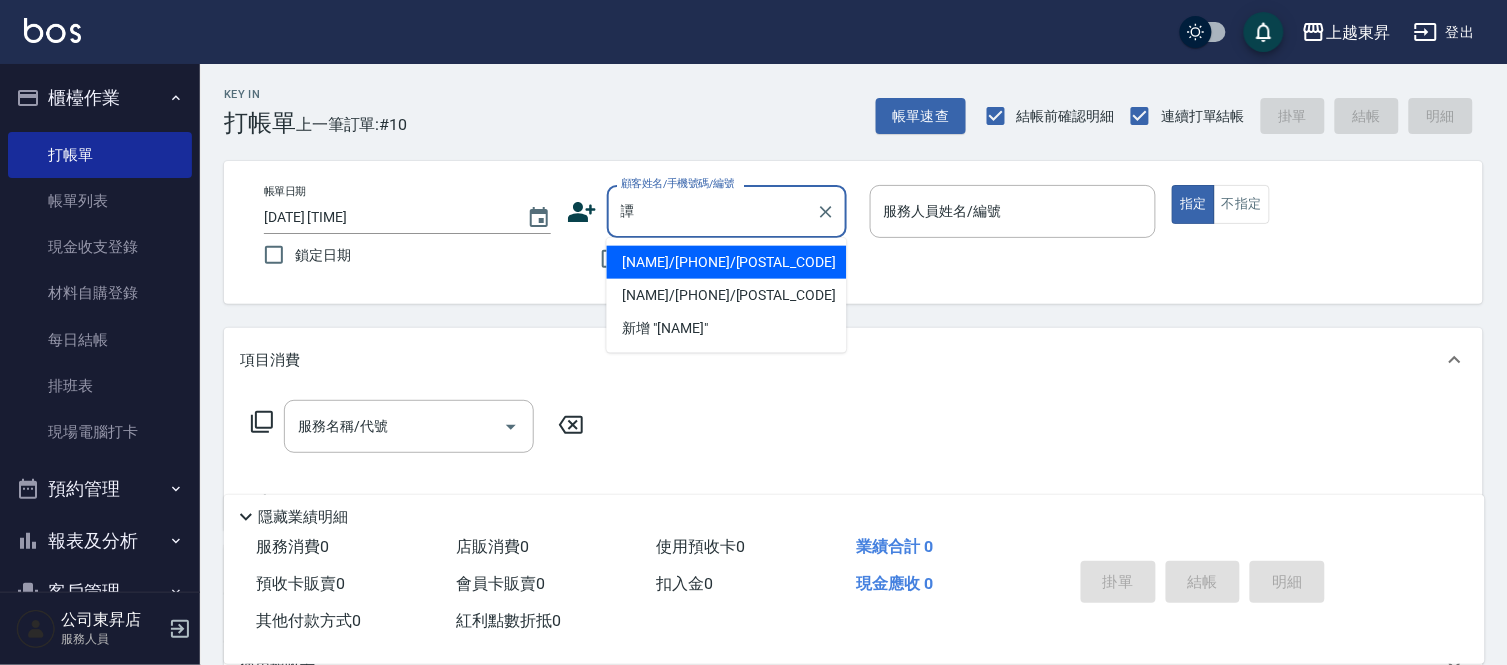 click on "[NAME]/[PHONE]/[POSTAL_CODE]" at bounding box center (727, 262) 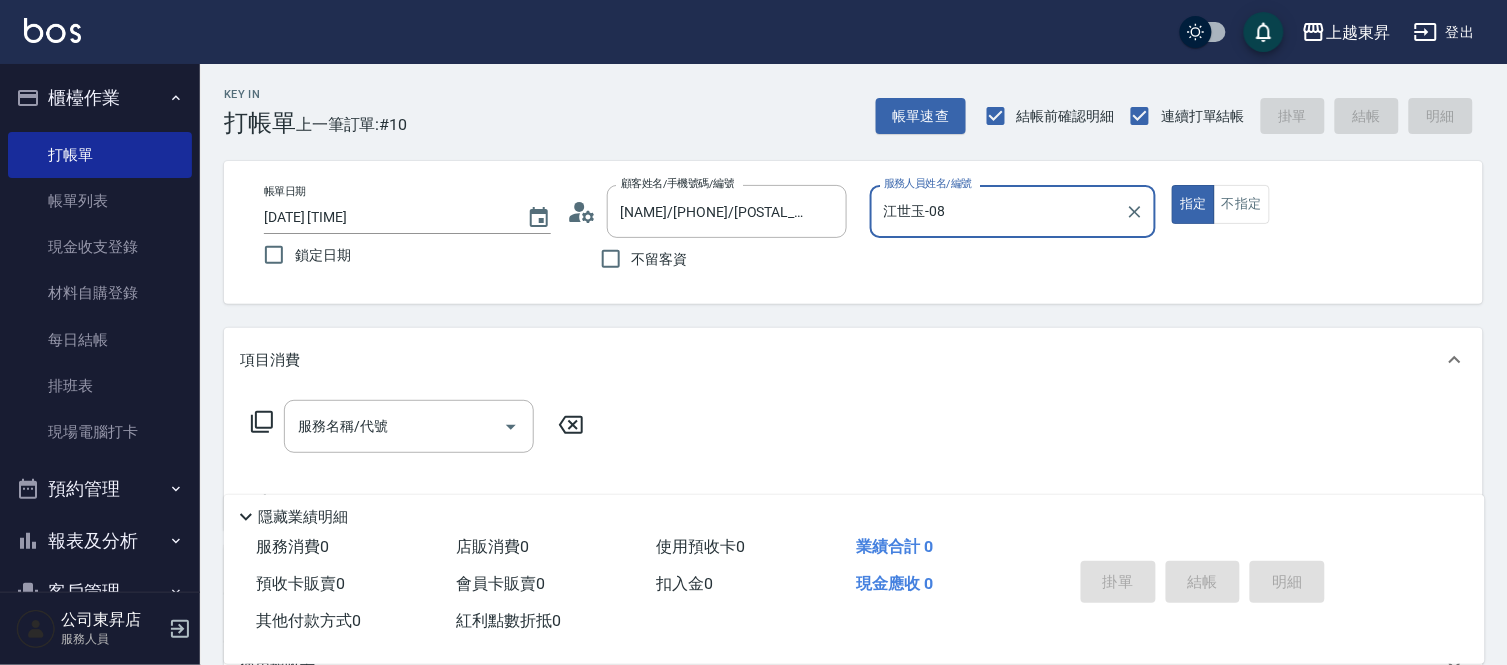type on "江世玉-08" 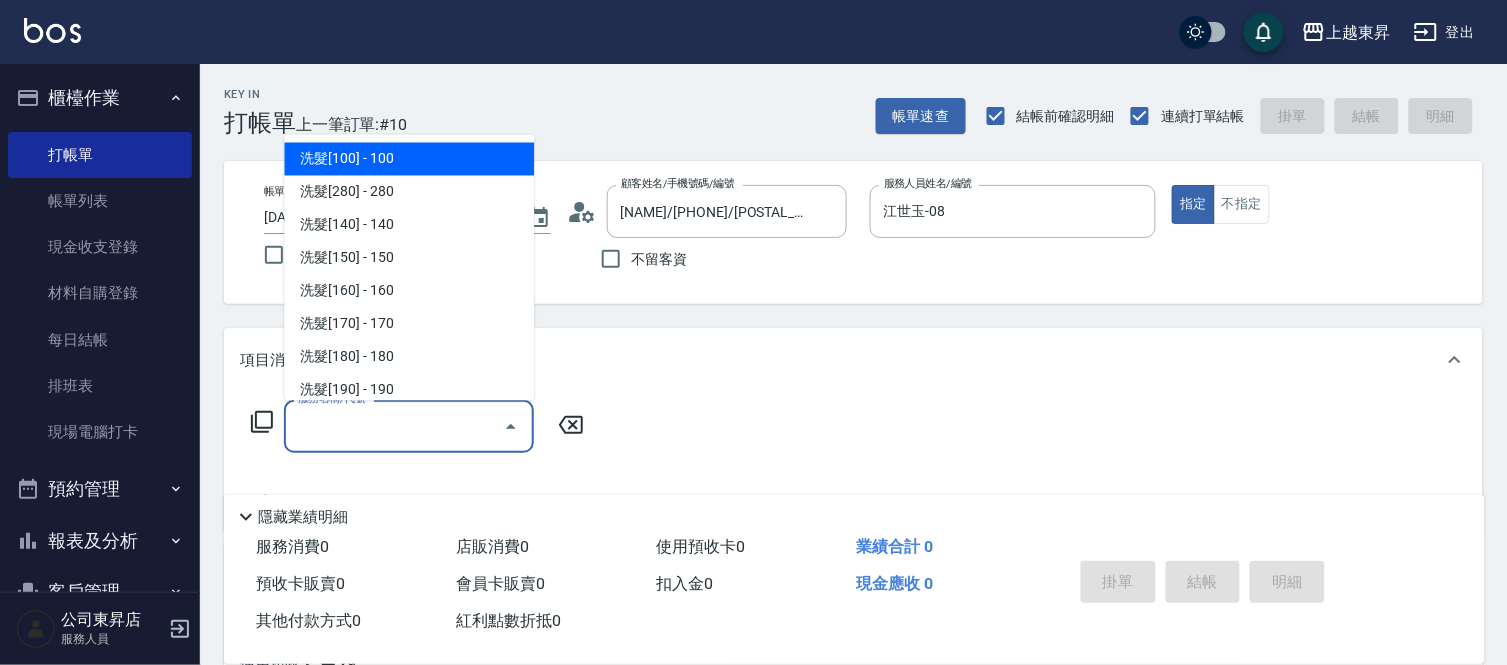 click on "服務名稱/代號" at bounding box center (394, 426) 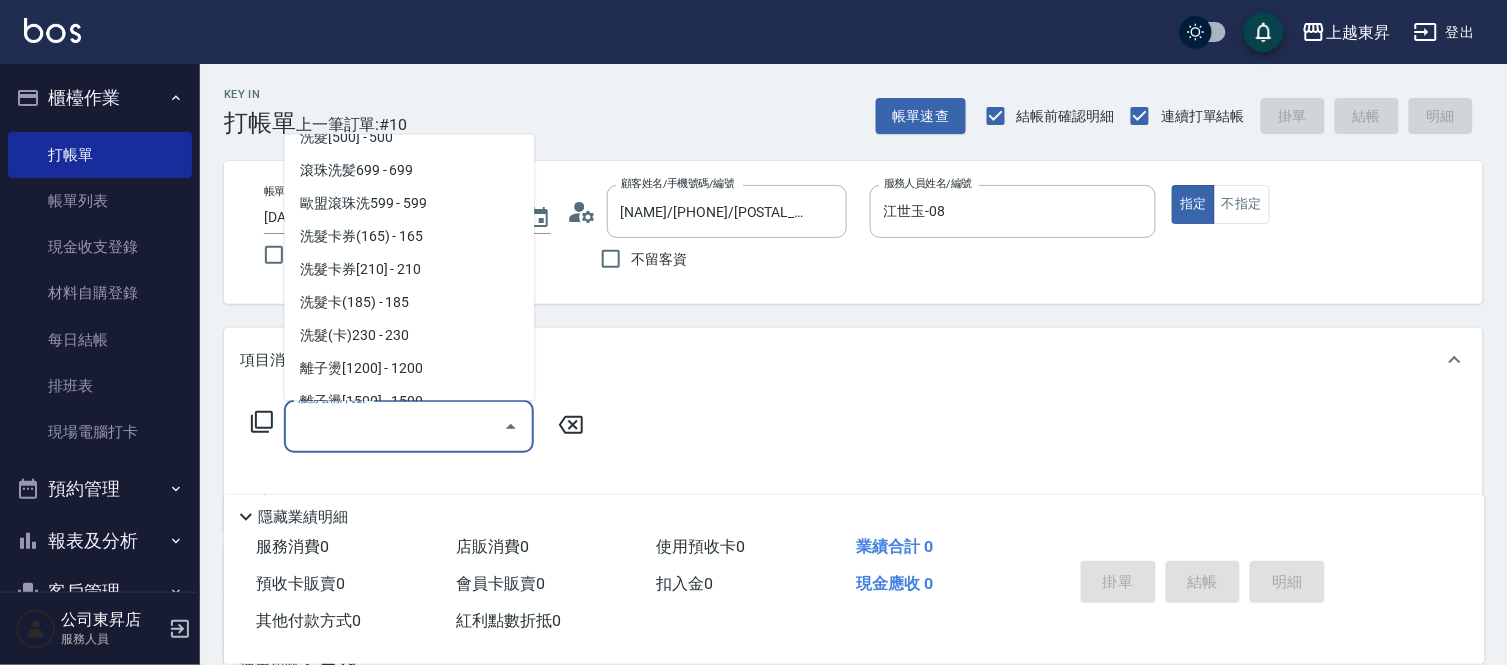 scroll, scrollTop: 555, scrollLeft: 0, axis: vertical 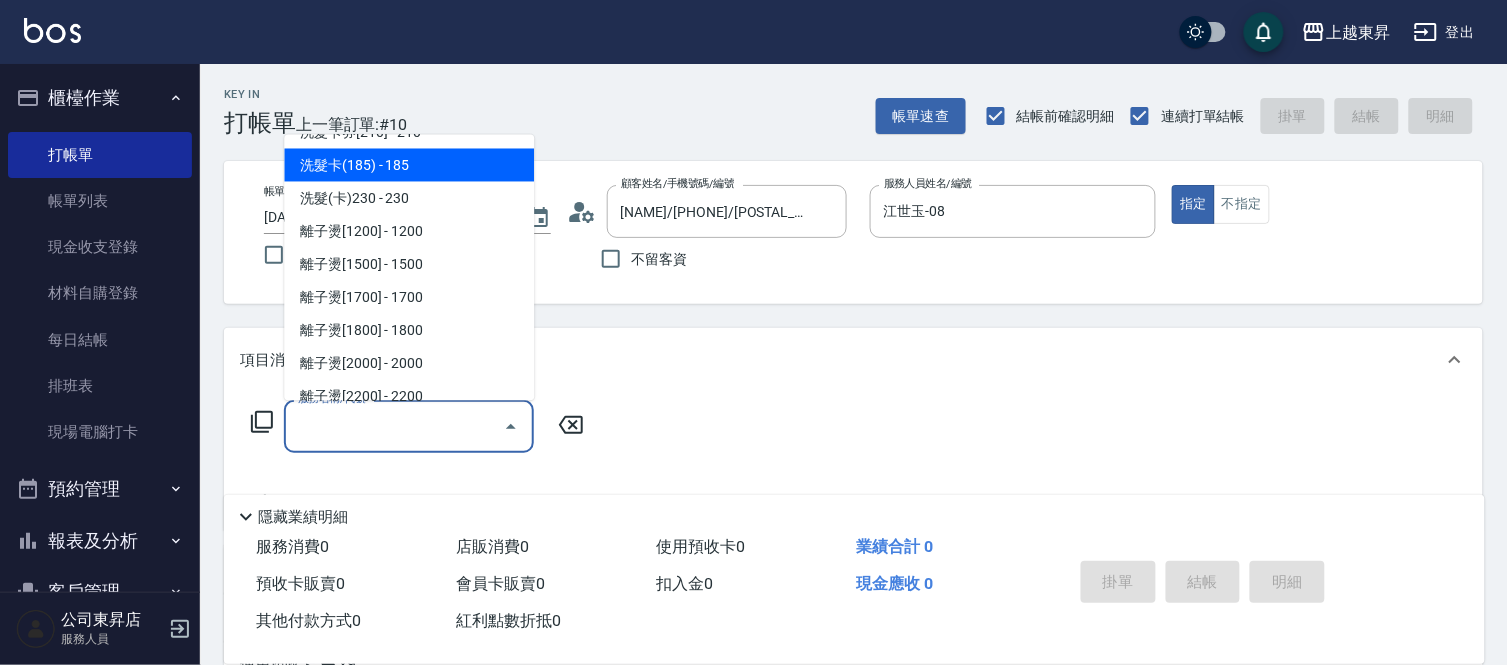 click on "洗髮卡(185) - 185" at bounding box center (409, 165) 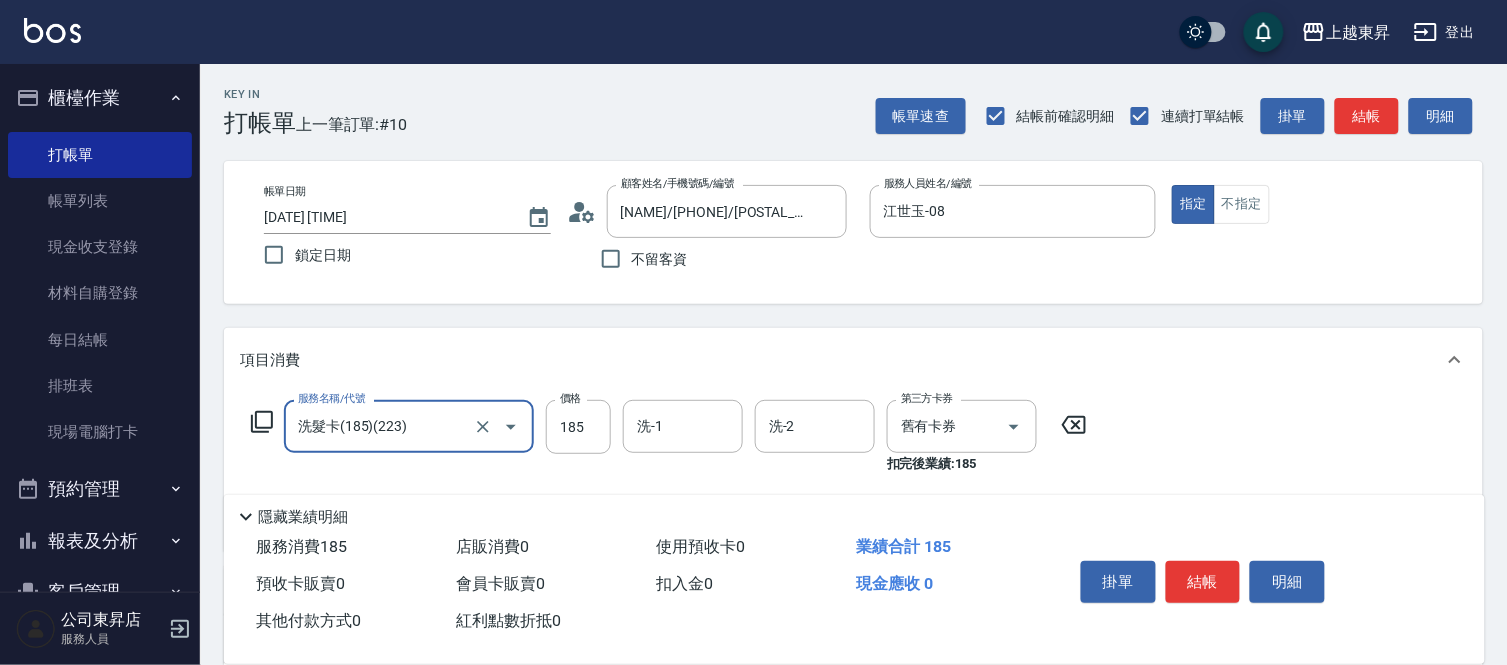 click on "洗-1 洗-1" at bounding box center (683, 426) 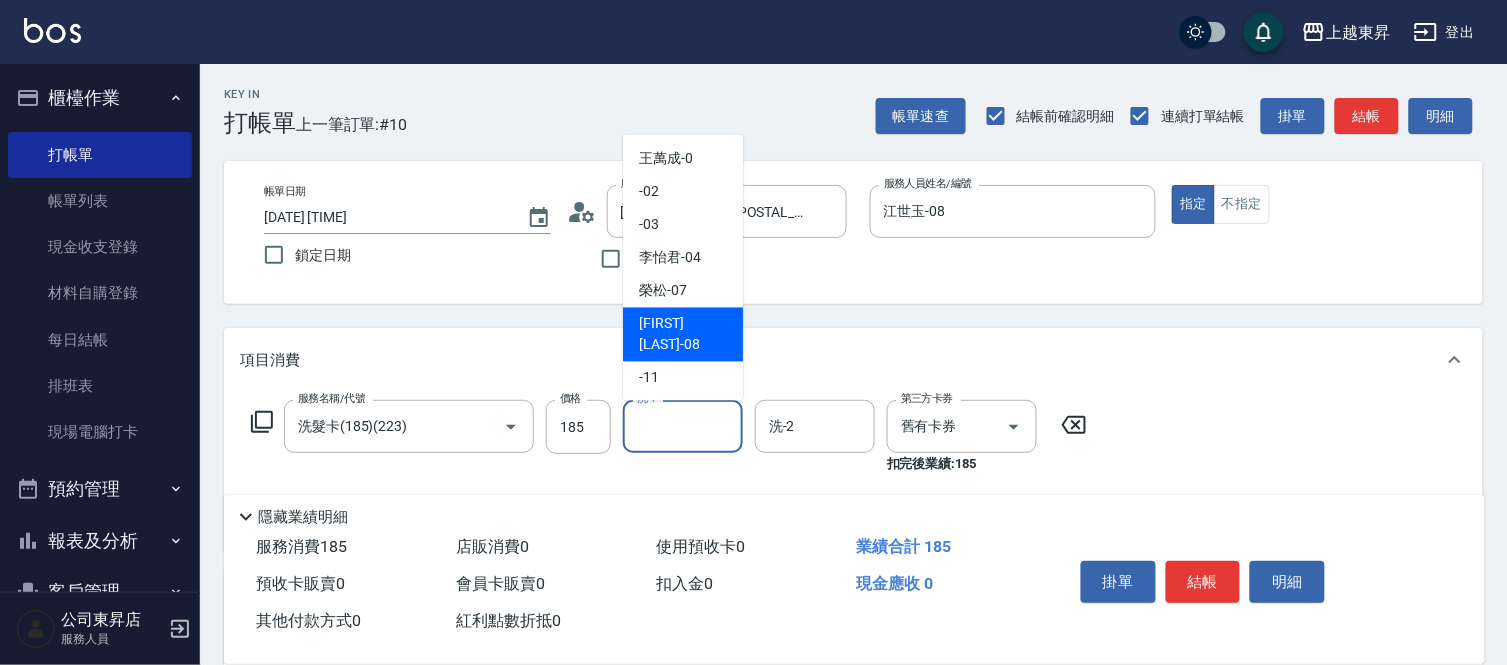 click on "江世玉 -08" at bounding box center (683, 335) 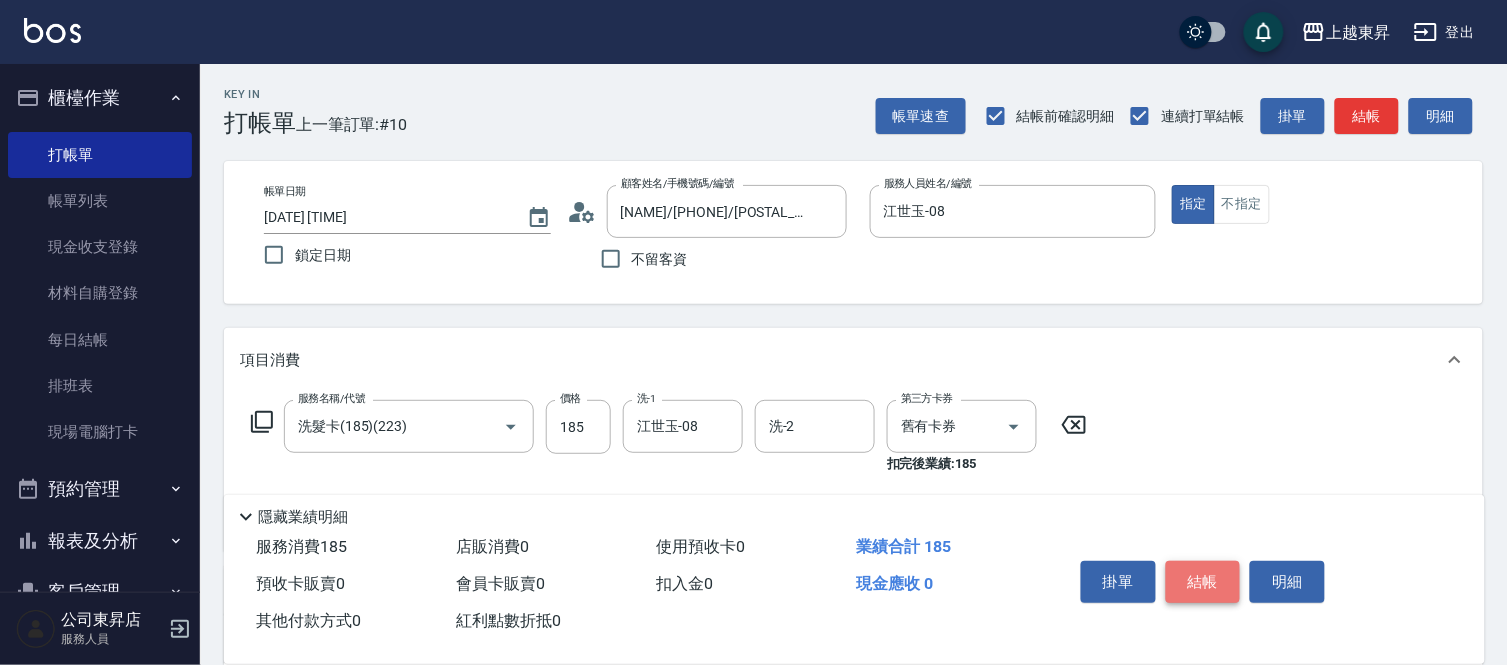 click on "結帳" at bounding box center (1203, 582) 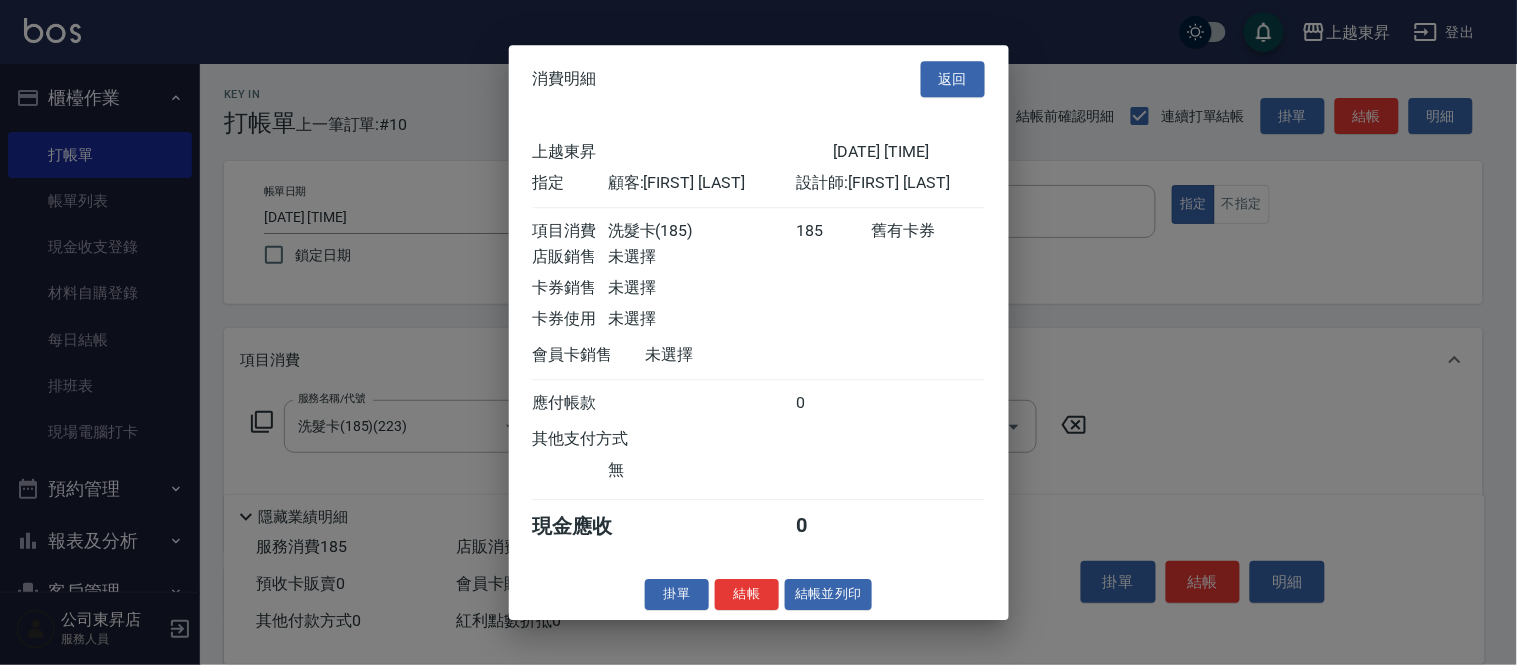 click on "結帳並列印" at bounding box center [828, 594] 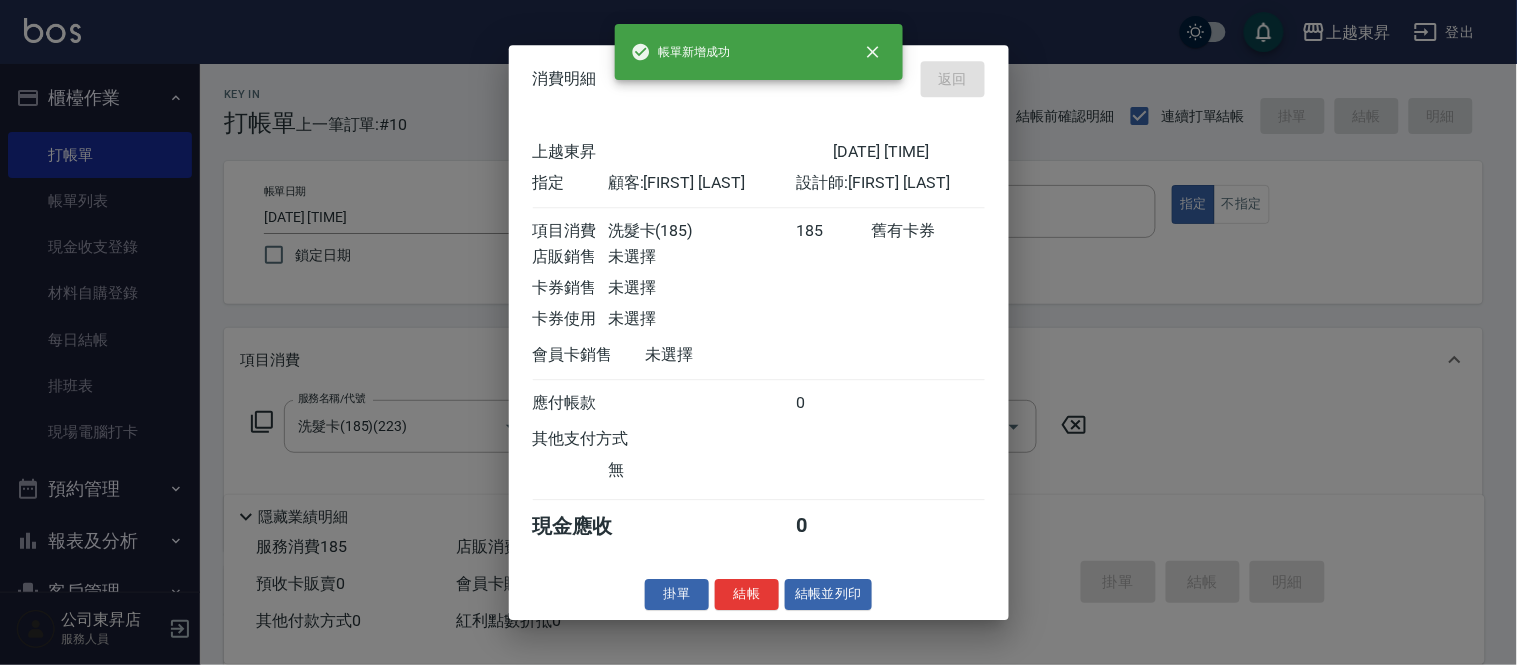 type on "[DATE] [TIME]" 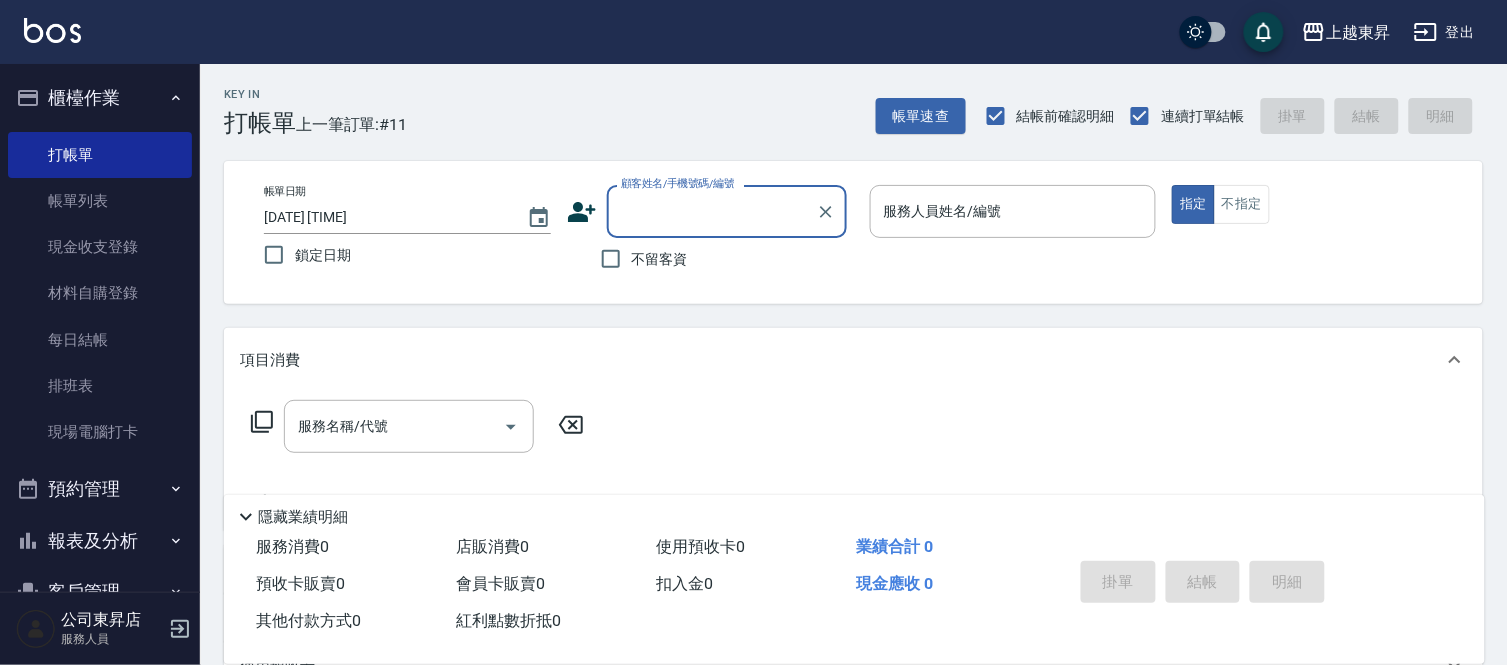 click on "顧客姓名/手機號碼/編號" at bounding box center (712, 211) 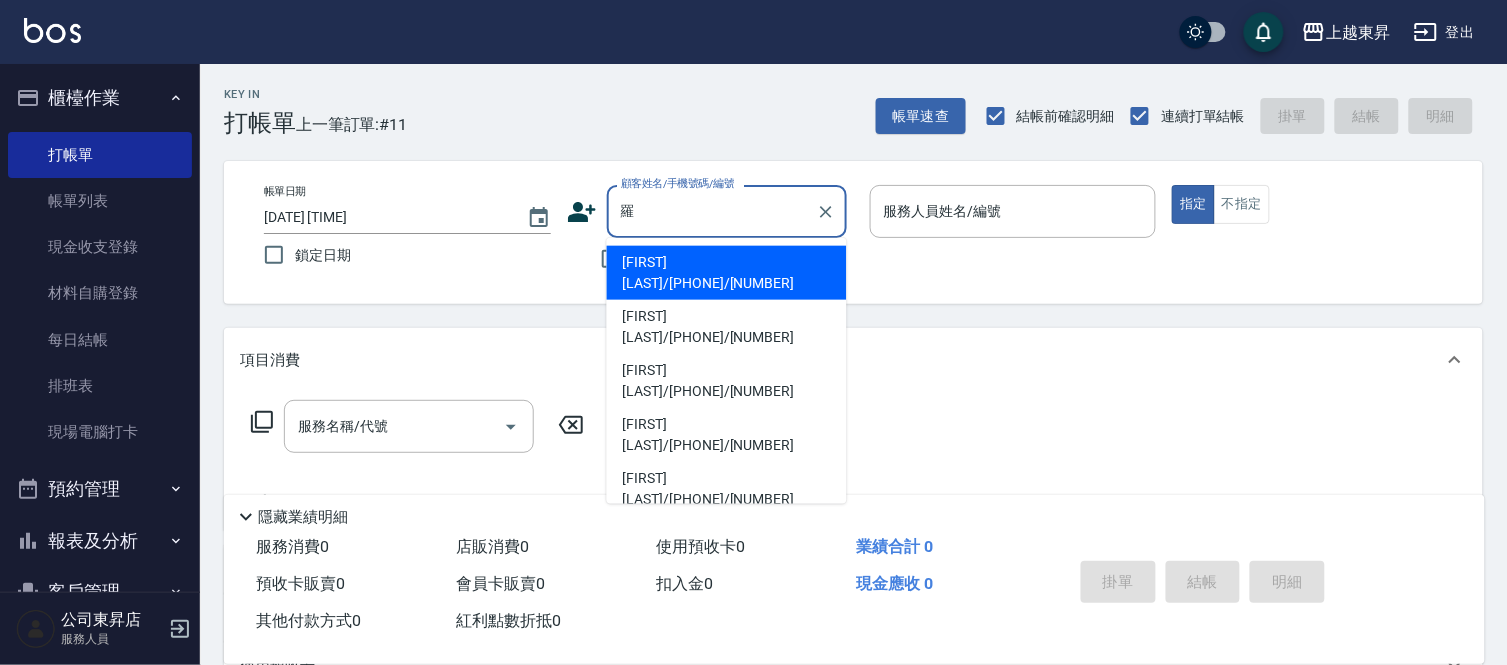 click on "[FIRST] [LAST]/[PHONE]/[NUMBER]" at bounding box center (727, 273) 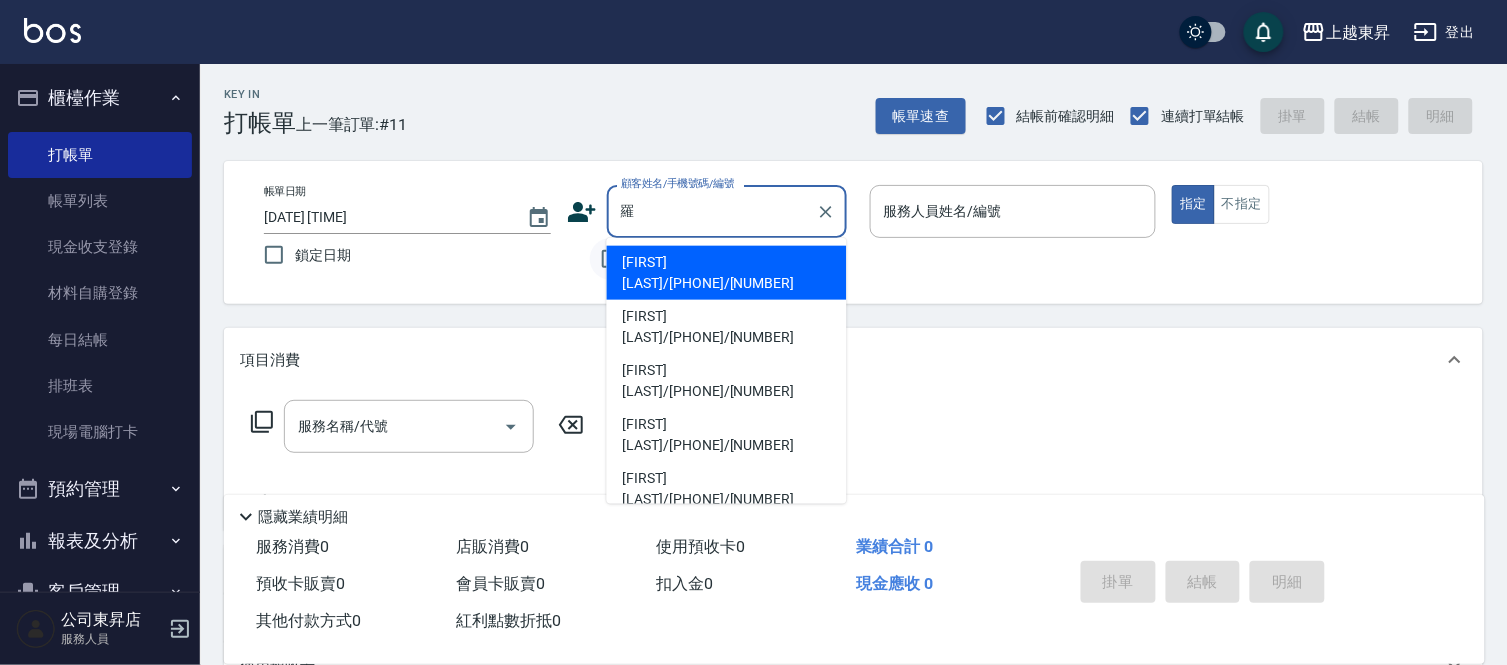 type on "[FIRST] [LAST]/[PHONE]/[NUMBER]" 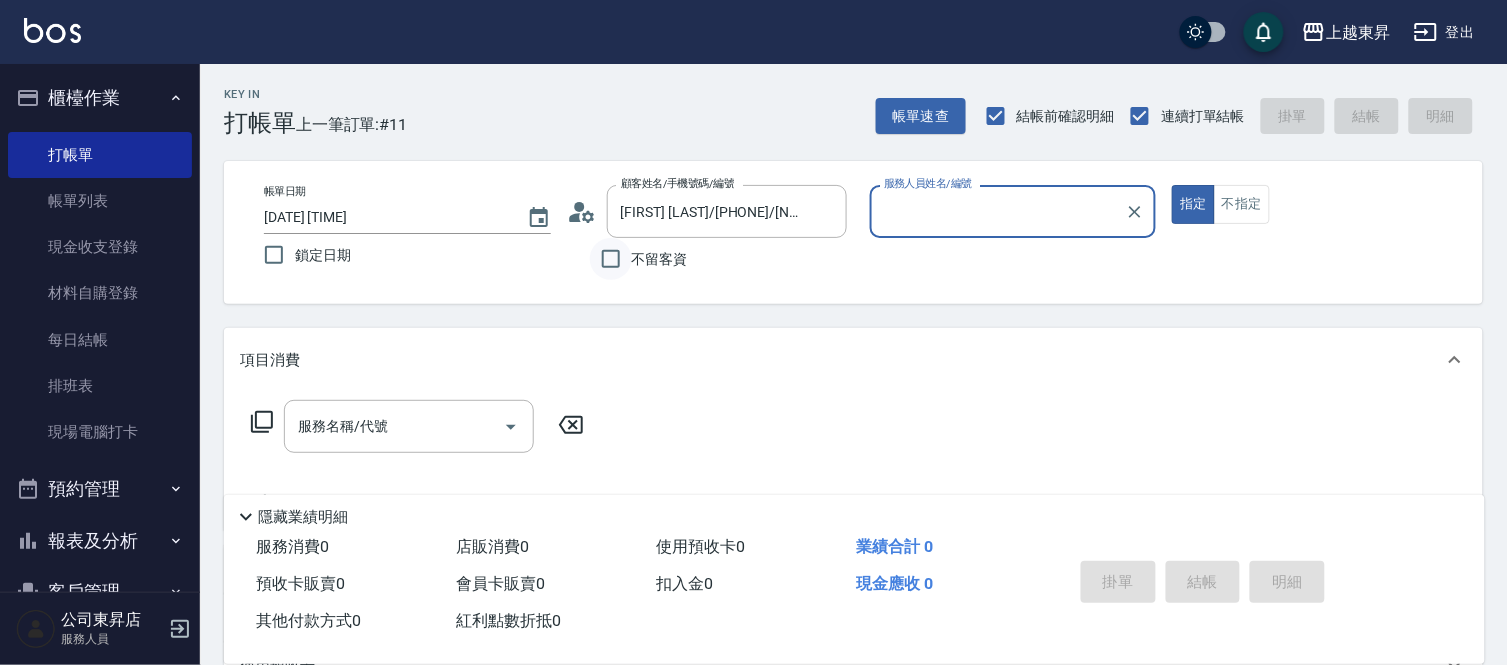 type on "江世玉-08" 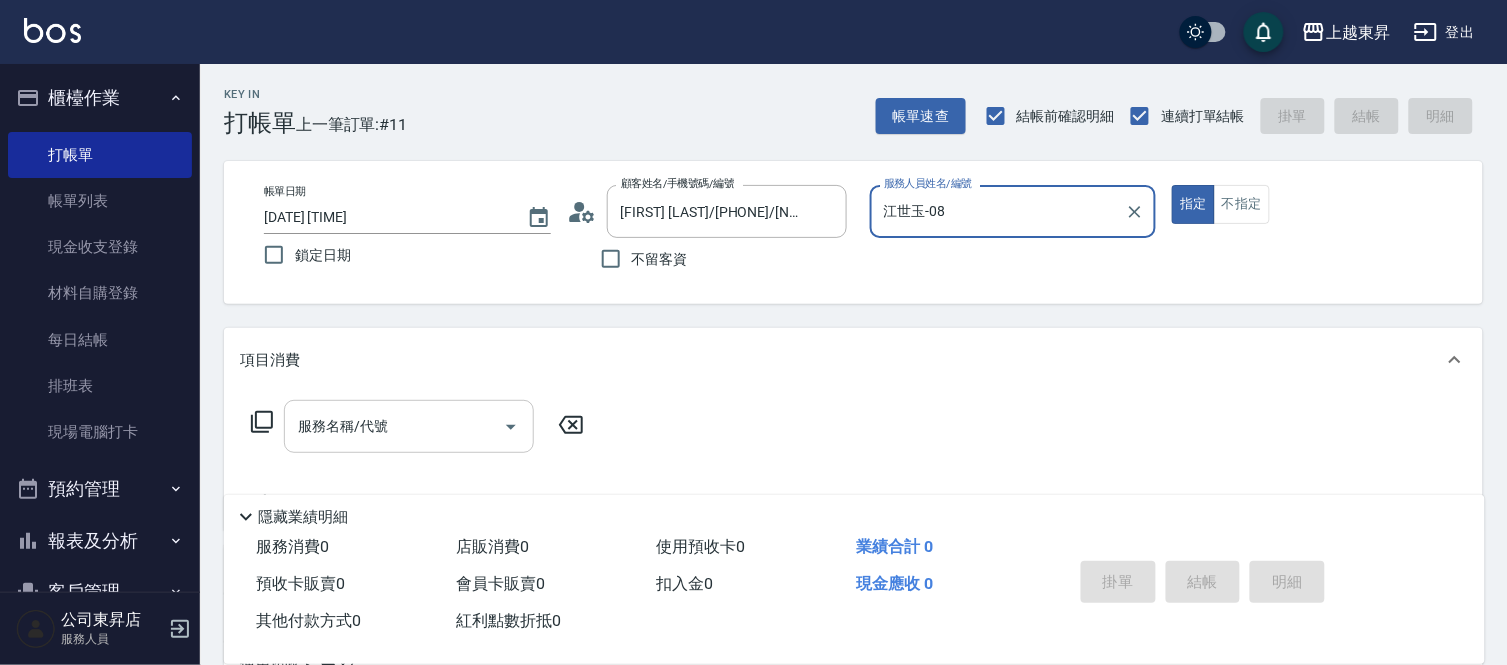 click on "服務名稱/代號" at bounding box center (394, 426) 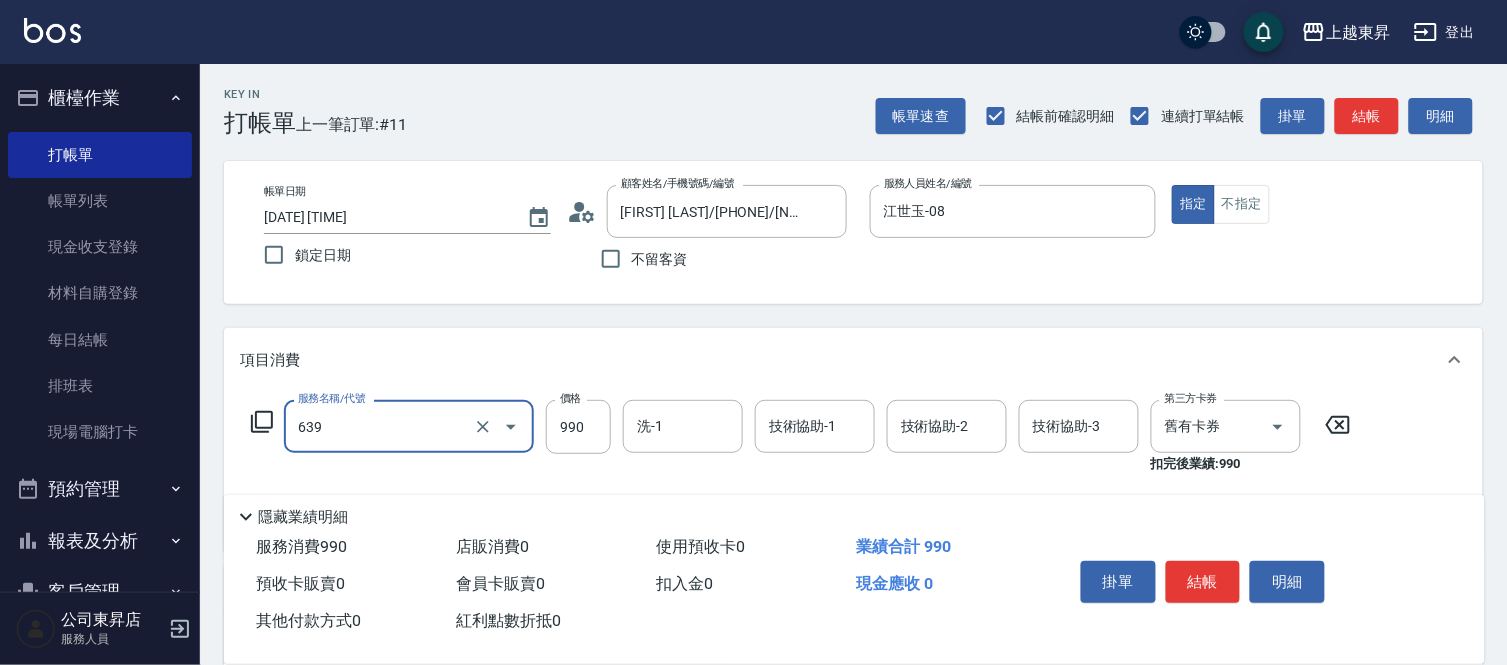 type on "(芙)蘆薈髮膜套卡(自材)(639)" 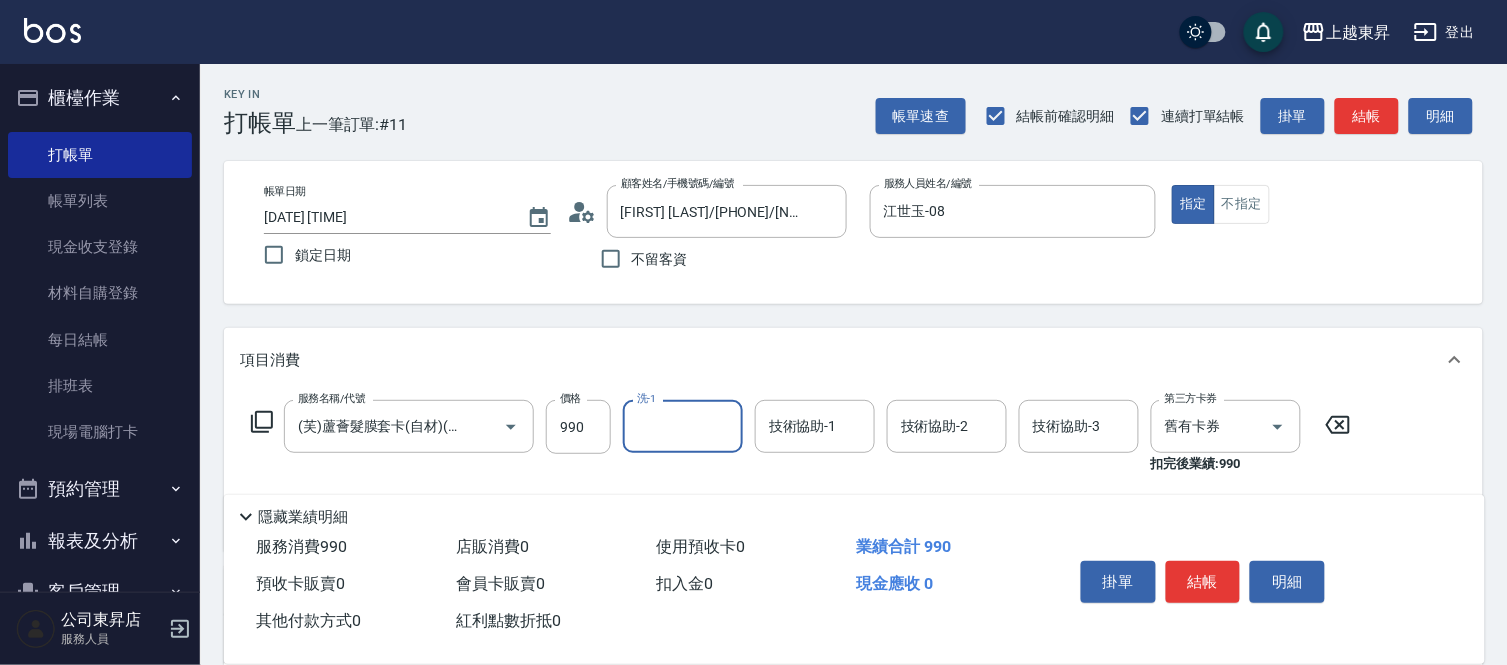 click on "洗-1" at bounding box center [683, 426] 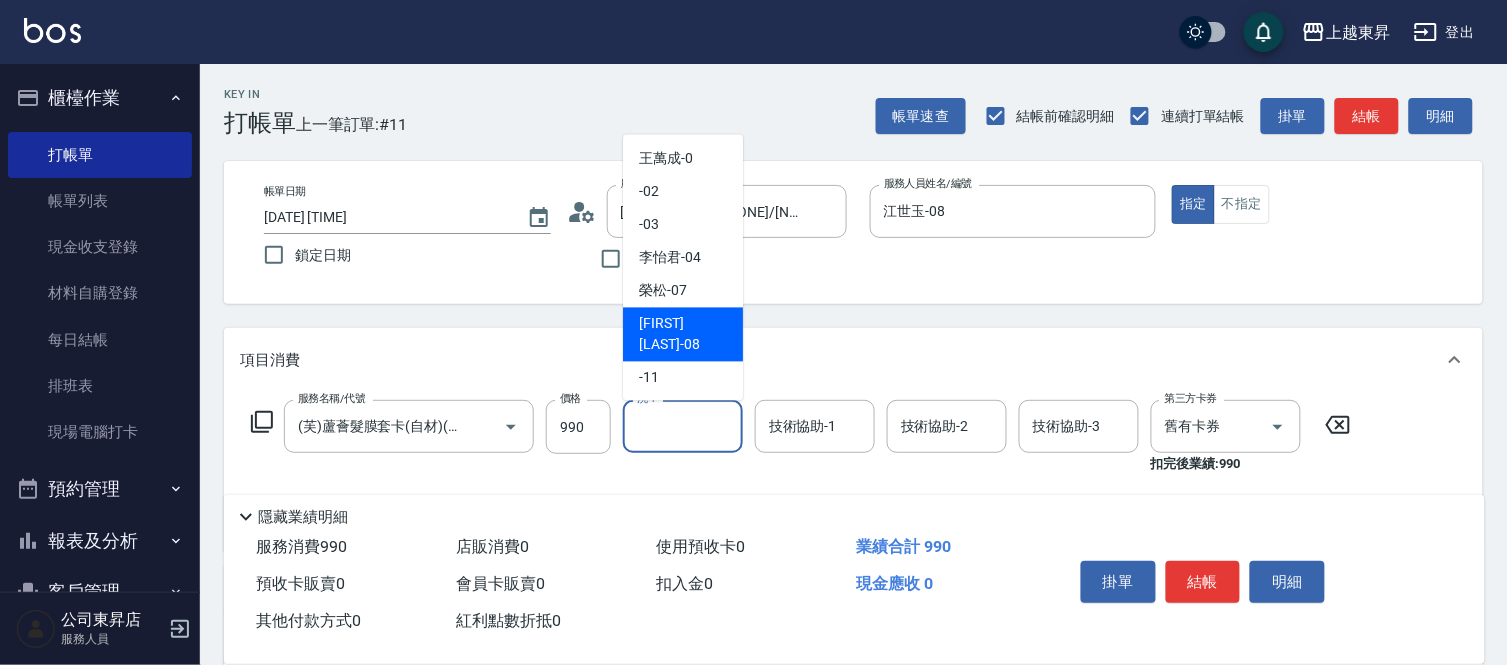 click on "江世玉 -08" at bounding box center (683, 335) 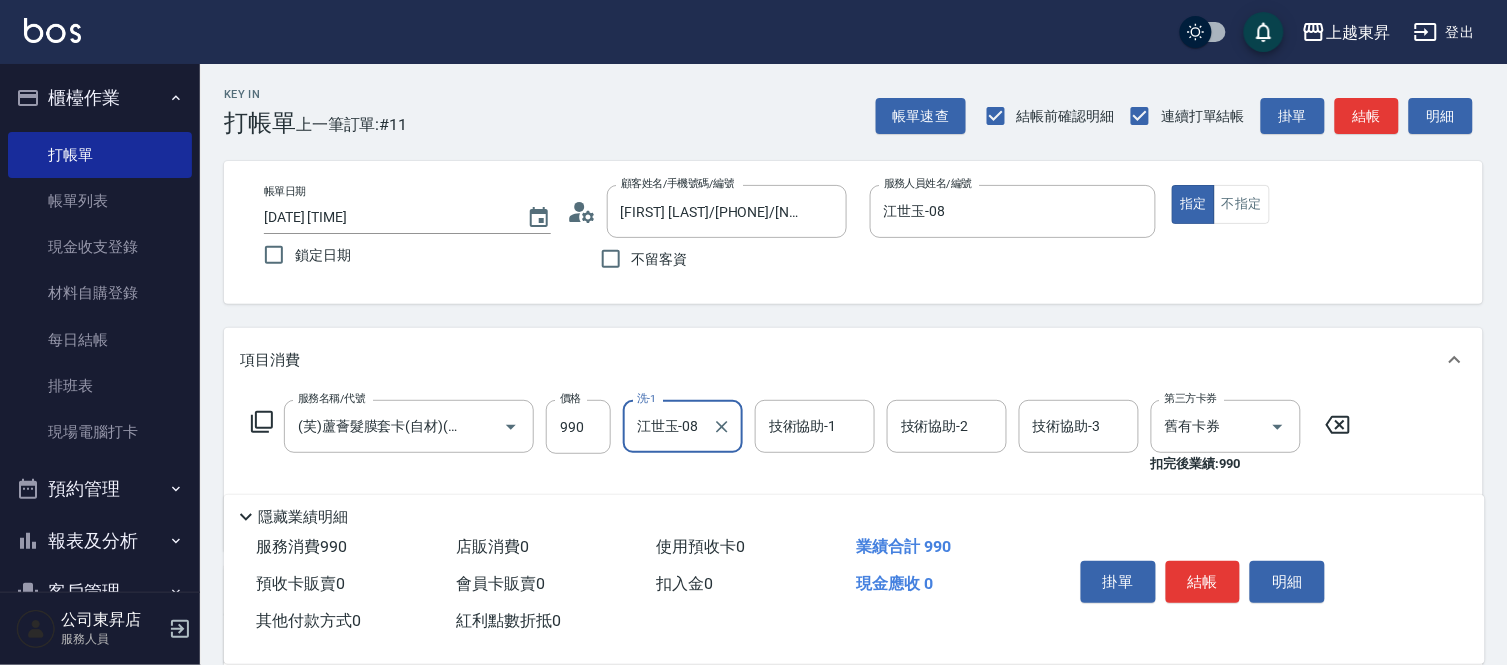click on "技術協助-1 技術協助-1" at bounding box center (815, 426) 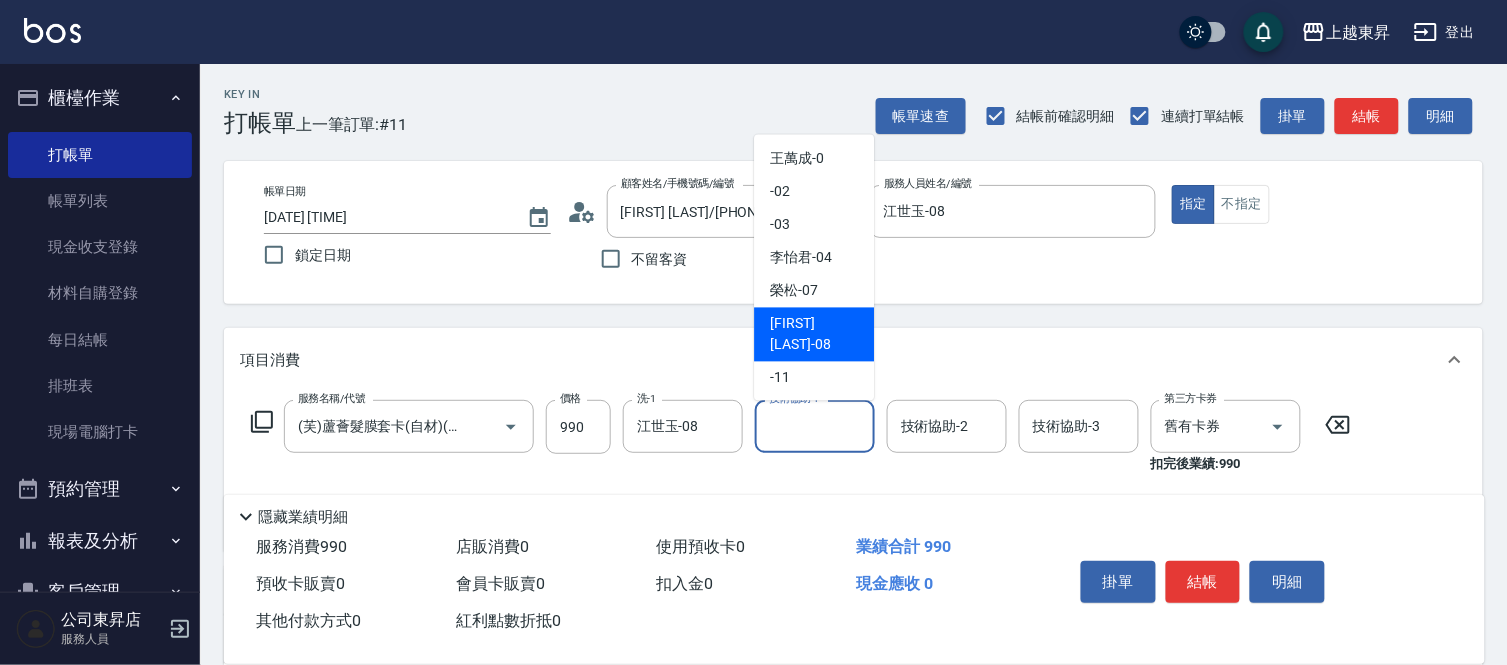 click on "江世玉 -08" at bounding box center (814, 335) 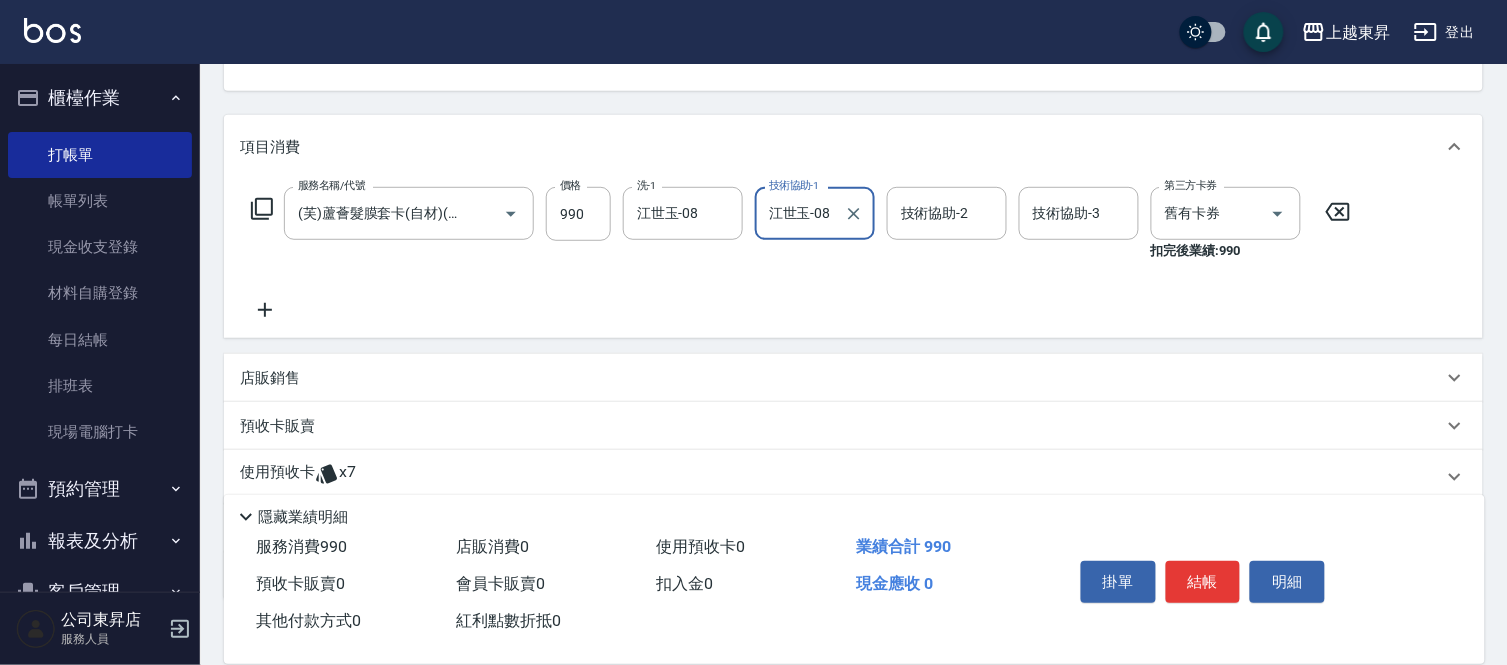 scroll, scrollTop: 222, scrollLeft: 0, axis: vertical 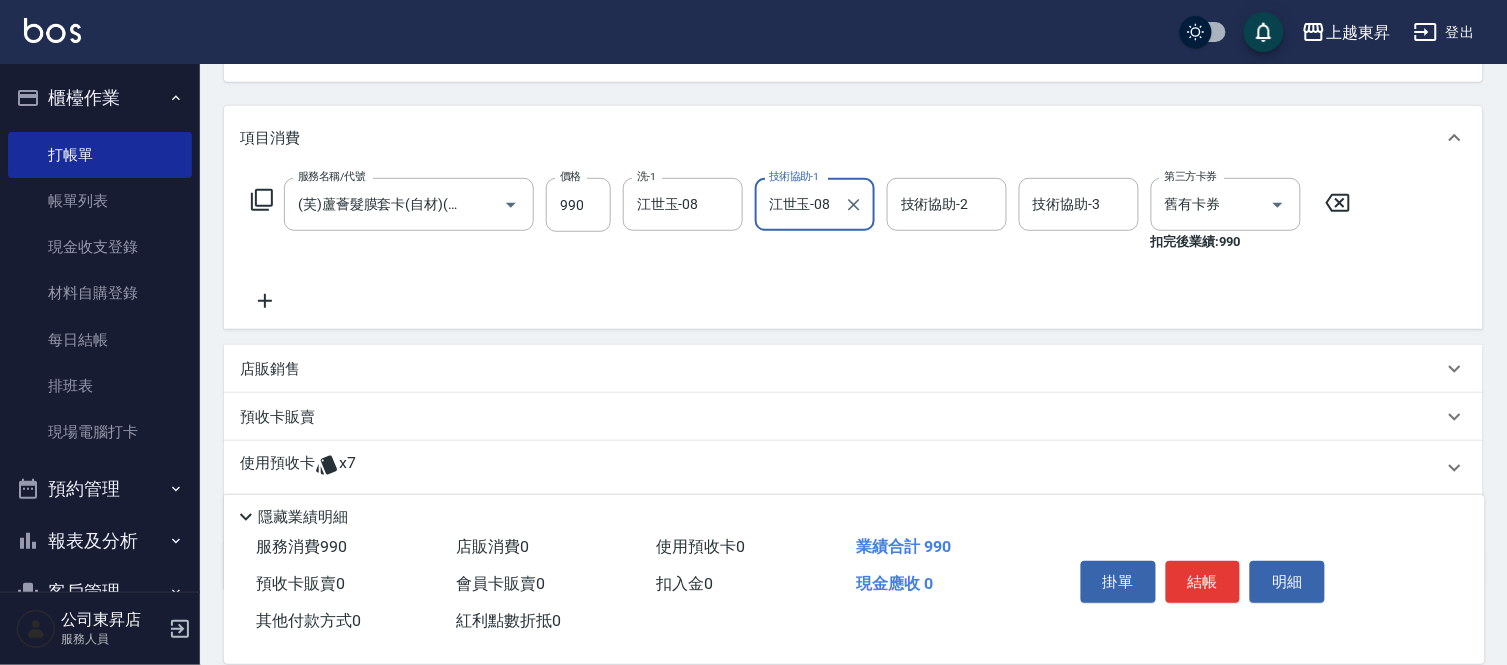 click 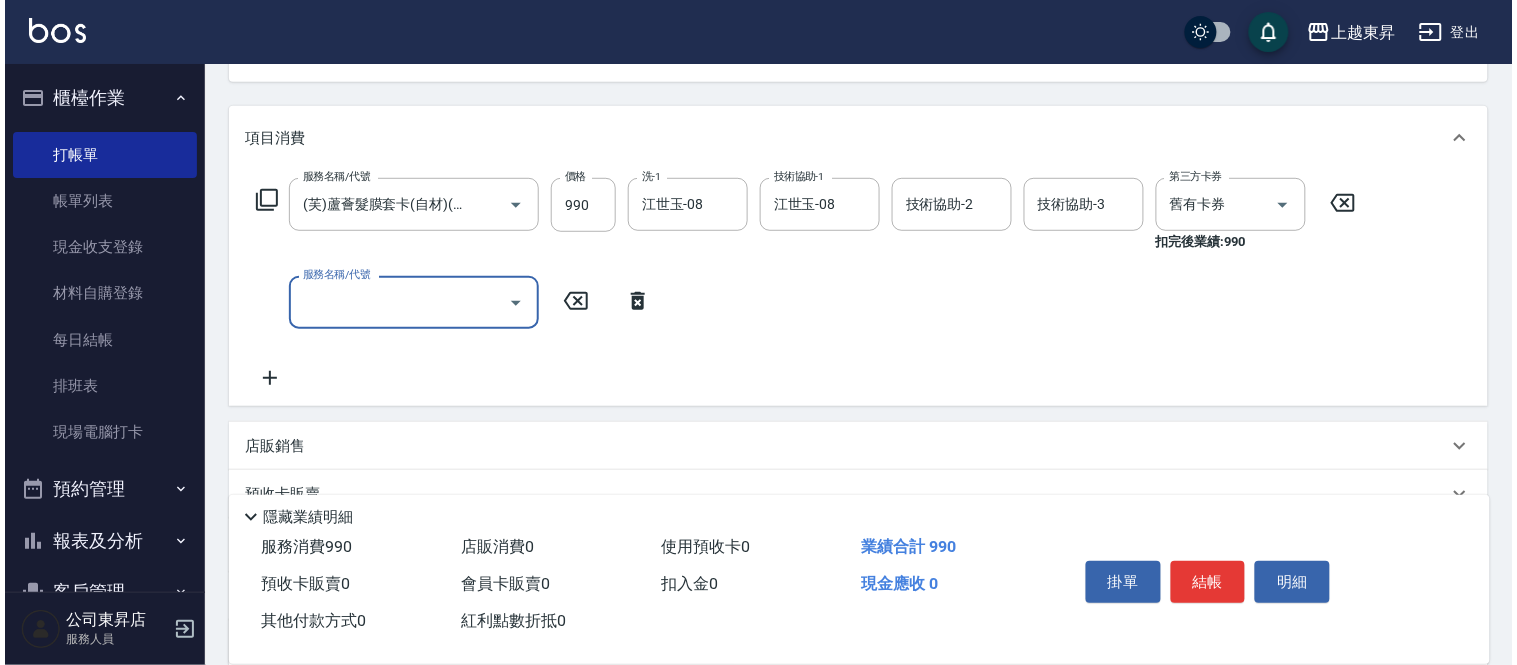 scroll, scrollTop: 0, scrollLeft: 0, axis: both 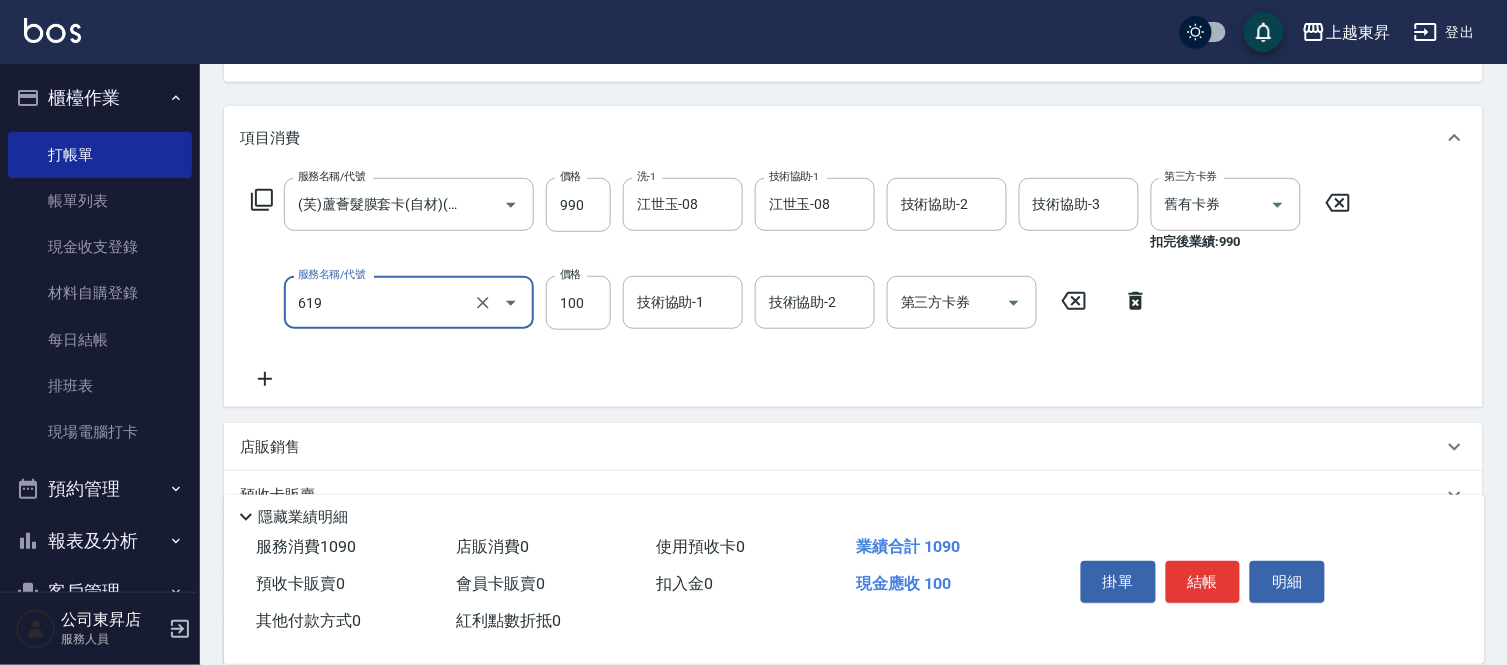 type on "煥彩.玻酸.晶膜.水療(619)" 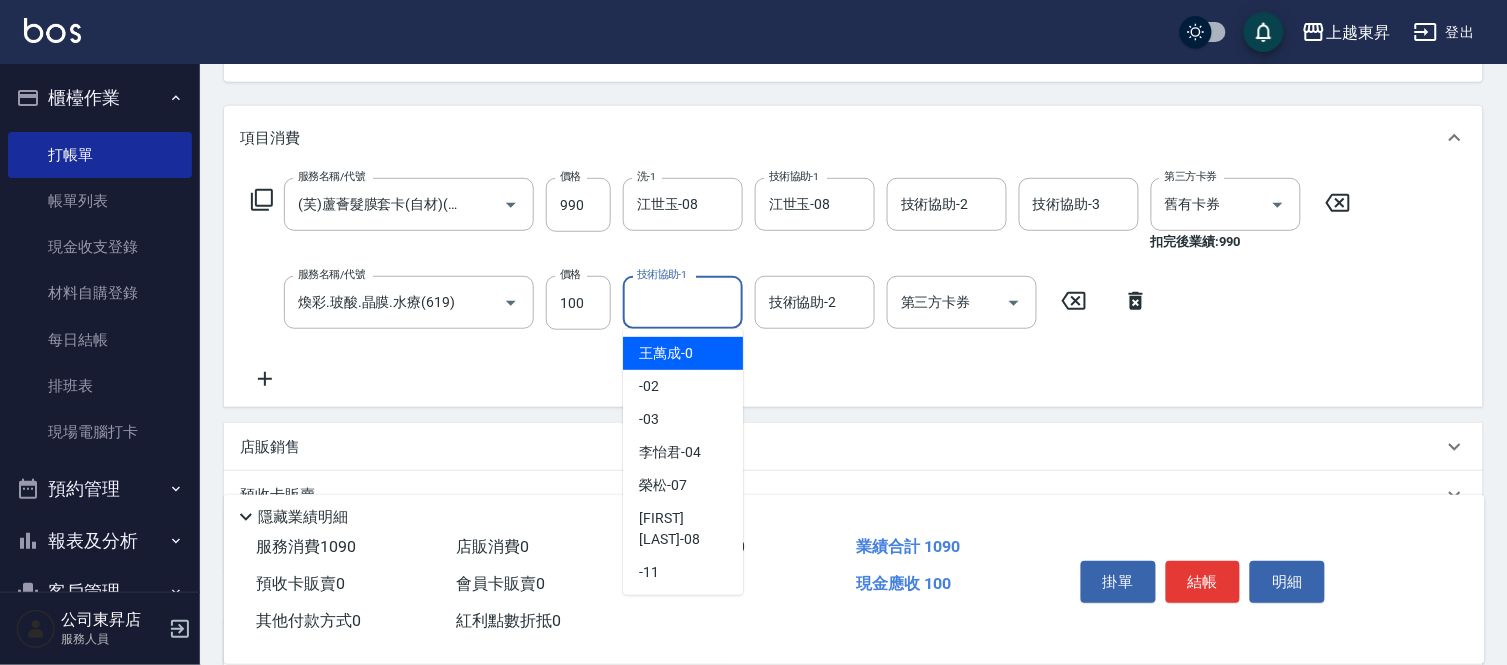click on "技術協助-1" at bounding box center [683, 302] 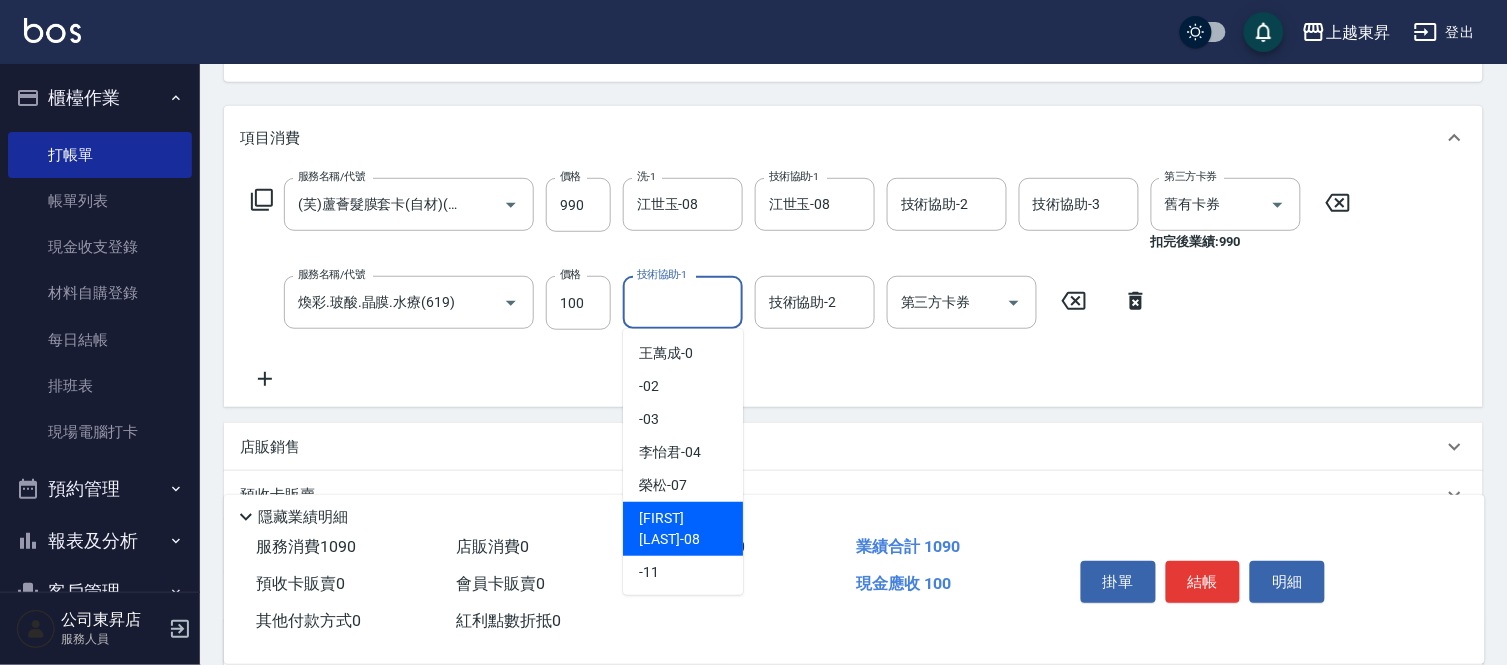 click on "江世玉 -08" at bounding box center [683, 529] 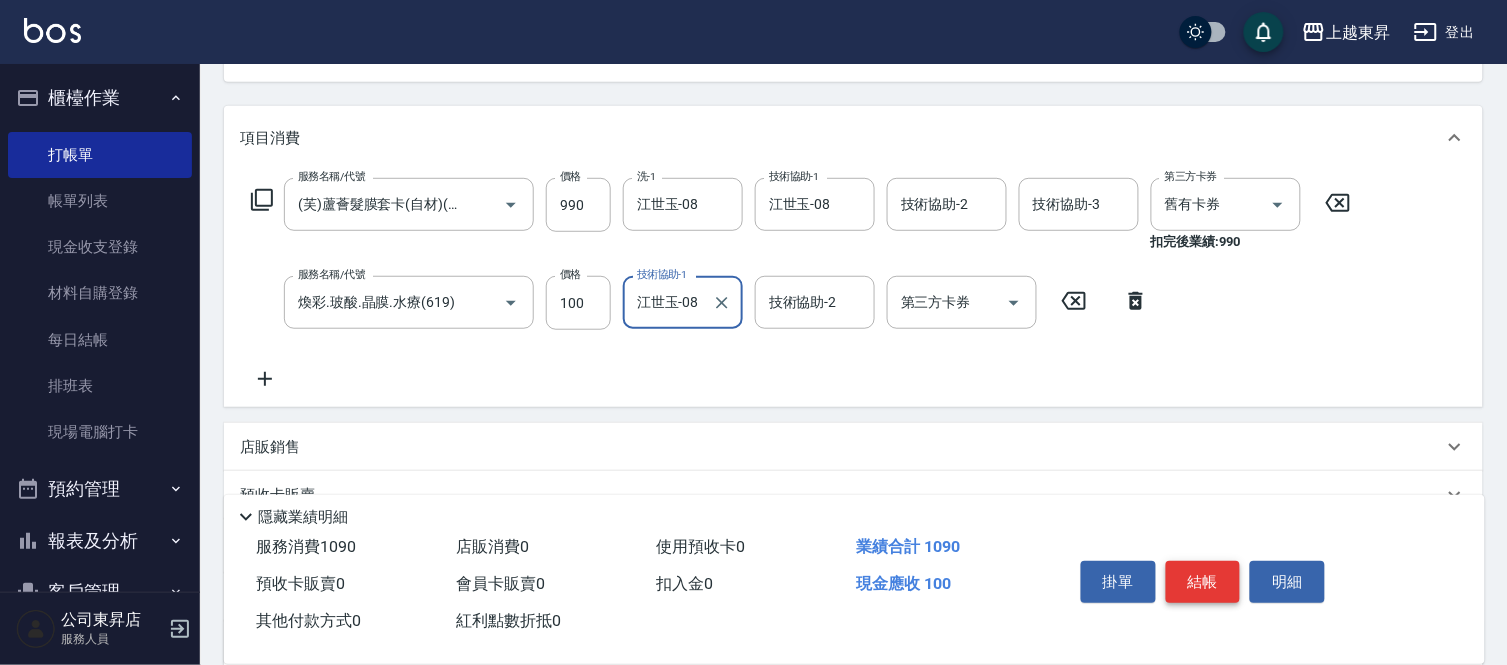 click on "結帳" at bounding box center [1203, 582] 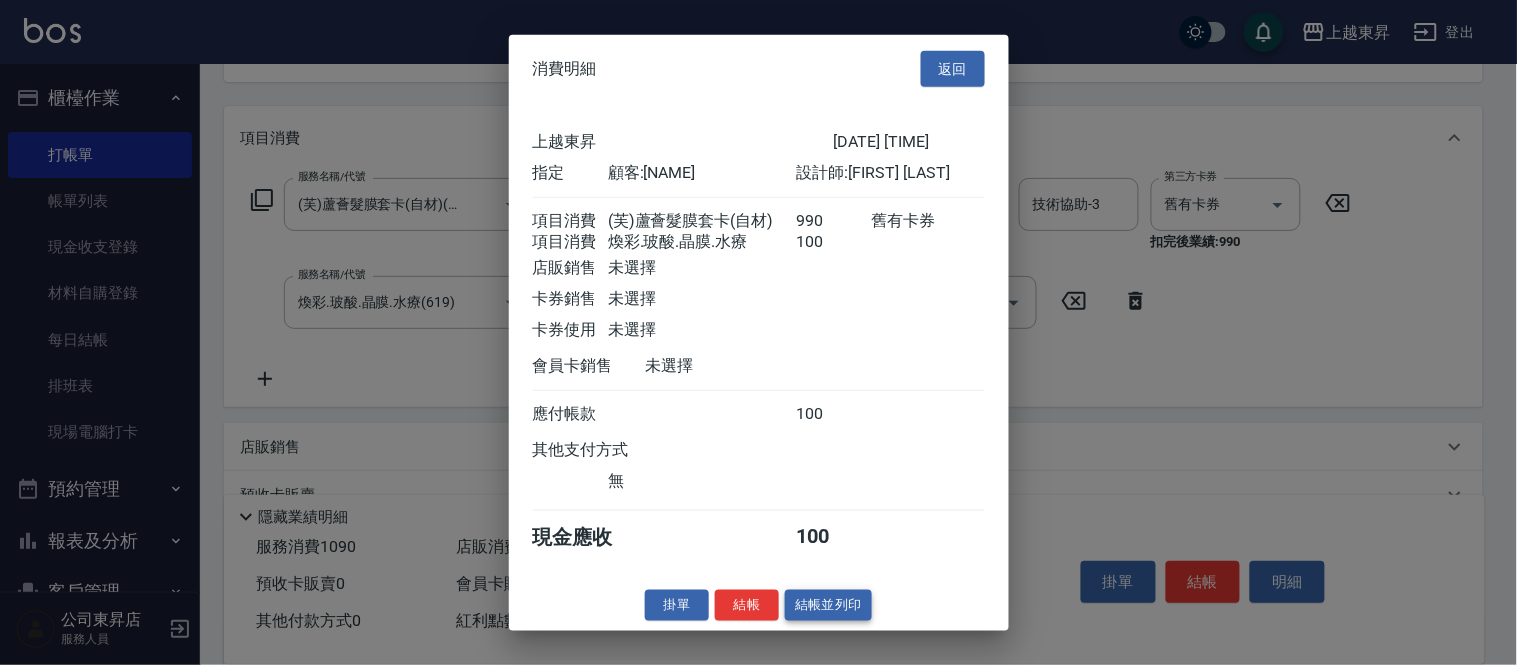 click on "結帳並列印" at bounding box center (828, 605) 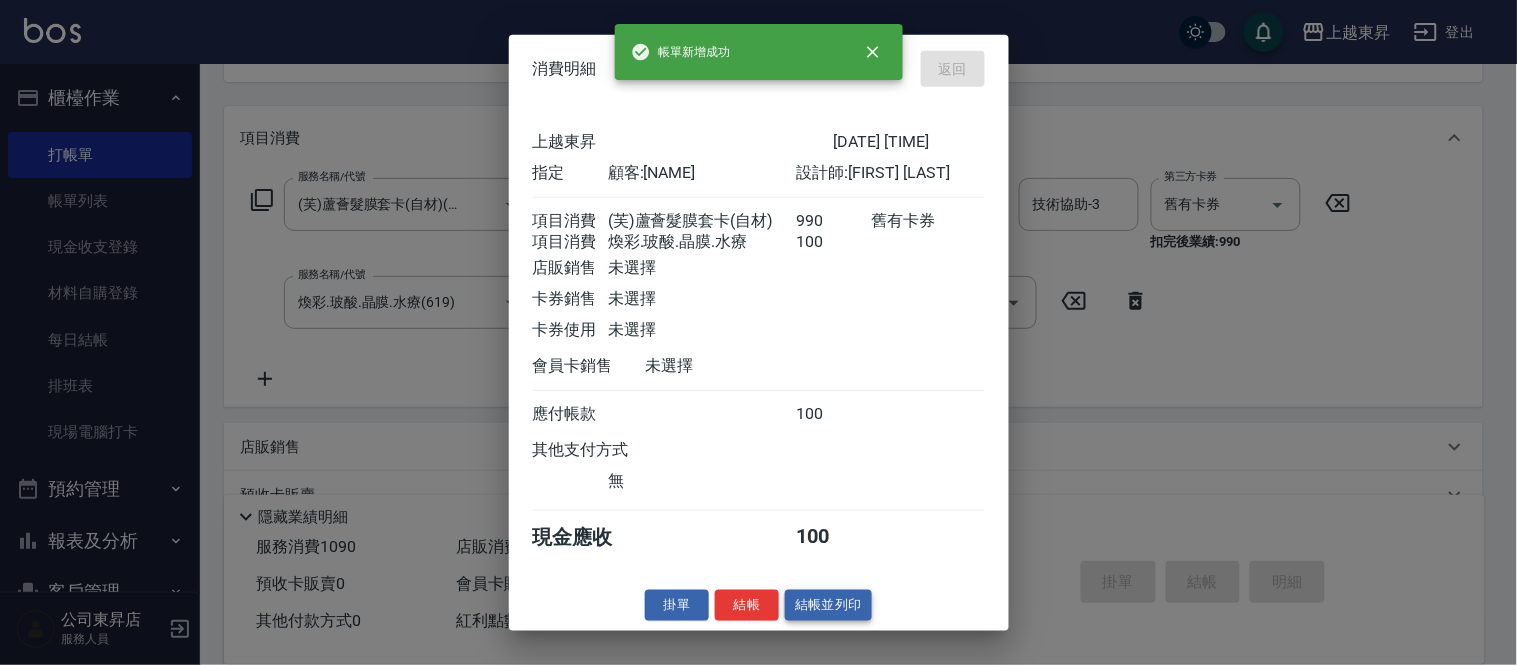 type on "2025/08/03 18:04" 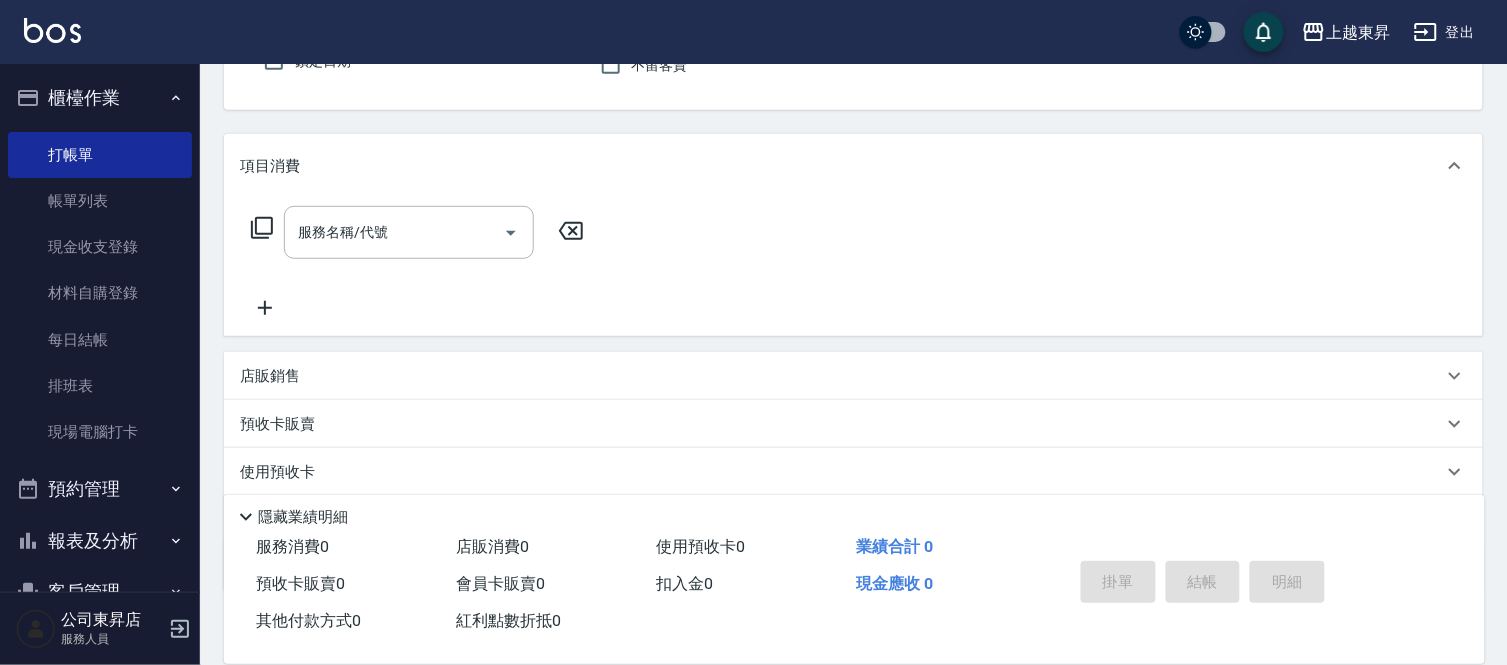 scroll, scrollTop: 0, scrollLeft: 0, axis: both 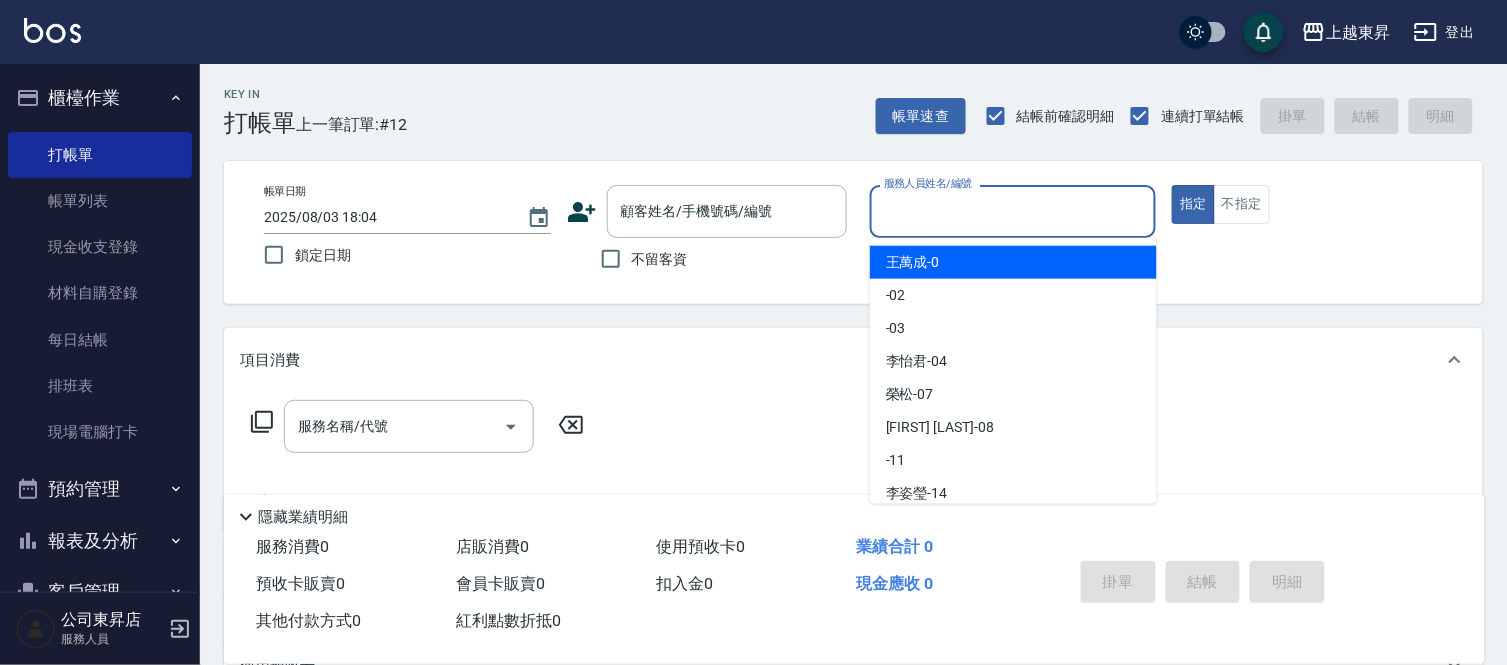 click on "服務人員姓名/編號" at bounding box center (1013, 211) 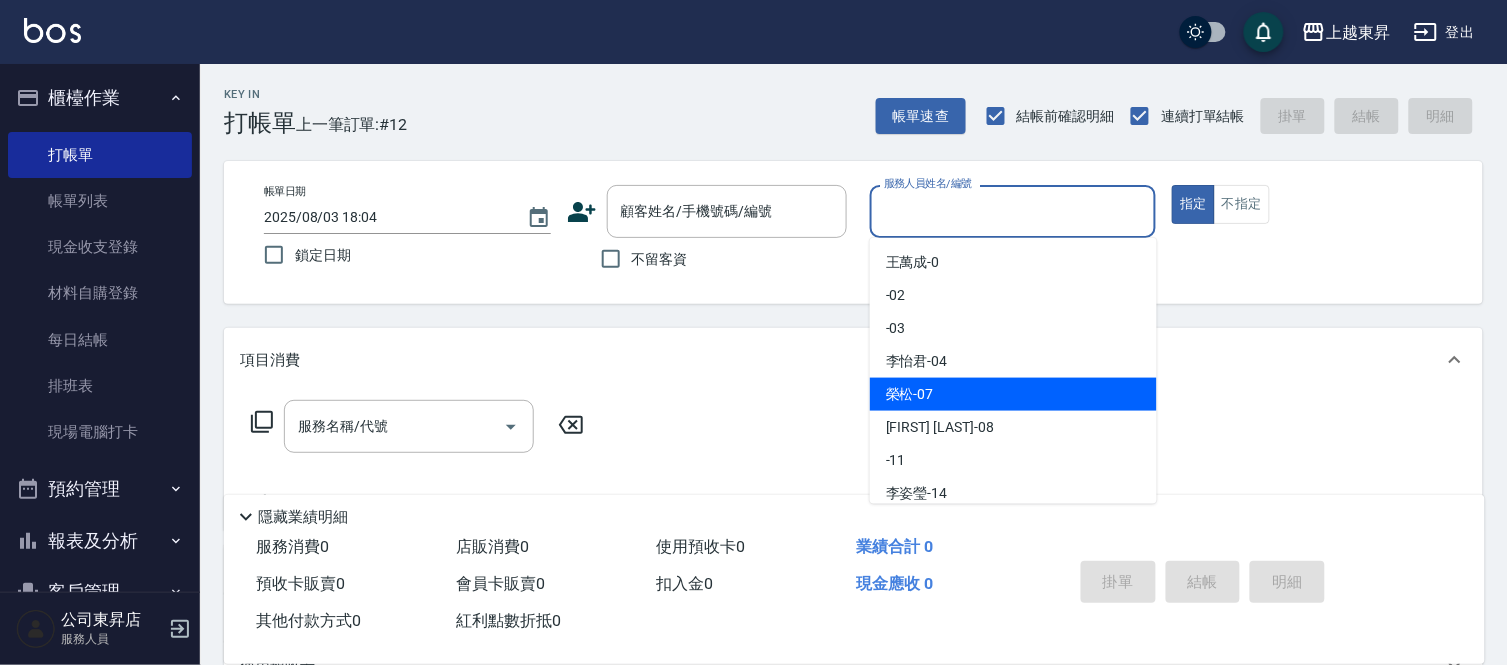 drag, startPoint x: 916, startPoint y: 395, endPoint x: 1317, endPoint y: 220, distance: 437.52258 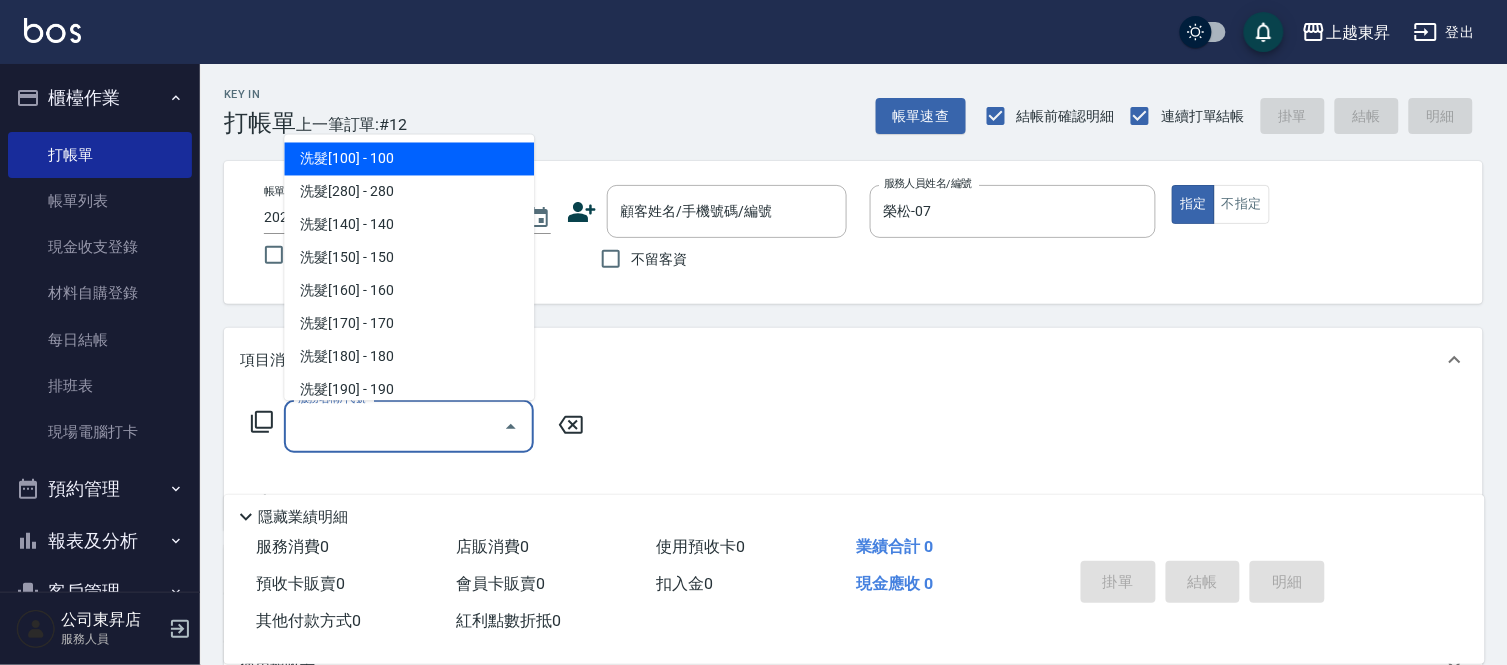 click on "服務名稱/代號" at bounding box center (394, 426) 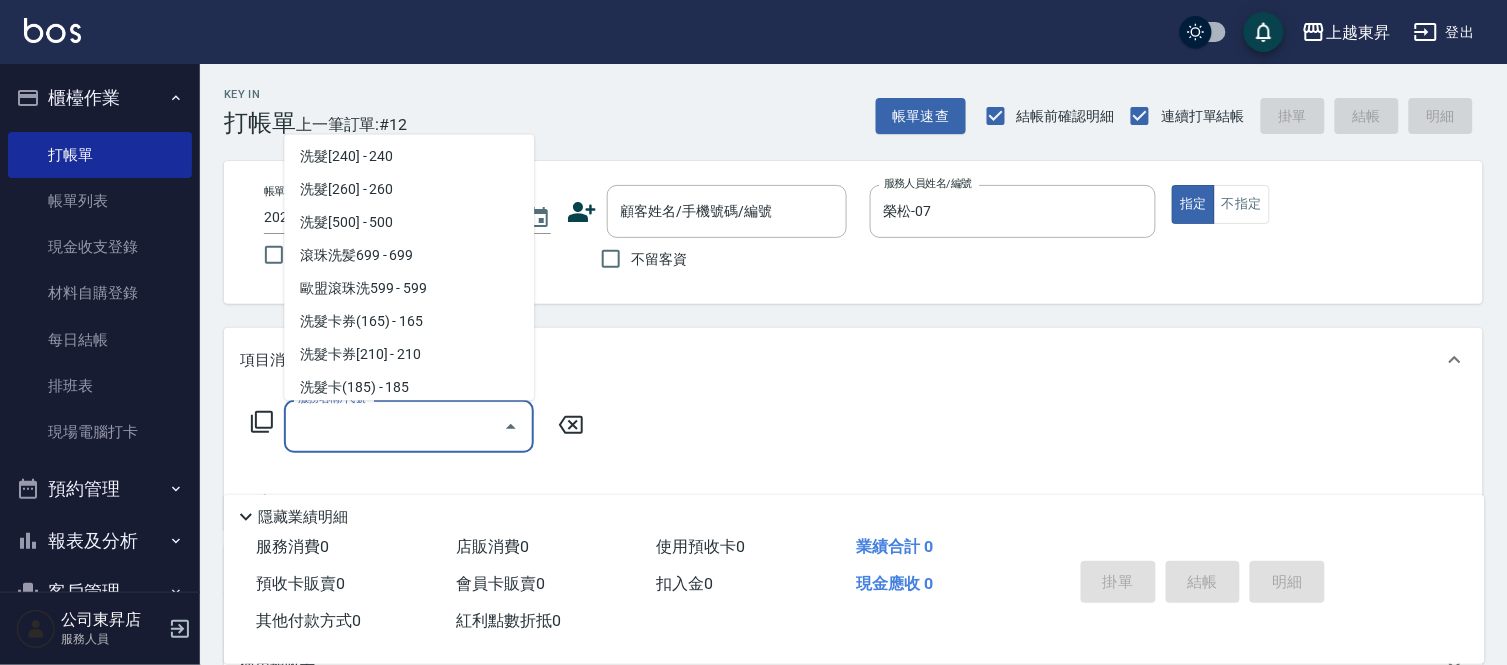 scroll, scrollTop: 444, scrollLeft: 0, axis: vertical 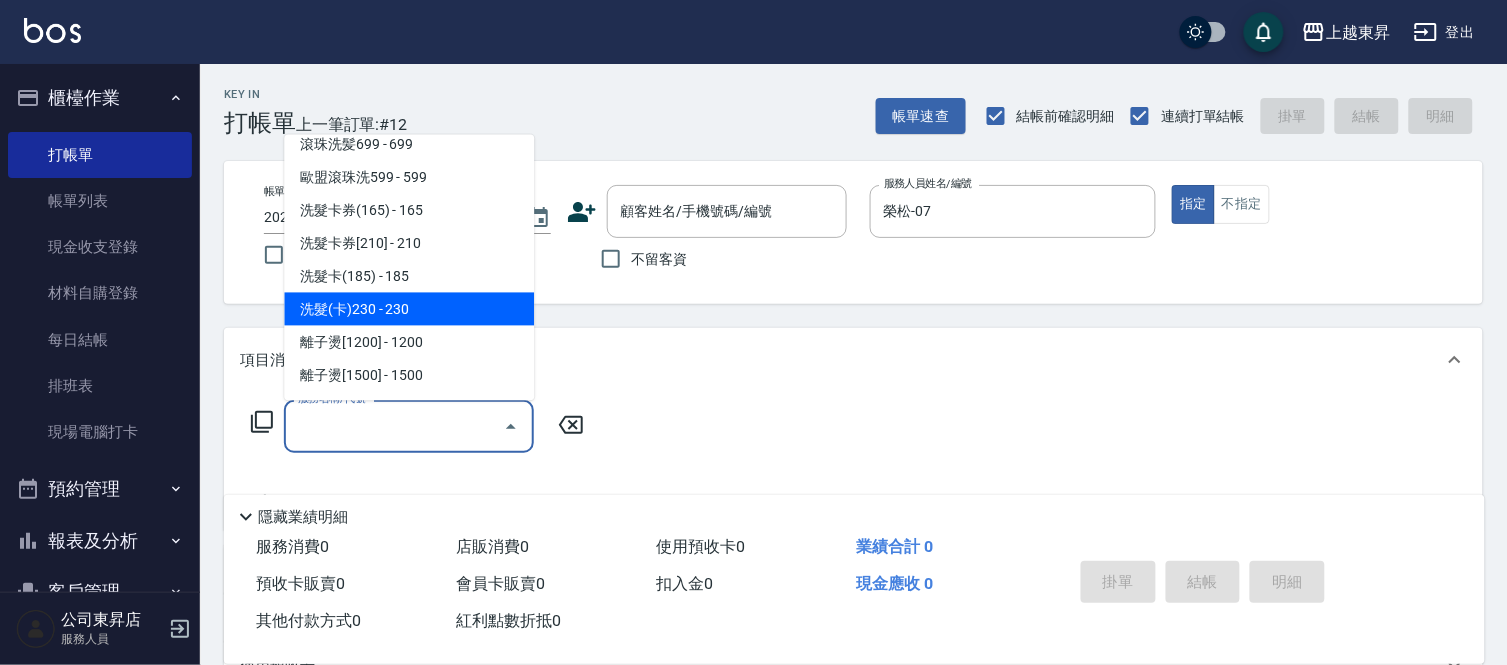 click on "洗髮(卡)230 - 230" at bounding box center [409, 309] 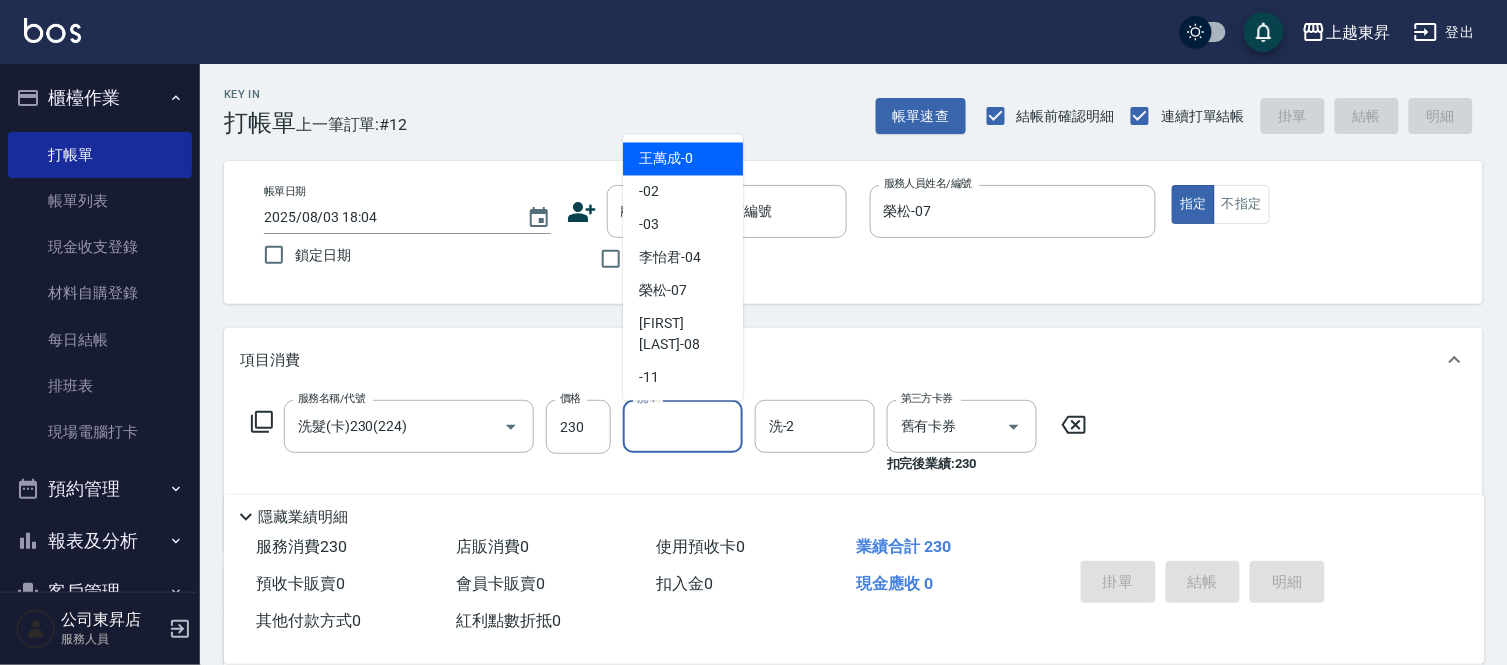 click on "洗-1" at bounding box center (683, 426) 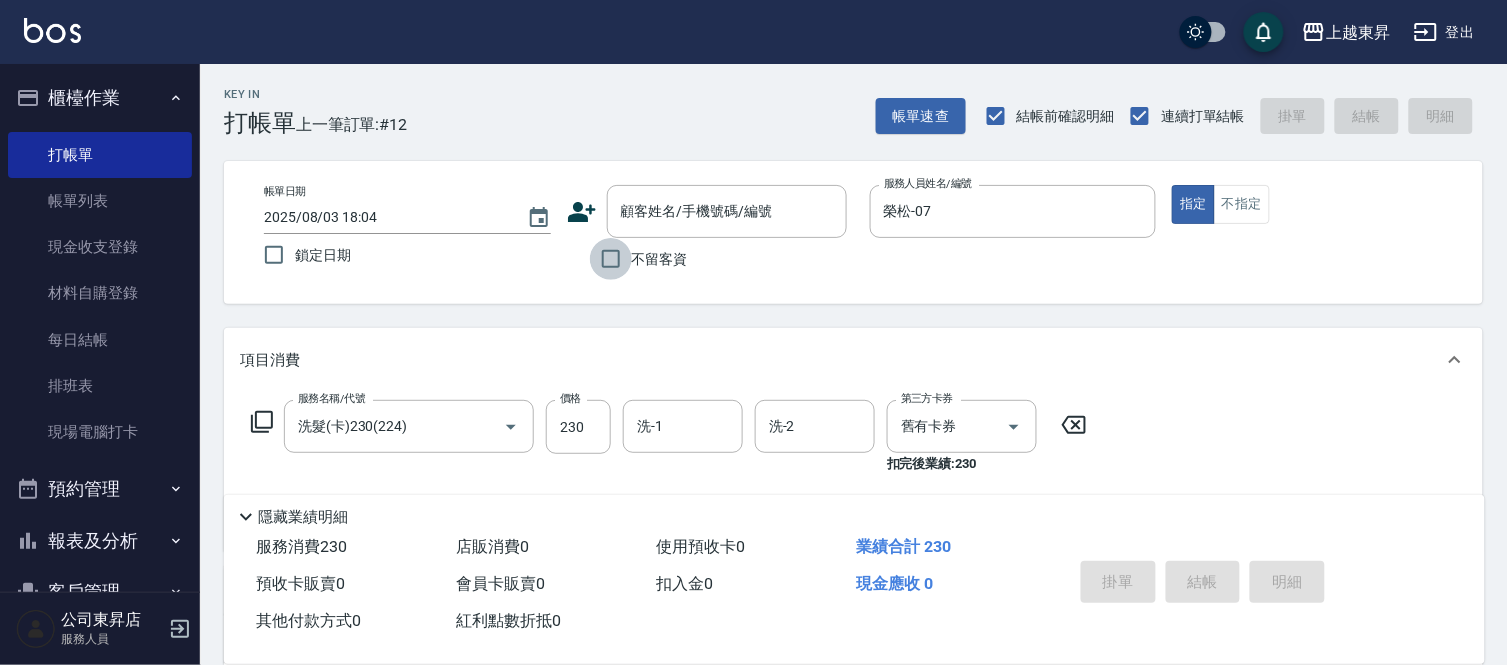 drag, startPoint x: 605, startPoint y: 258, endPoint x: 700, endPoint y: 327, distance: 117.413795 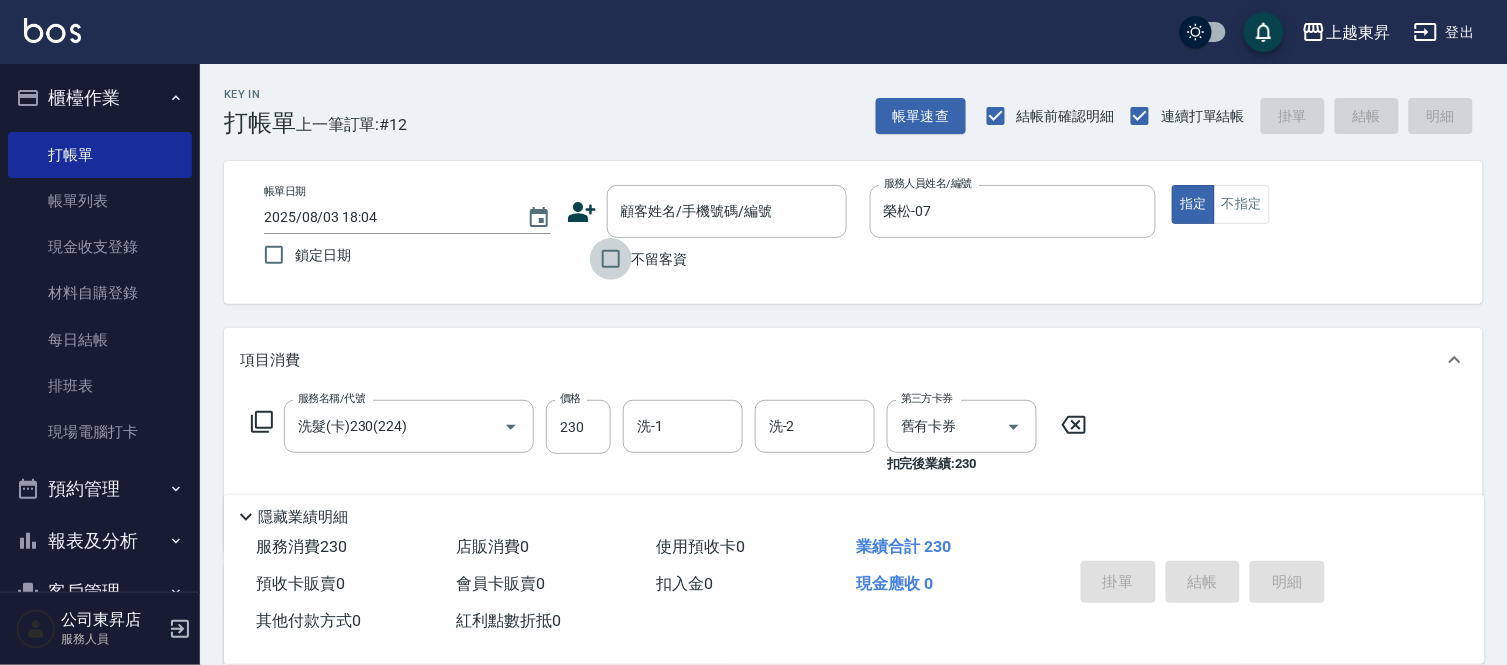 click on "不留客資" at bounding box center [611, 259] 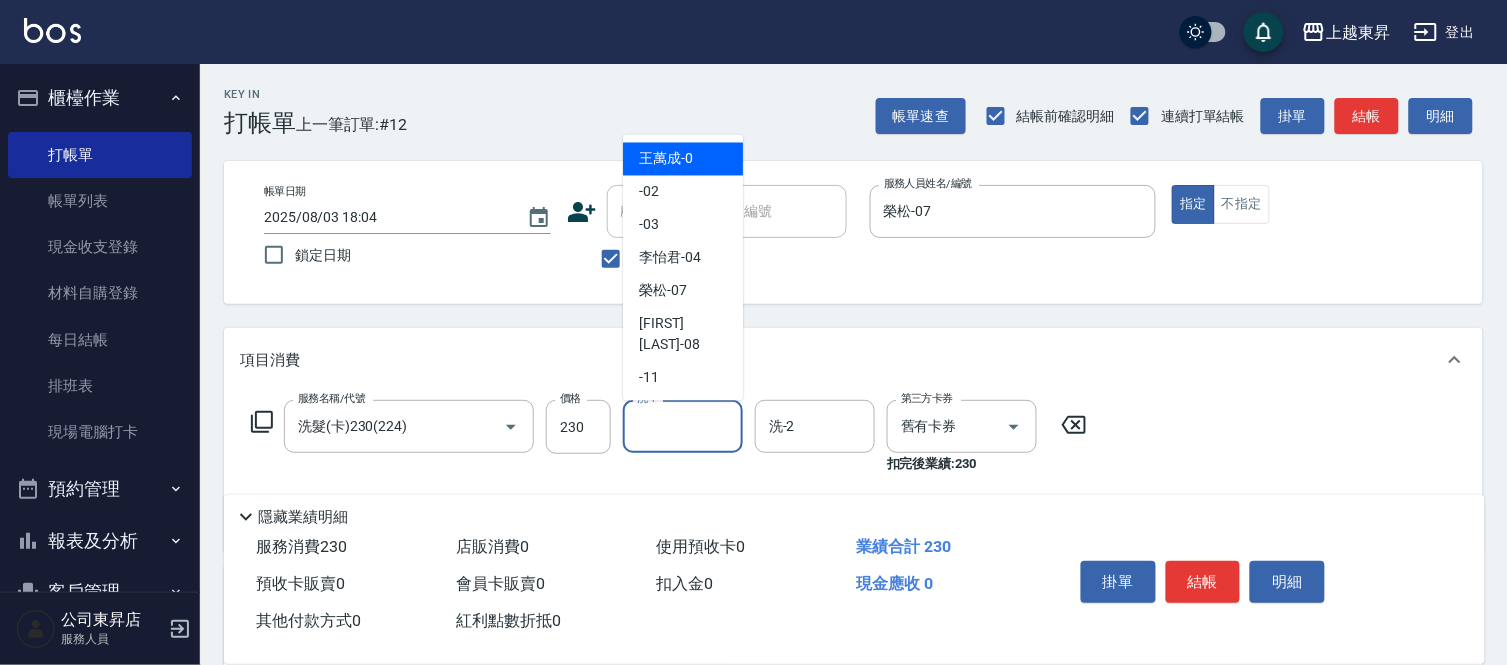 click on "洗-1" at bounding box center (683, 426) 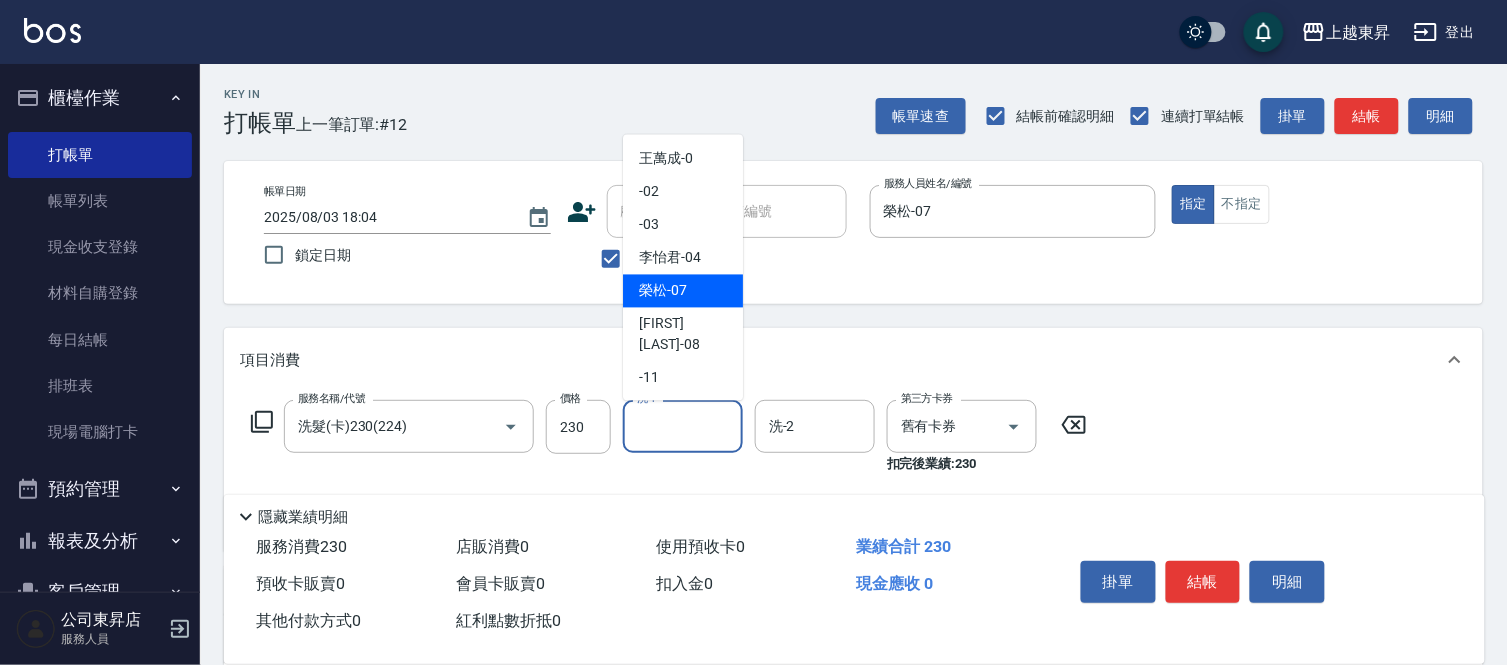 drag, startPoint x: 684, startPoint y: 287, endPoint x: 656, endPoint y: 355, distance: 73.53911 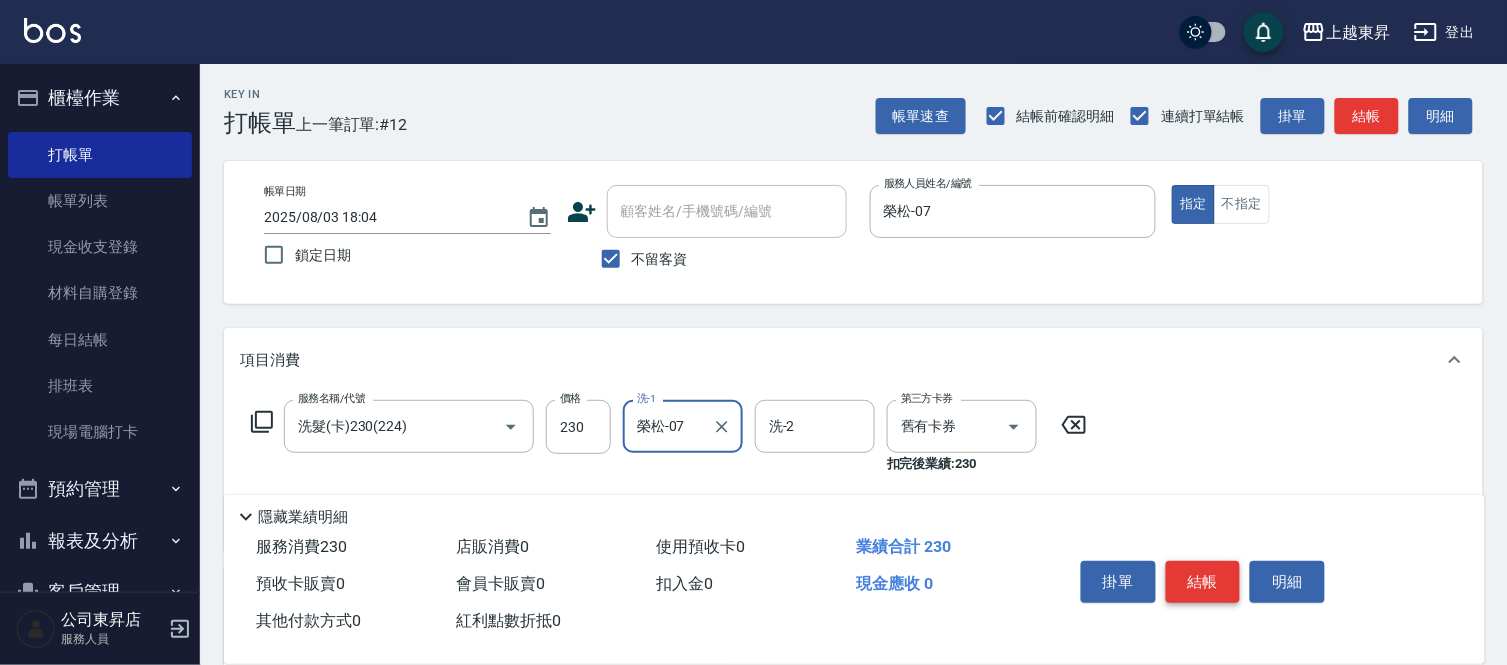 click on "結帳" at bounding box center [1203, 582] 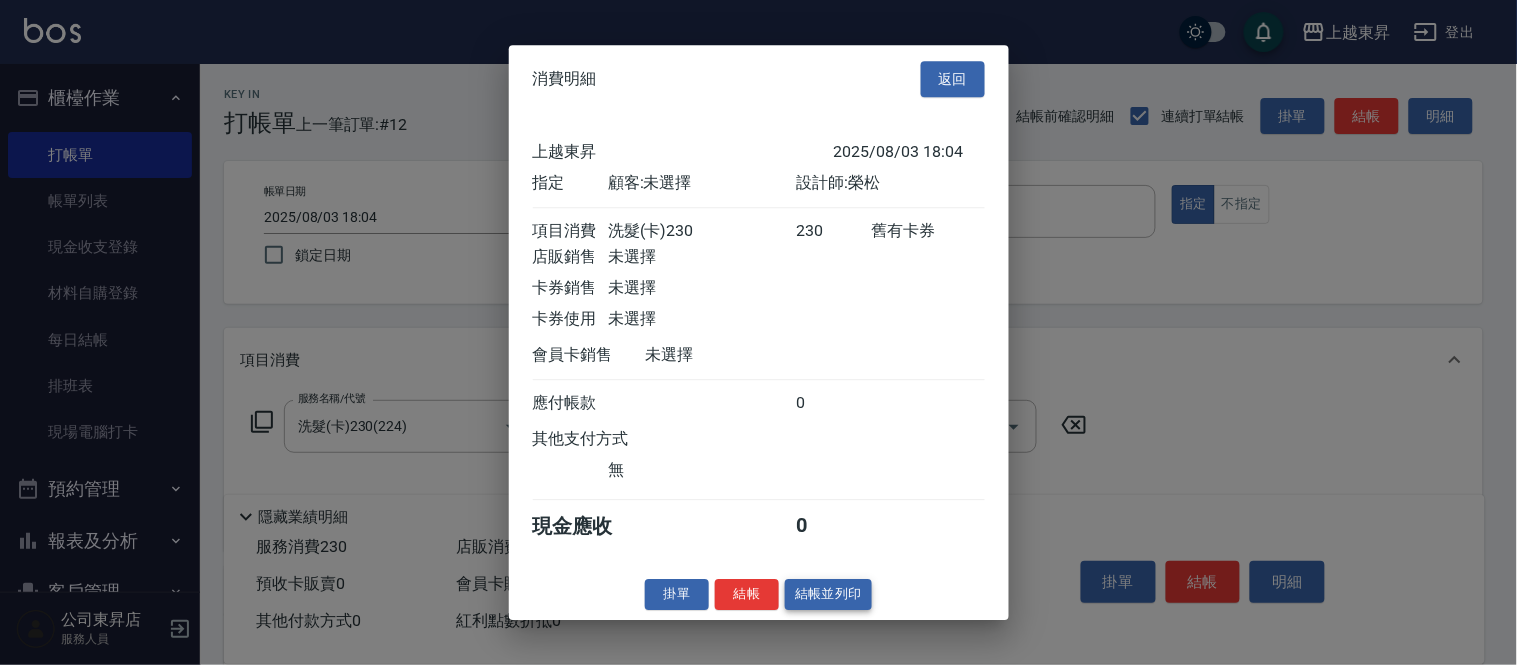 click on "結帳並列印" at bounding box center [828, 594] 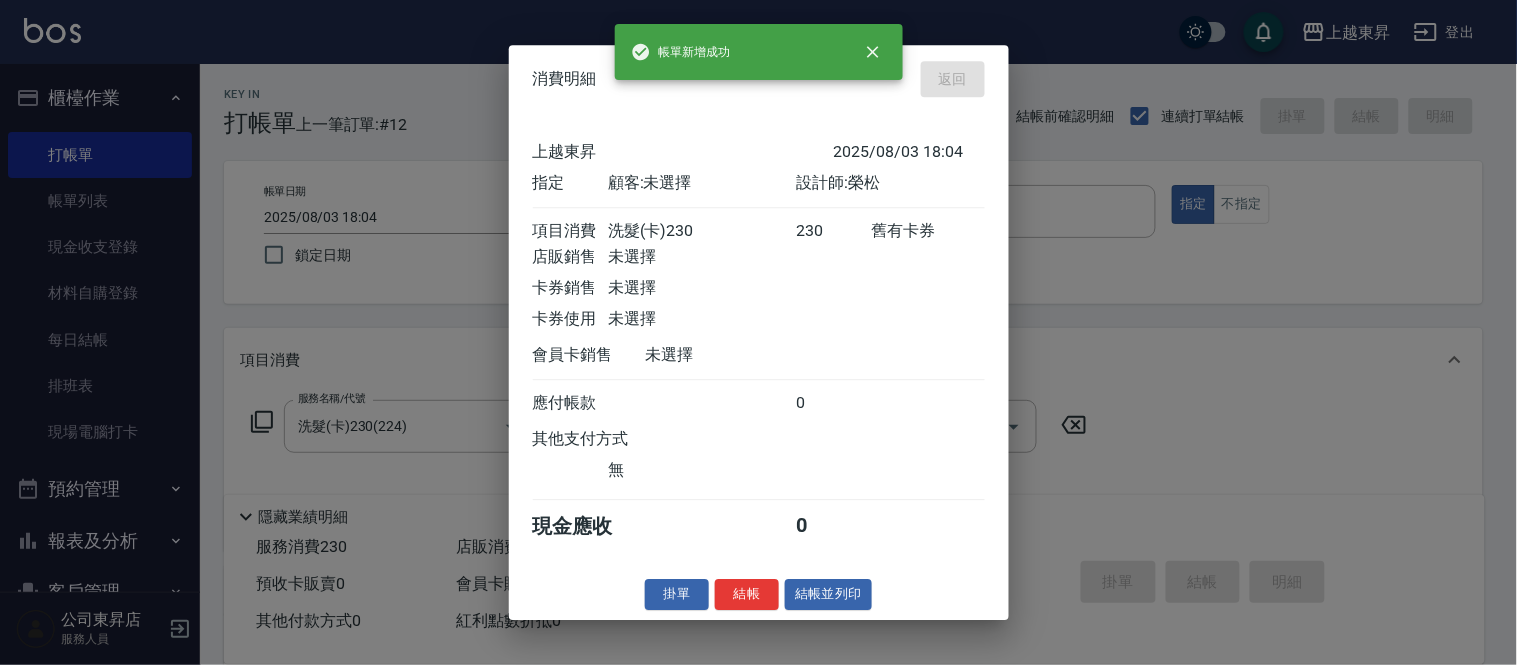 type on "[DATE] [TIME]" 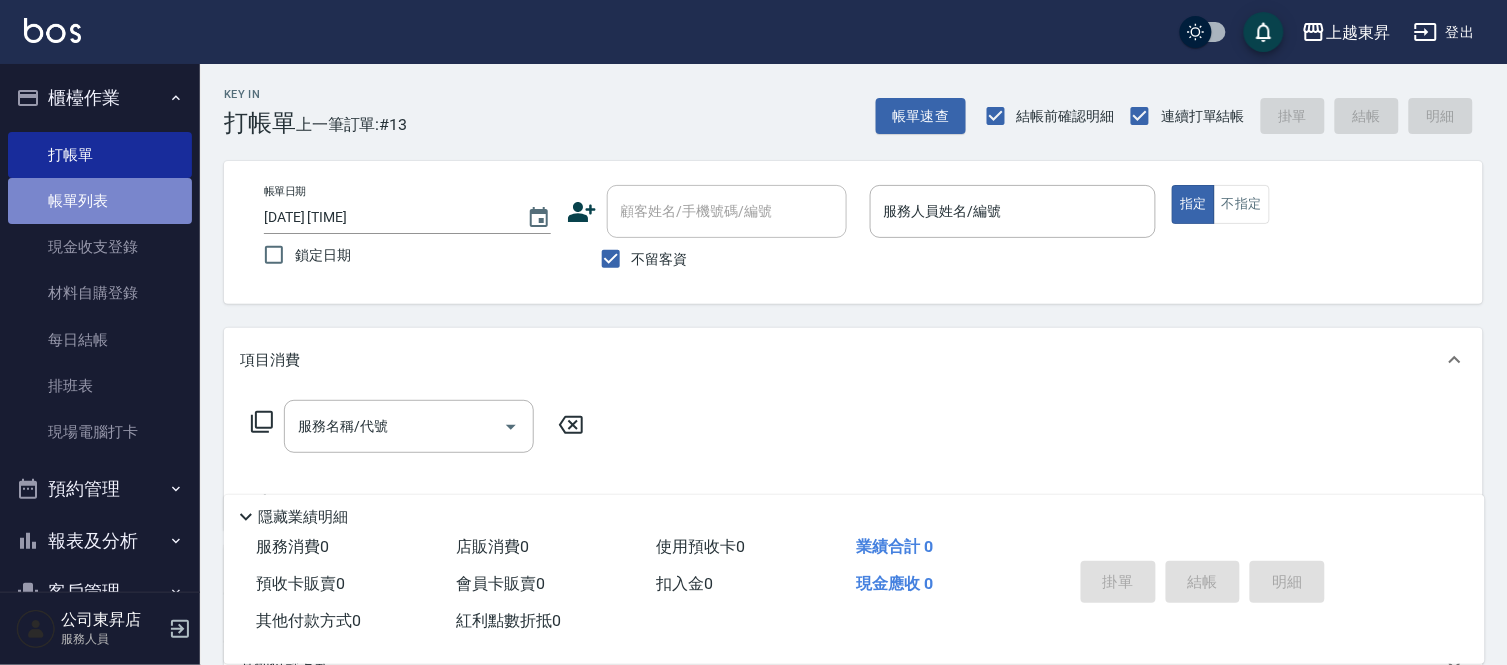 click on "帳單列表" at bounding box center (100, 201) 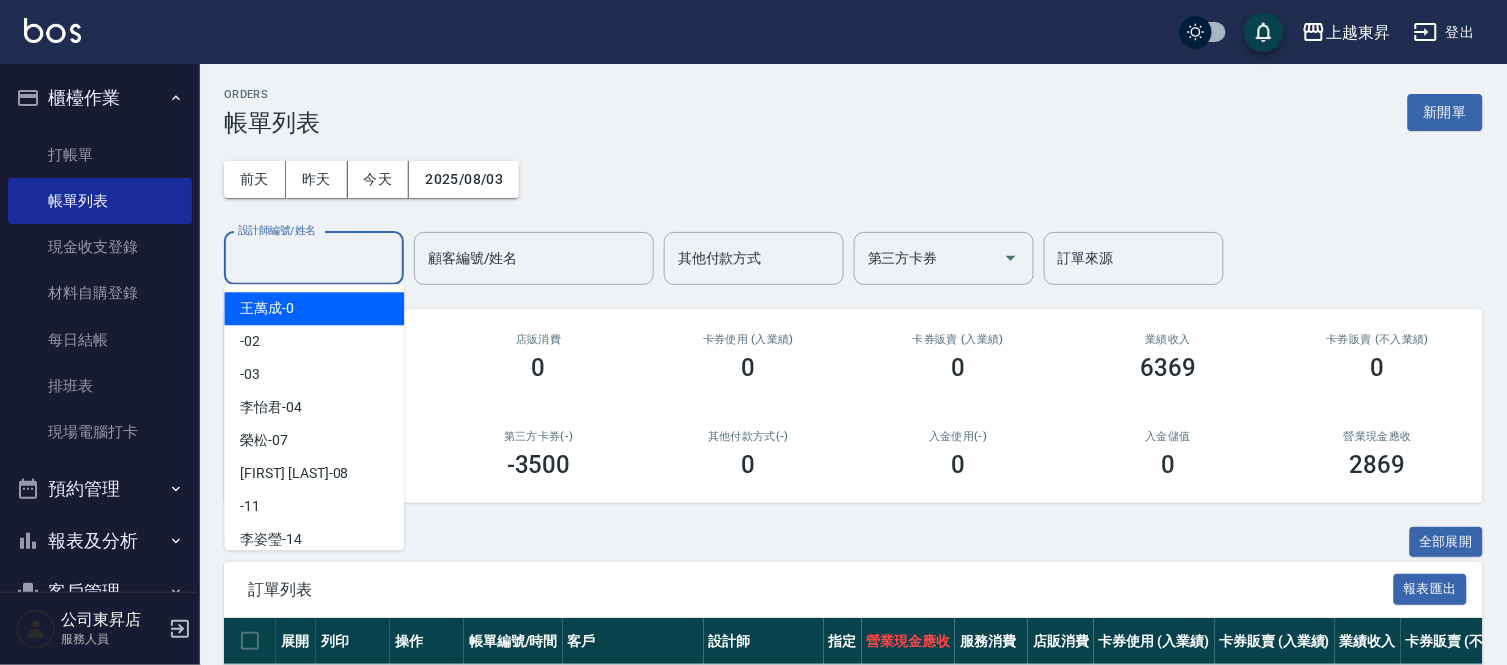 click on "設計師編號/姓名" at bounding box center (314, 258) 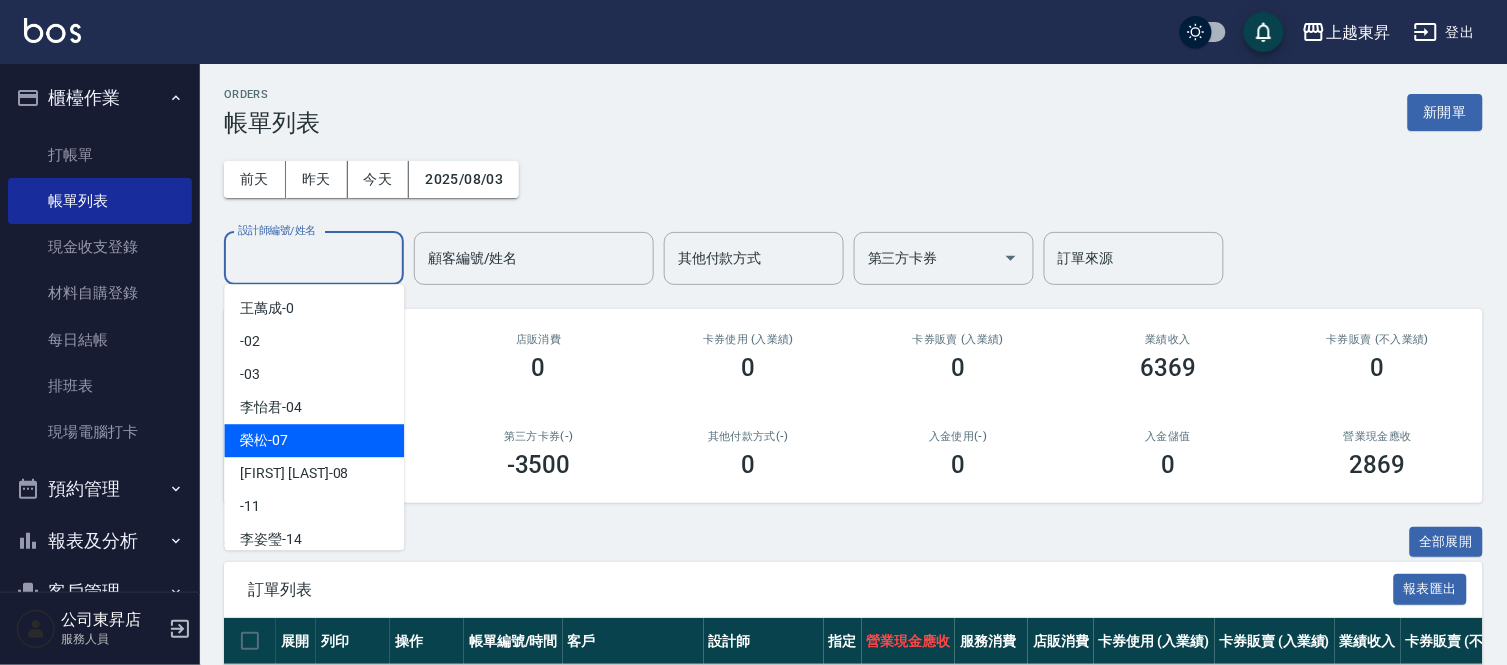 click on "榮松 -07" at bounding box center [264, 440] 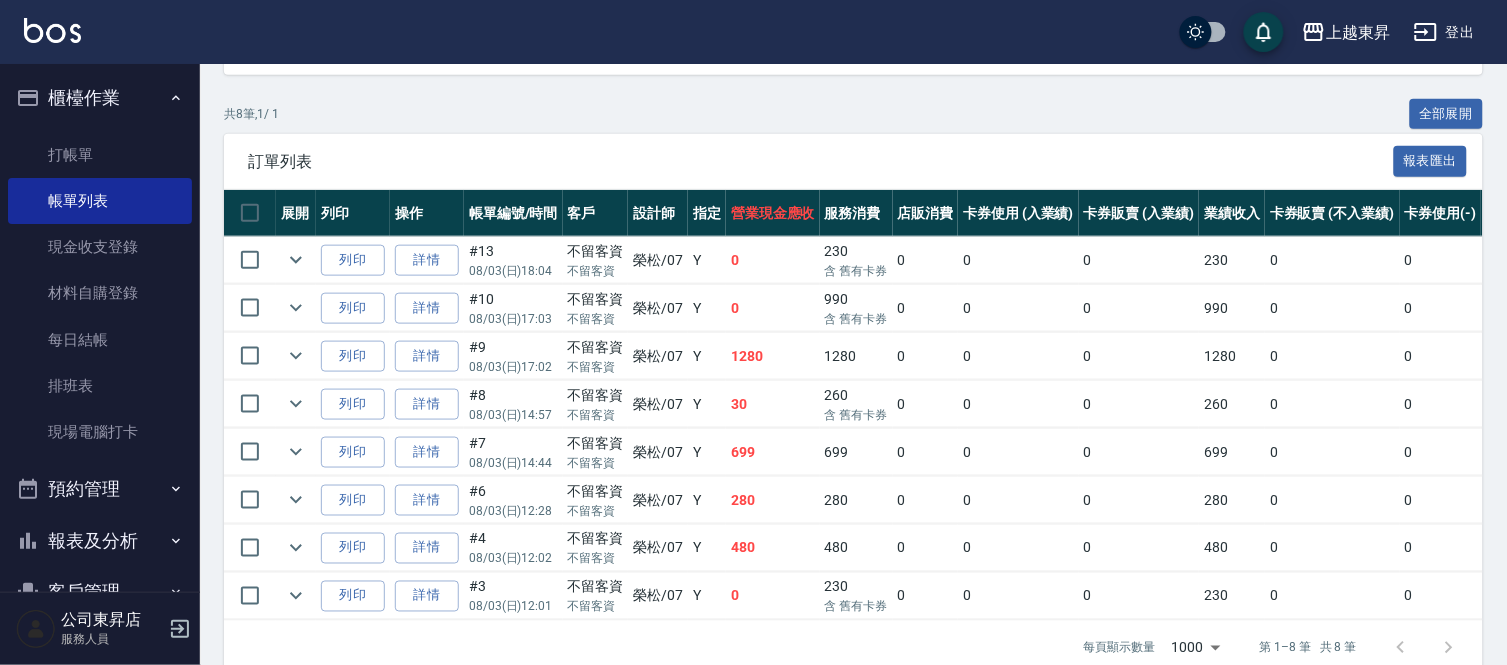 scroll, scrollTop: 444, scrollLeft: 0, axis: vertical 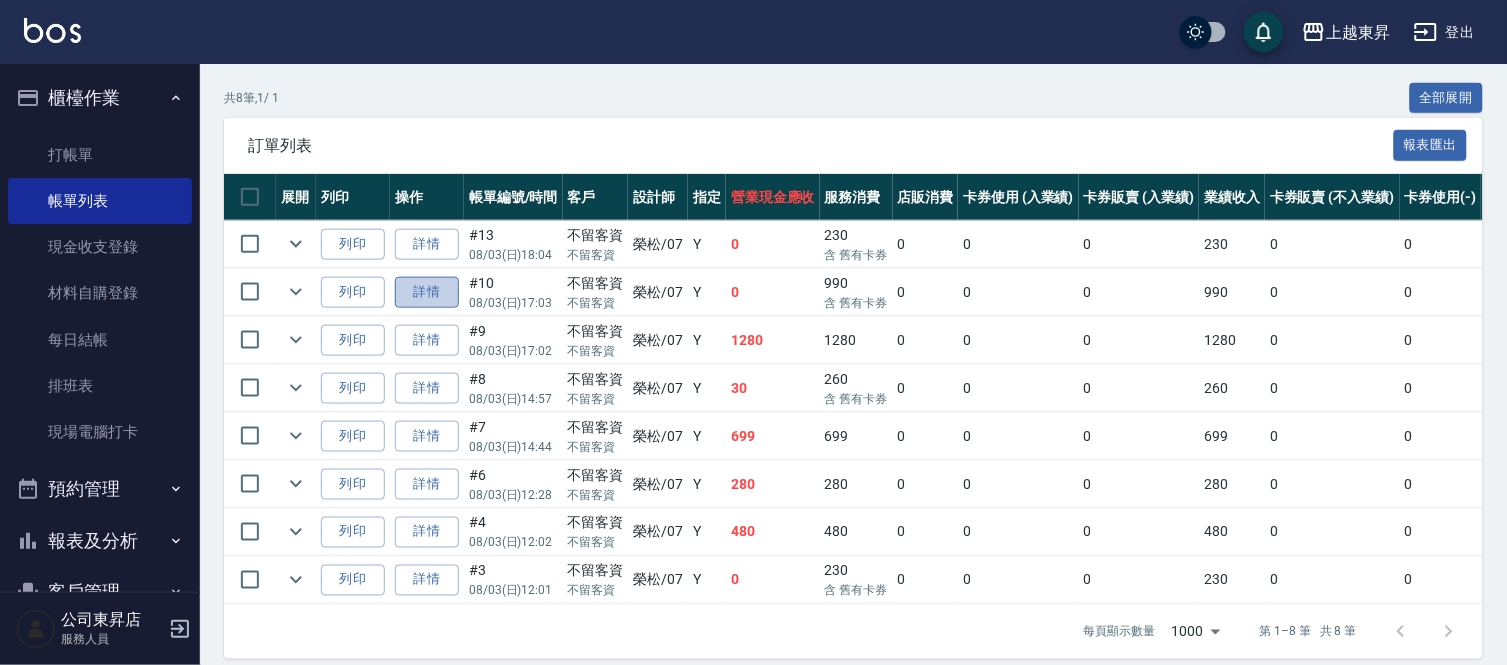 click on "詳情" at bounding box center [427, 292] 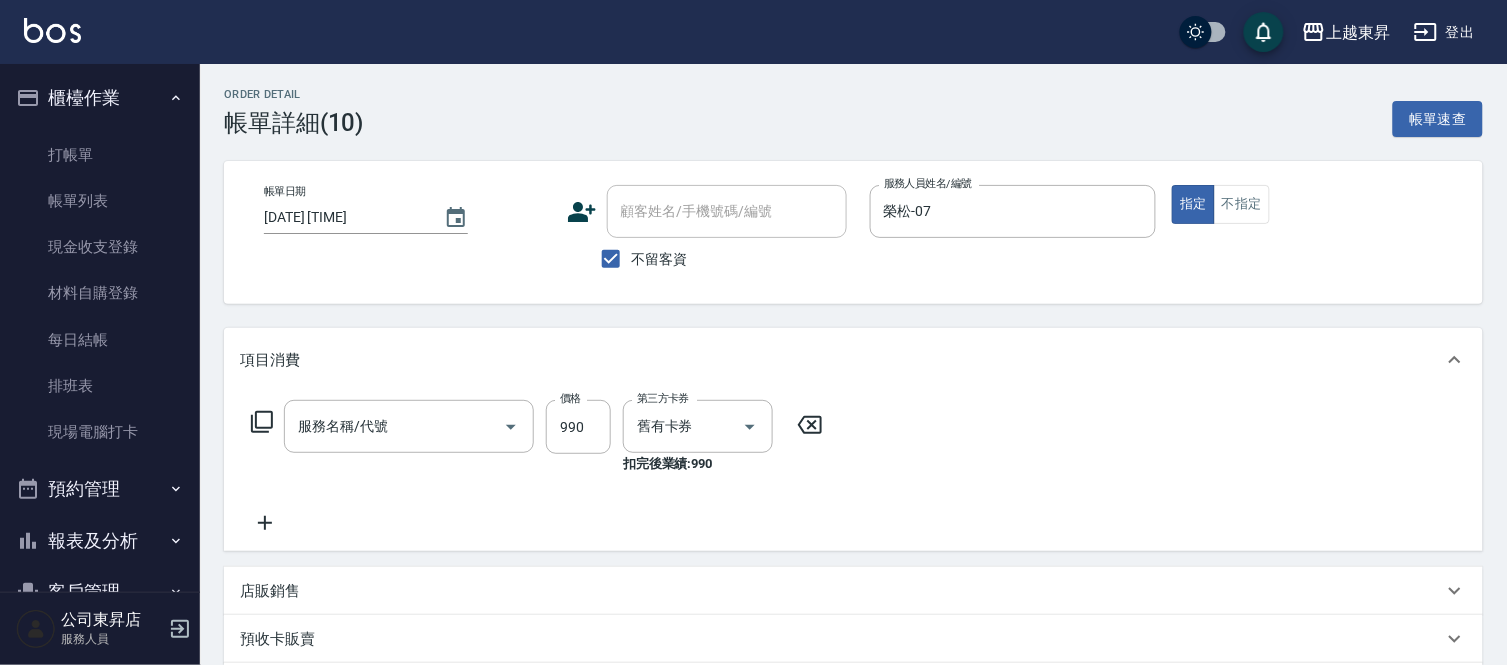 type on "[DATE] [TIME]" 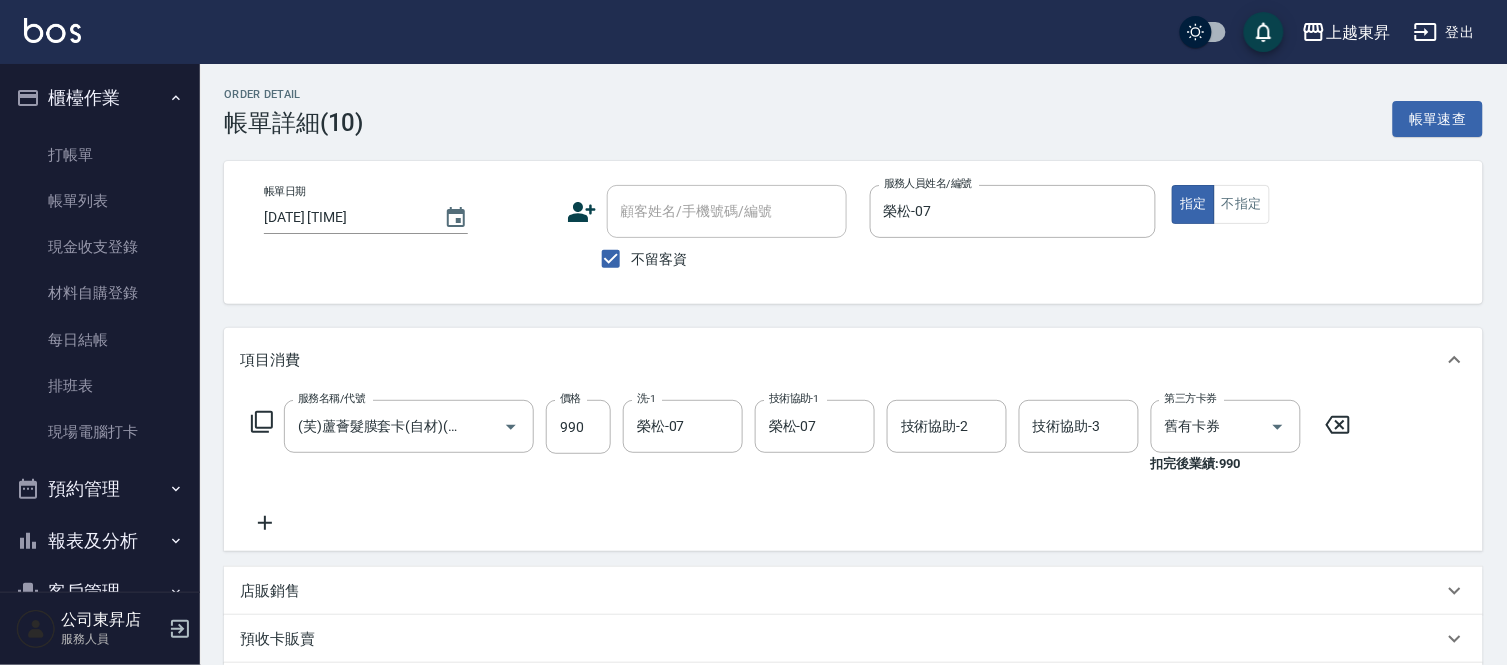 type on "(芙)蘆薈髮膜套卡(自材)(639)" 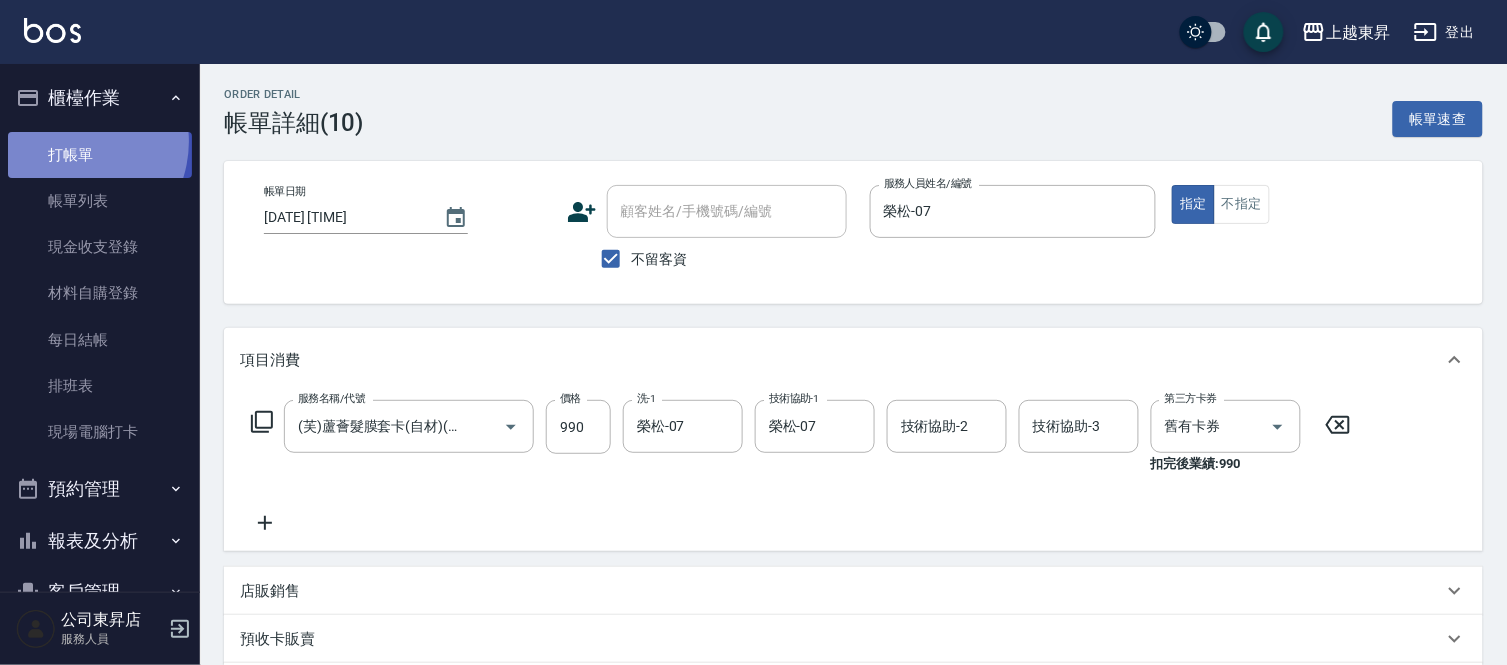 click on "打帳單" at bounding box center [100, 155] 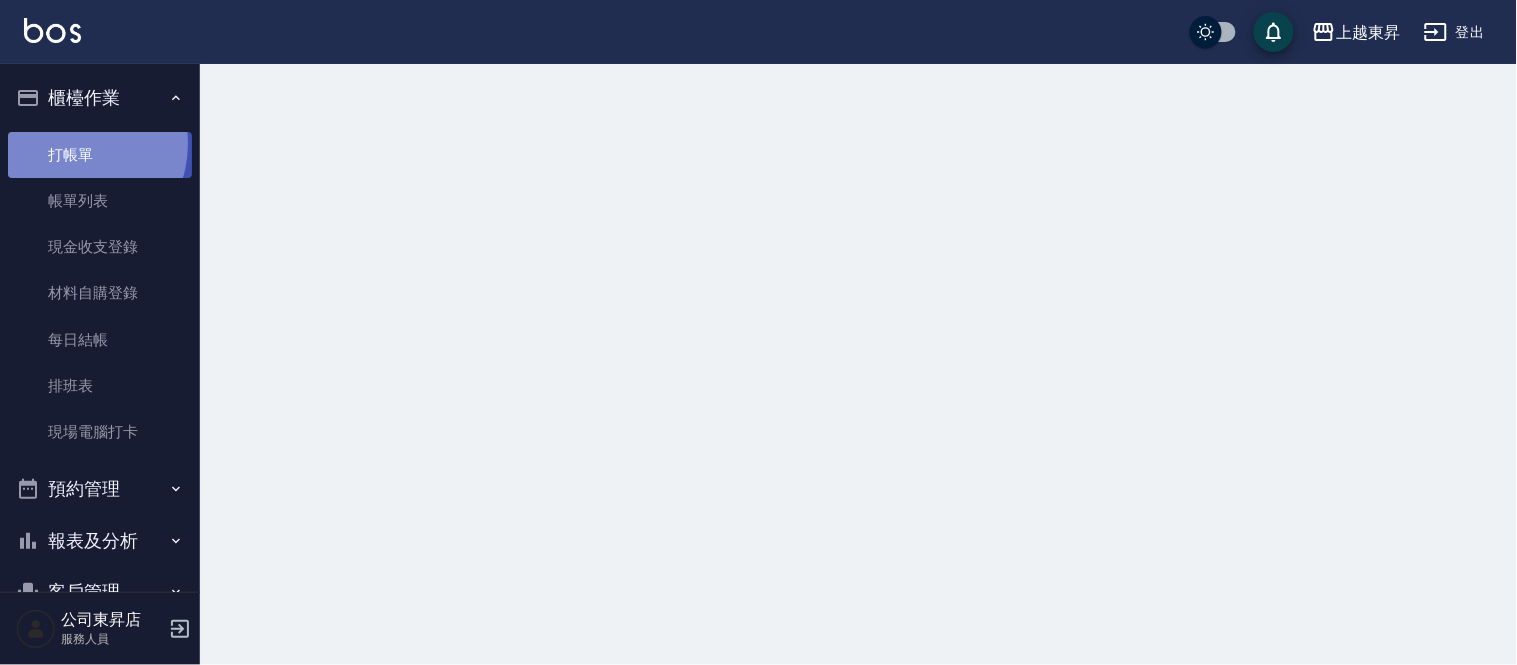 click on "打帳單" at bounding box center [100, 155] 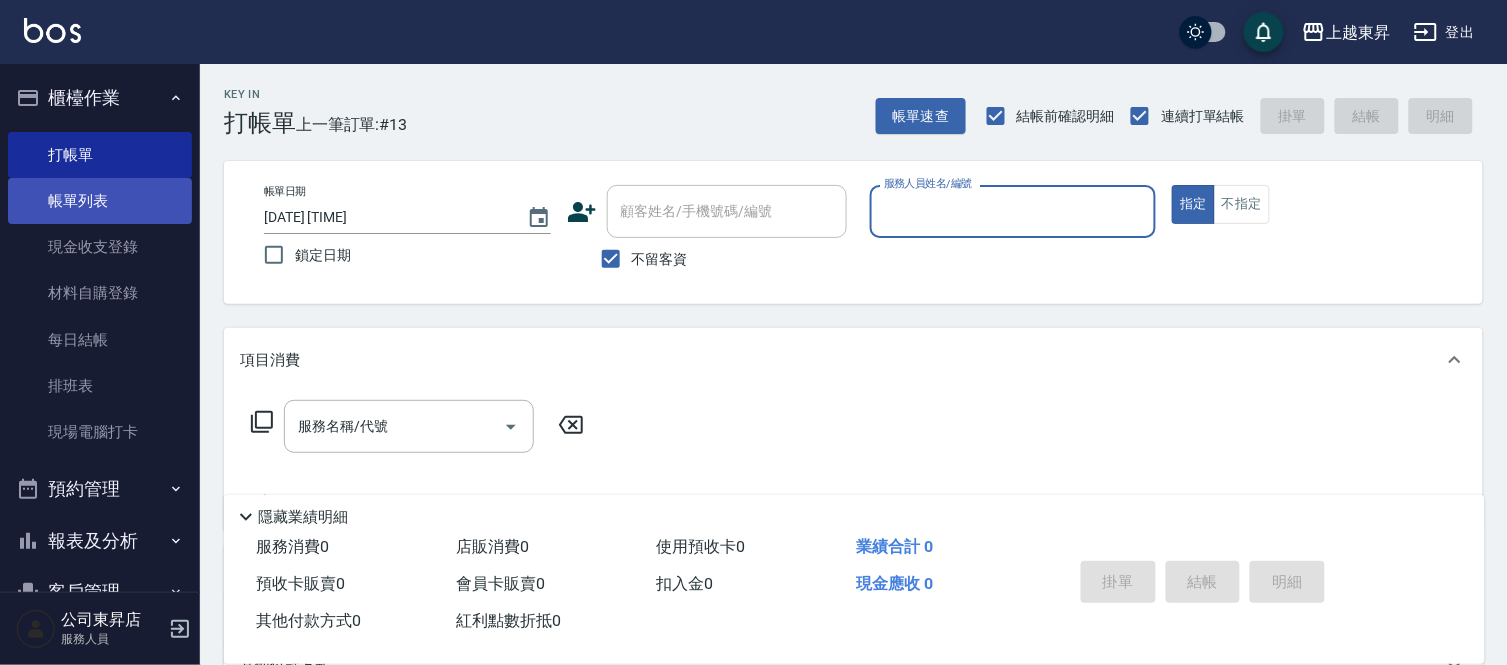 click on "帳單列表" at bounding box center [100, 201] 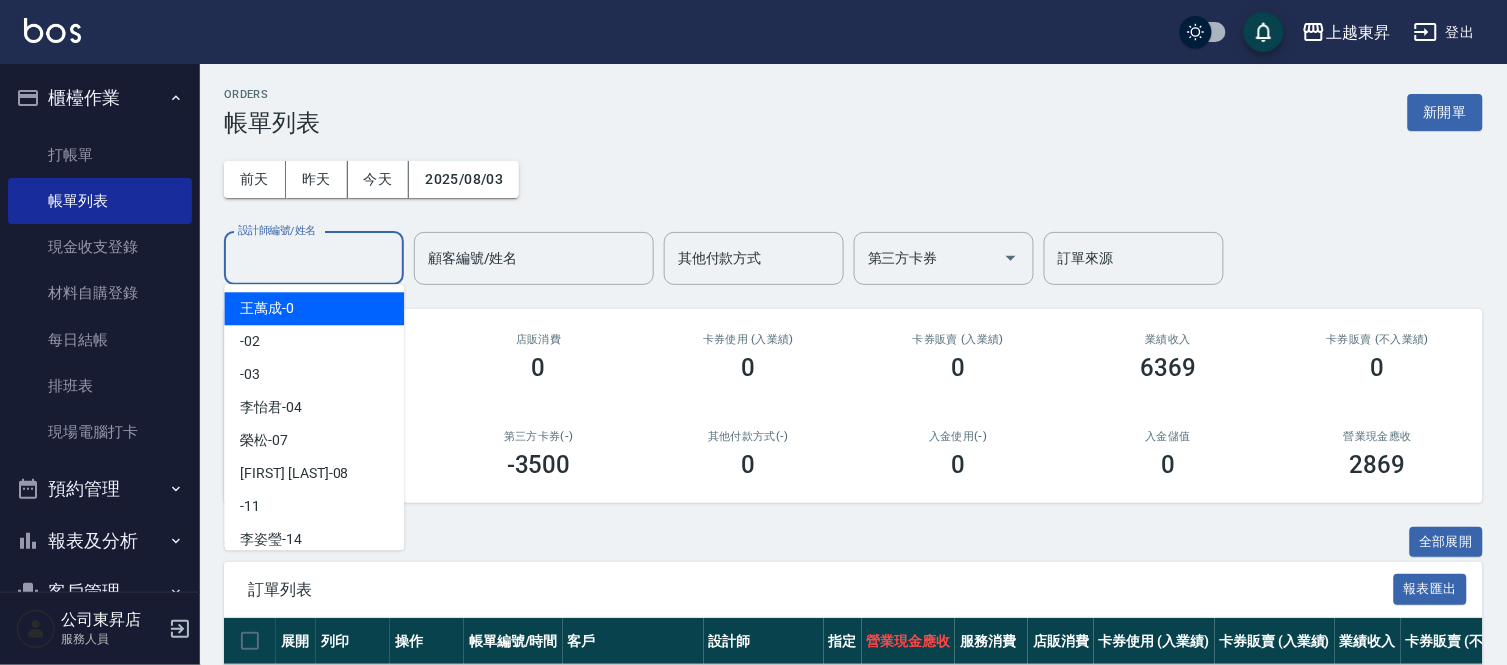 click on "設計師編號/姓名" at bounding box center (314, 258) 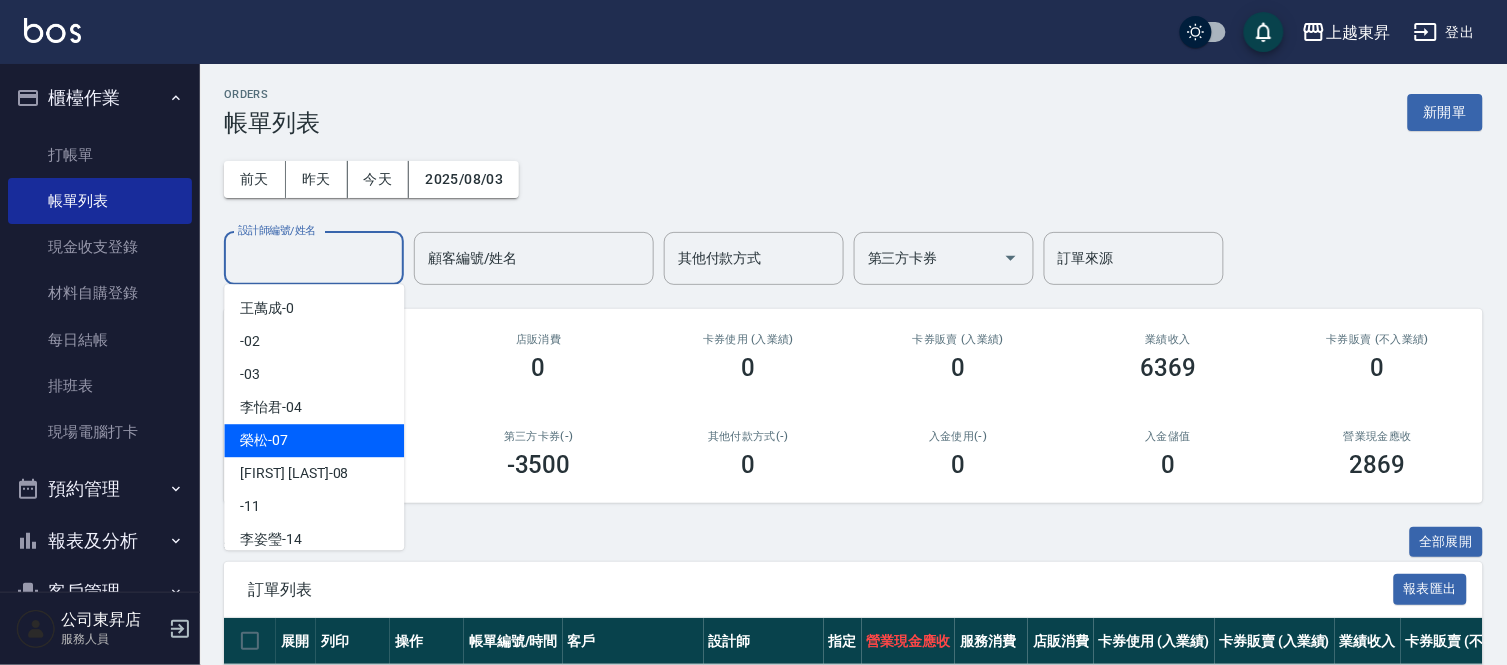 click on "榮松 -07" at bounding box center (264, 440) 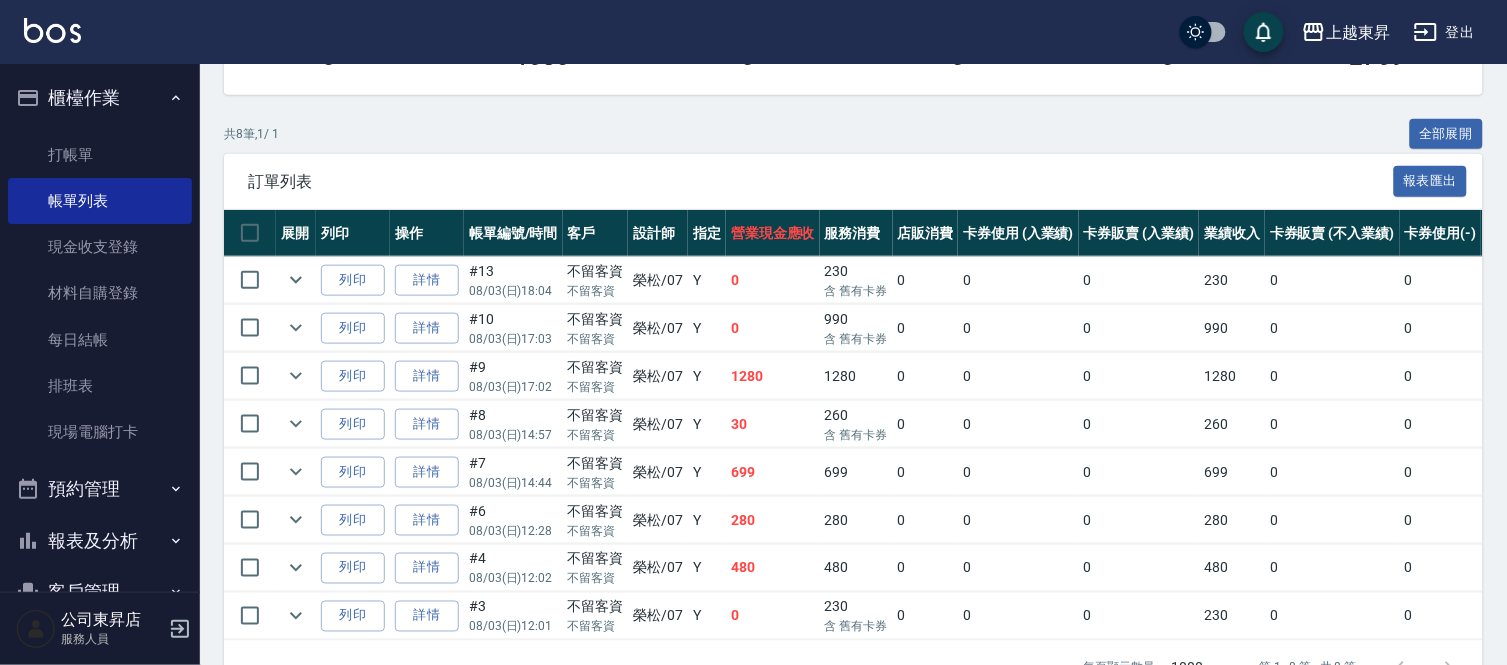scroll, scrollTop: 444, scrollLeft: 0, axis: vertical 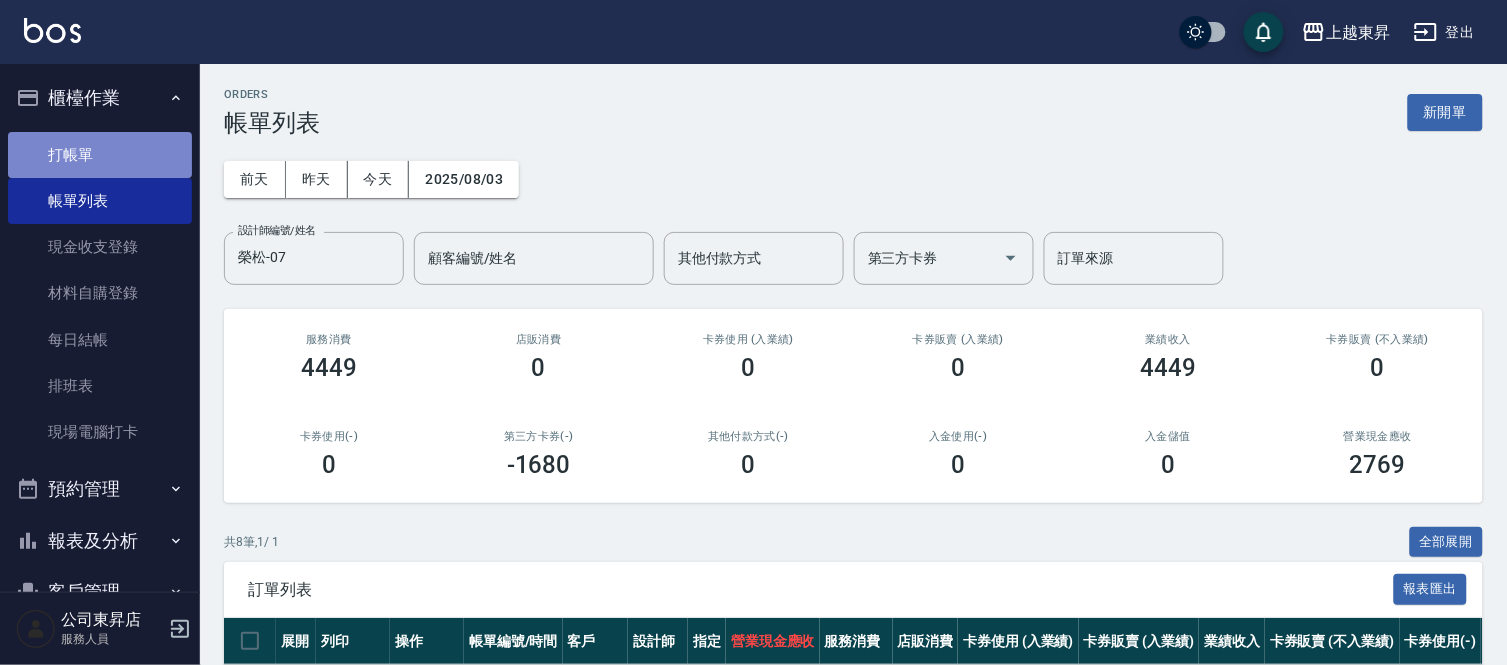 click on "打帳單" at bounding box center (100, 155) 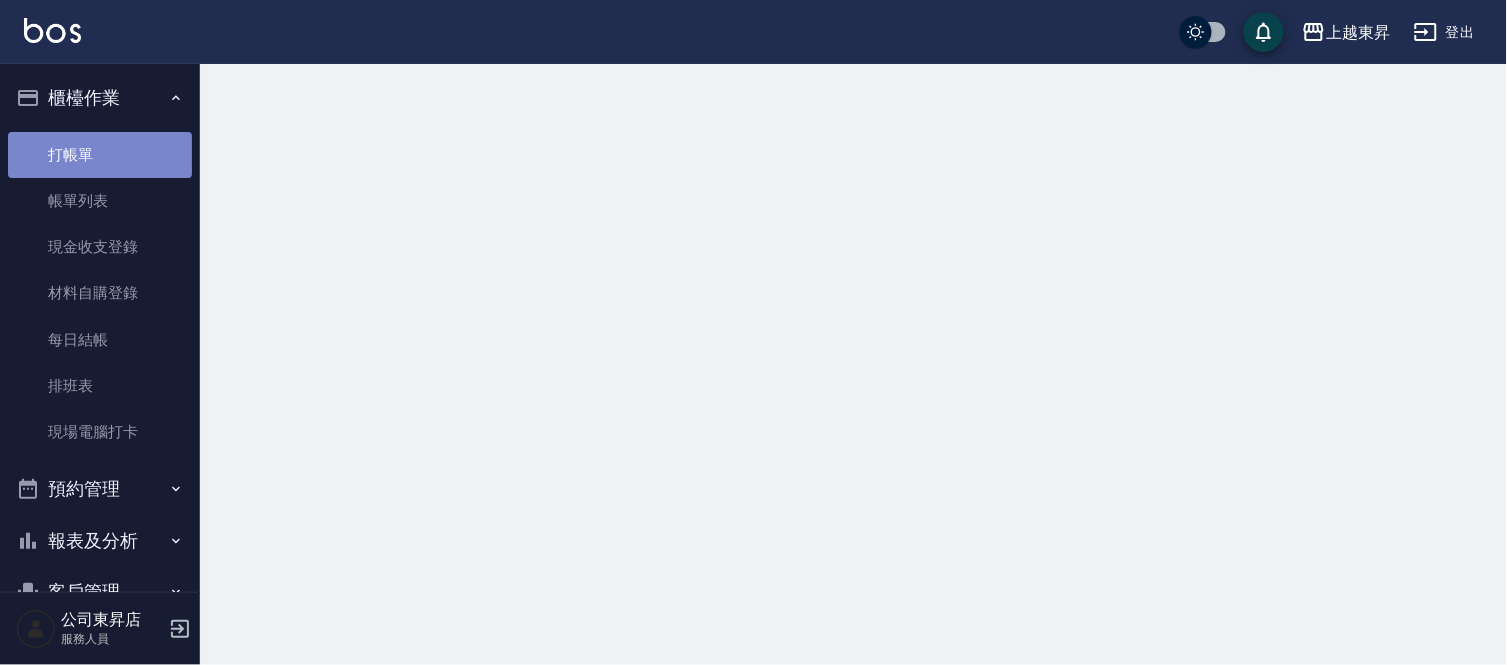 click on "打帳單" at bounding box center (100, 155) 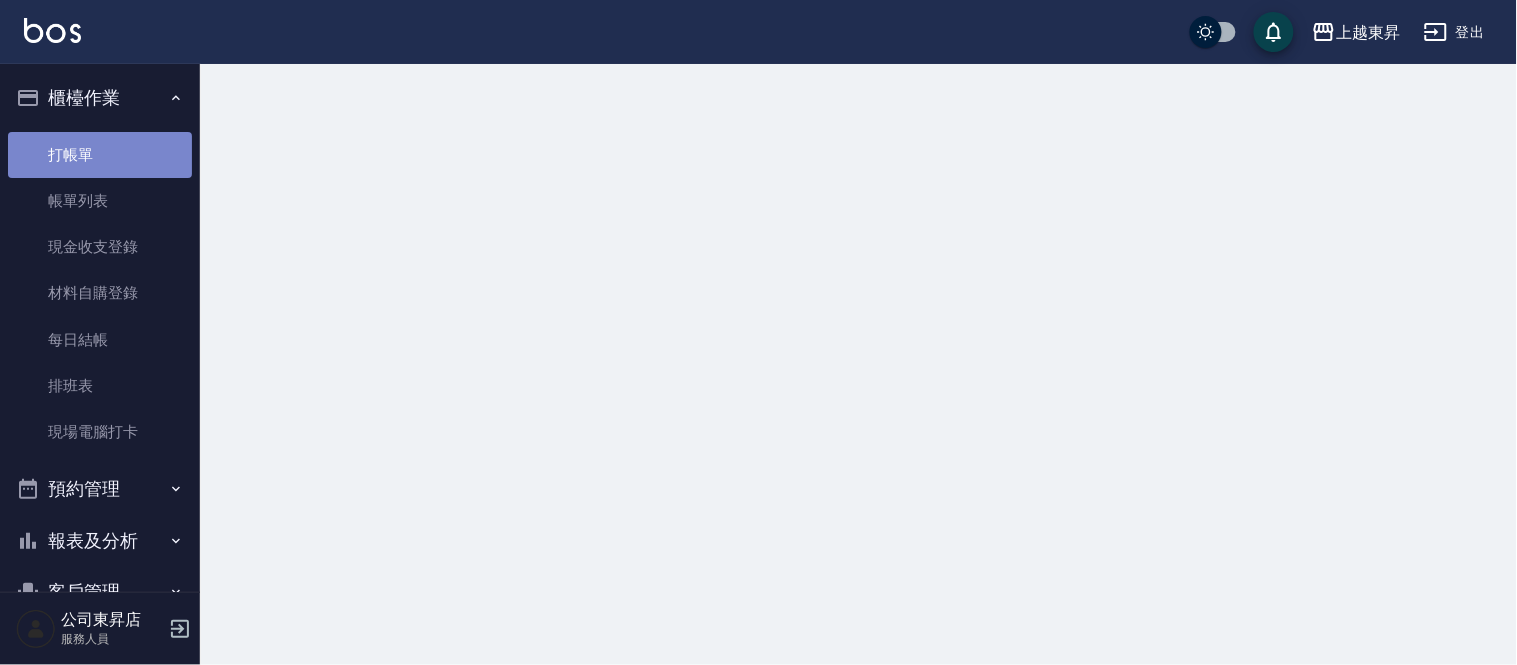 click on "打帳單" at bounding box center (100, 155) 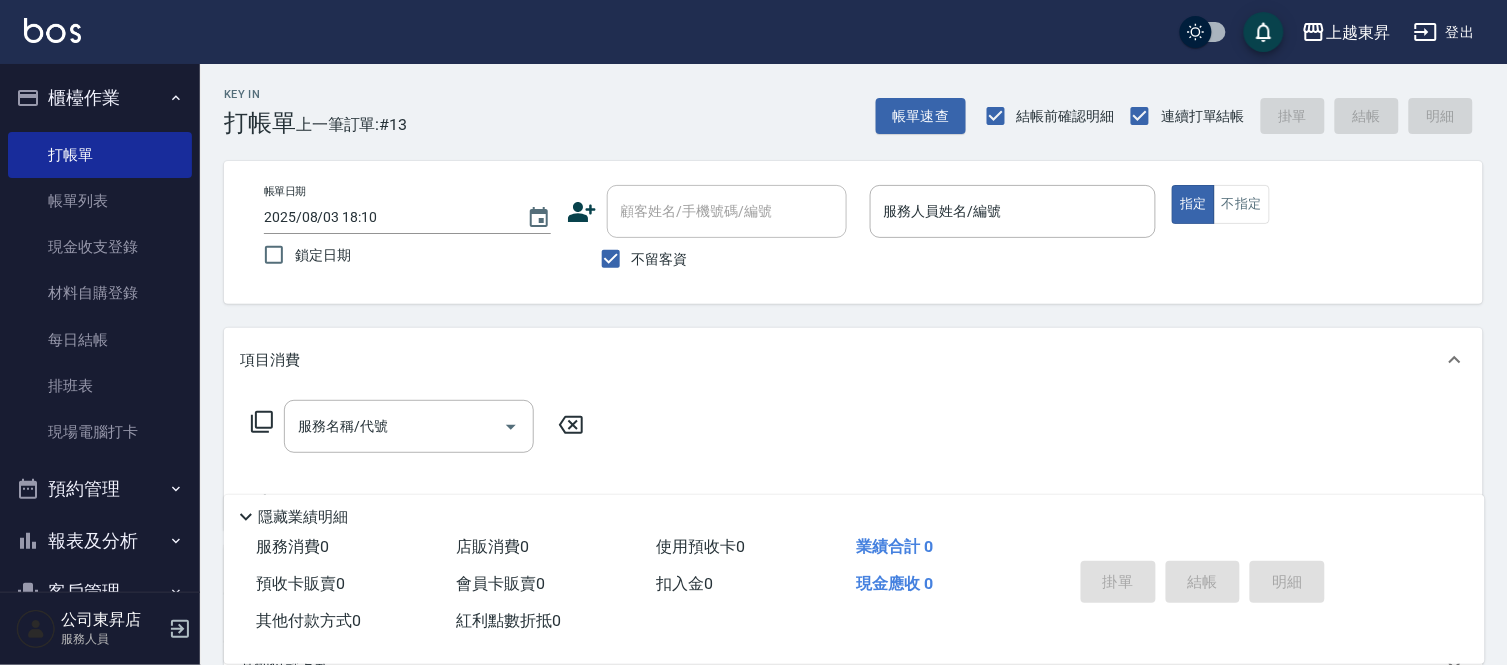 click on "不留客資" at bounding box center (639, 259) 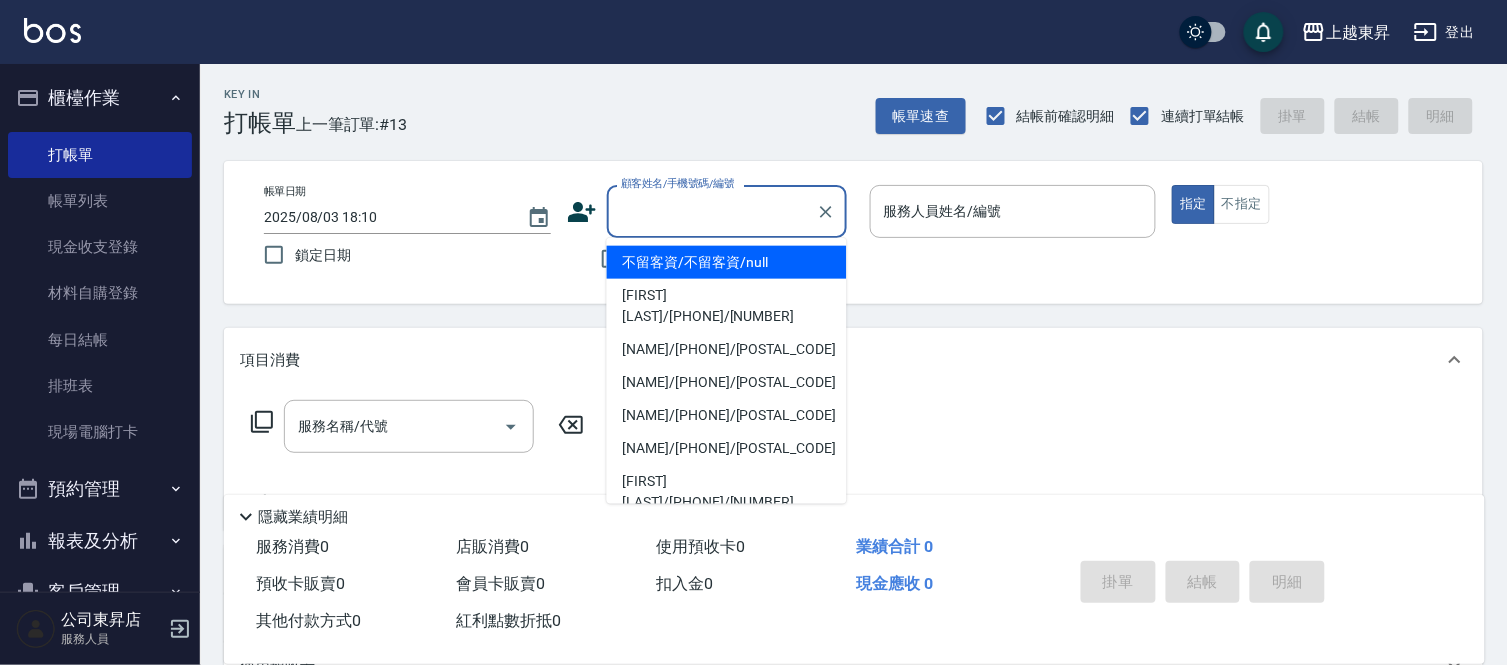 click on "顧客姓名/手機號碼/編號" at bounding box center [712, 211] 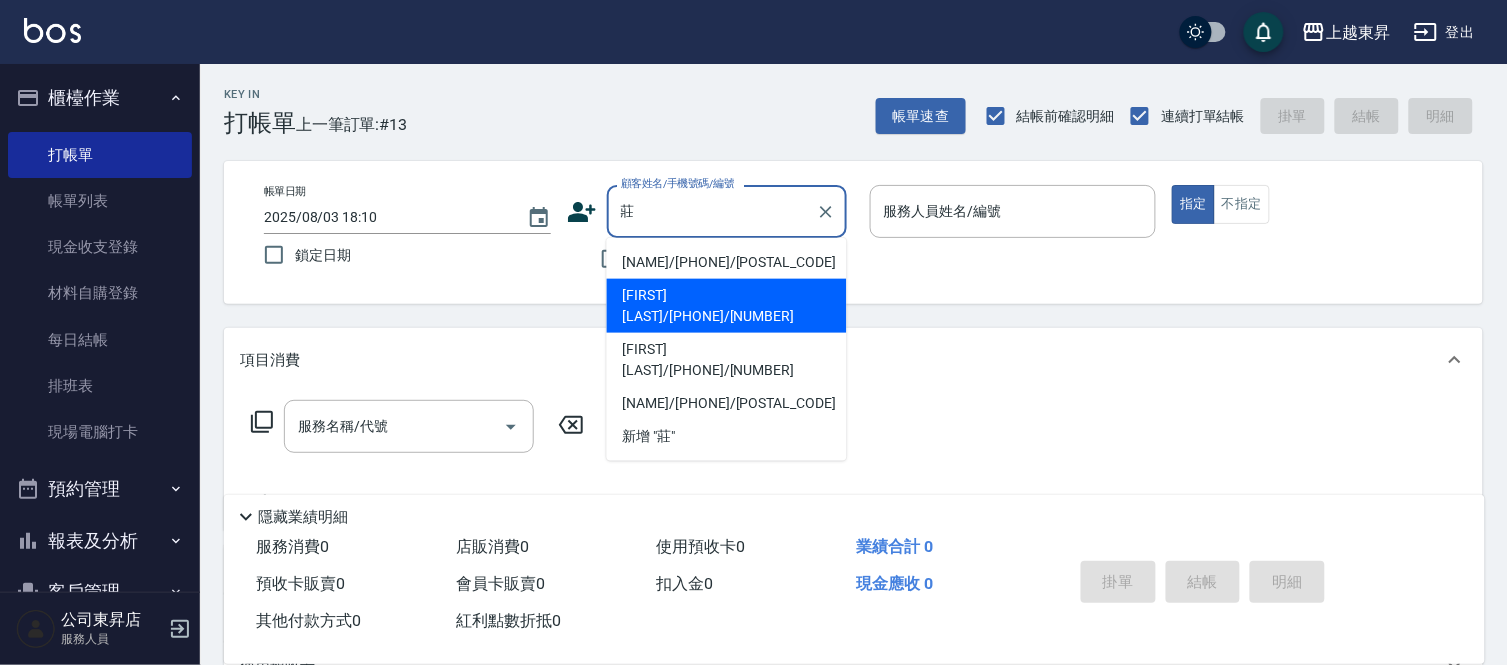 click on "[FIRST] [LAST]/[PHONE]/[NUMBER]" at bounding box center (727, 306) 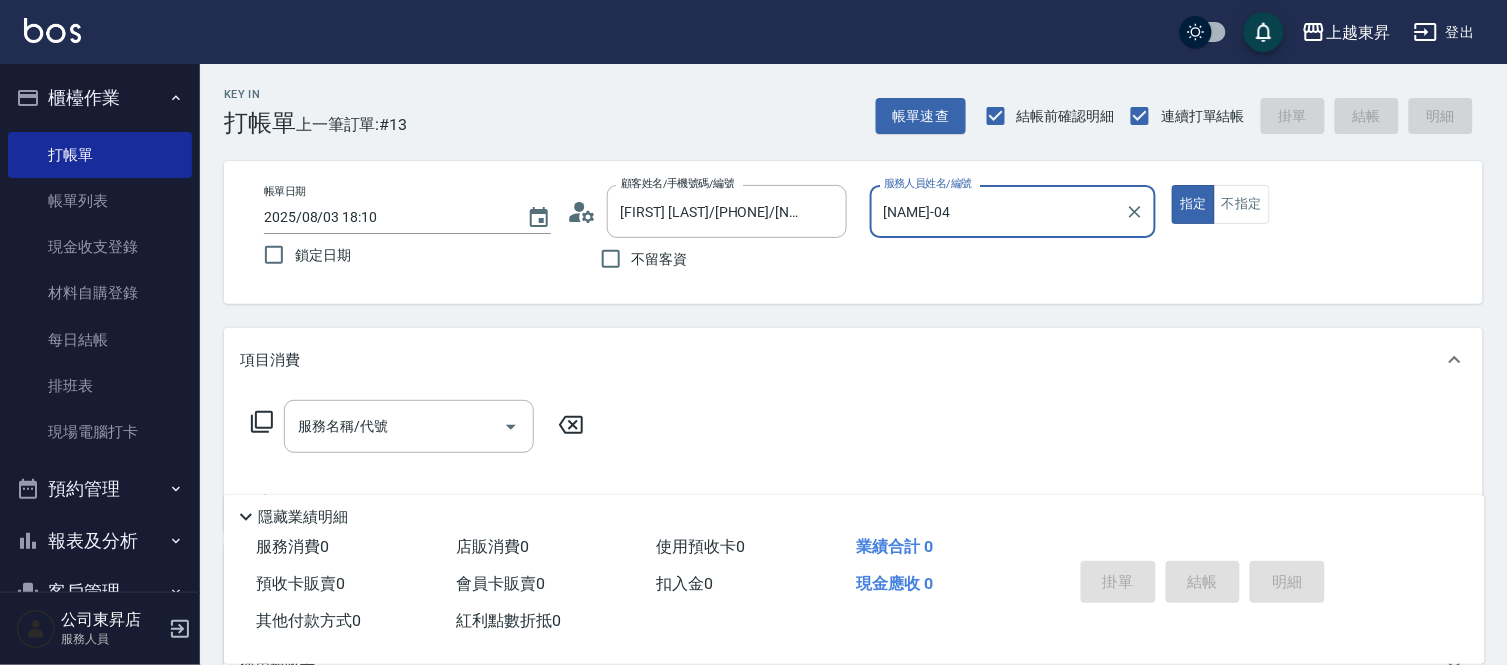 type on "[NAME]-04" 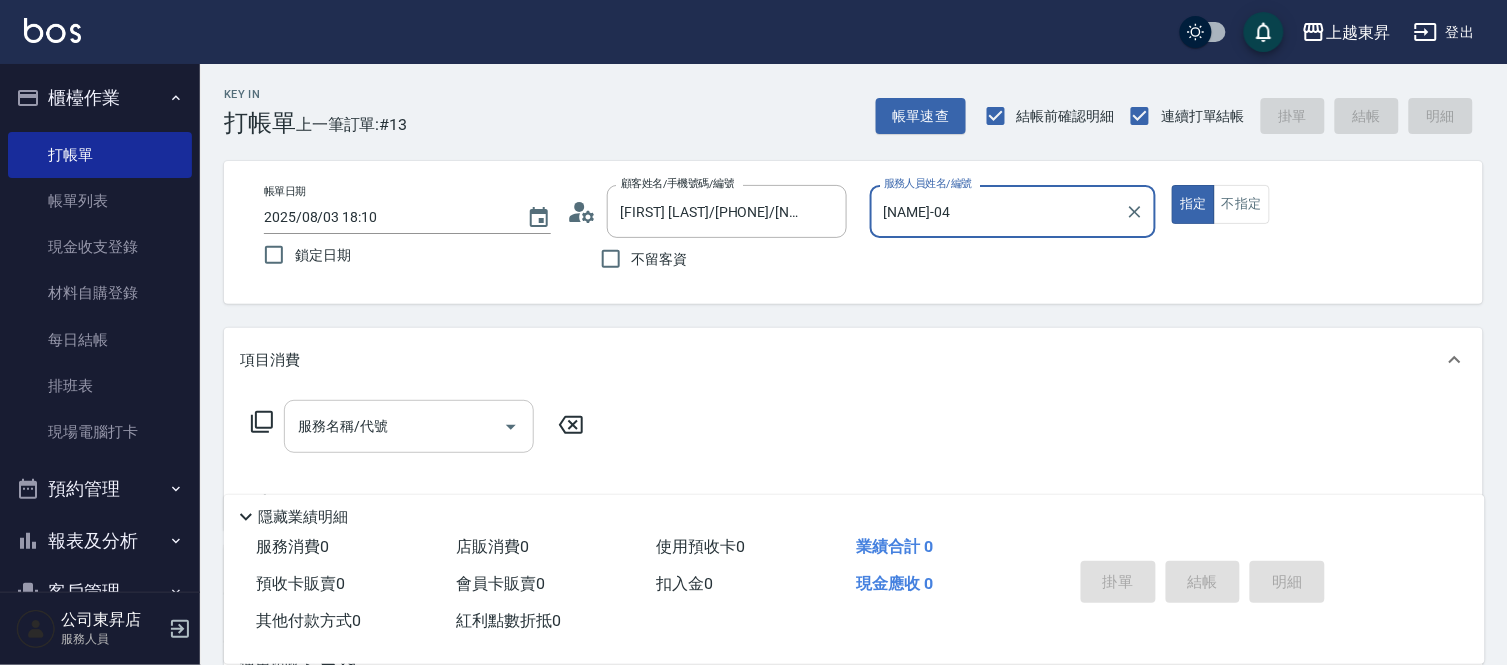 click on "服務名稱/代號" at bounding box center (394, 426) 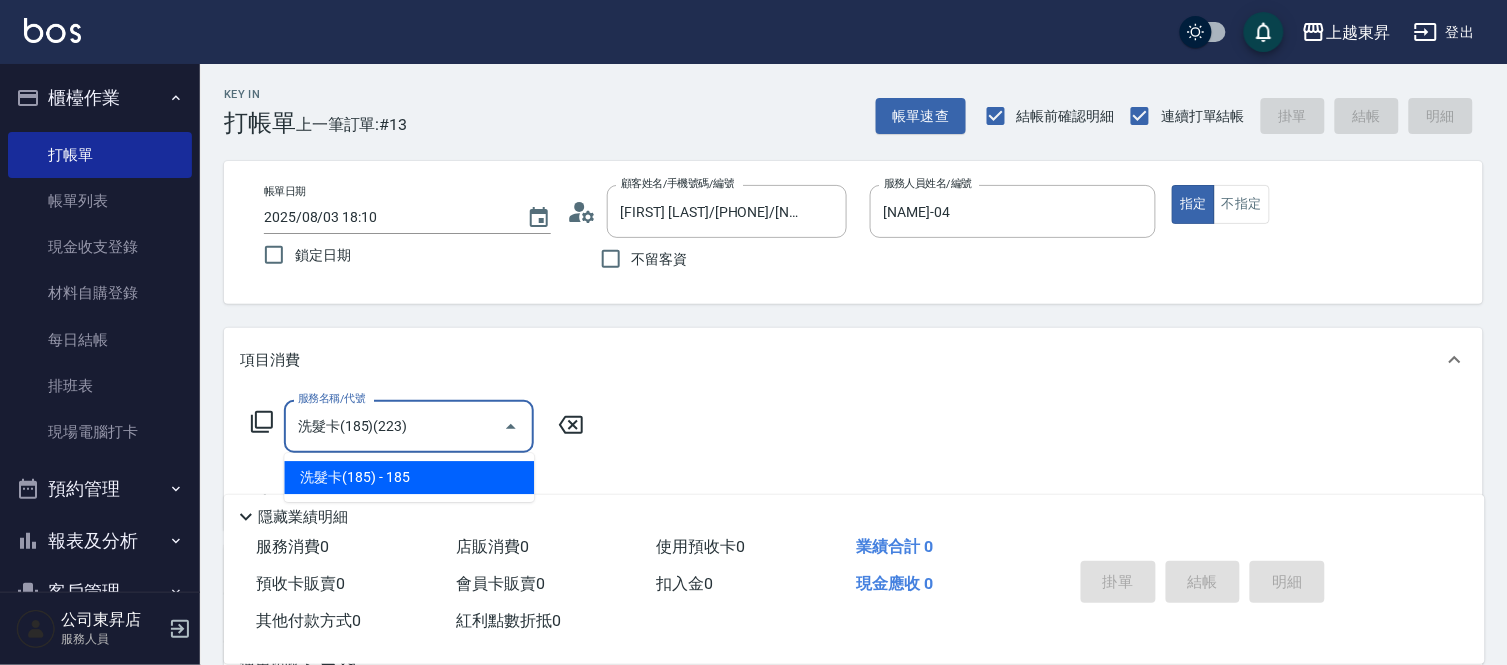 type on "洗髮卡(185)(223)" 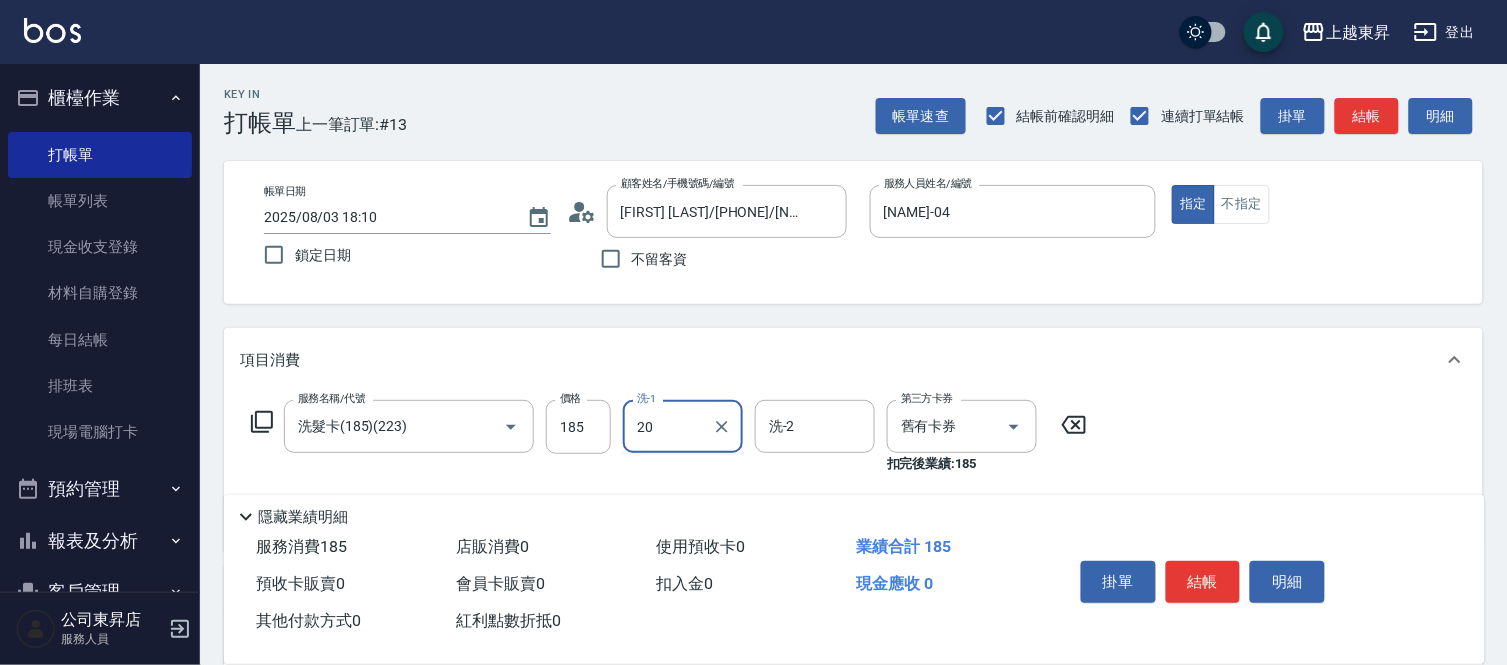 type on "[NAME]-20" 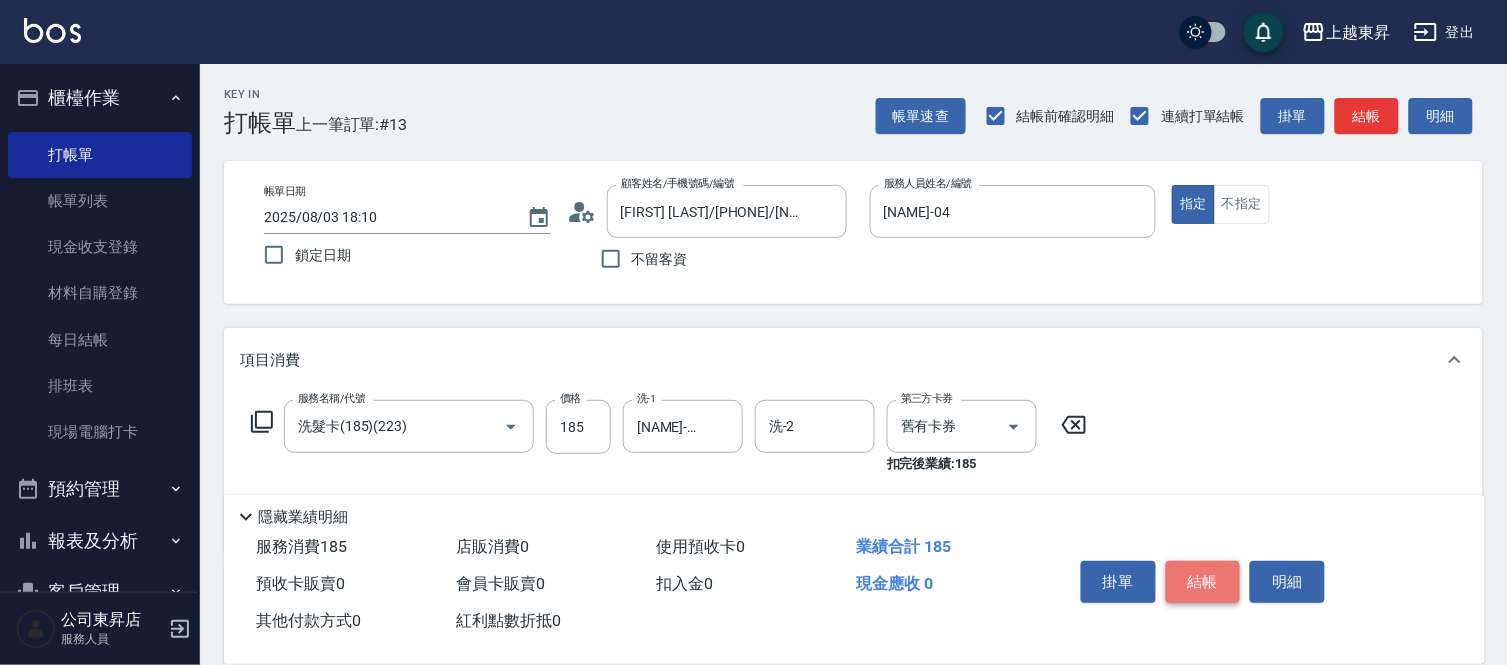 click on "結帳" at bounding box center (1203, 582) 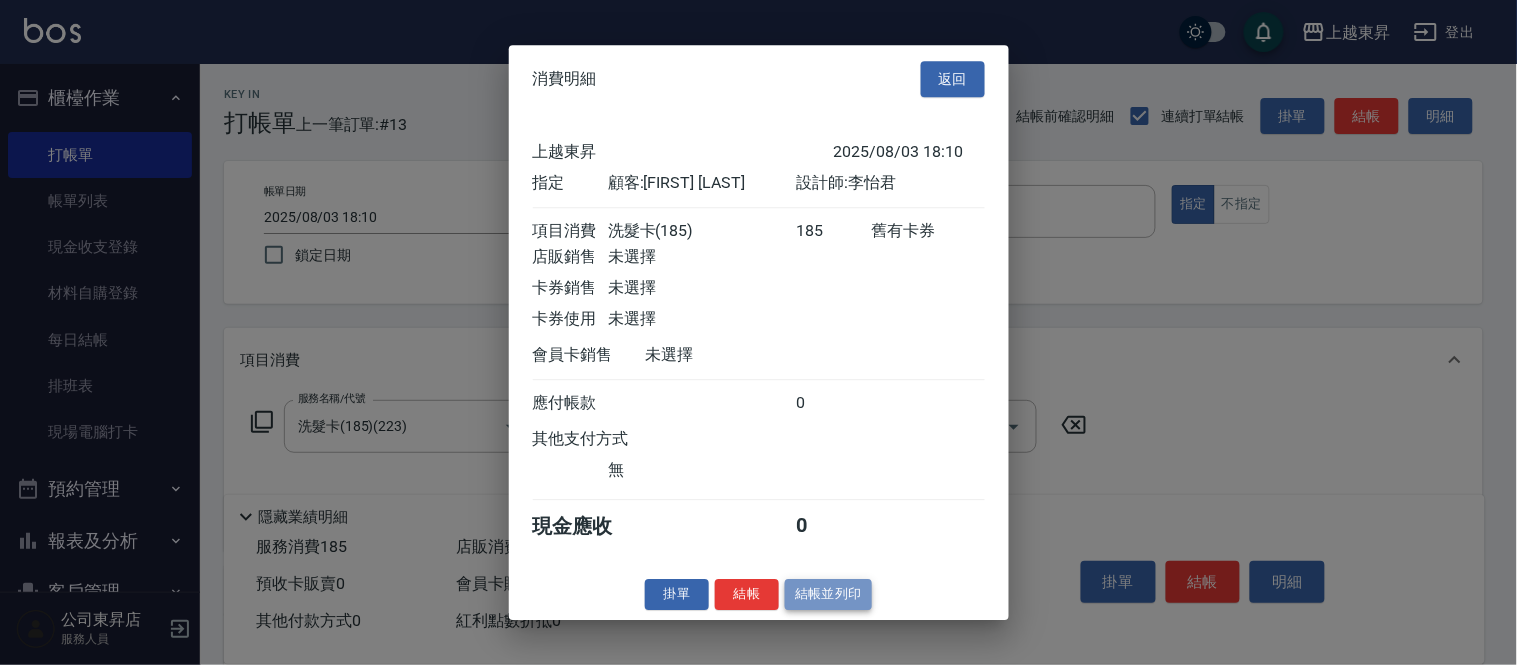 click on "結帳並列印" at bounding box center (828, 594) 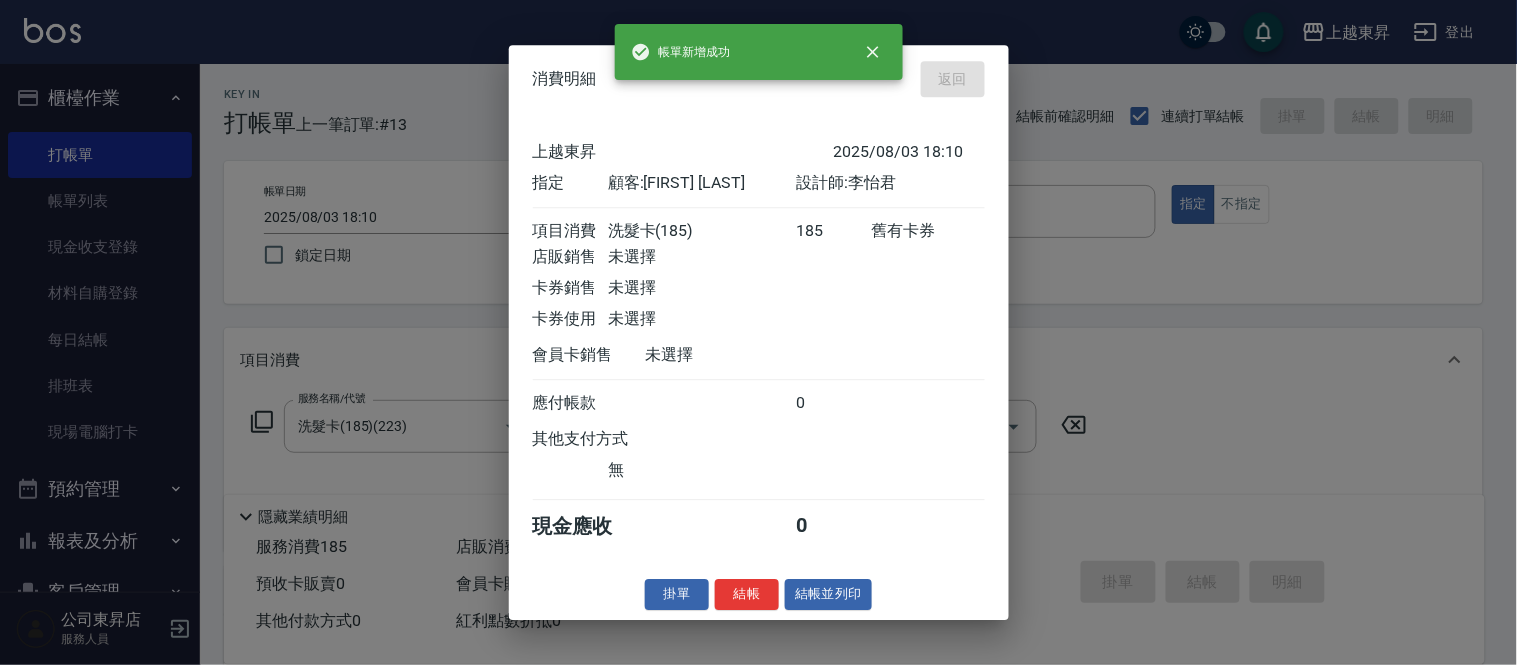 type on "2025/08/03 18:24" 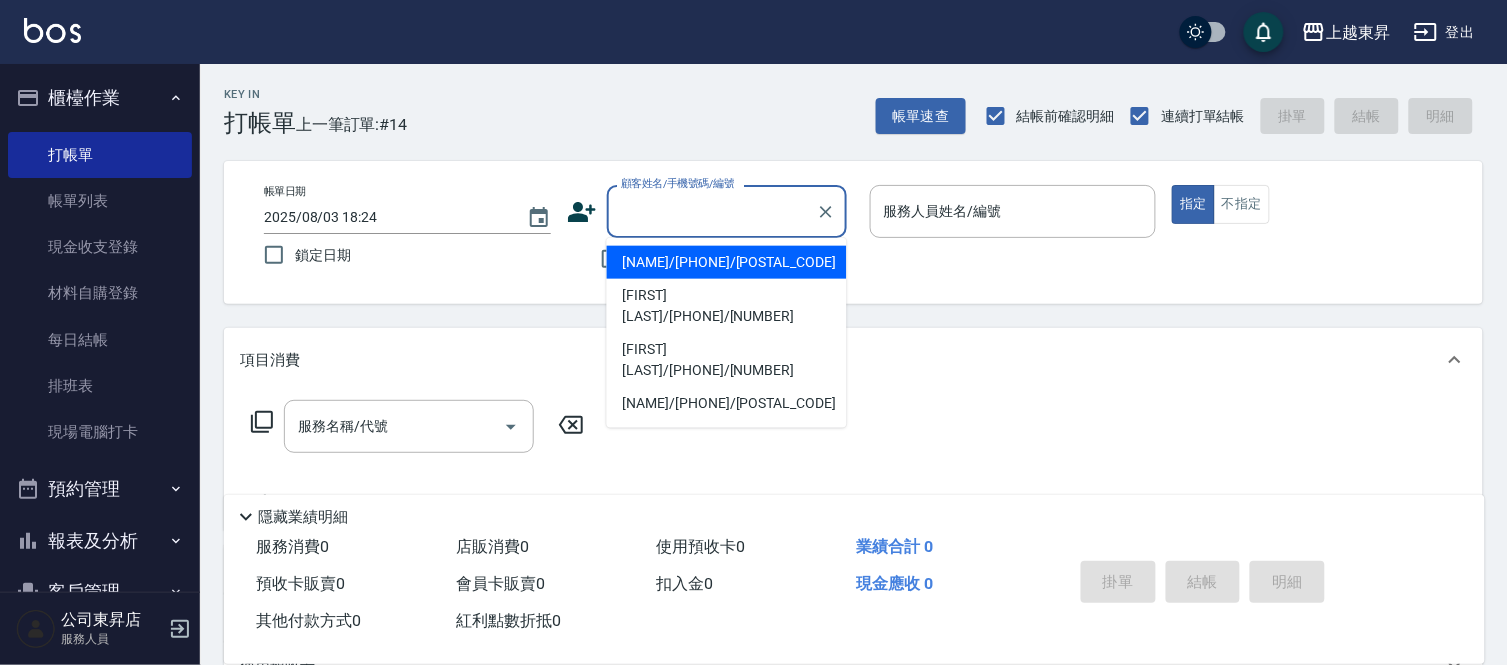drag, startPoint x: 722, startPoint y: 200, endPoint x: 737, endPoint y: 166, distance: 37.161808 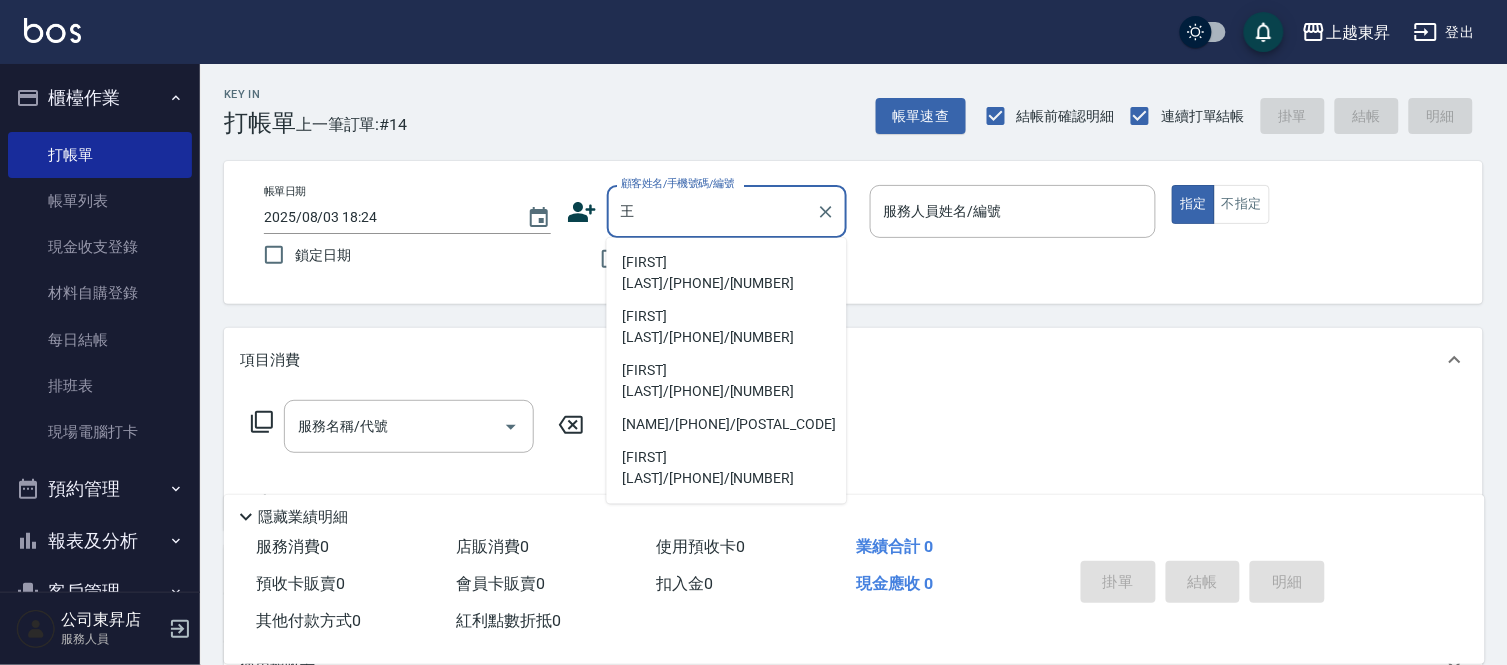 click on "[FIRST] [LAST]/[PHONE]/[NUMBER]" at bounding box center (727, 609) 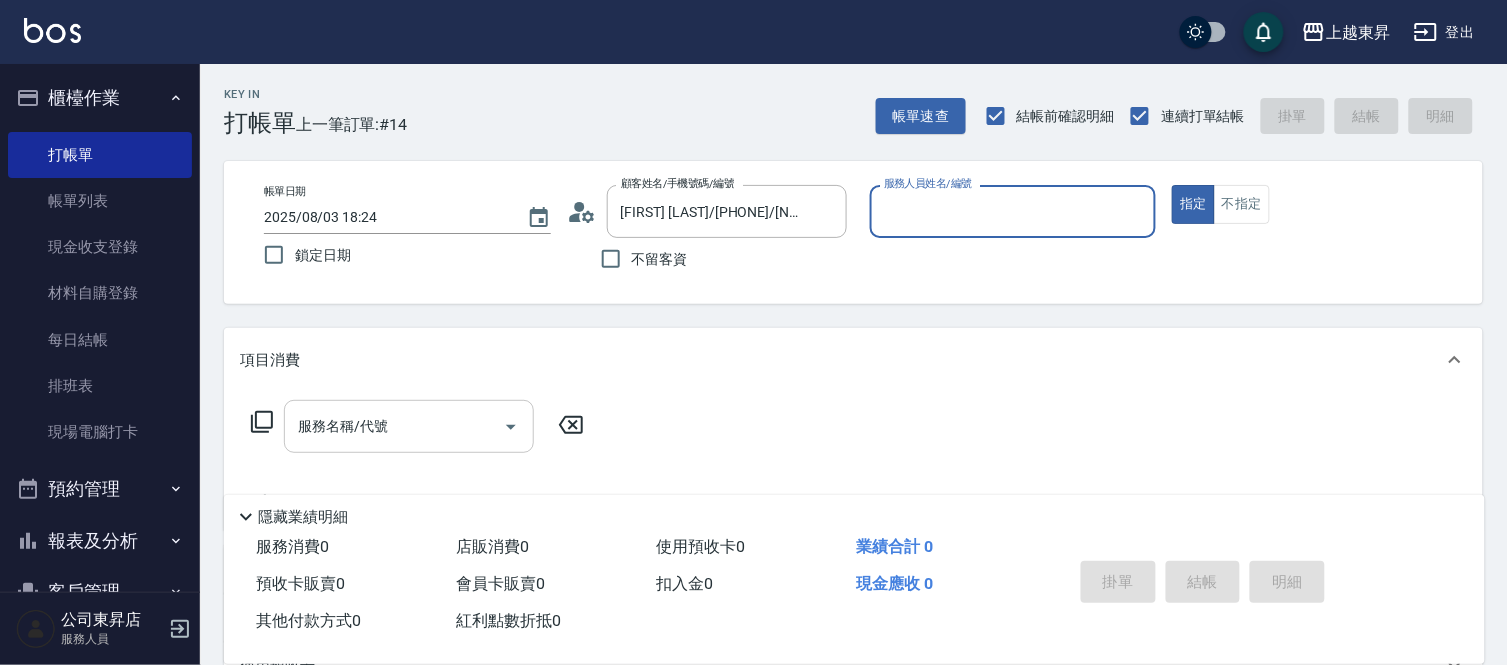 type on "[NAME]-04" 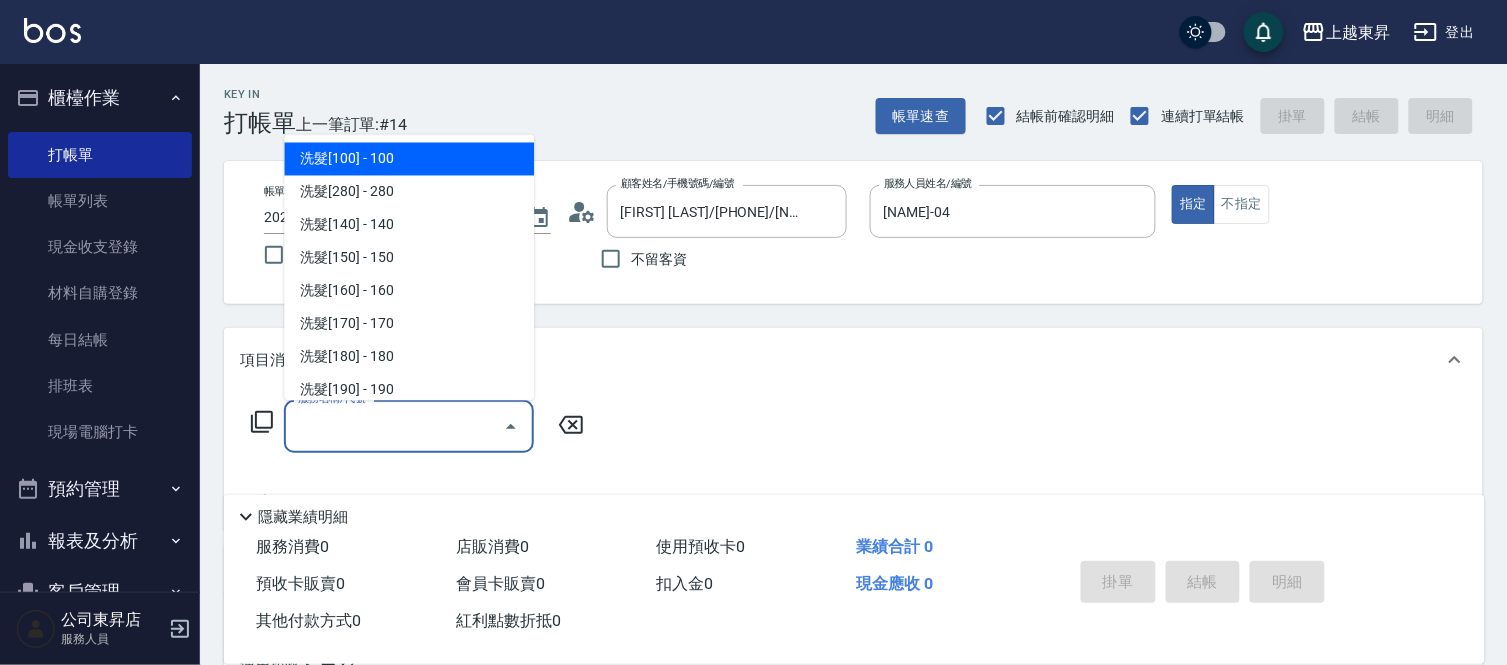 click on "服務名稱/代號" at bounding box center (394, 426) 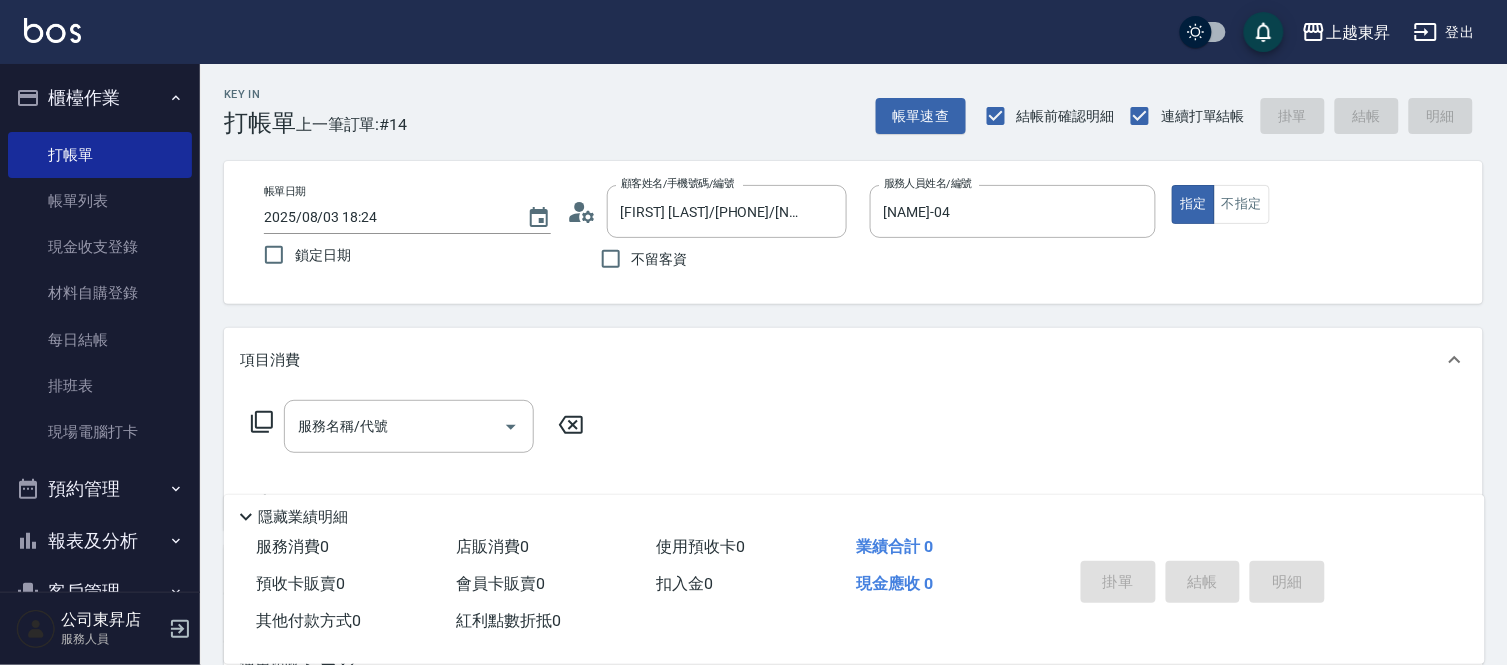 click on "服務名稱/代號 服務名稱/代號" at bounding box center [418, 426] 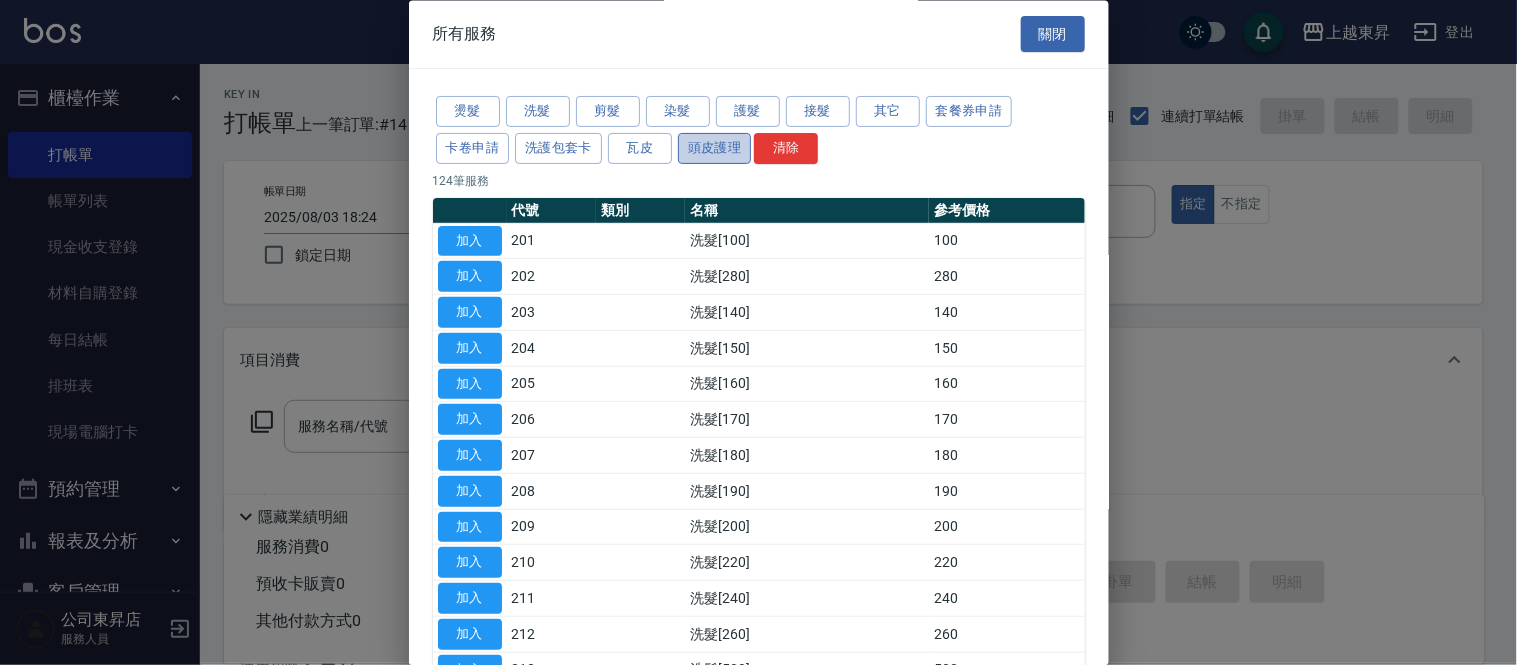 click on "頭皮護理" at bounding box center [715, 148] 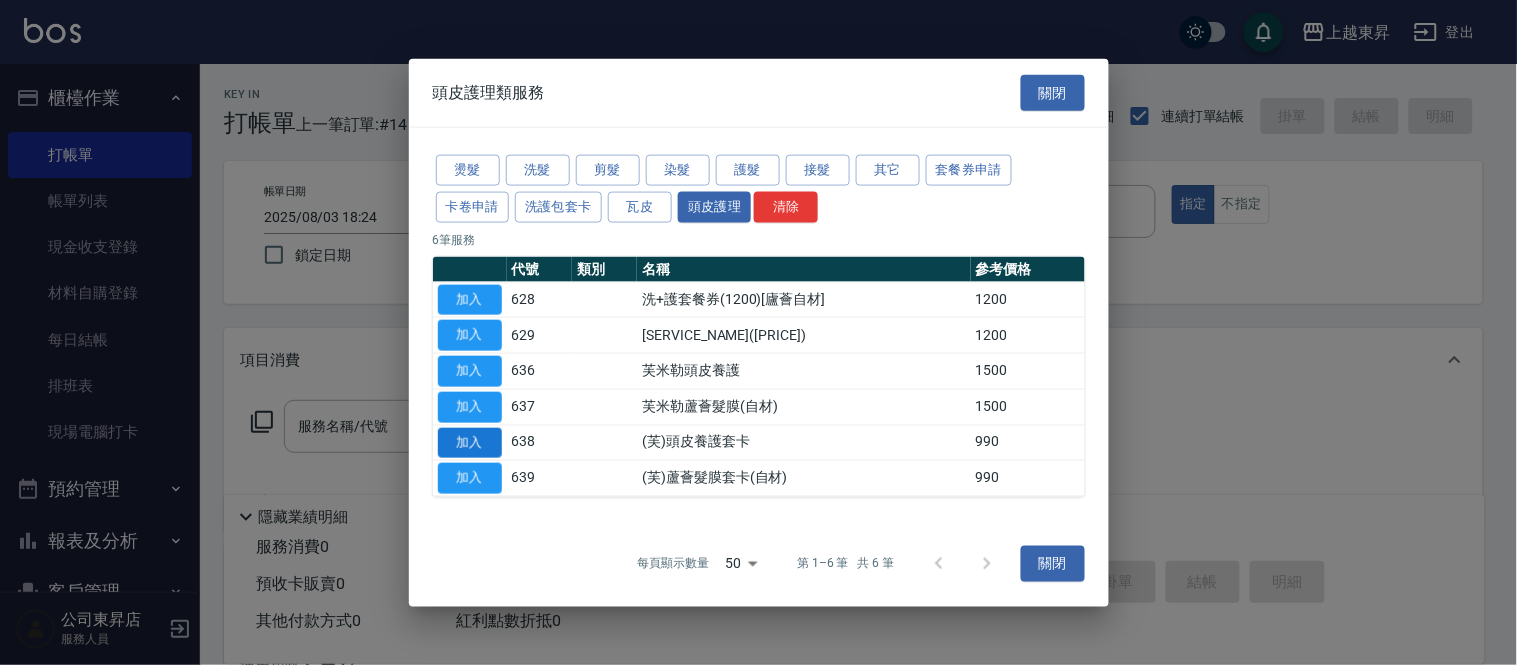 click on "加入" at bounding box center (470, 442) 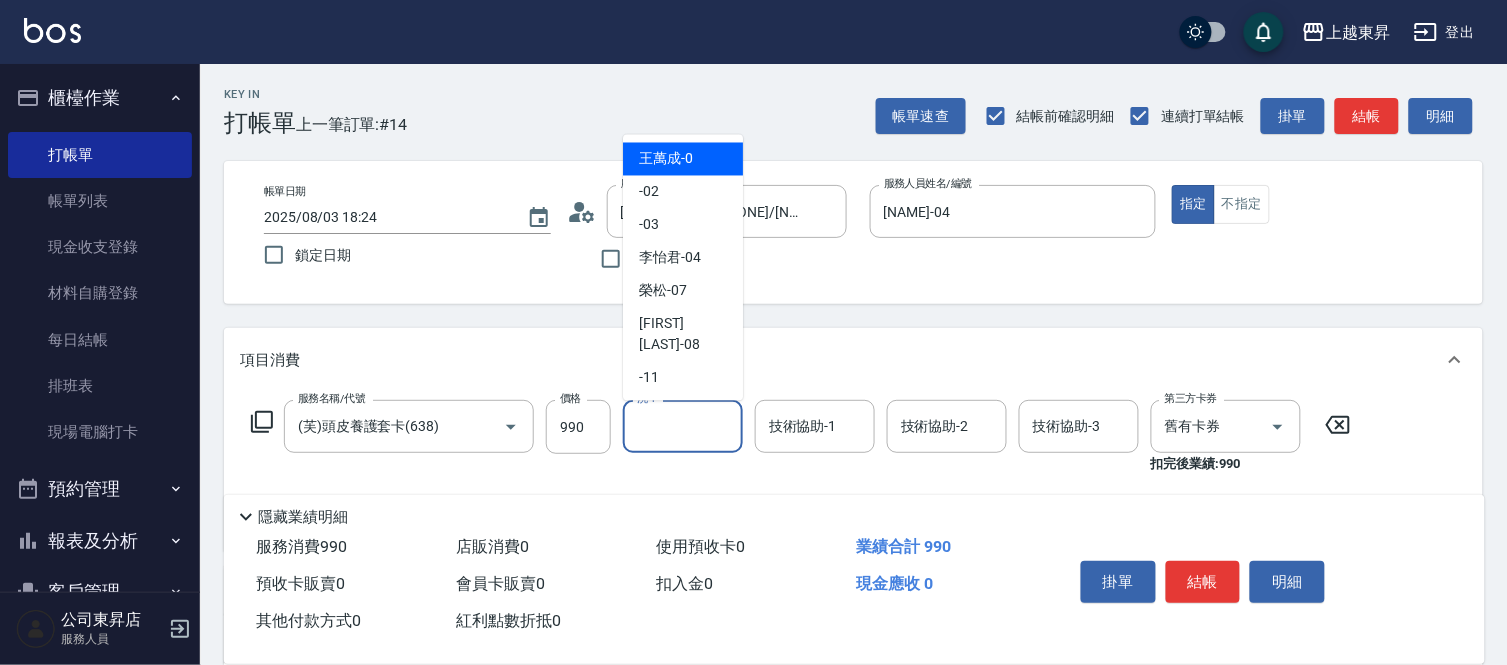 click on "洗-1 洗-1" at bounding box center (683, 426) 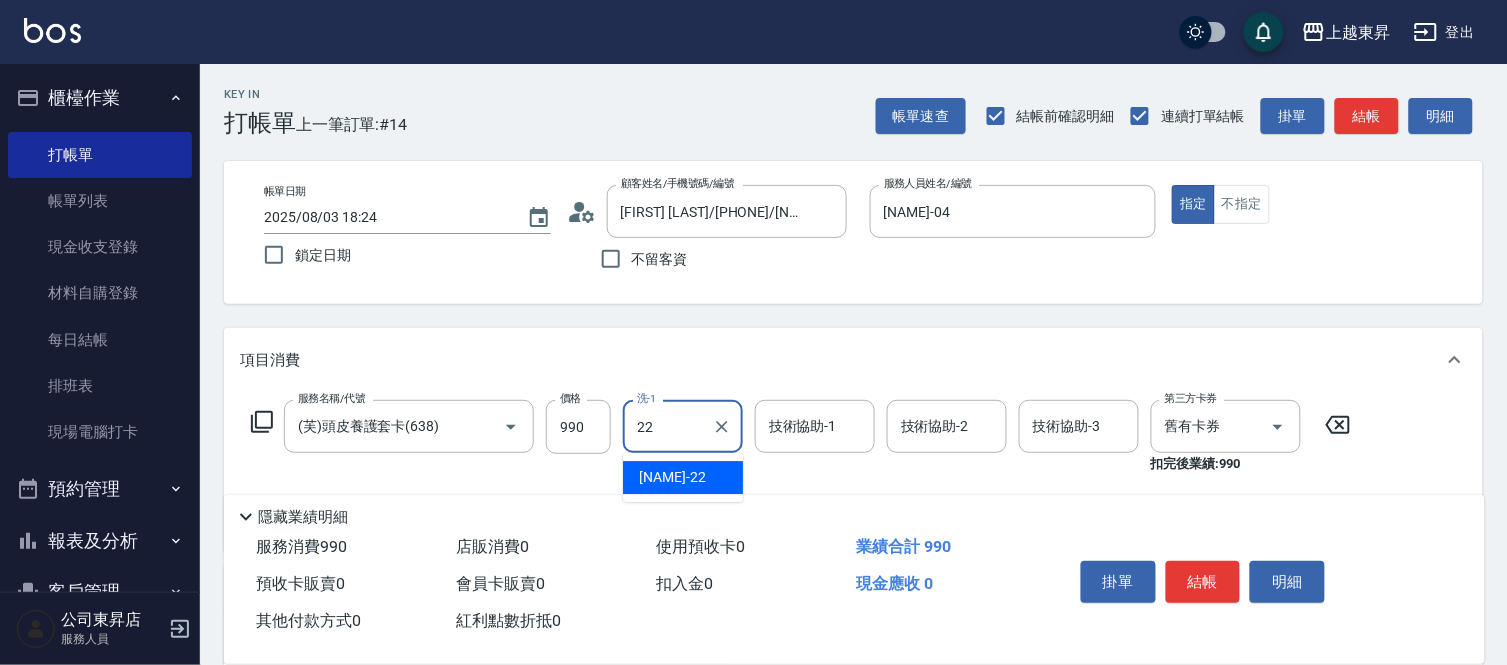 type on "[NAME]-22" 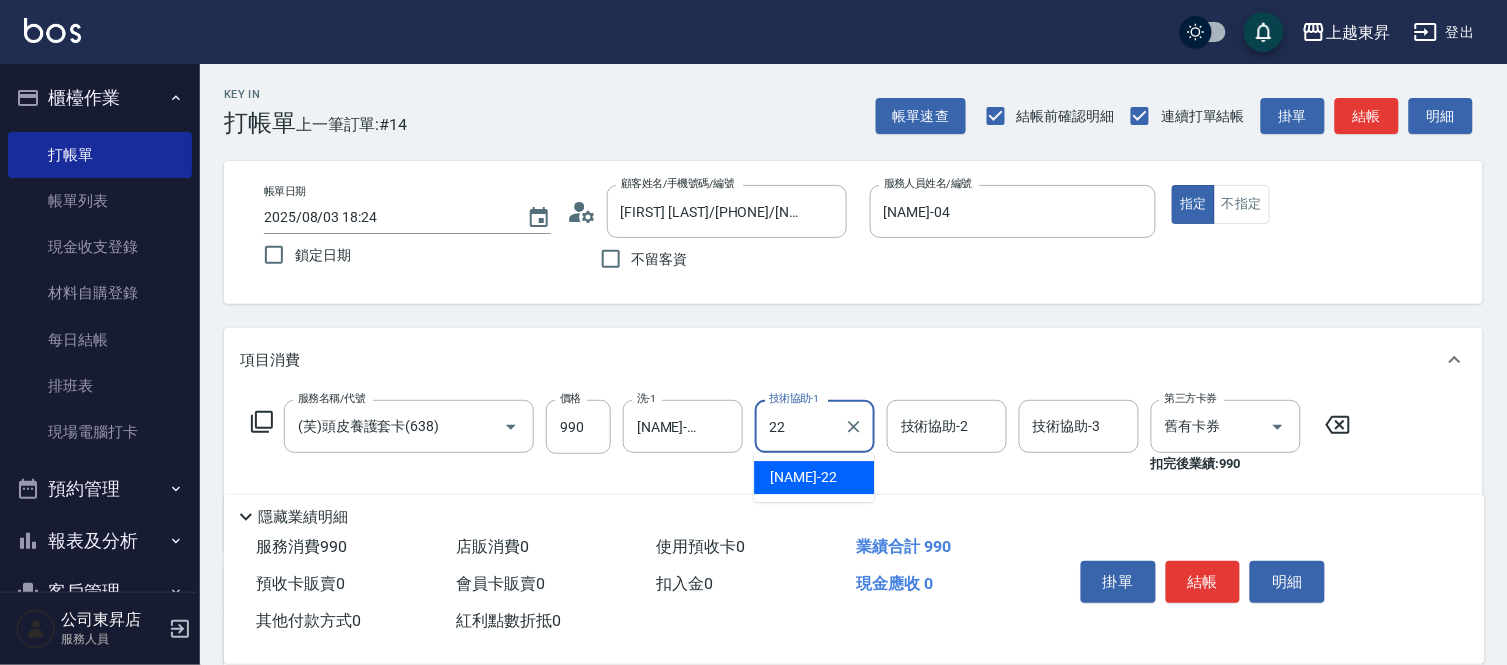 type on "[NAME]-22" 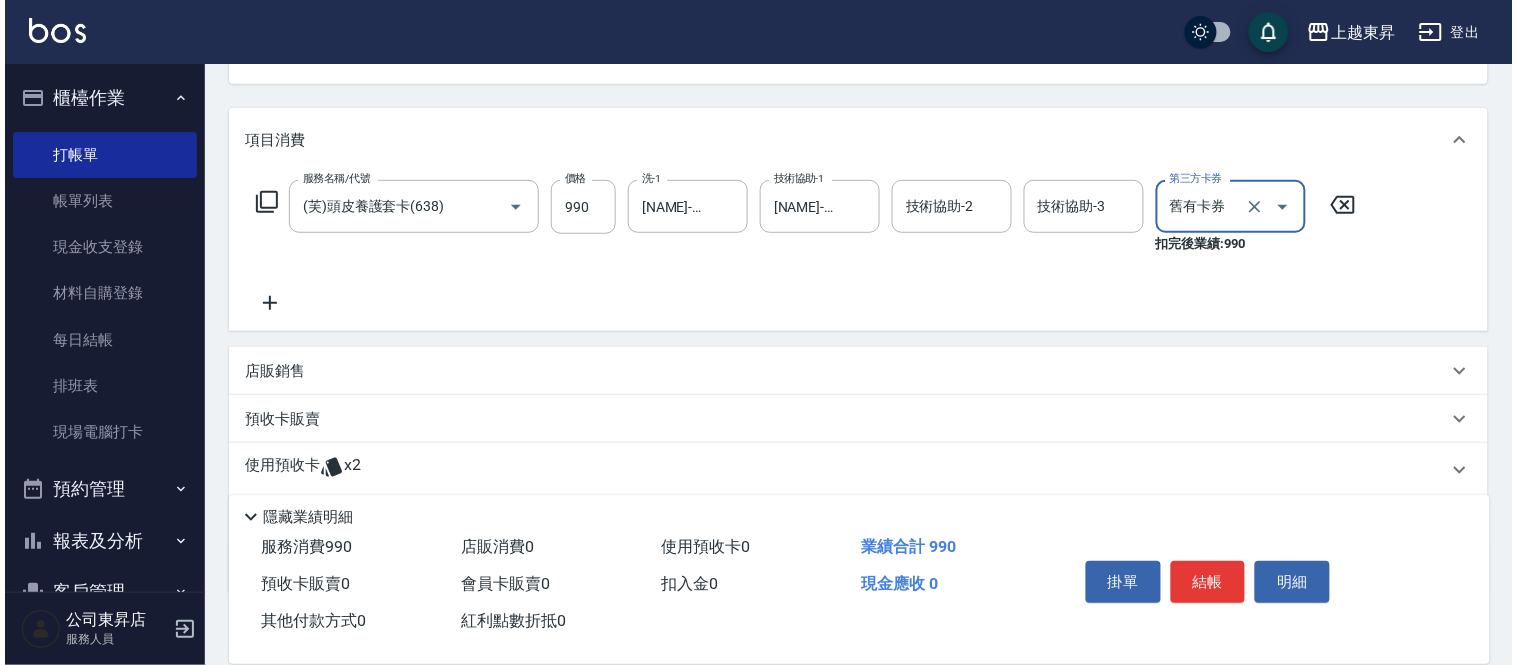 scroll, scrollTop: 222, scrollLeft: 0, axis: vertical 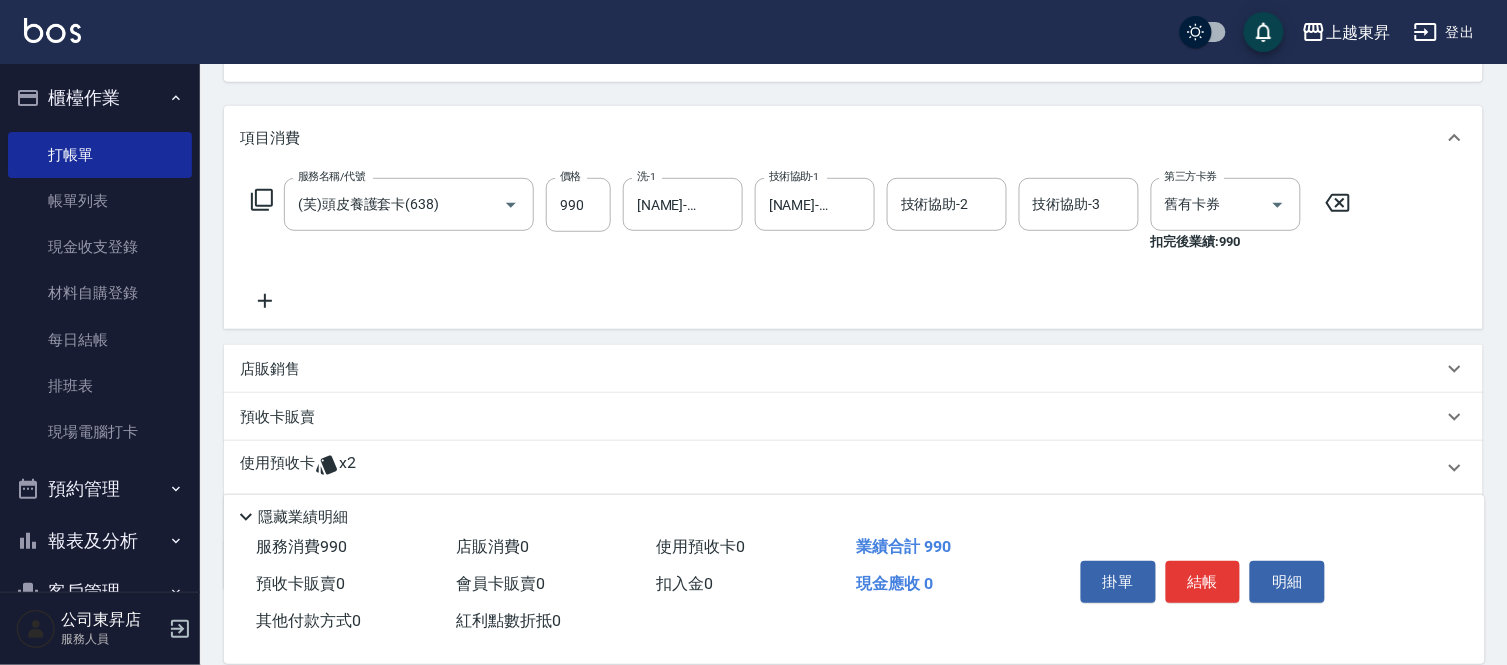 click 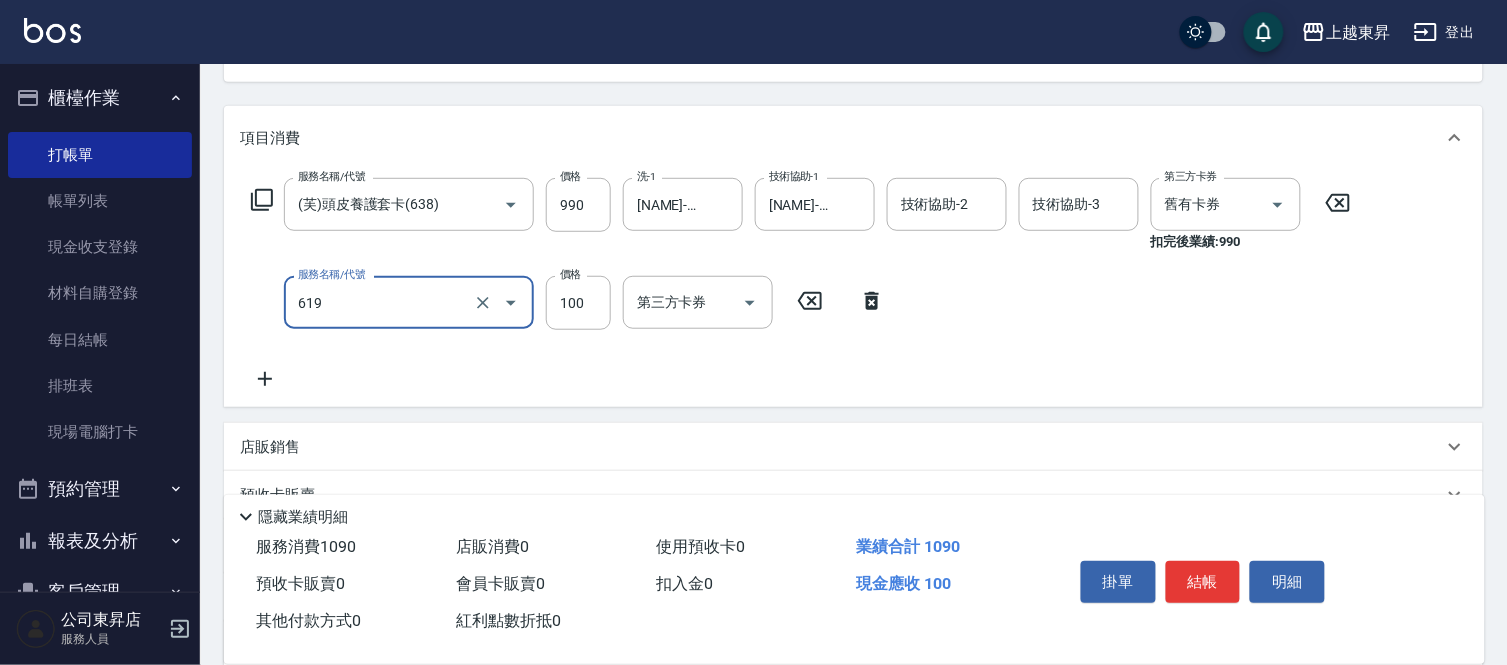 type on "煥彩.玻酸.晶膜.水療(619)" 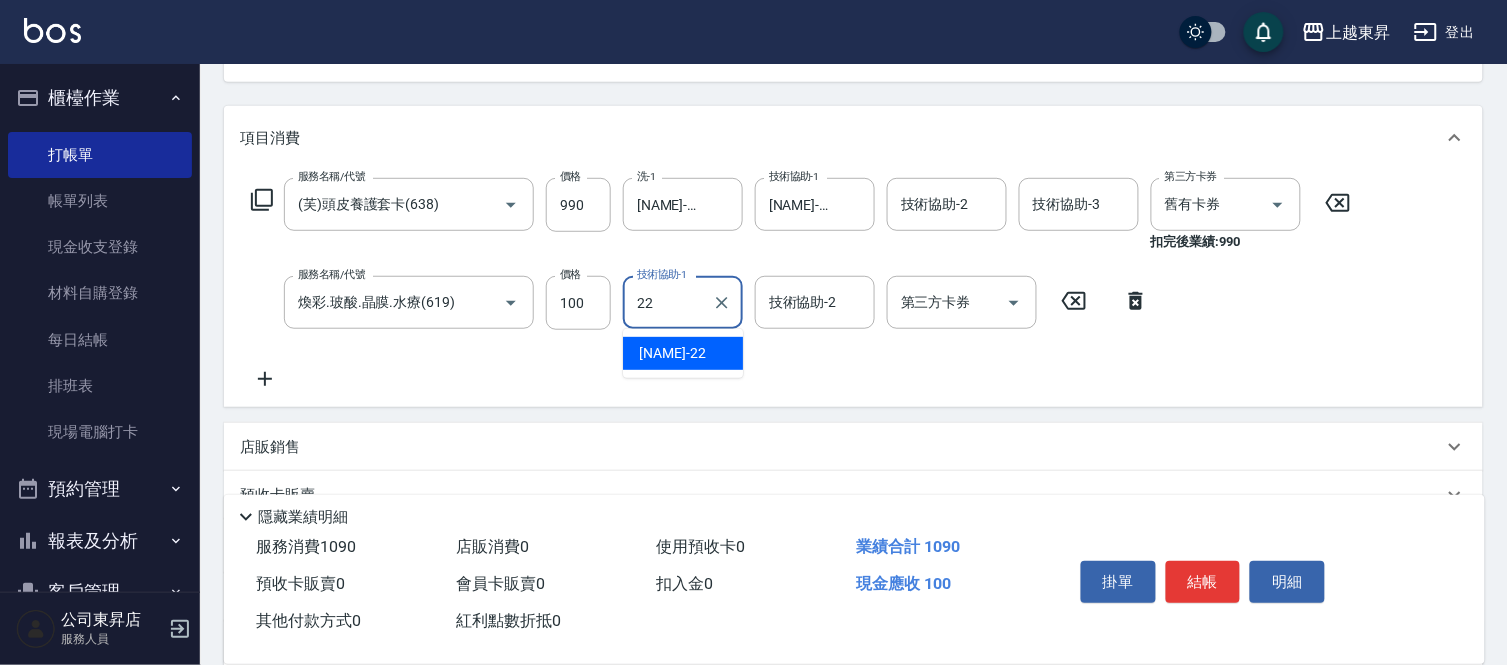 type on "[NAME]-22" 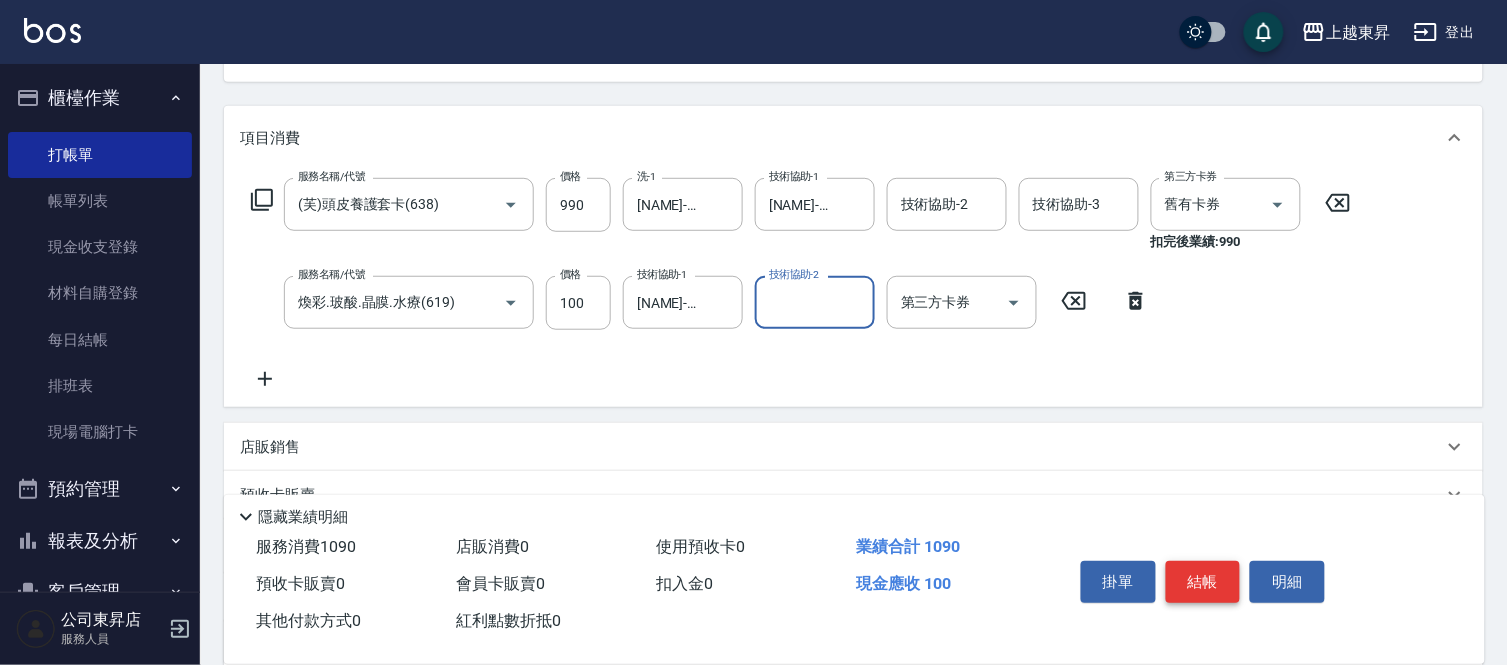 click on "結帳" at bounding box center [1203, 582] 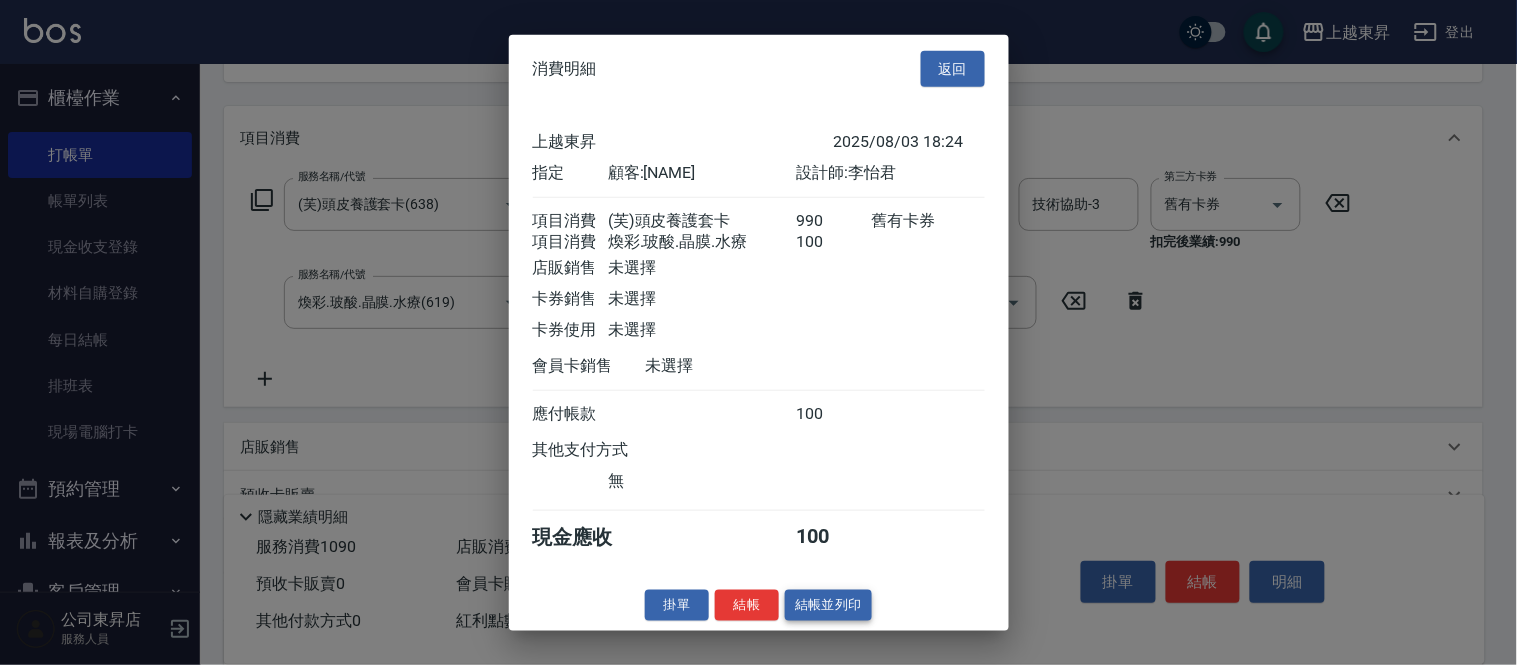 click on "結帳並列印" at bounding box center (828, 605) 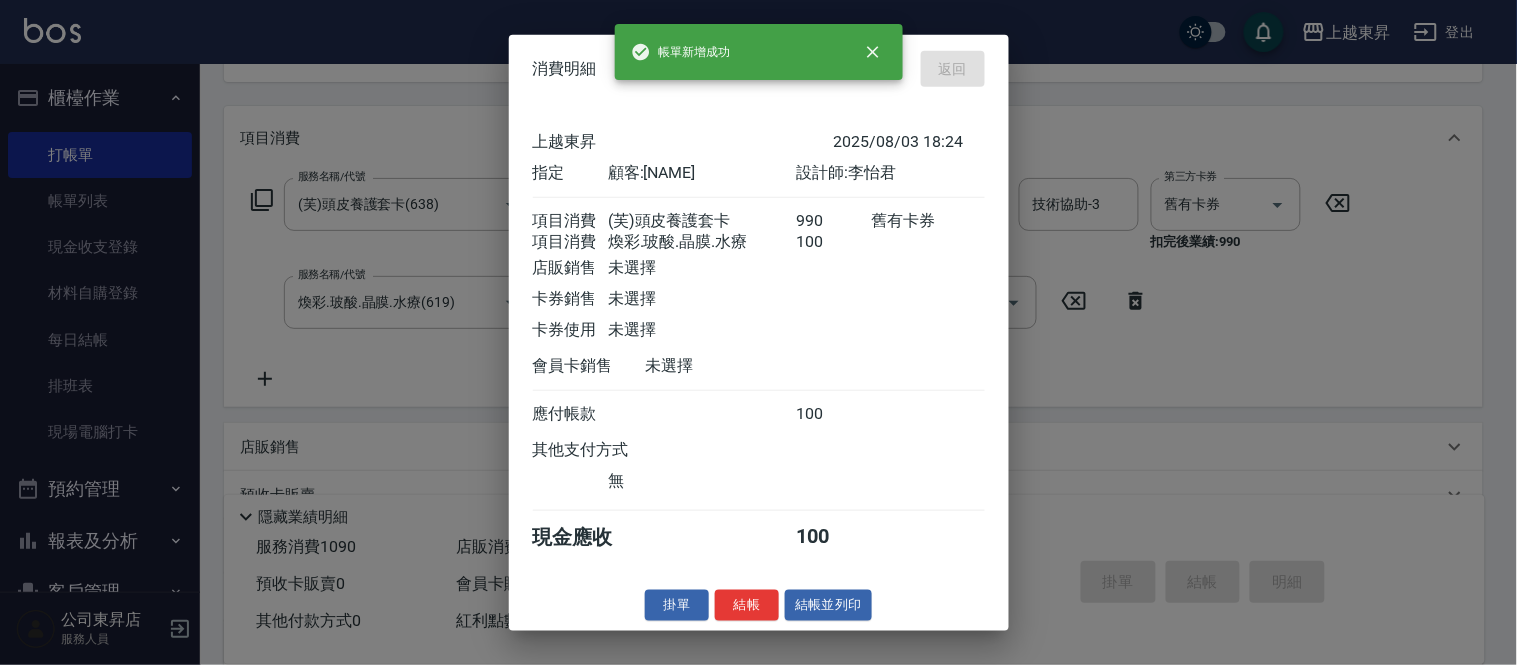 type on "2025/08/03 18:27" 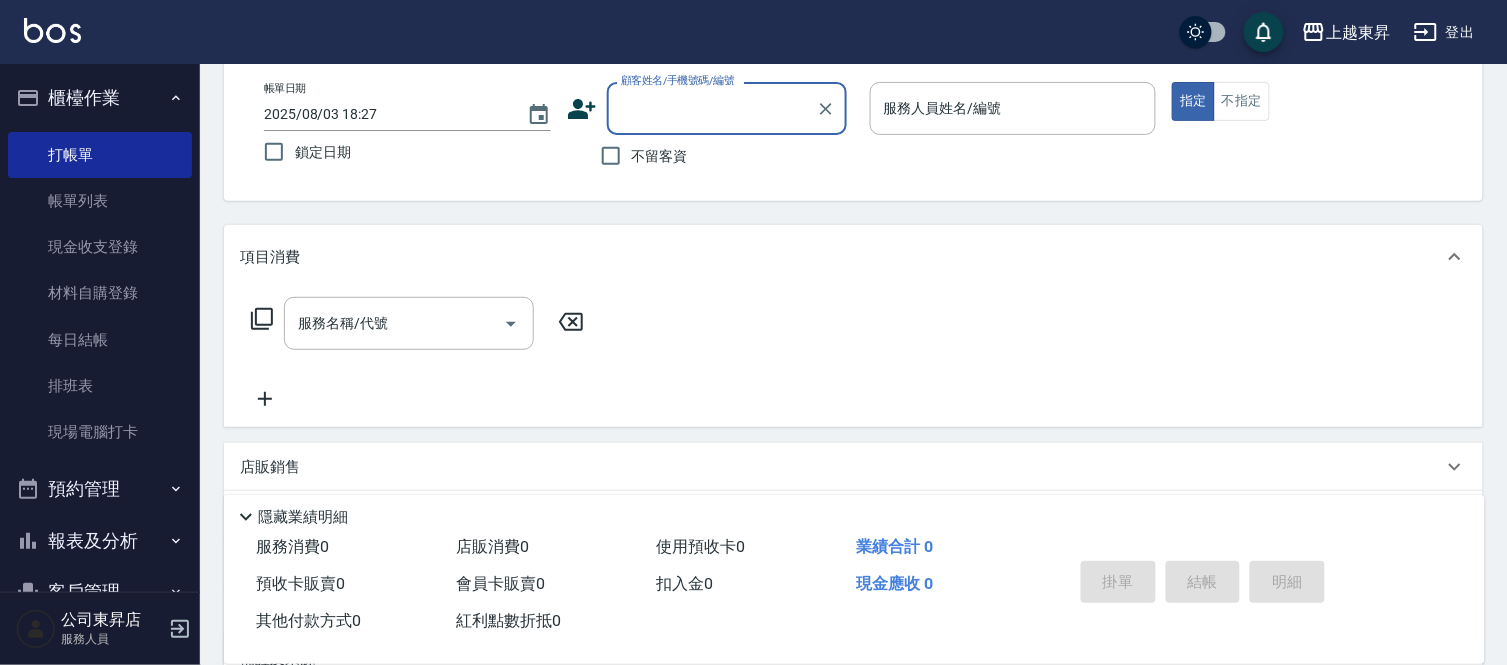 scroll, scrollTop: 0, scrollLeft: 0, axis: both 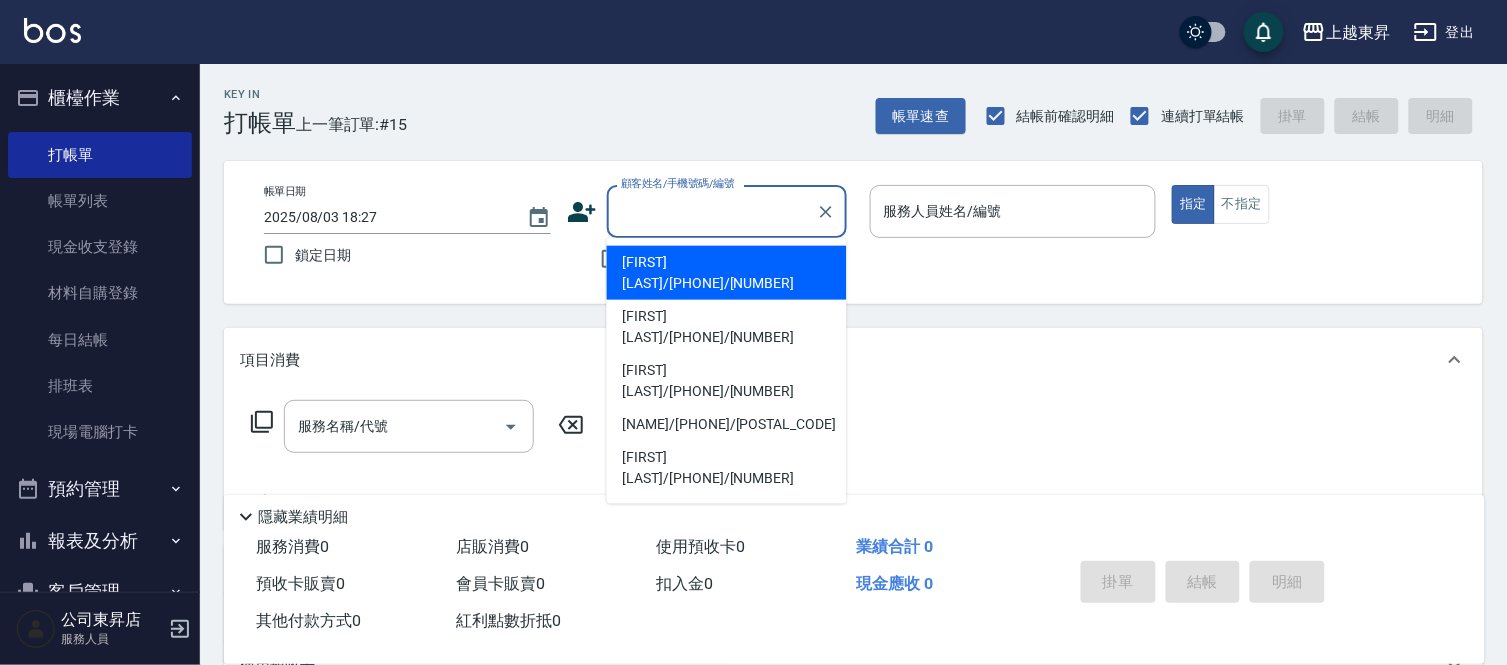 click on "顧客姓名/手機號碼/編號" at bounding box center (712, 211) 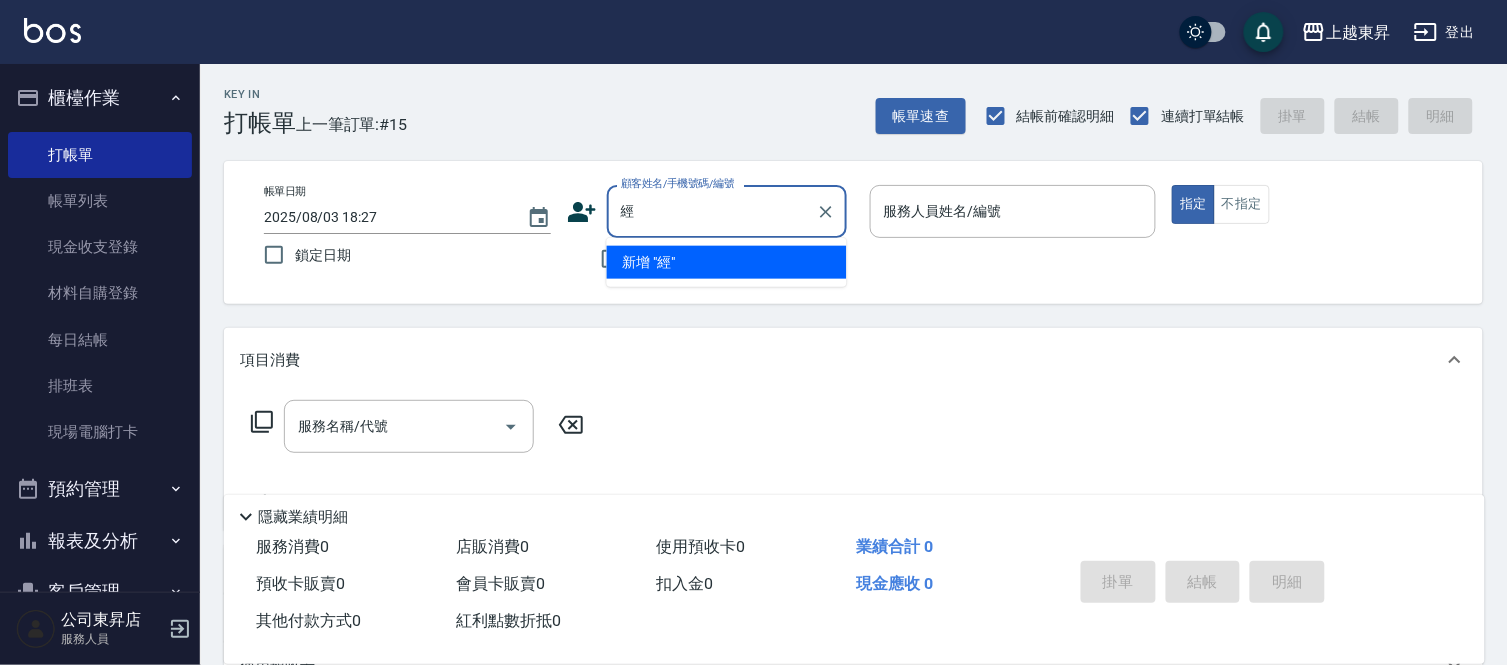 type on "晶" 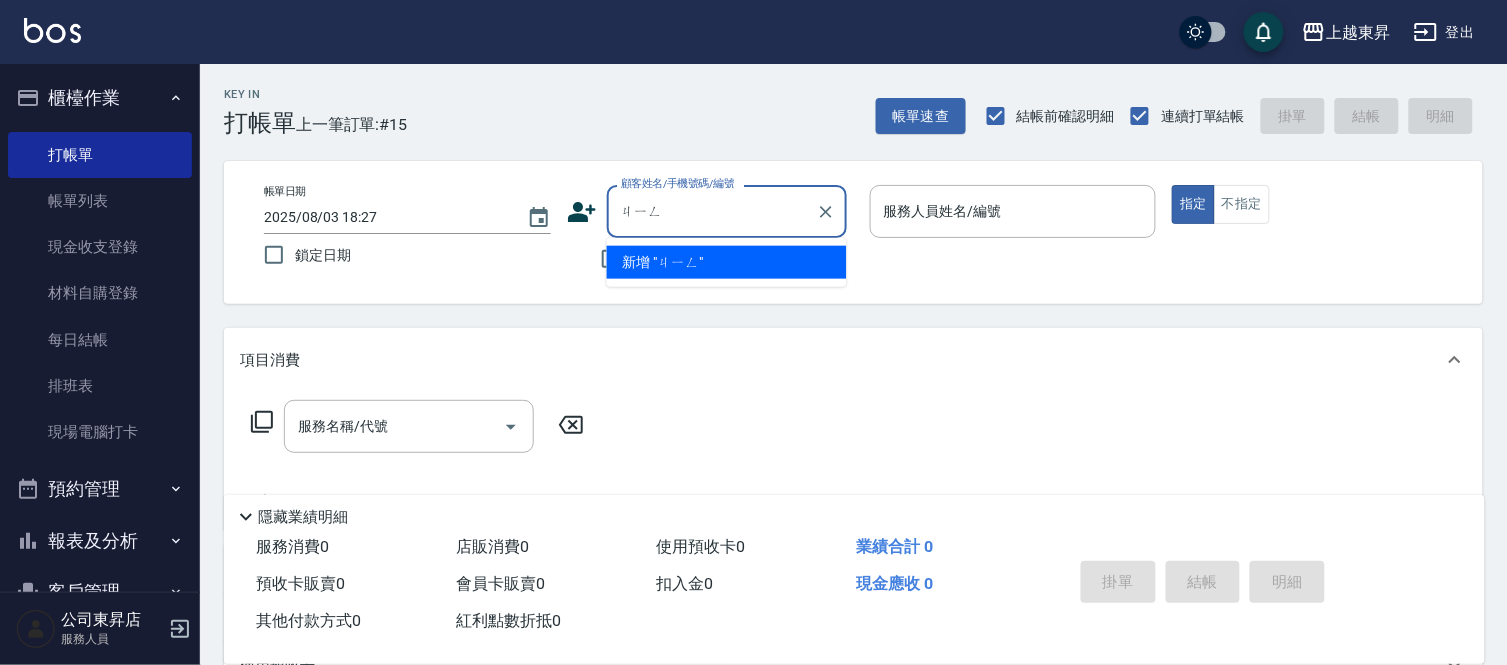 type on "晶" 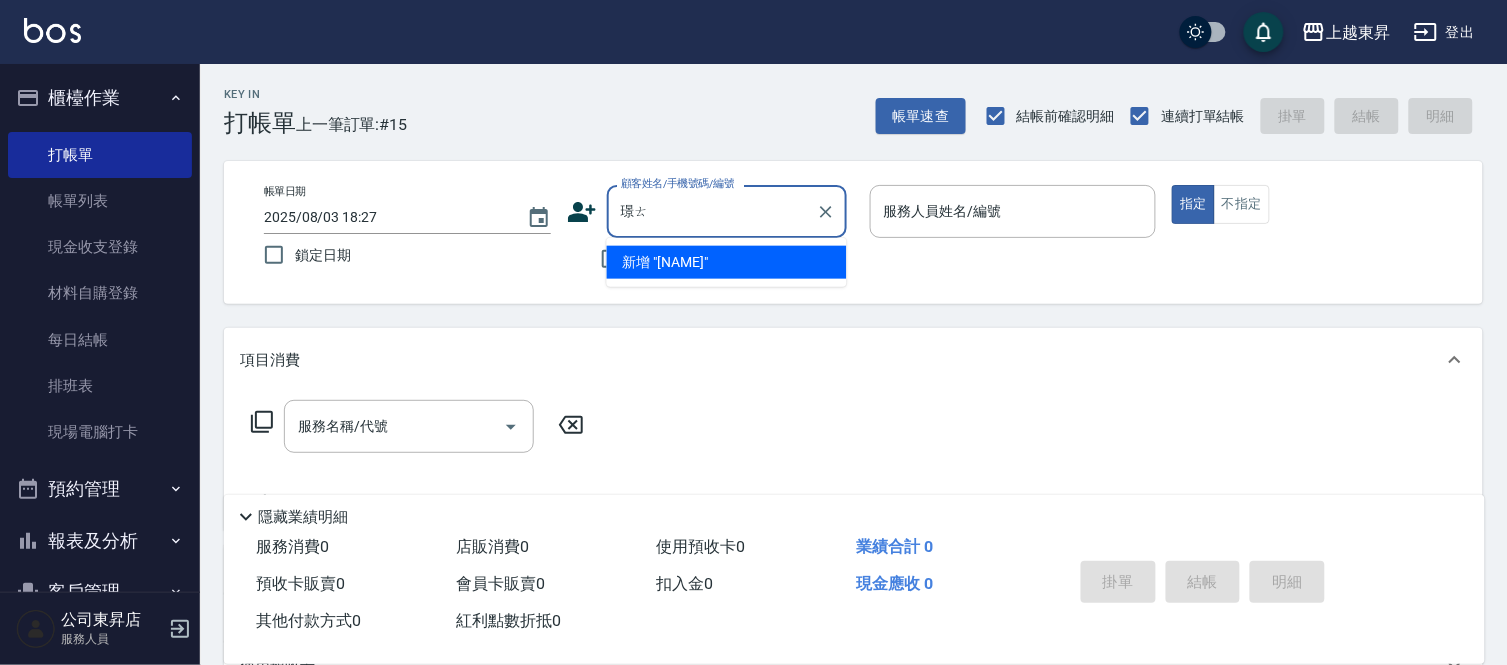 type on "璟" 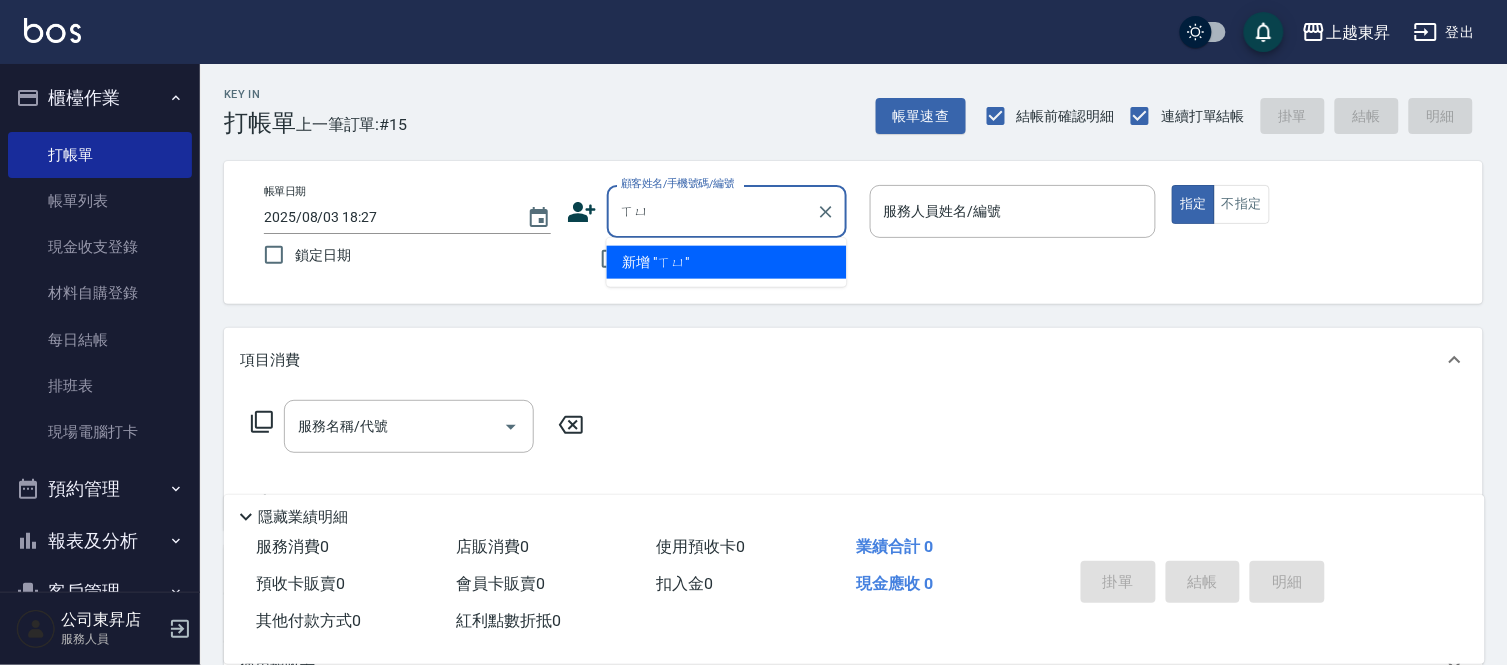 type on "ㄒ" 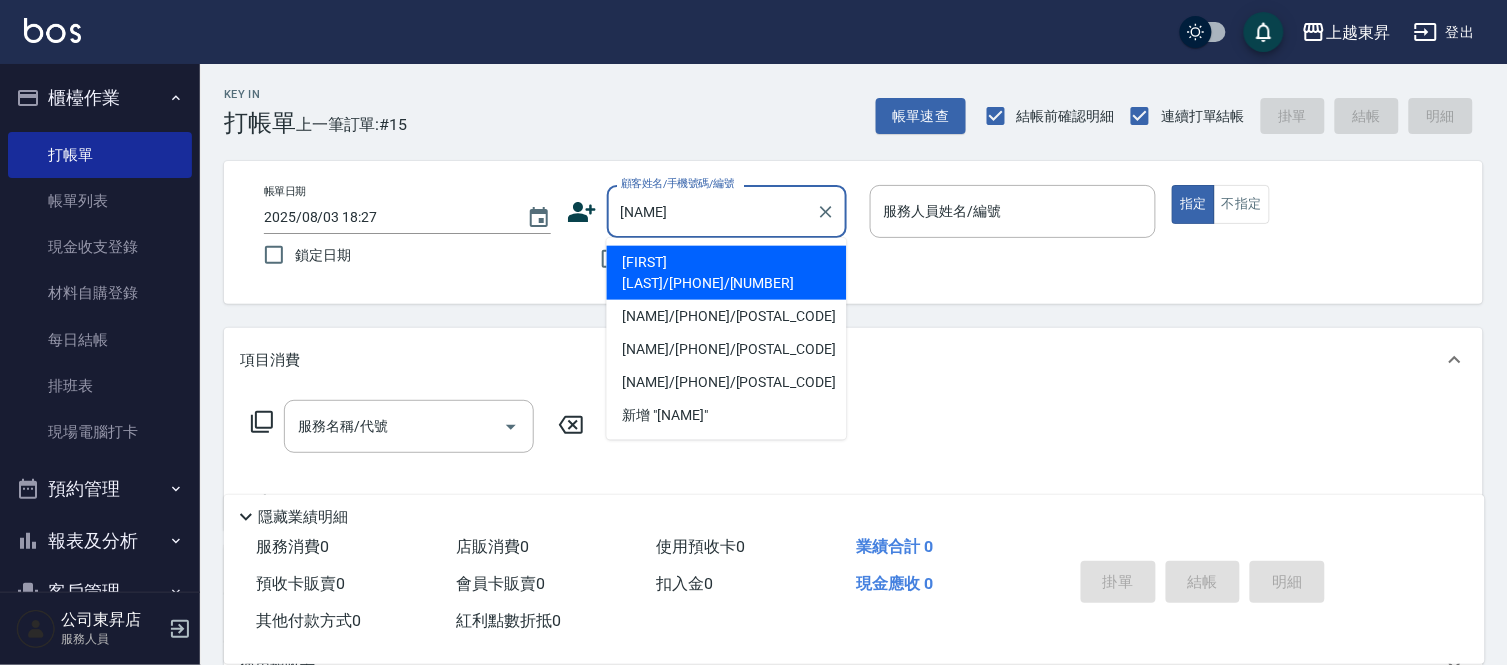 type on "徐" 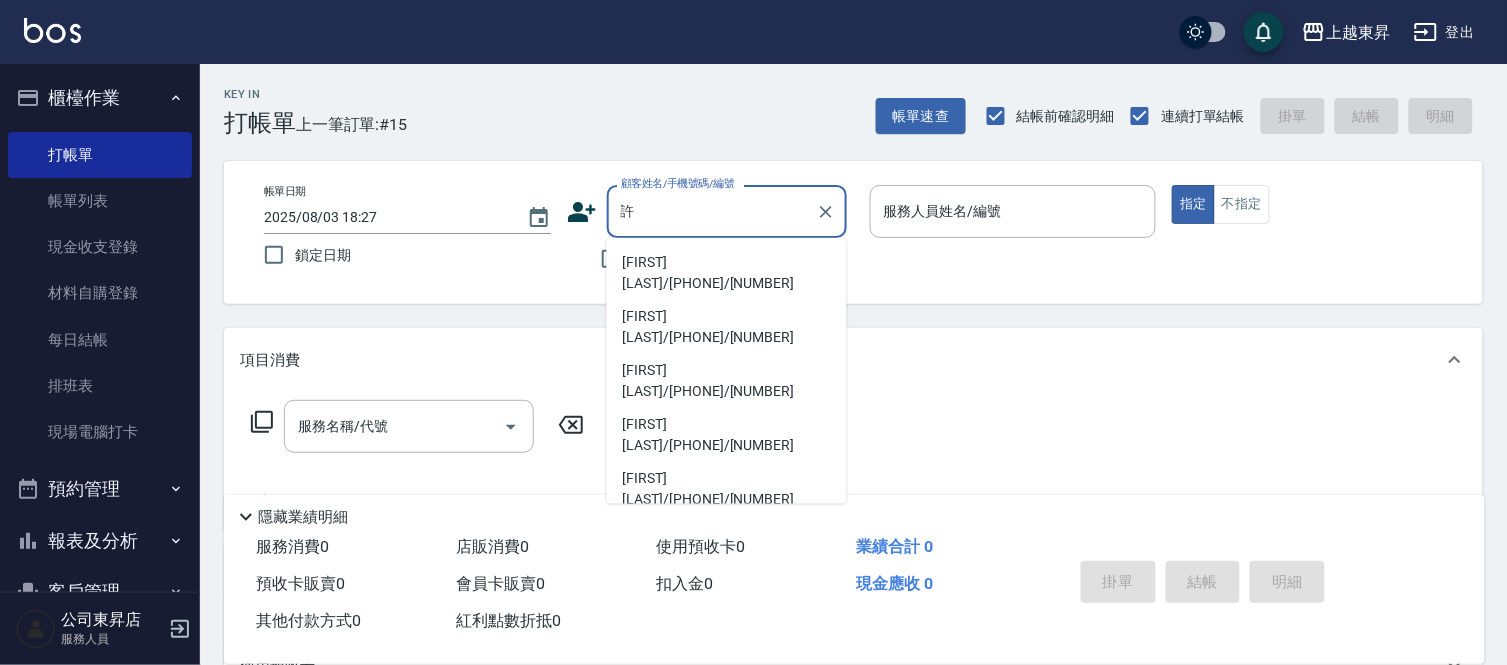 click on "[NAME]/[PHONE]/[POSTAL_CODE]" at bounding box center [727, 565] 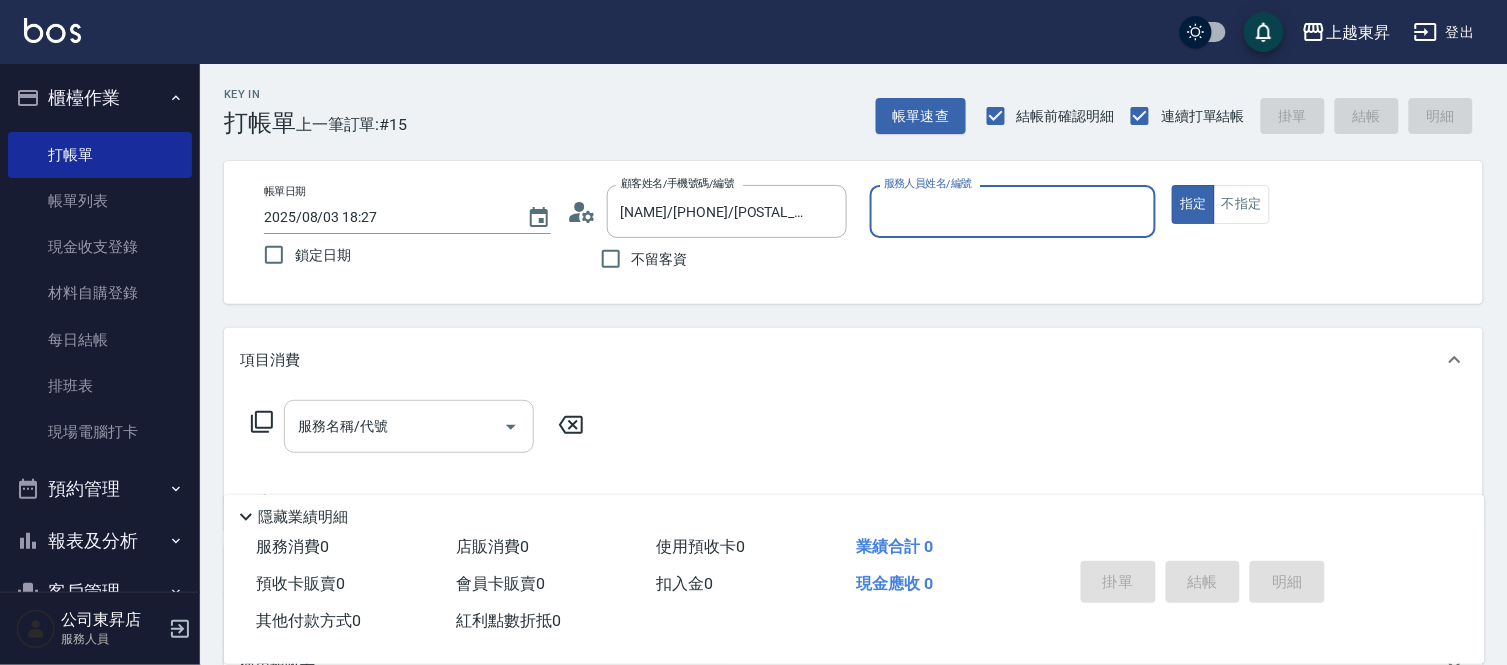 type on "[NAME]-04" 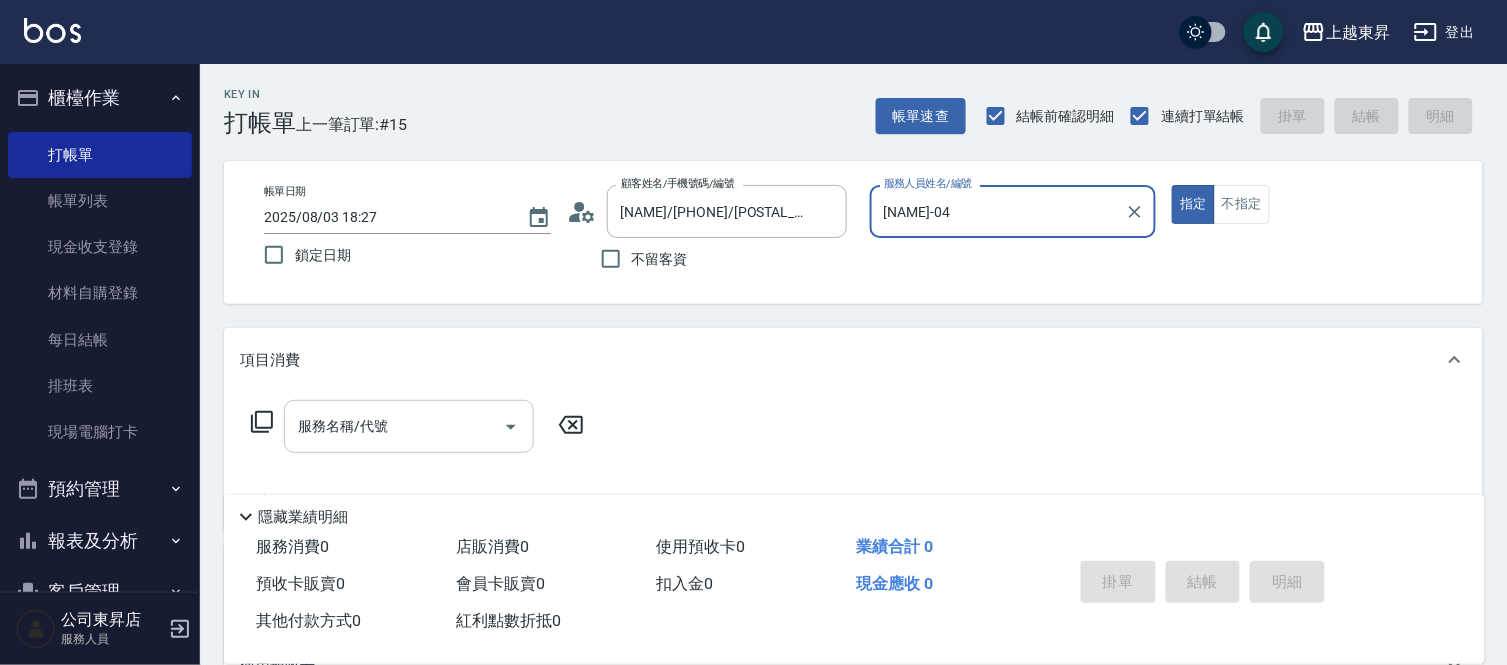 click on "服務名稱/代號" at bounding box center (394, 426) 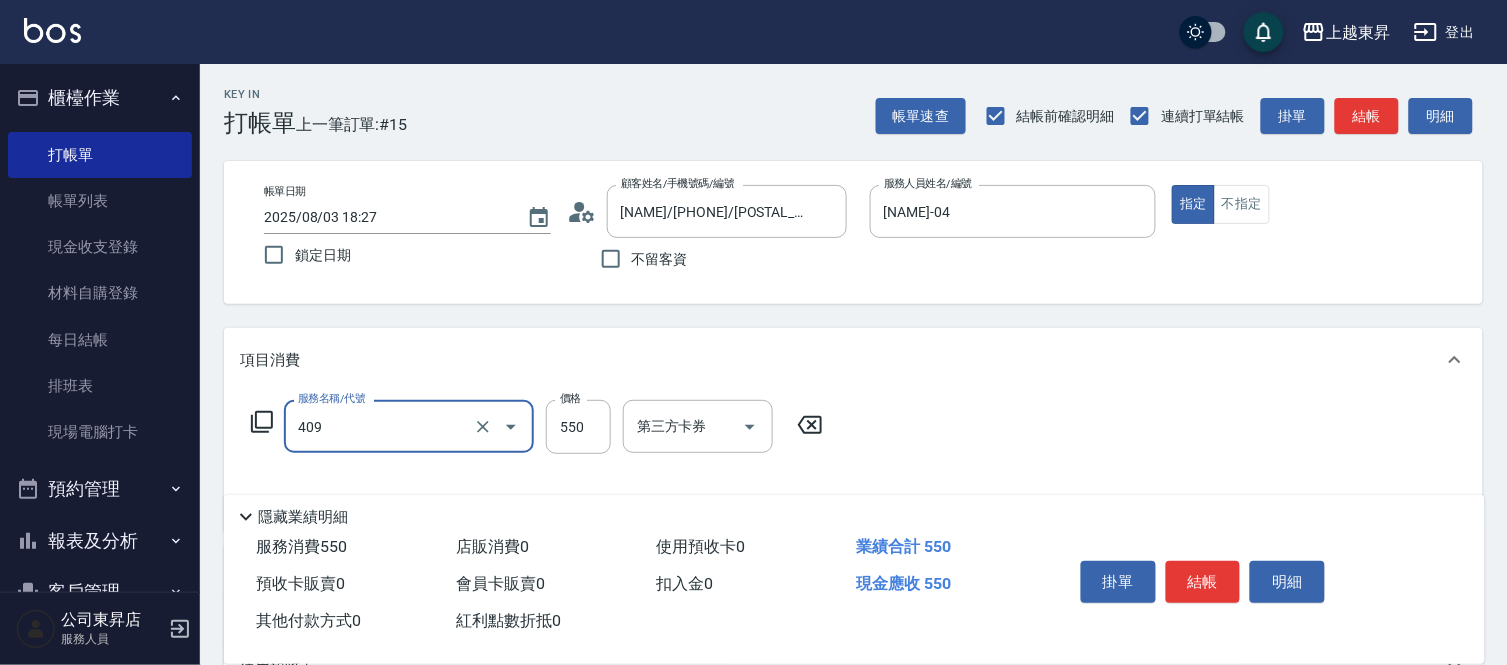 type on "剪髮(550)(409)" 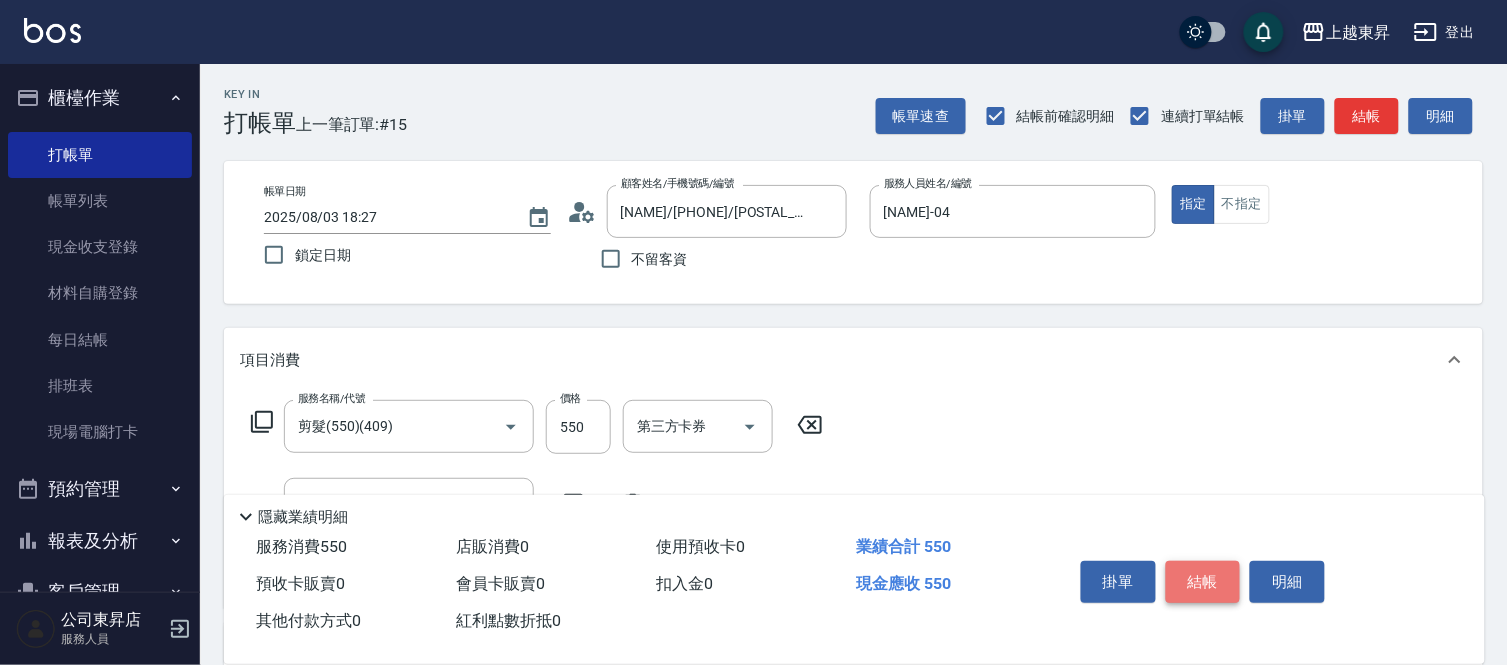 click on "結帳" at bounding box center [1203, 582] 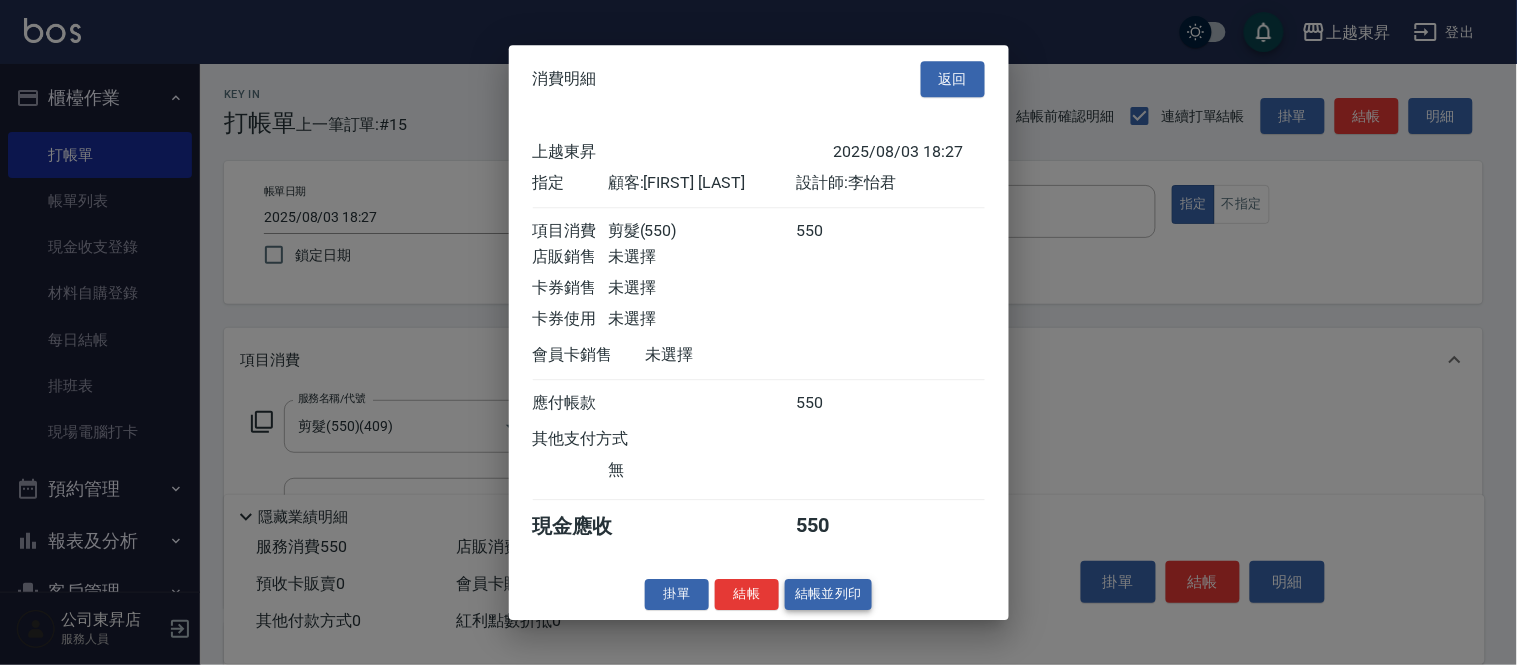 click on "結帳並列印" at bounding box center [828, 594] 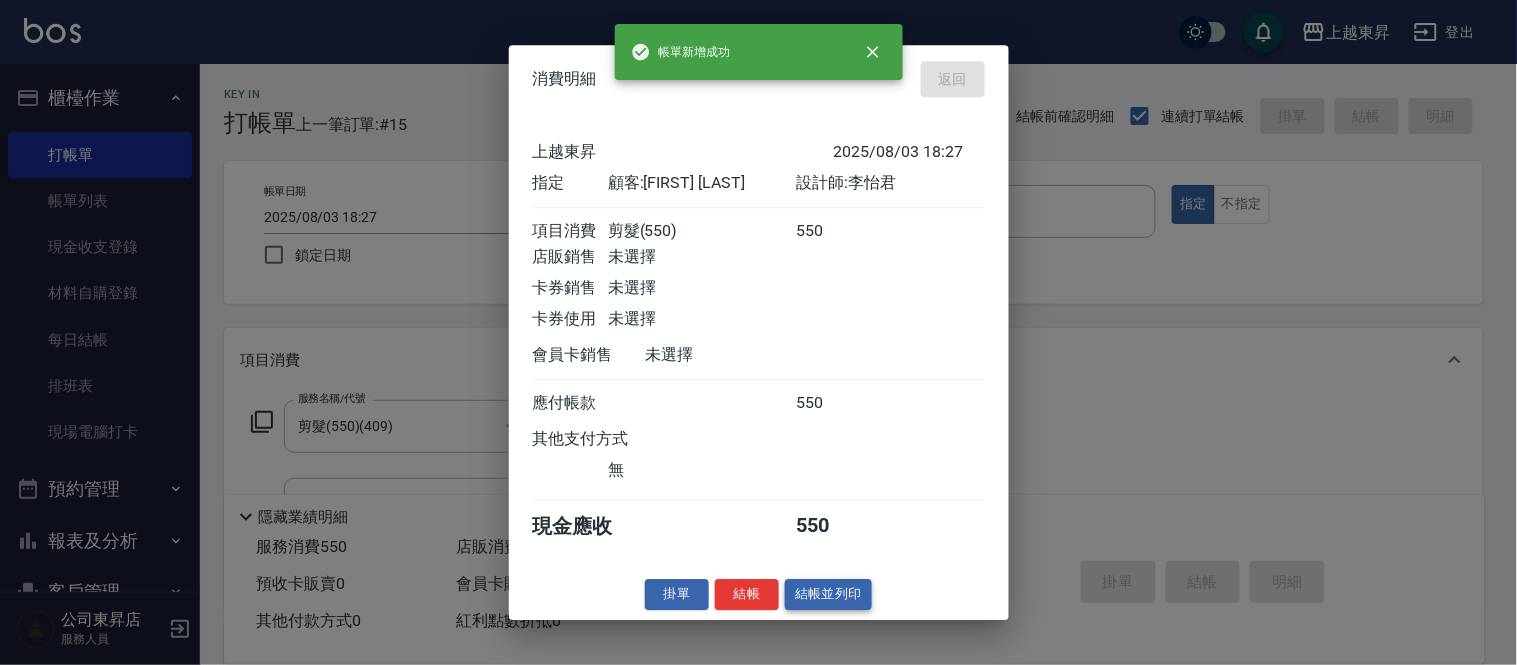 type on "2025/08/03 18:29" 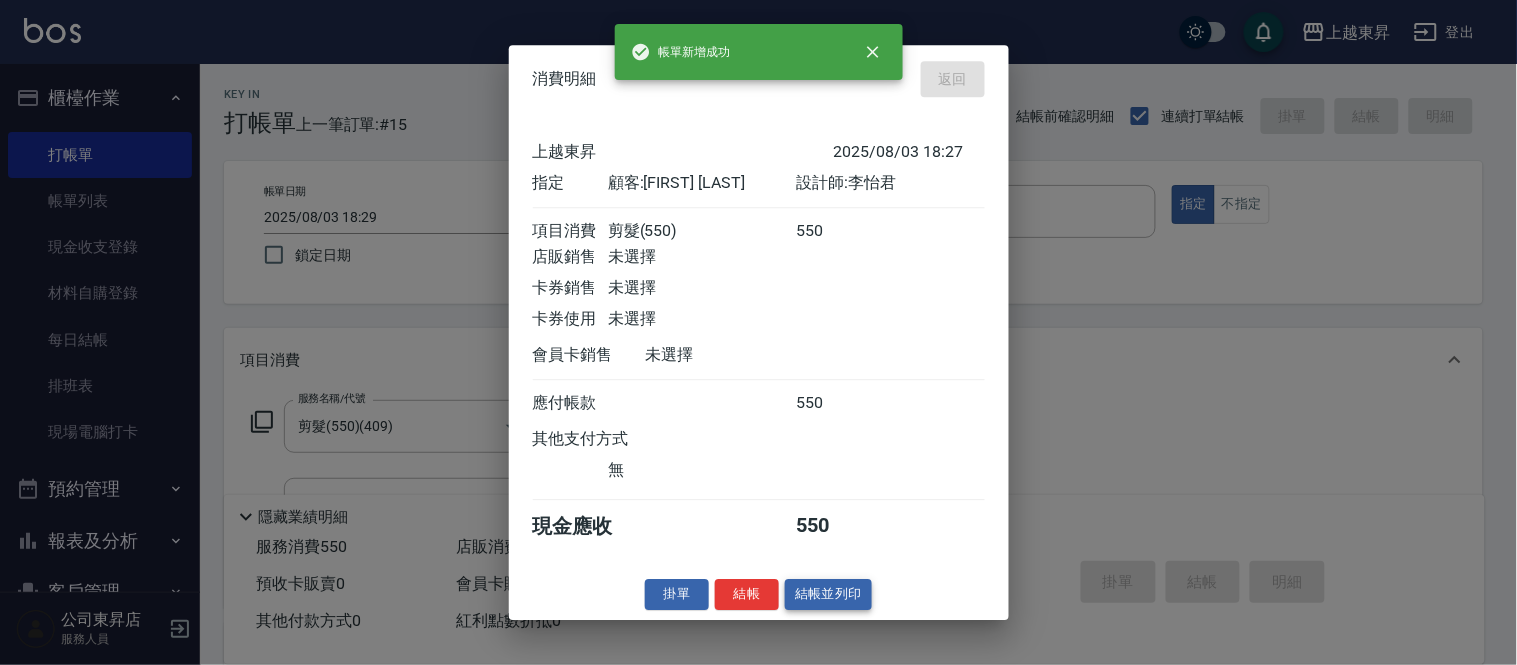 type 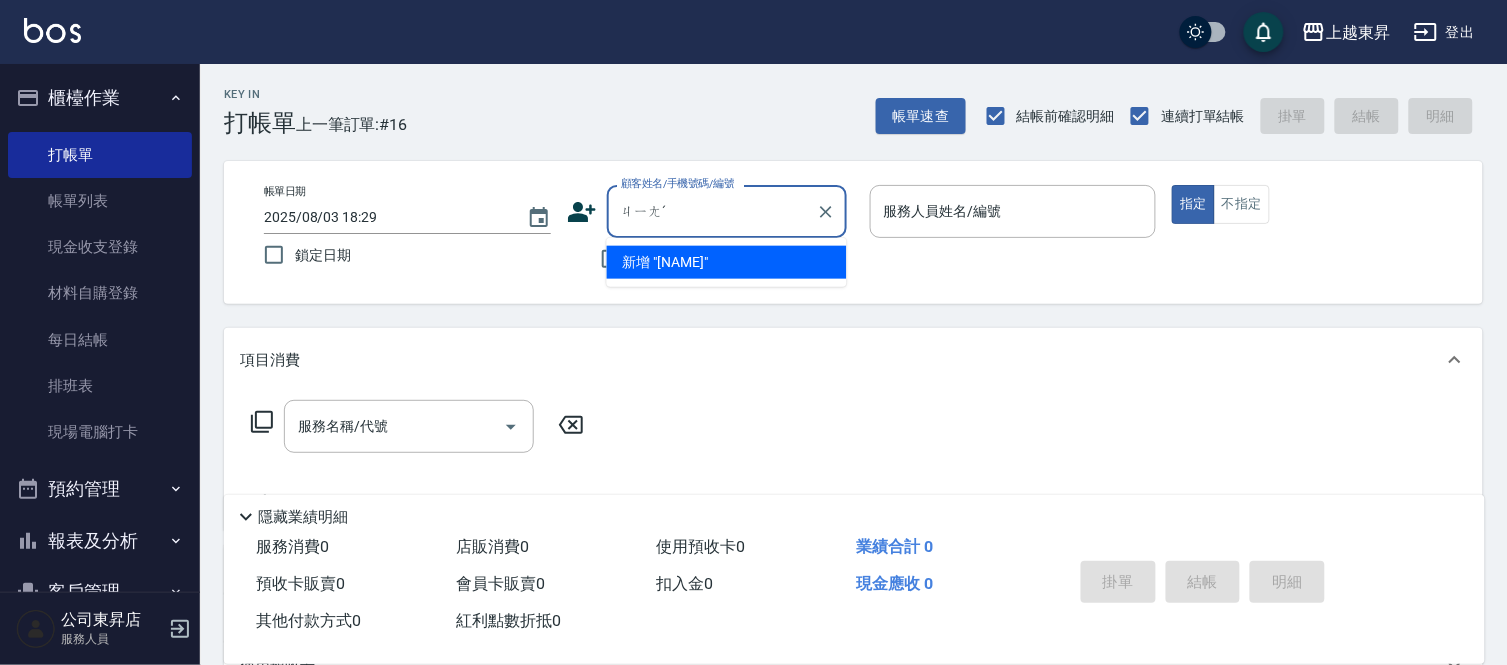 type on "[NAME]" 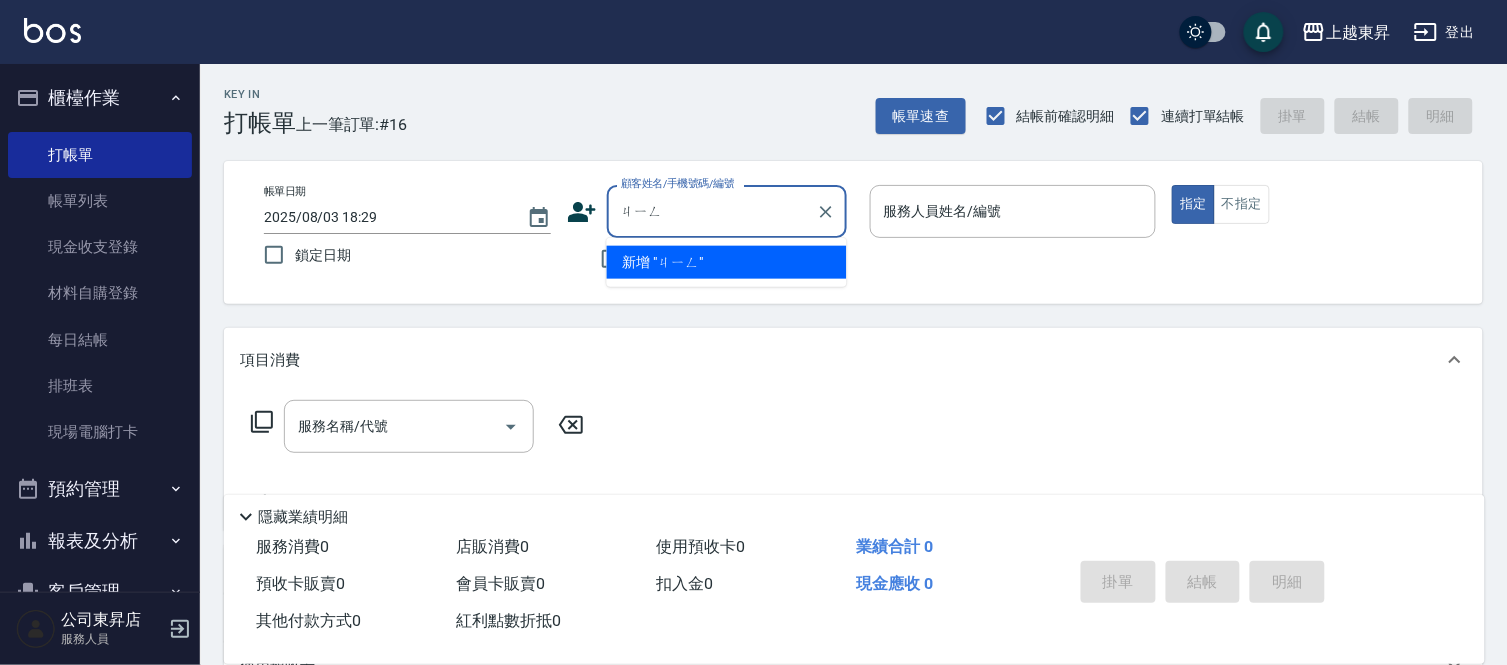 type on "璟" 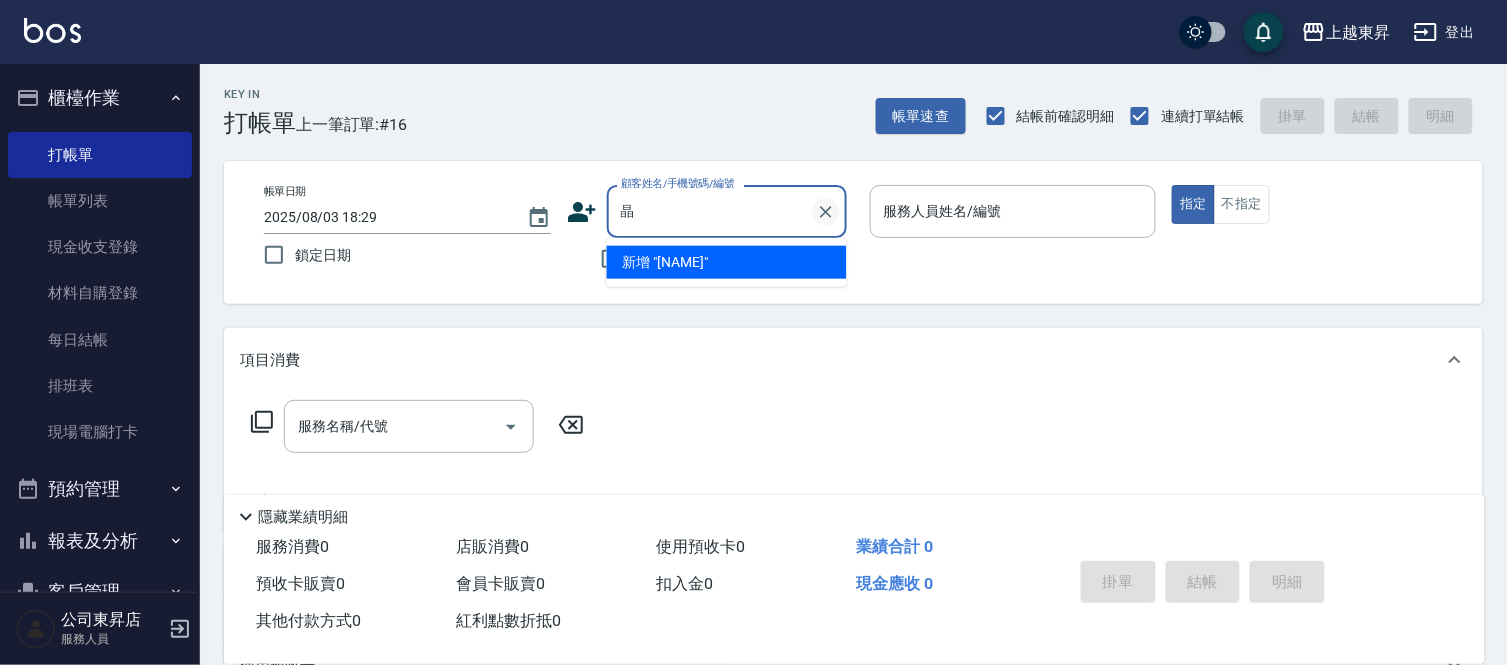 type on "晶晶" 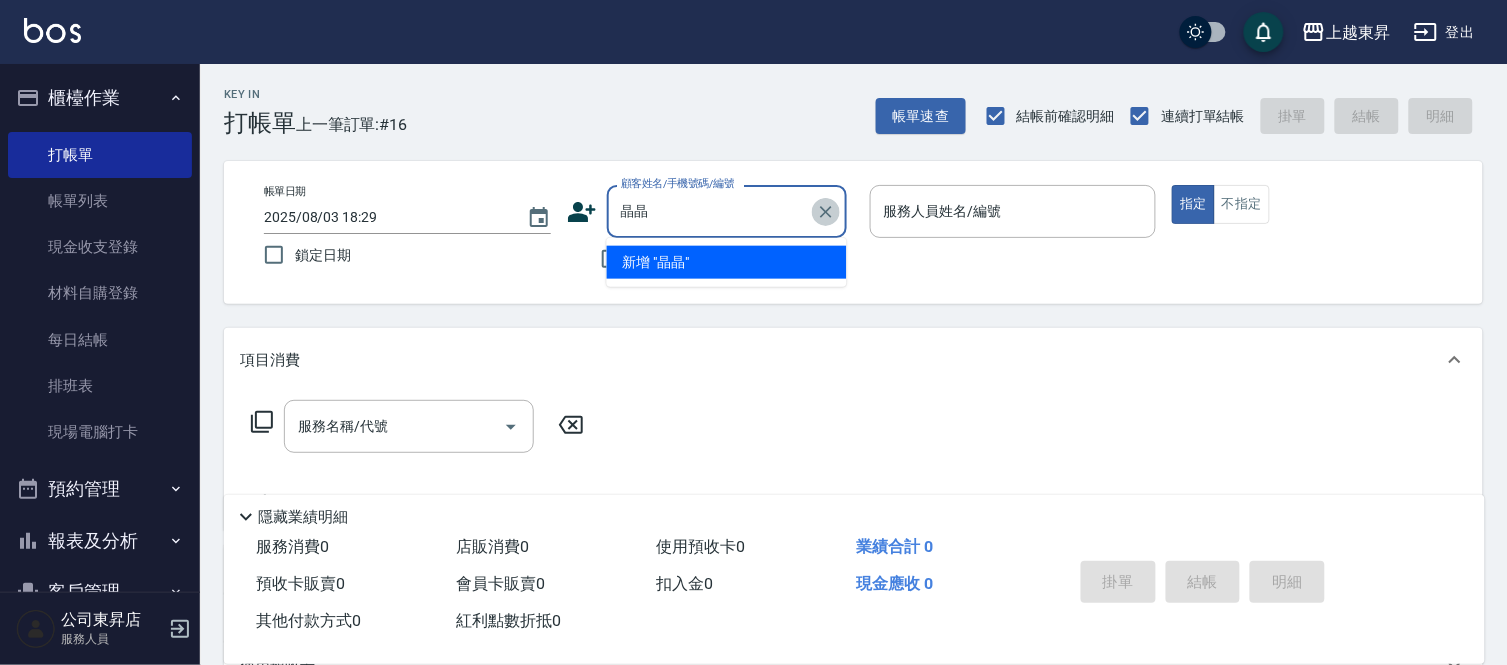 click 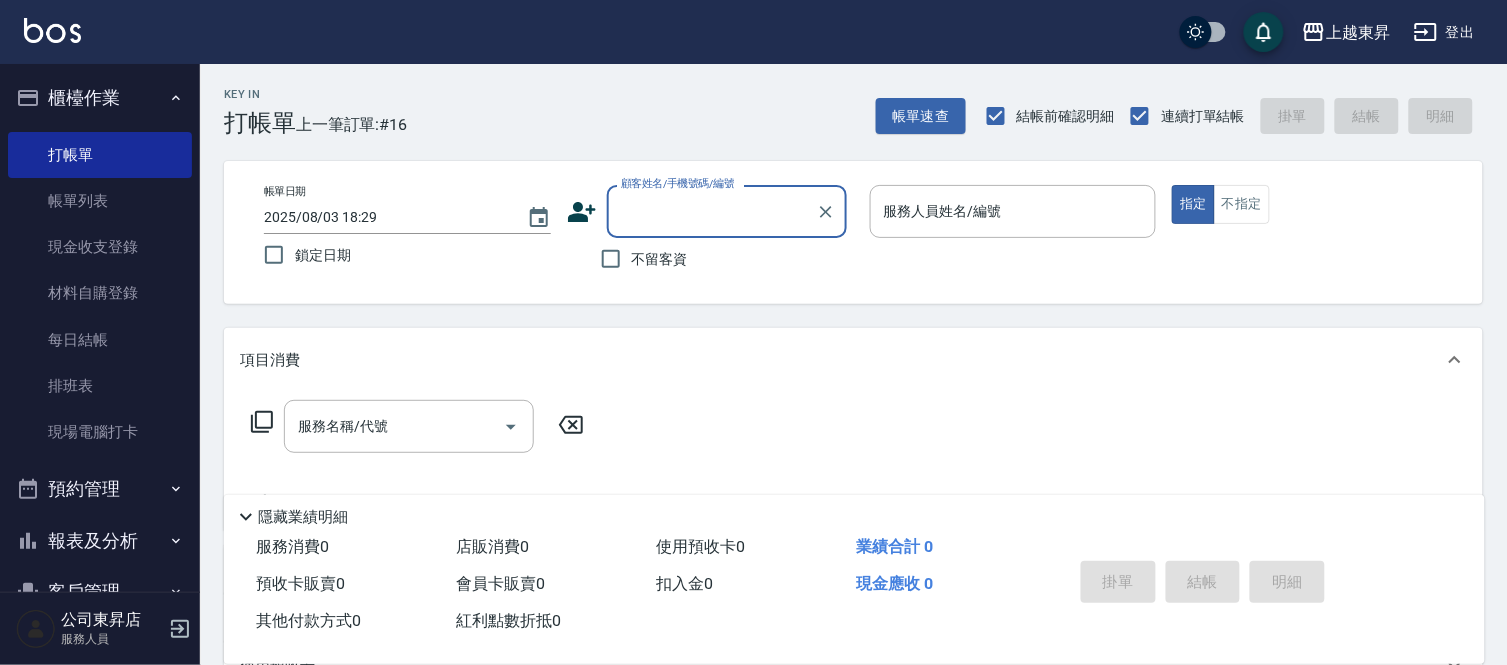click on "顧客姓名/手機號碼/編號" at bounding box center [712, 211] 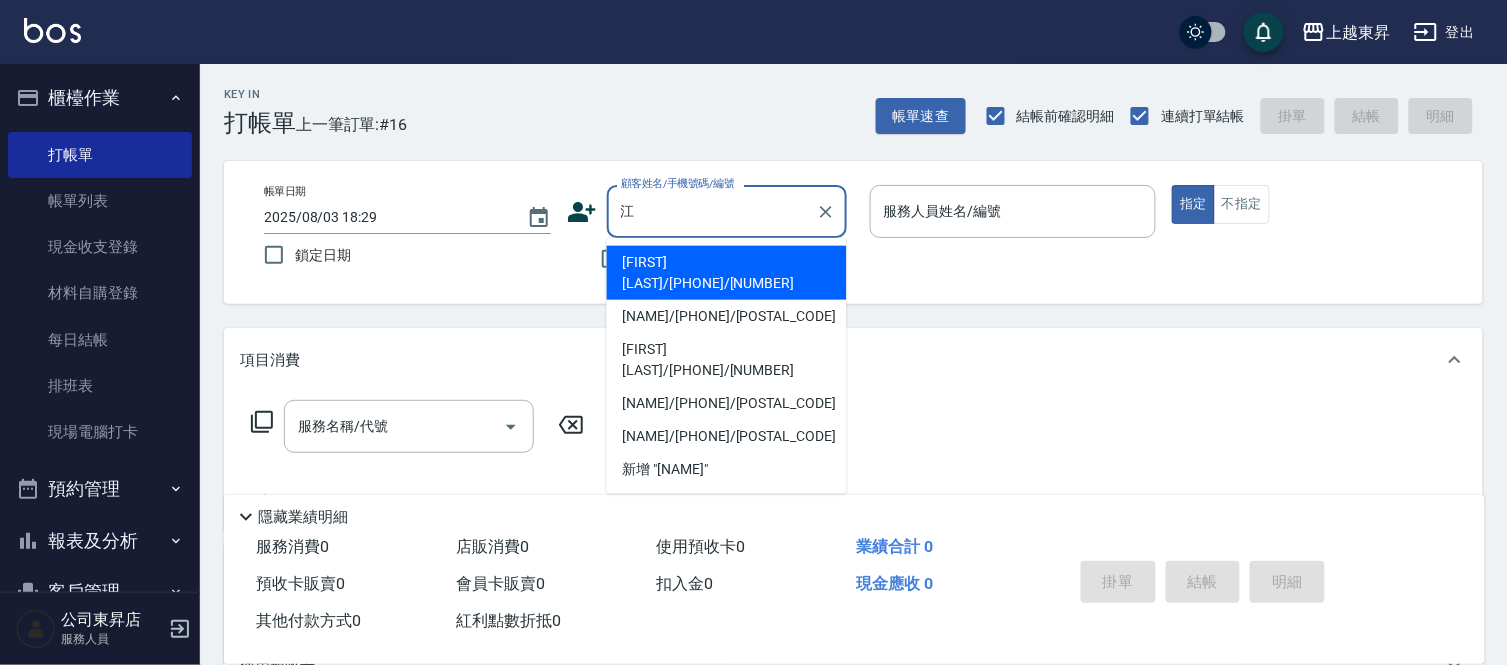 click on "[FIRST] [LAST]/[PHONE]/[NUMBER]" at bounding box center [727, 273] 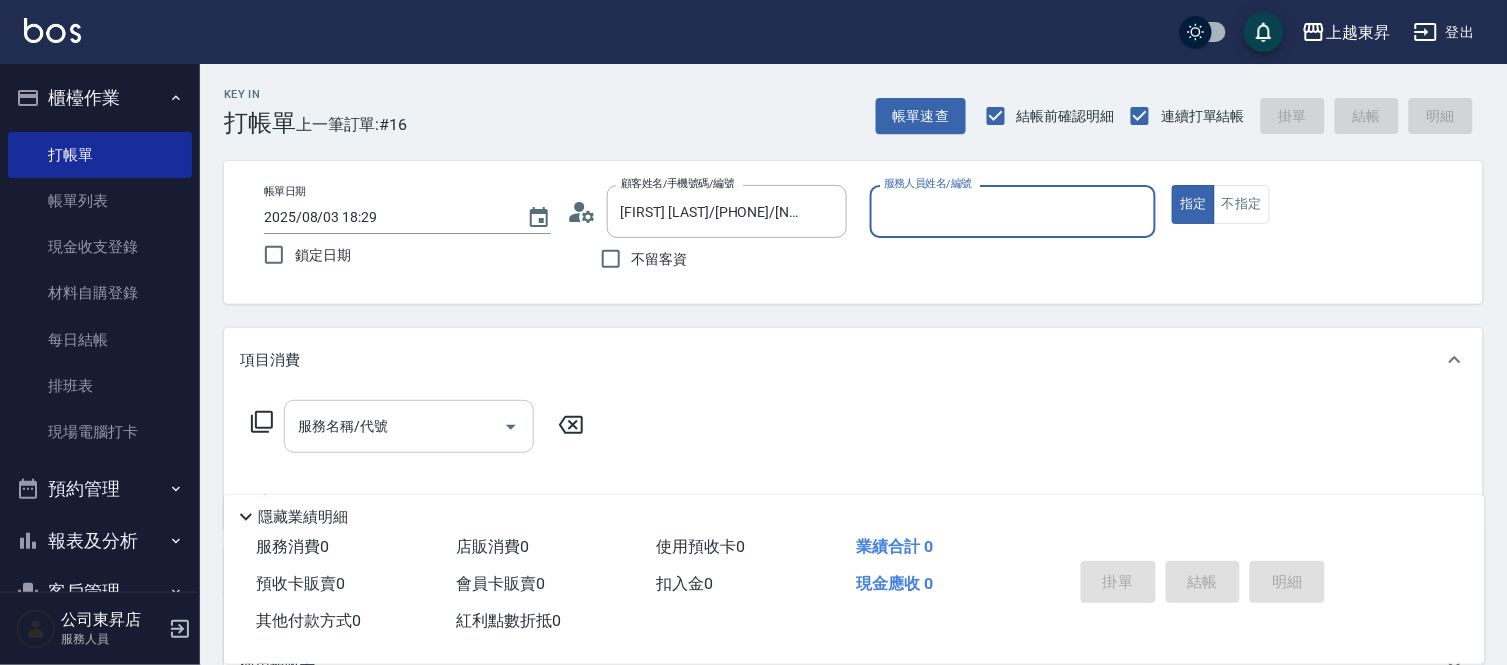 type on "[NAME]-04" 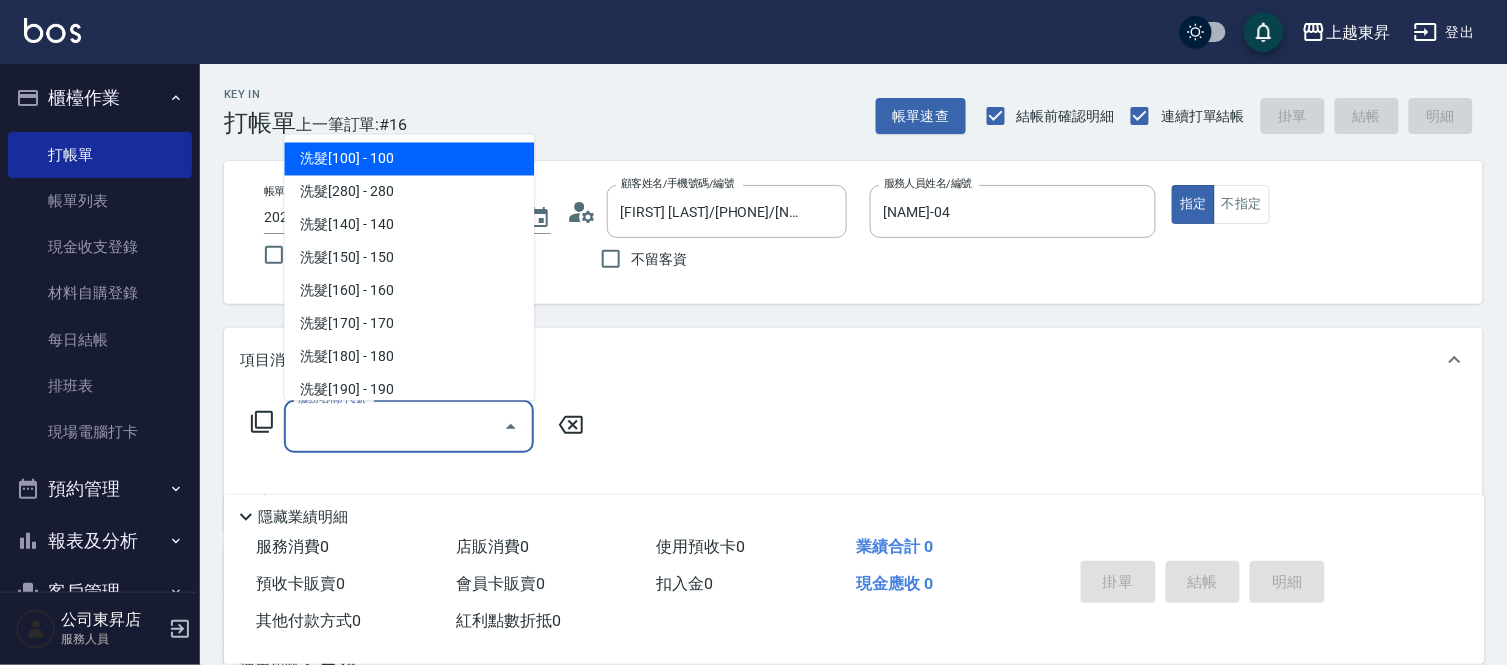 click on "服務名稱/代號" at bounding box center [394, 426] 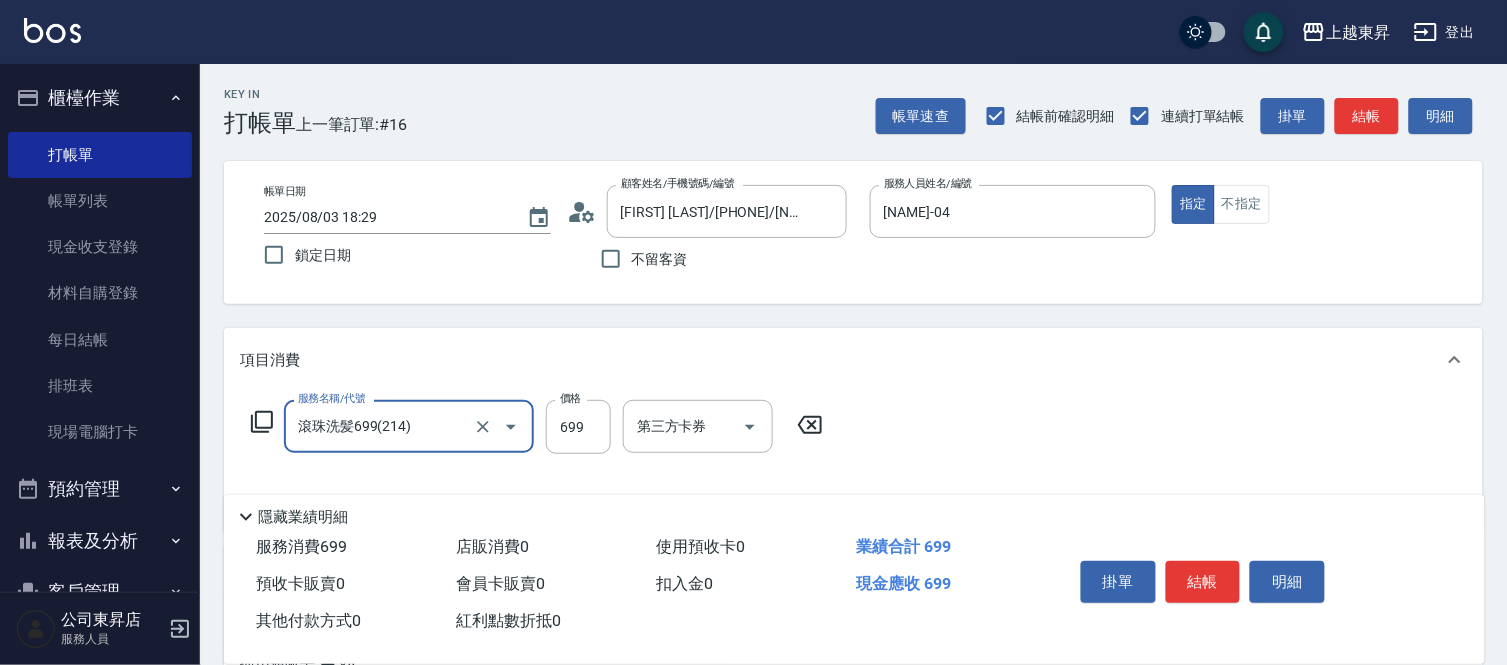 type on "滾珠洗髪699(214)" 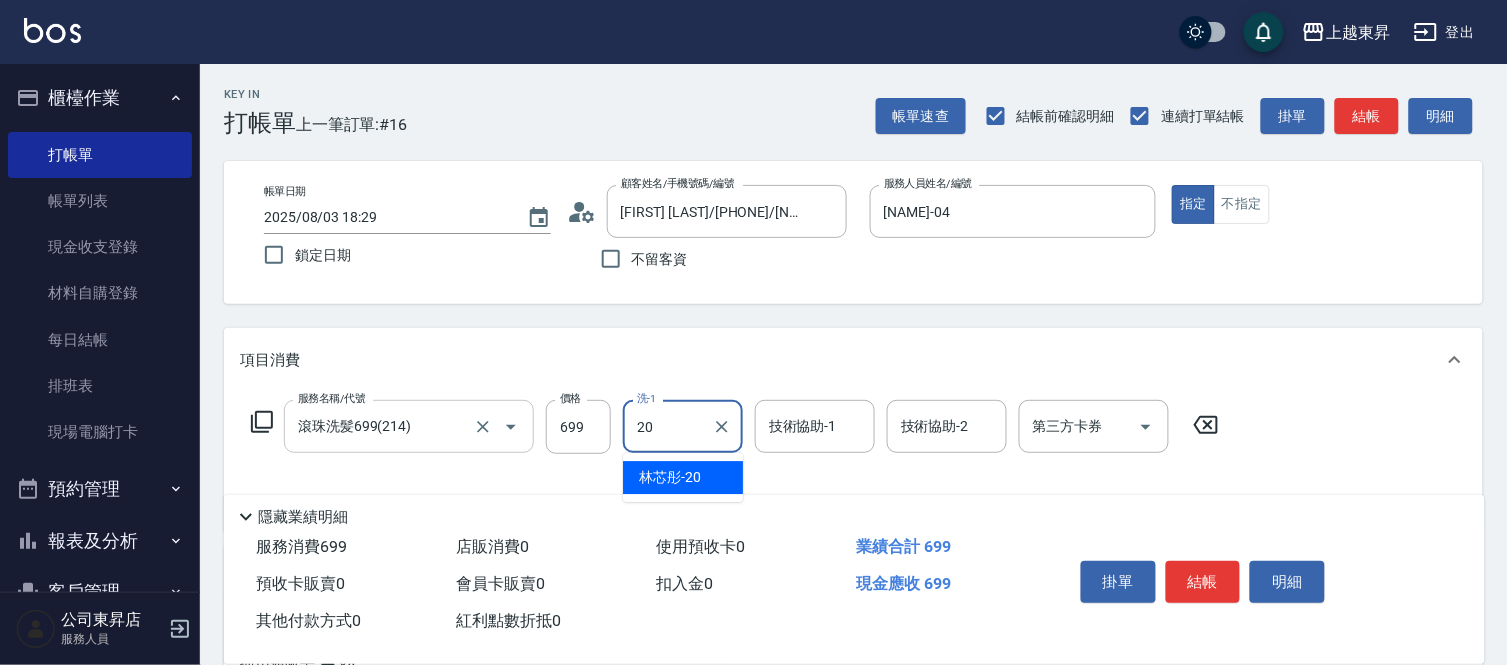 type on "[NAME]-20" 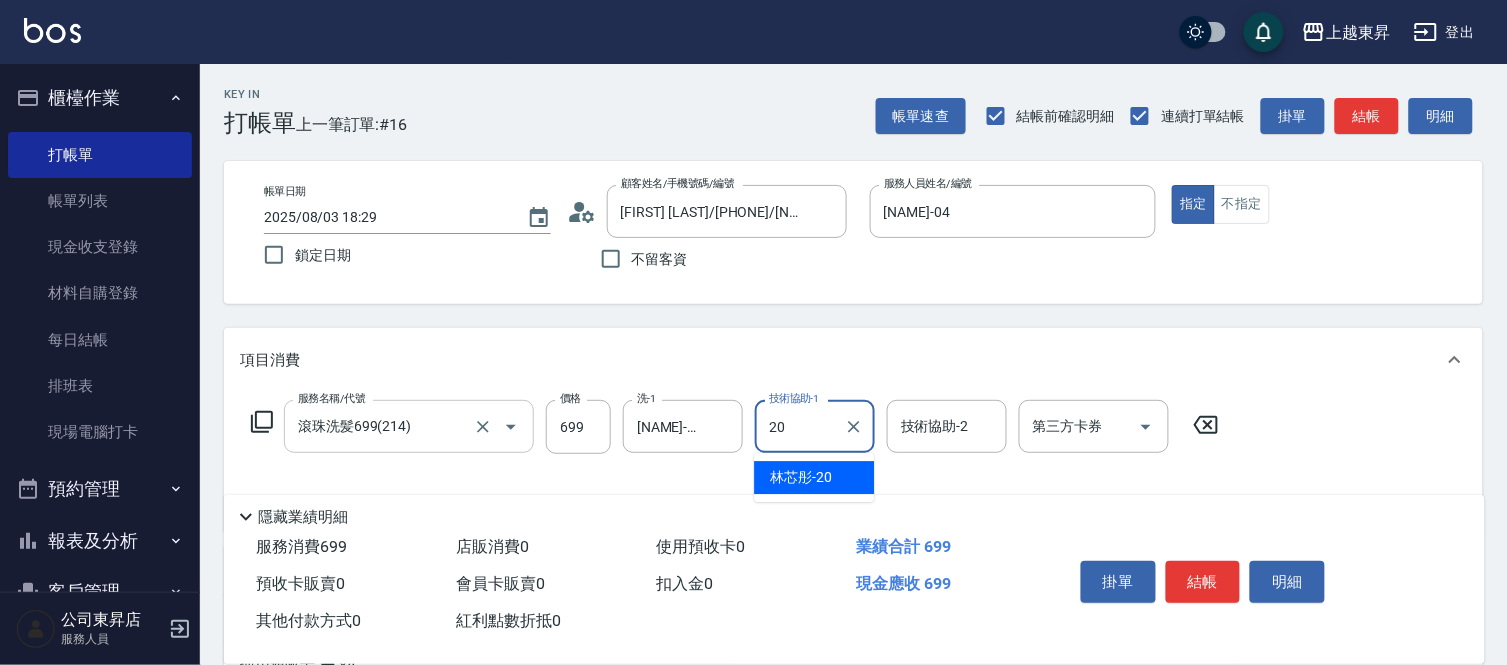 type on "[NAME]-20" 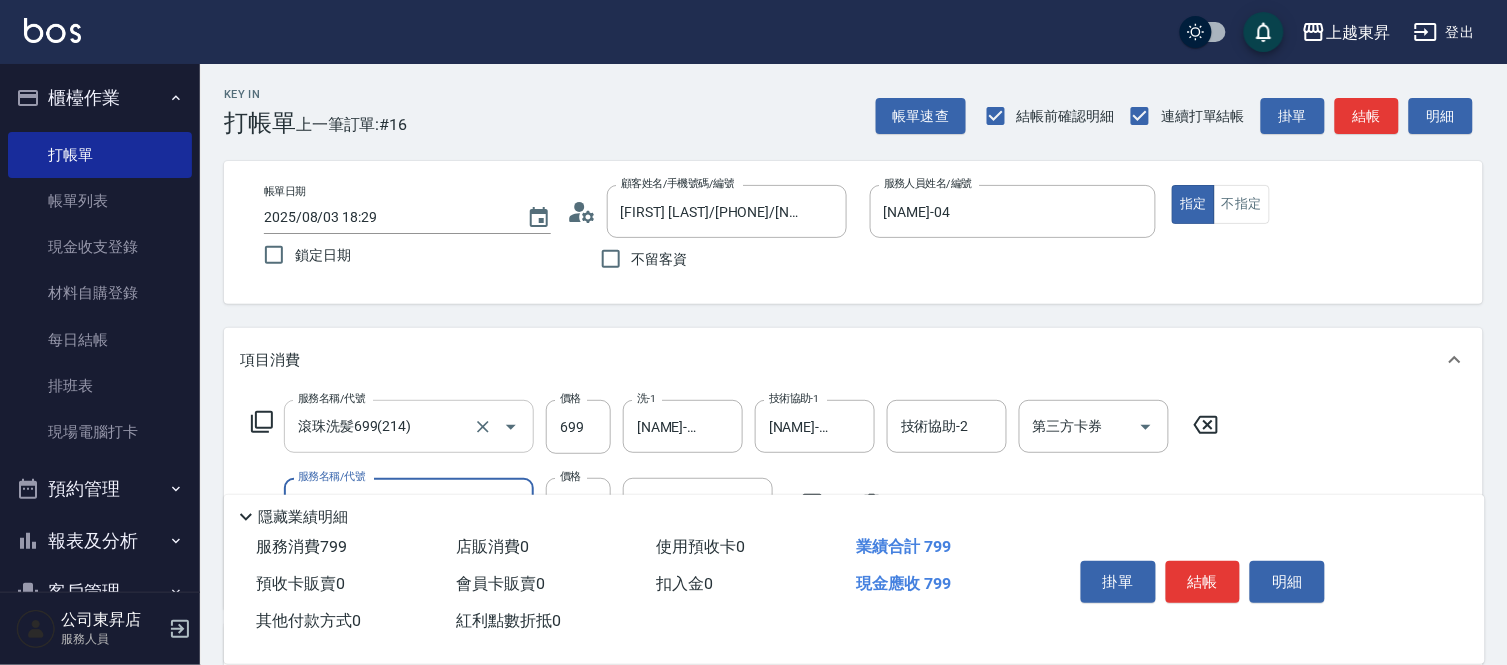 type on "煥彩.玻酸.晶膜.水療(619)" 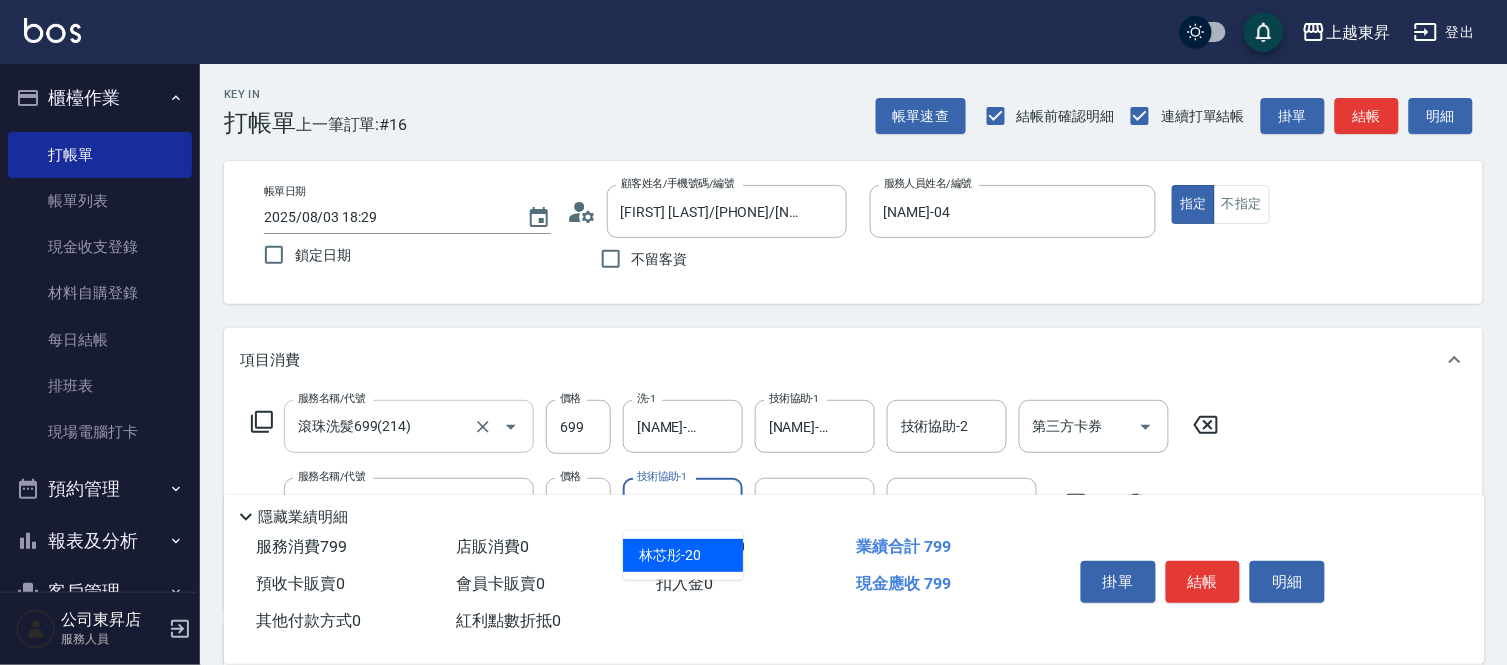 type on "[NAME]-20" 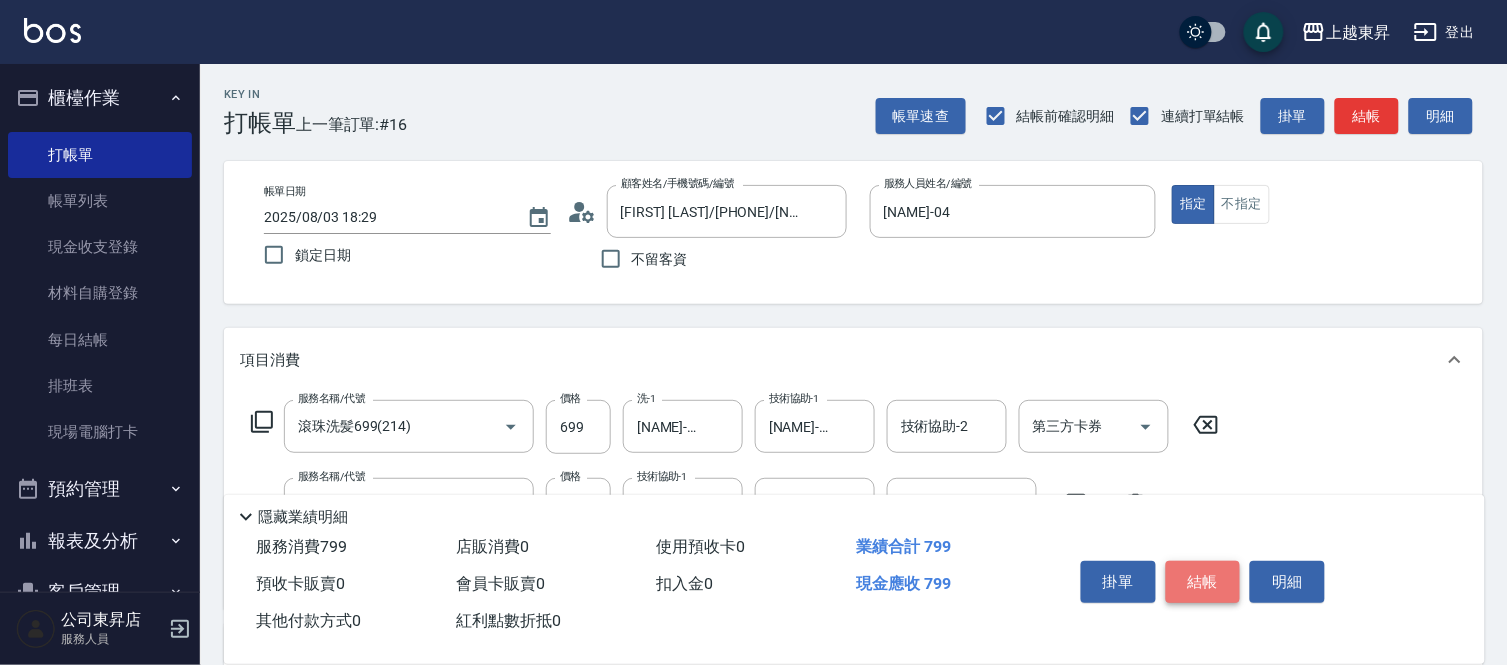click on "結帳" at bounding box center [1203, 582] 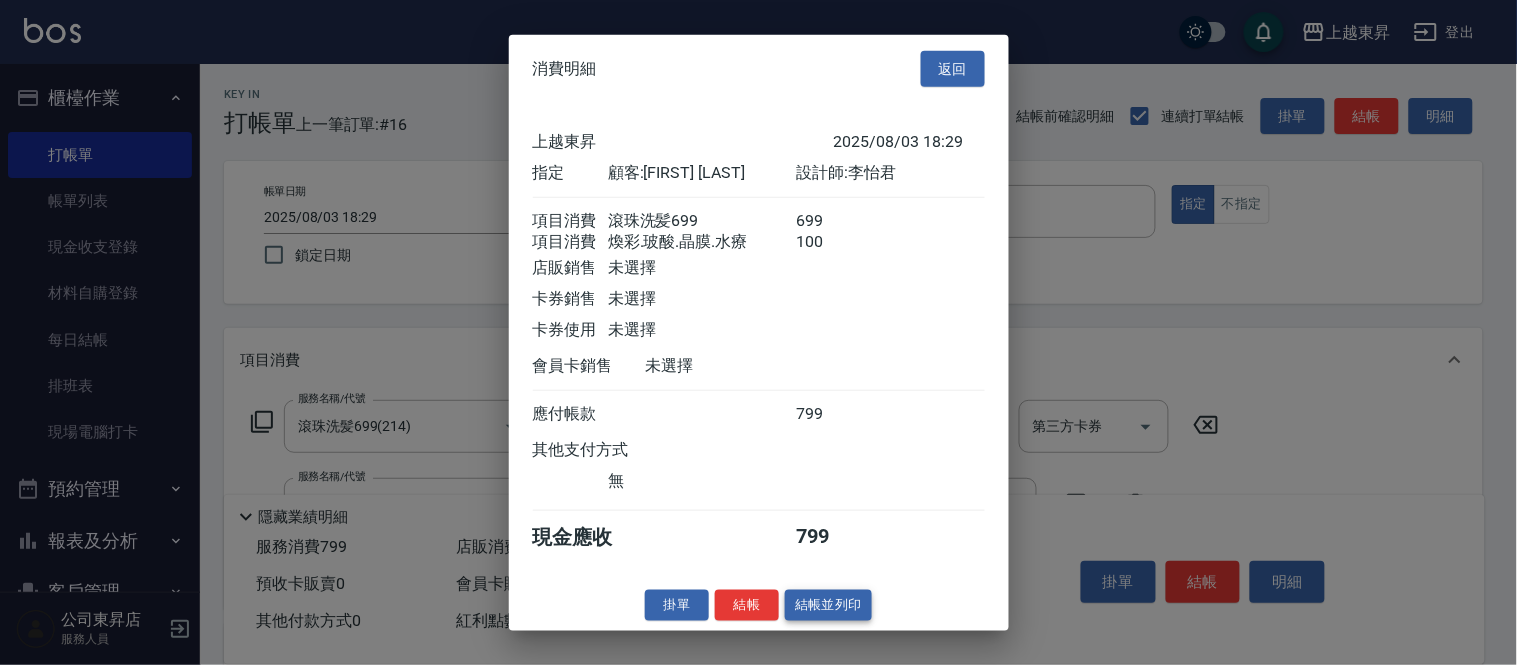 click on "結帳並列印" at bounding box center (828, 605) 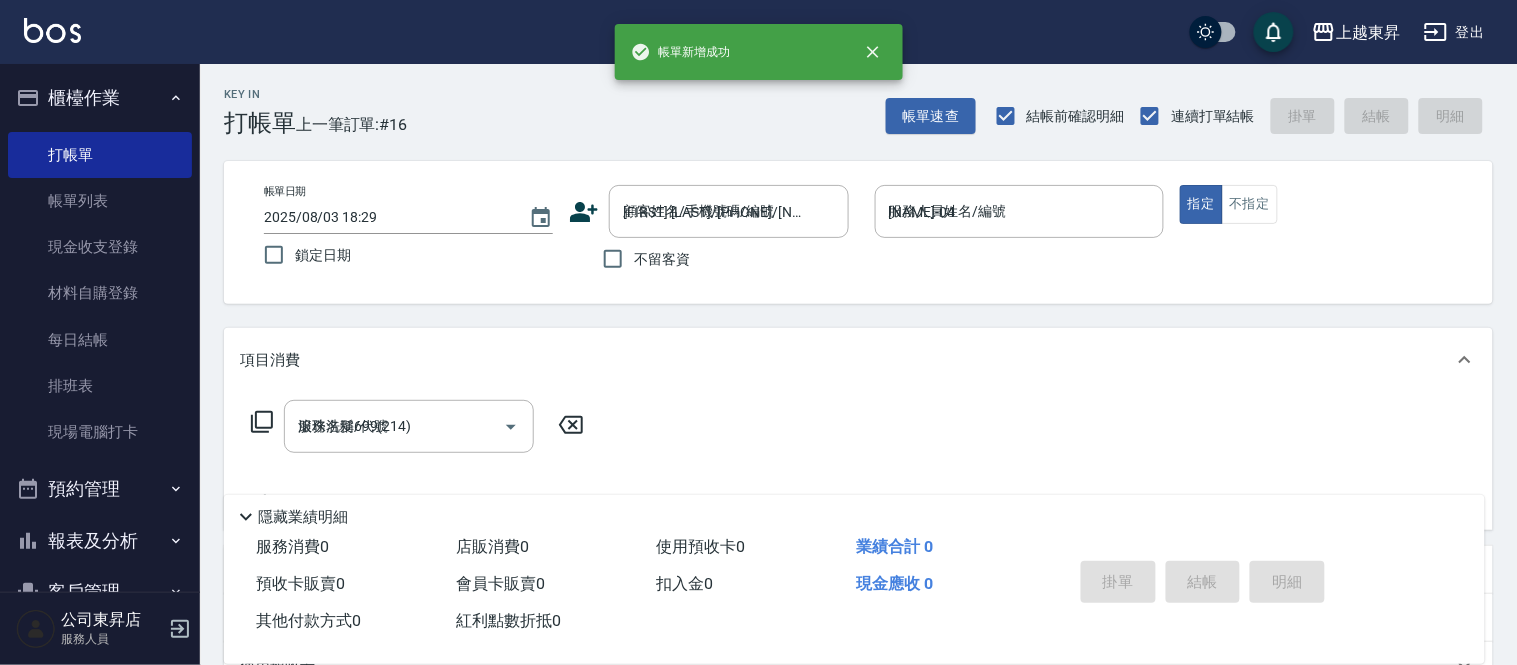 type on "2025/08/03 18:31" 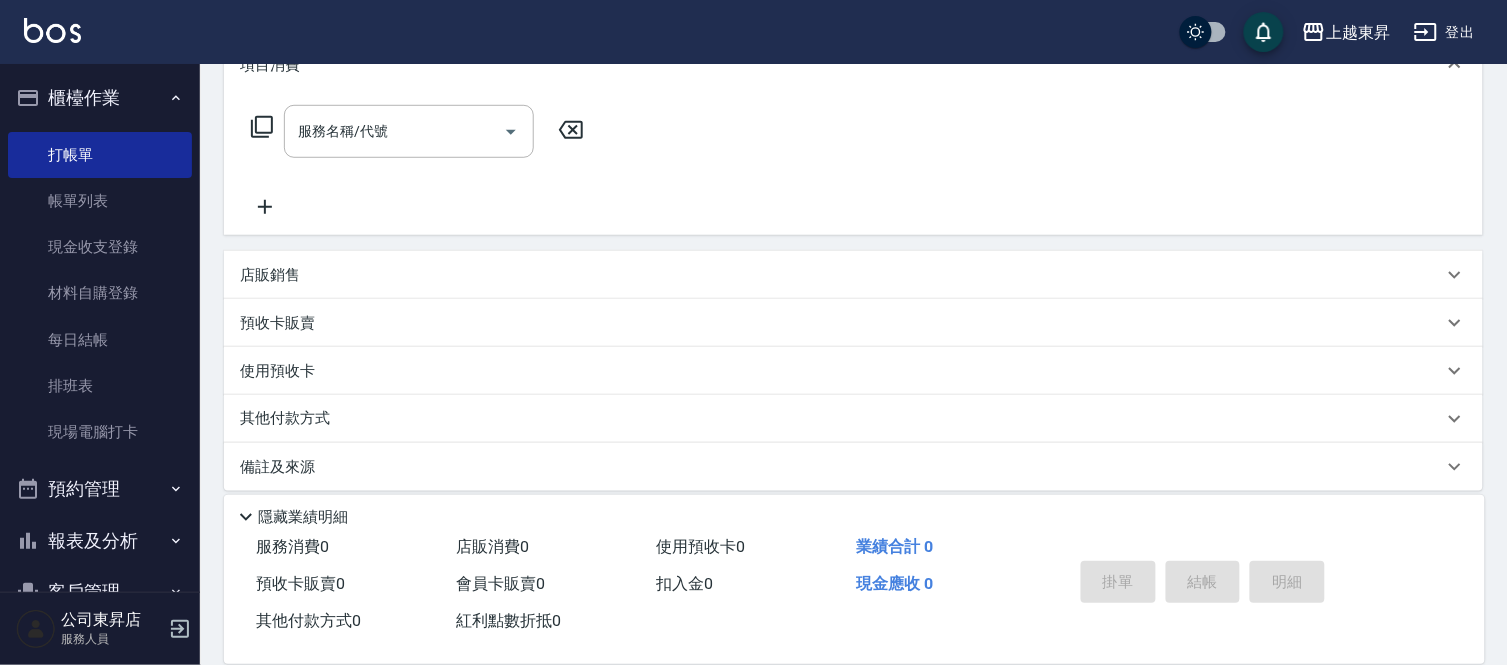scroll, scrollTop: 0, scrollLeft: 0, axis: both 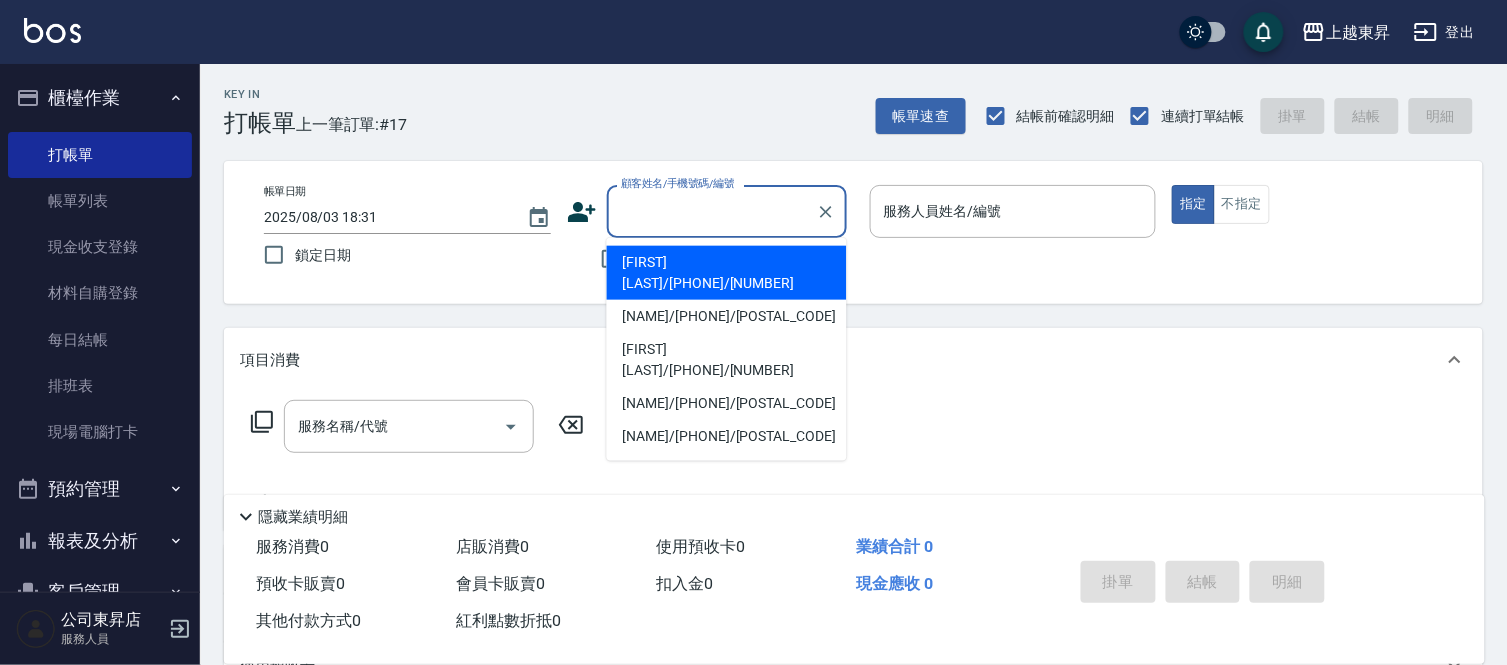 click on "顧客姓名/手機號碼/編號" at bounding box center (712, 211) 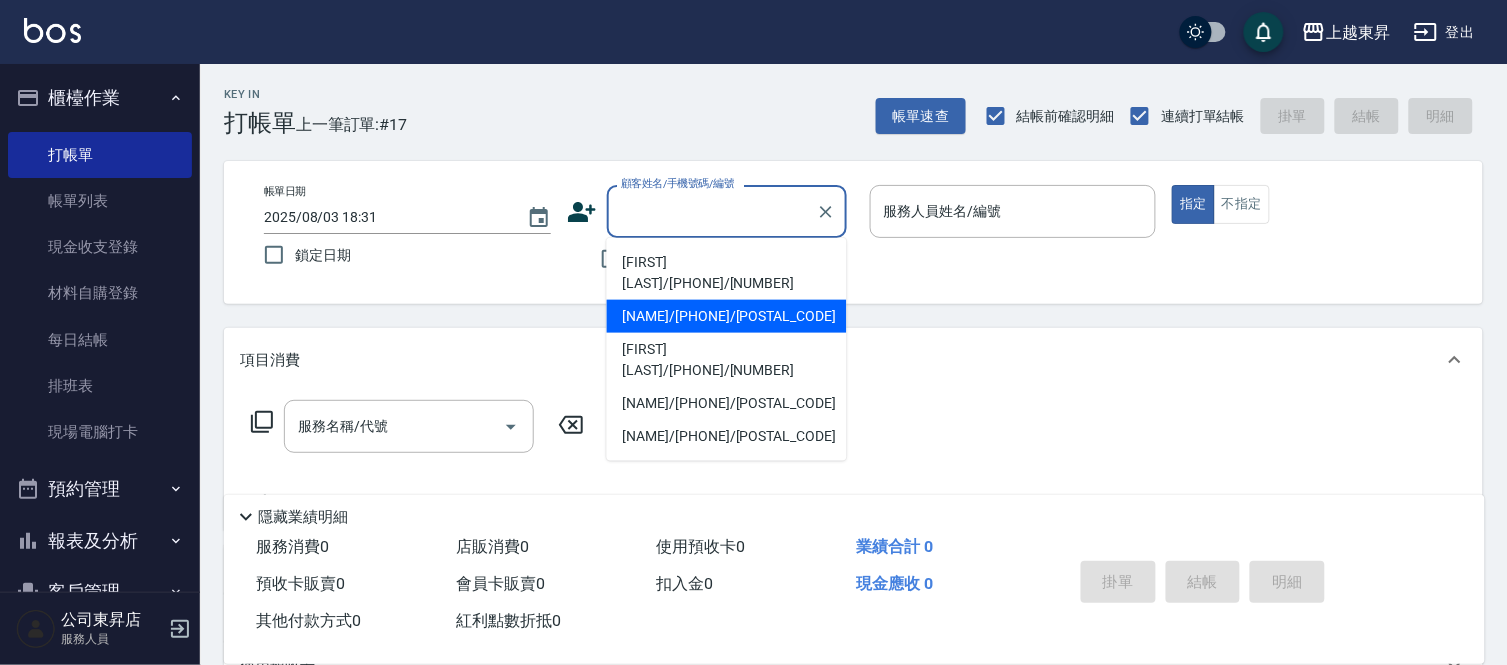 click on "項目消費" at bounding box center [853, 360] 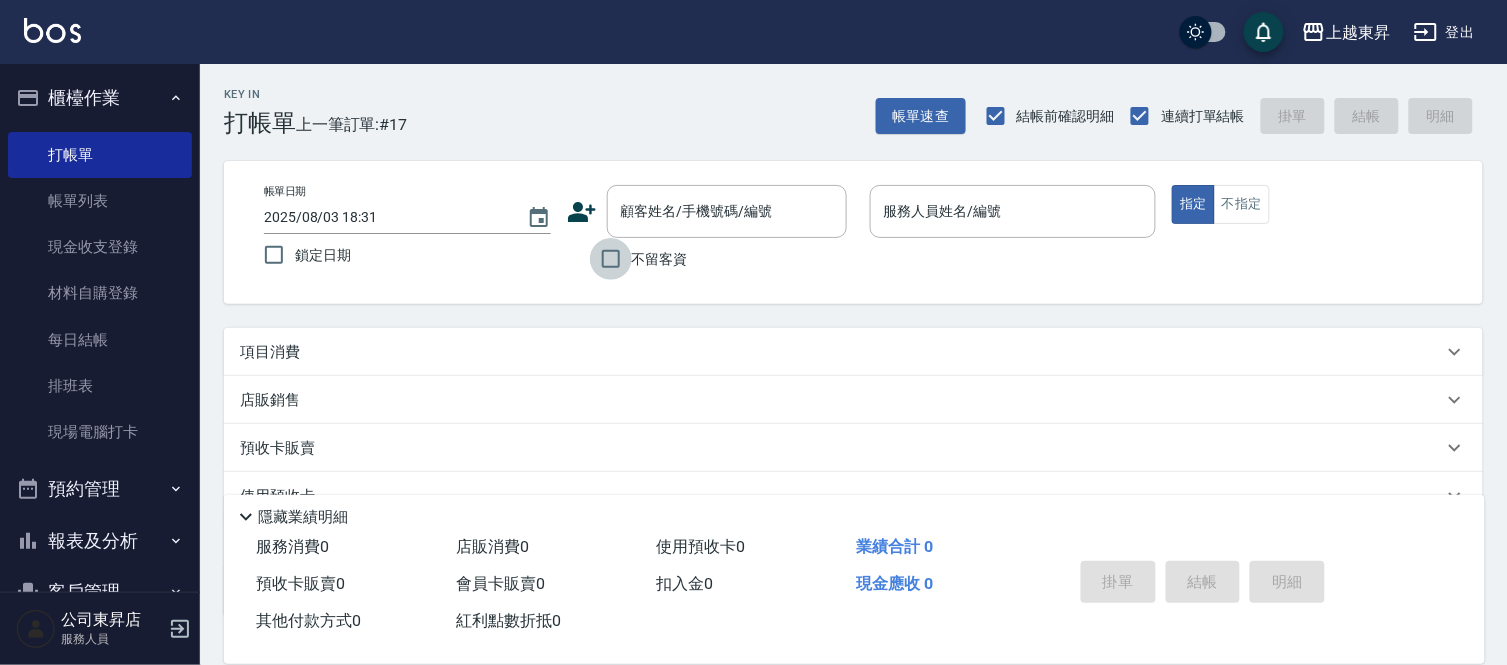 drag, startPoint x: 620, startPoint y: 253, endPoint x: 660, endPoint y: 258, distance: 40.311287 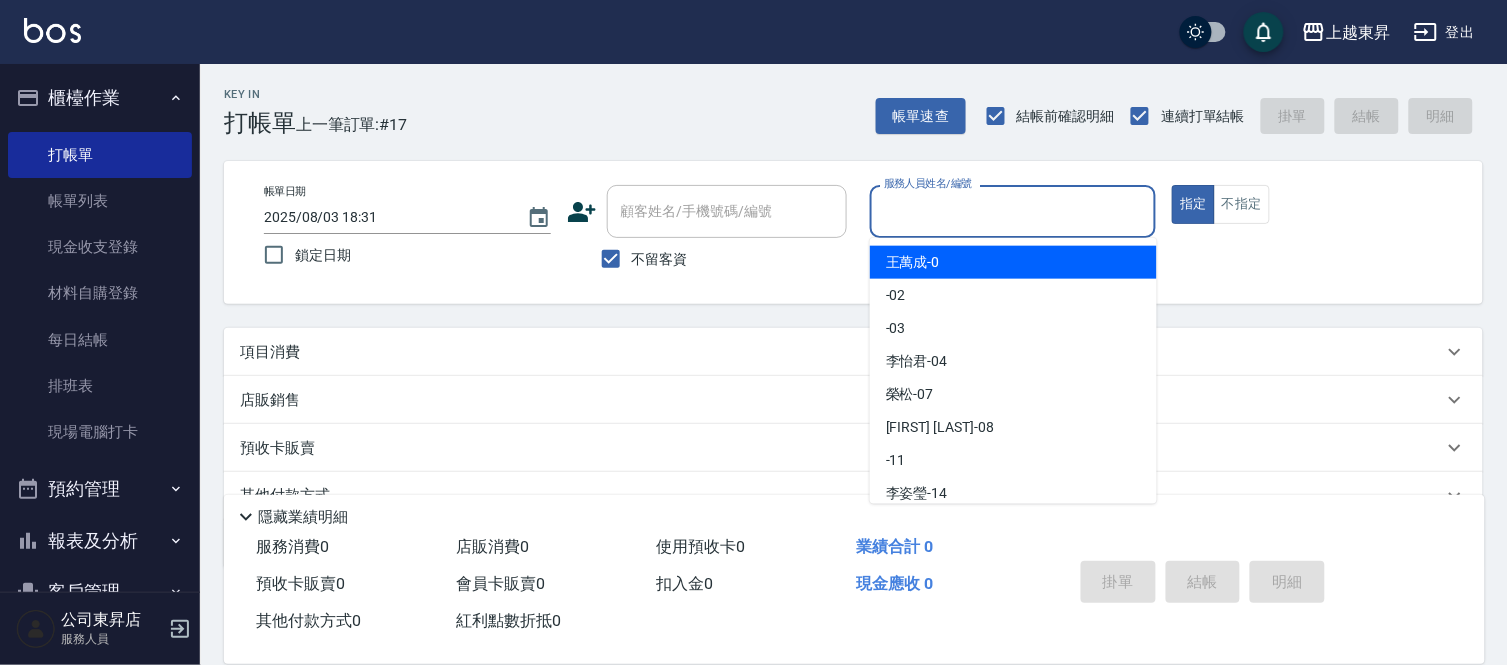 click on "服務人員姓名/編號" at bounding box center [1013, 211] 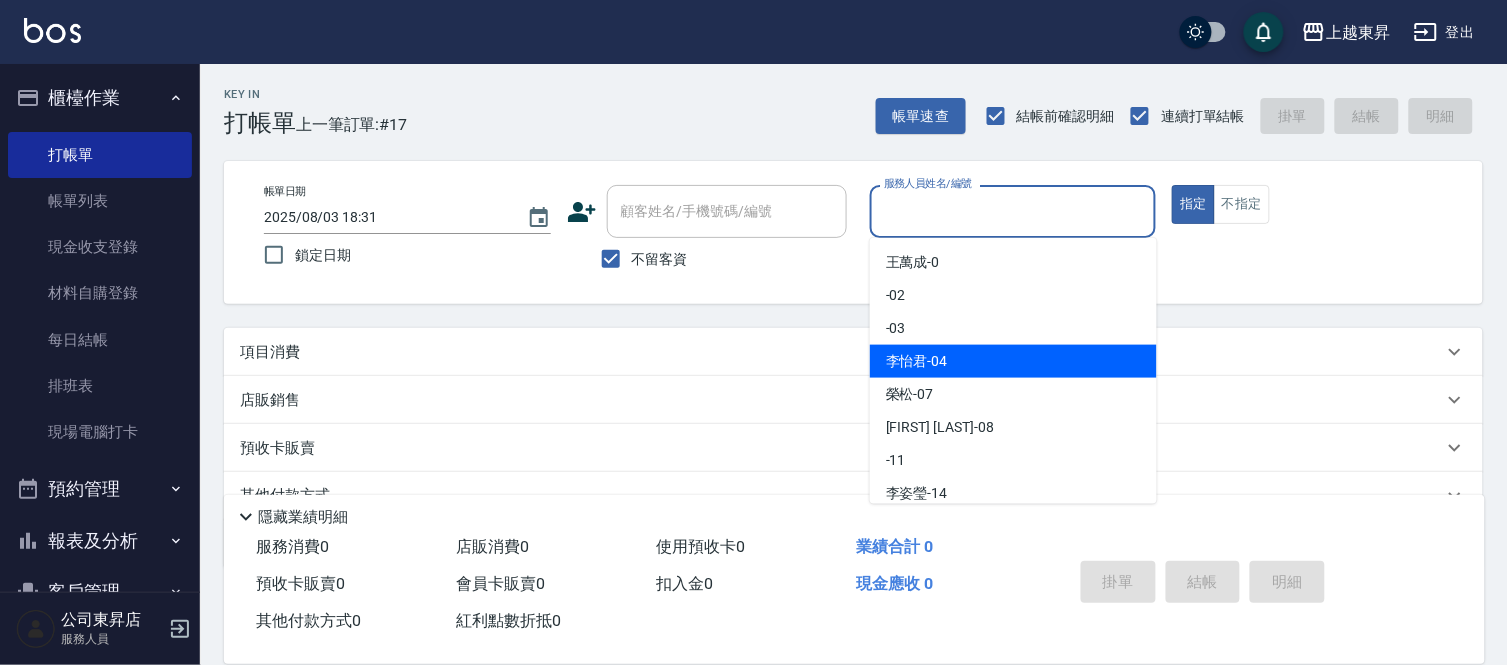 click on "[FIRST] [LAST] -[NUMBER]" at bounding box center (1013, 361) 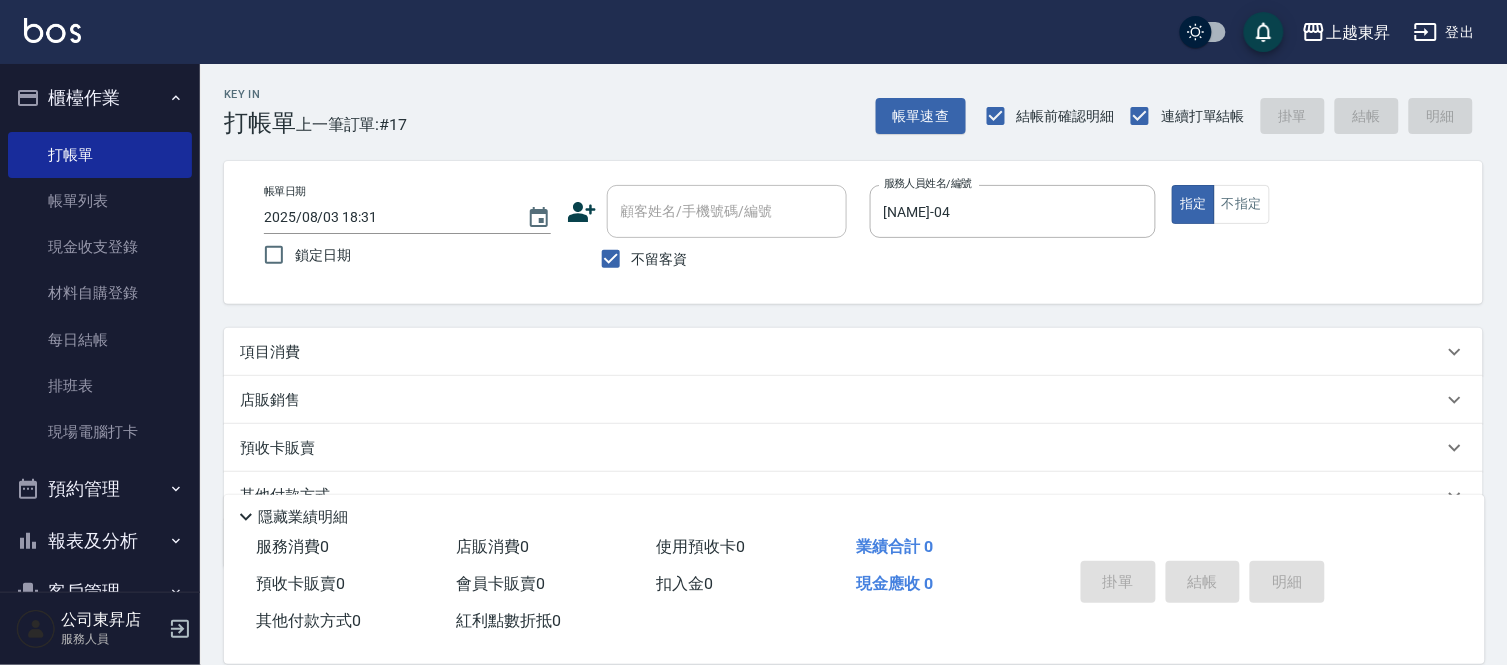 click on "項目消費" at bounding box center [270, 352] 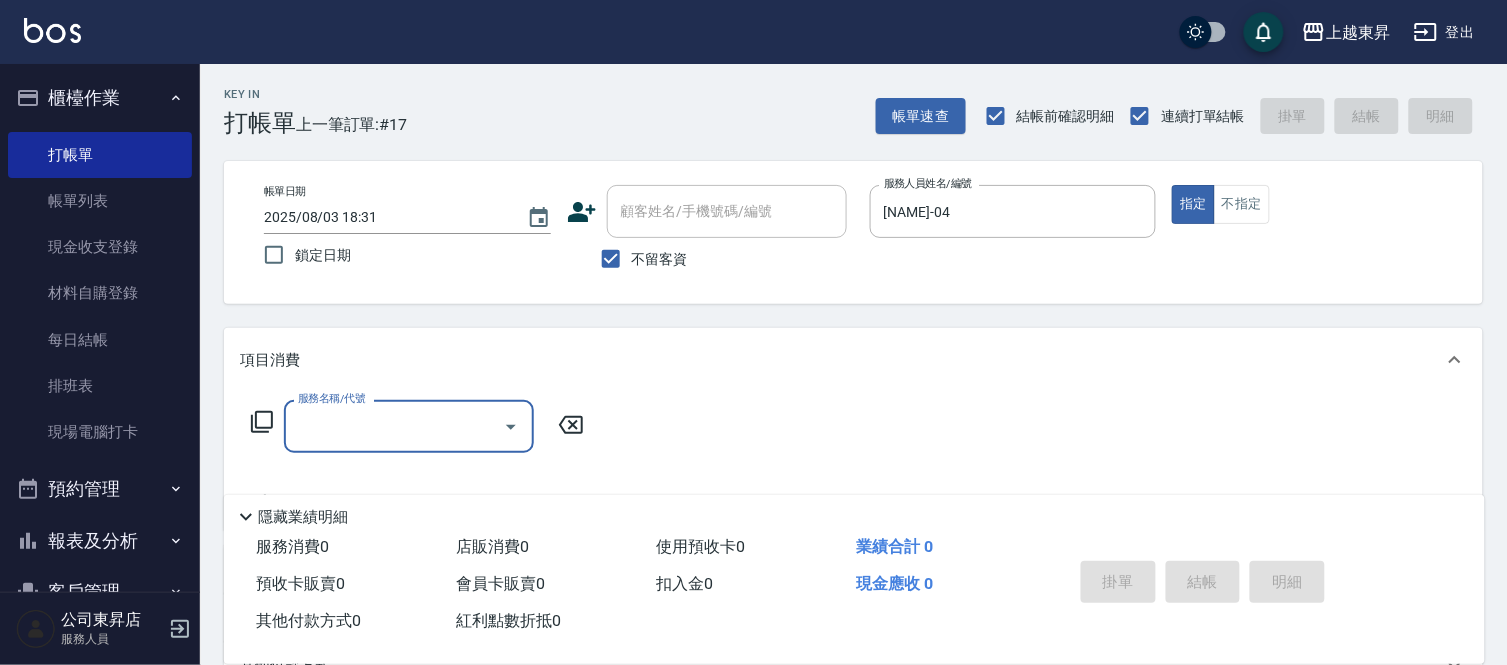 scroll, scrollTop: 0, scrollLeft: 0, axis: both 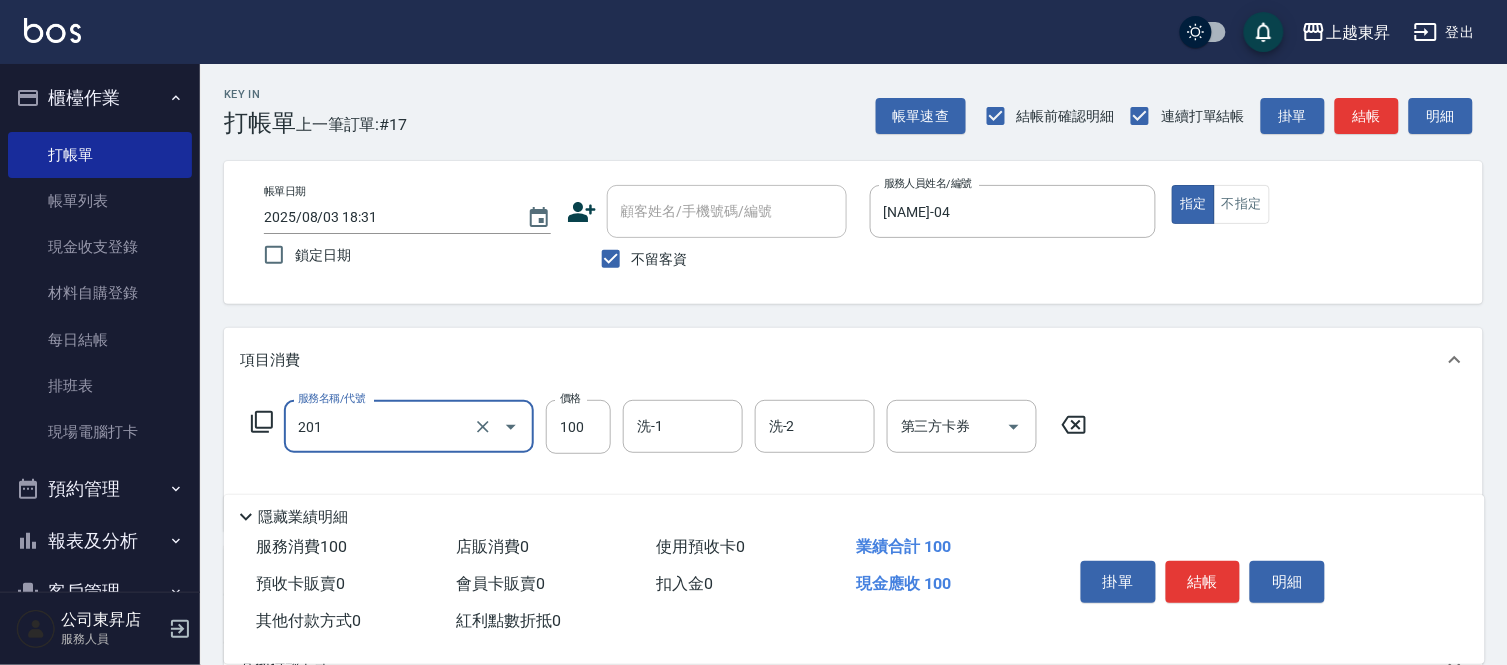 type on "洗髮[100](201)" 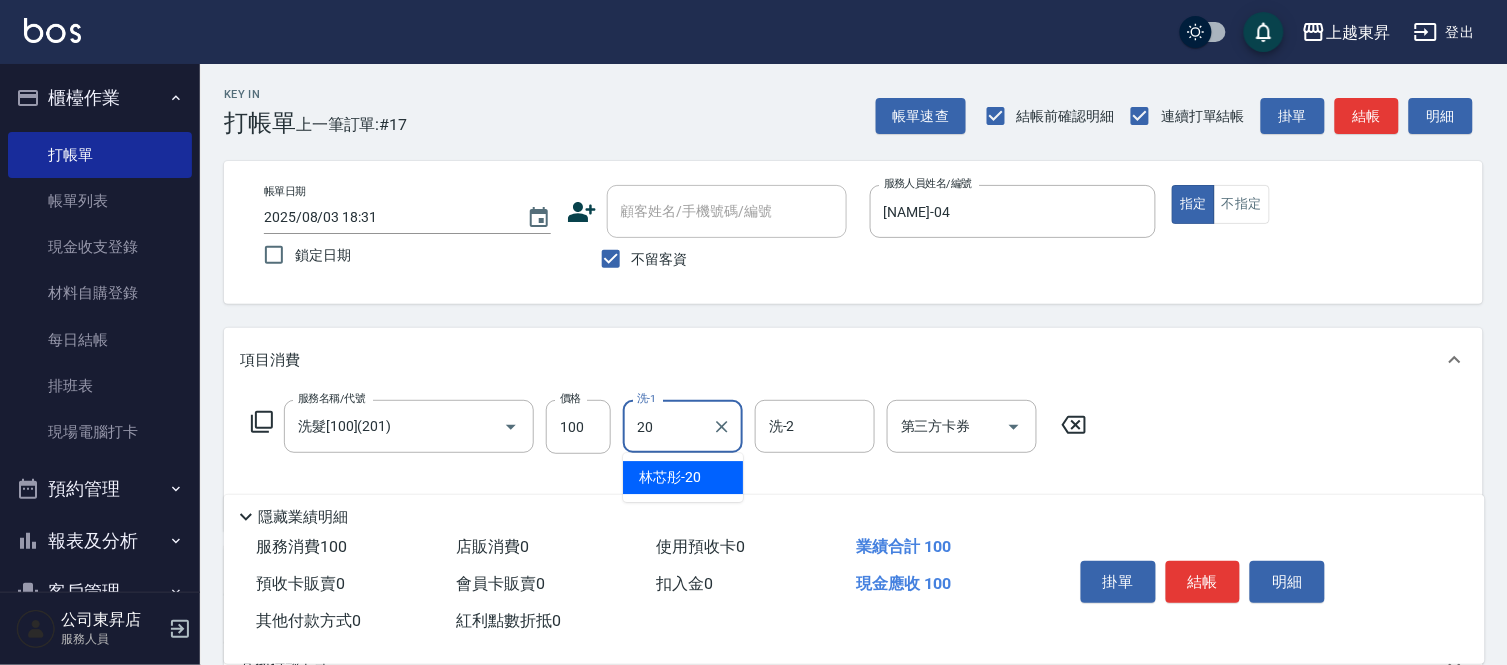 type on "[NAME]-20" 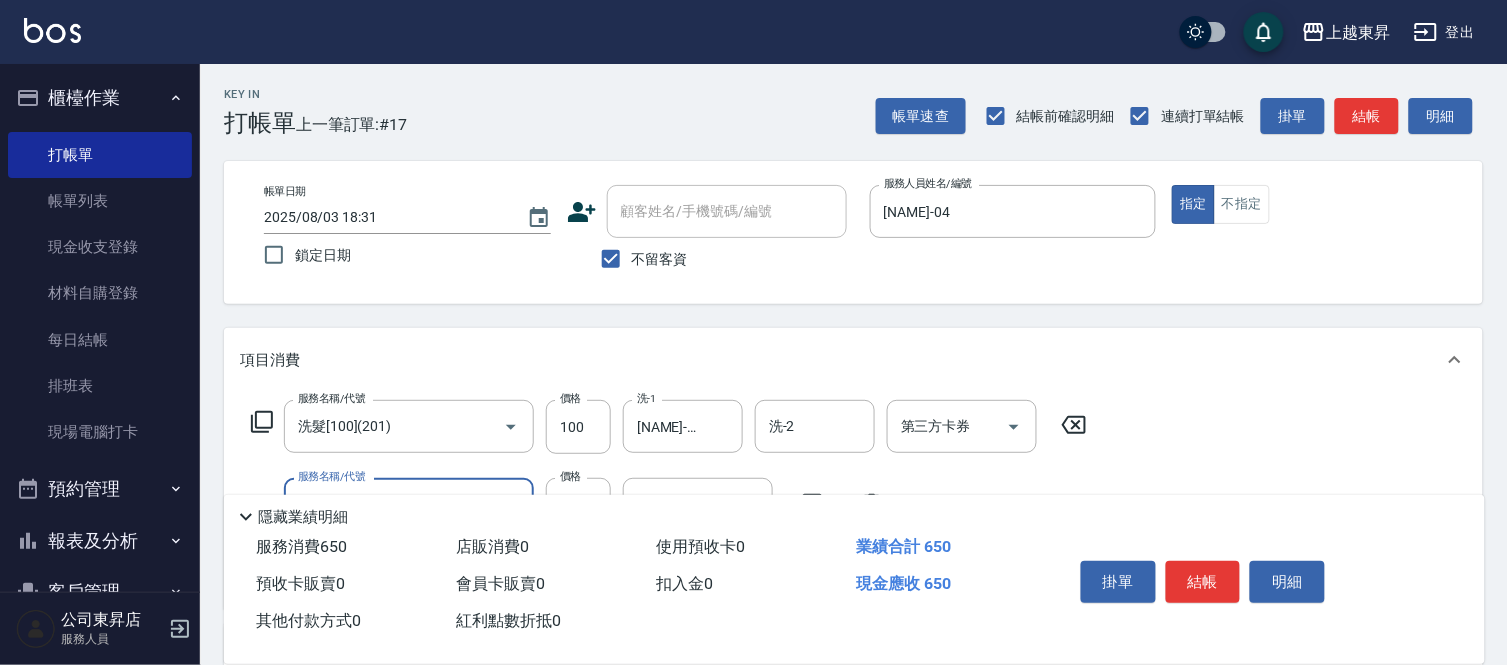 type on "剪髮(550)(409)" 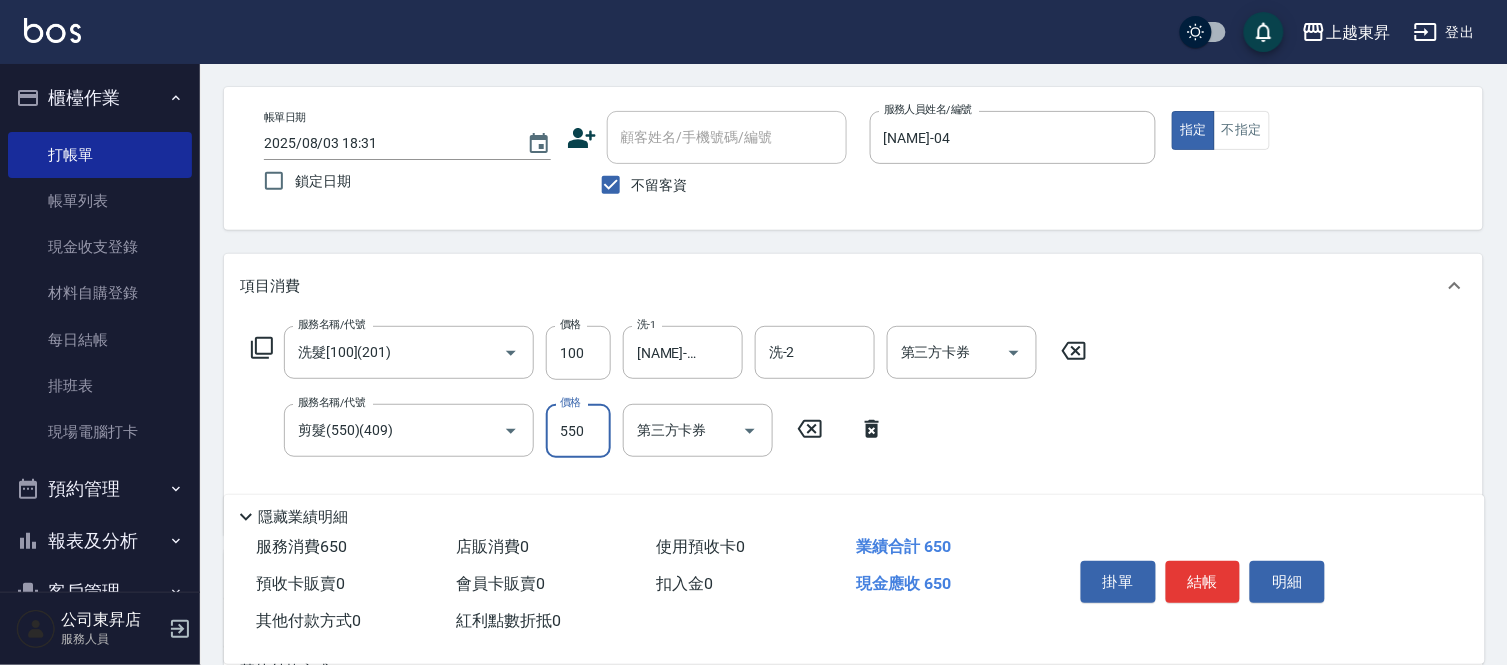 scroll, scrollTop: 111, scrollLeft: 0, axis: vertical 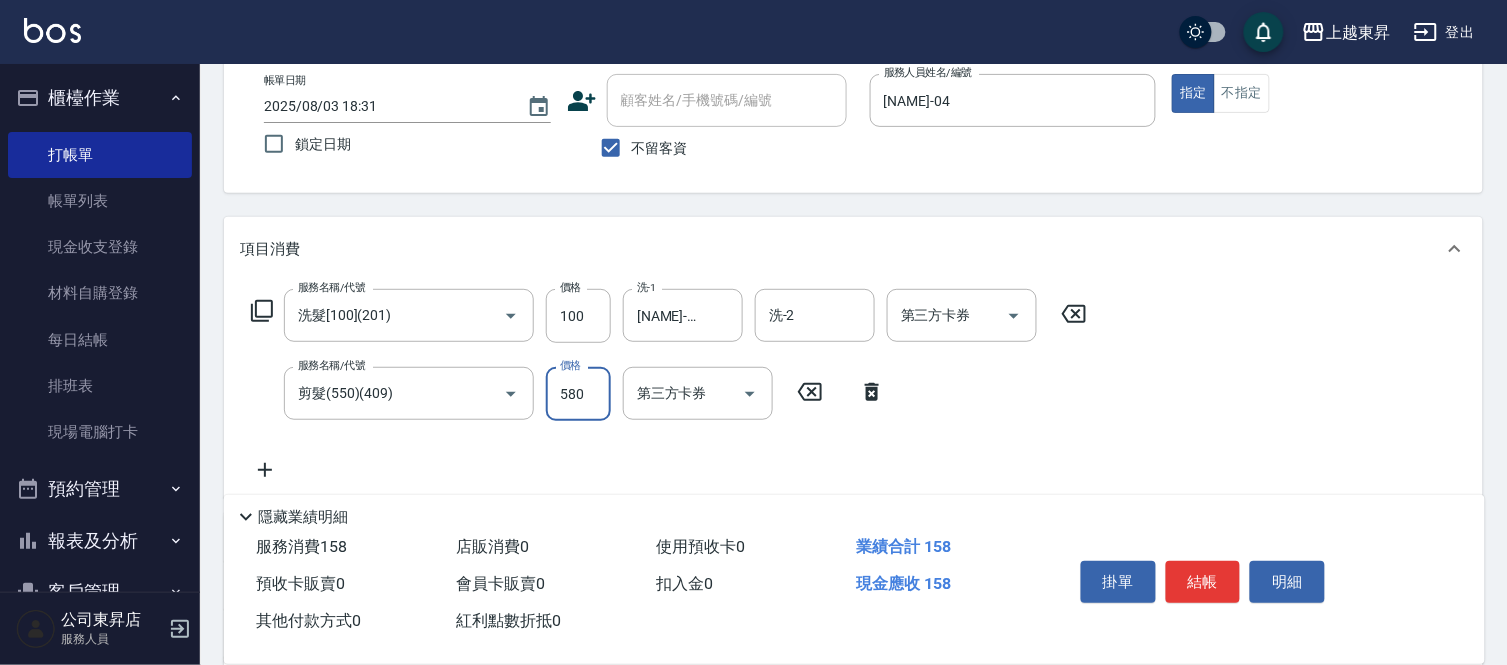 type on "580" 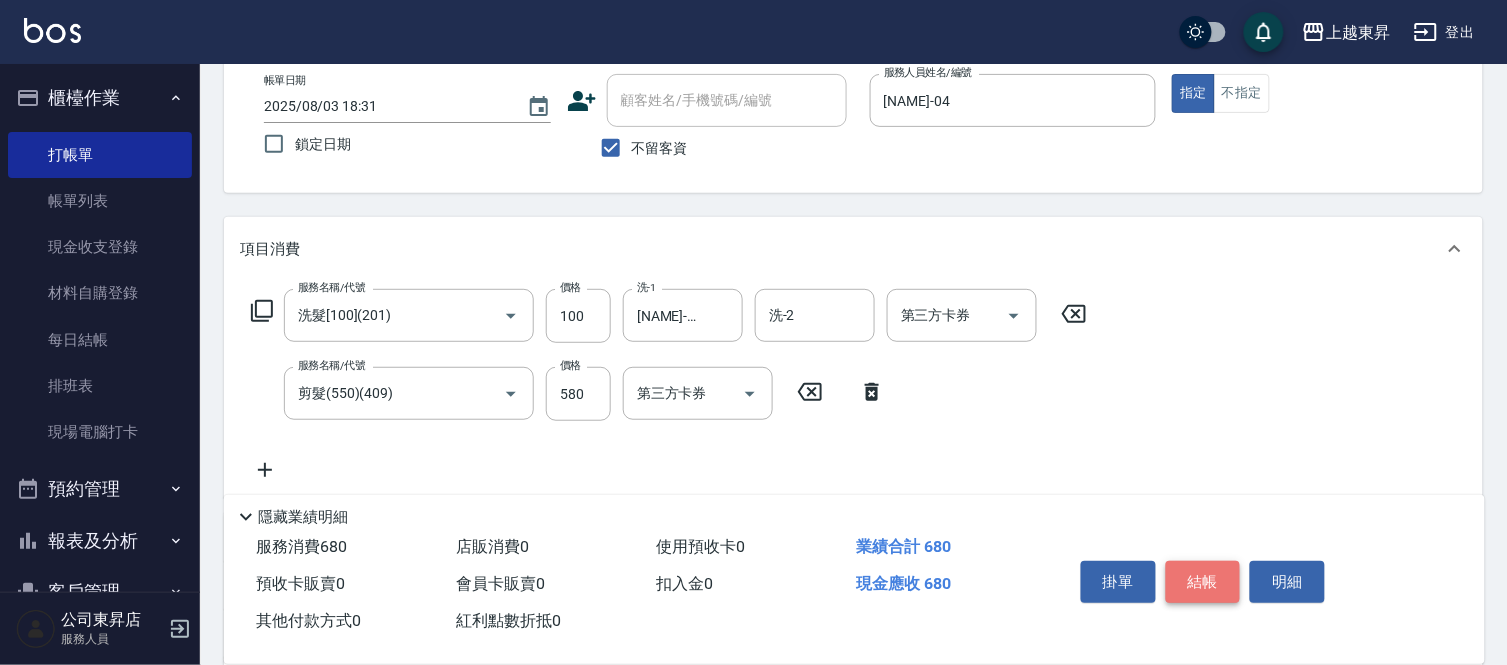 click on "結帳" at bounding box center [1203, 582] 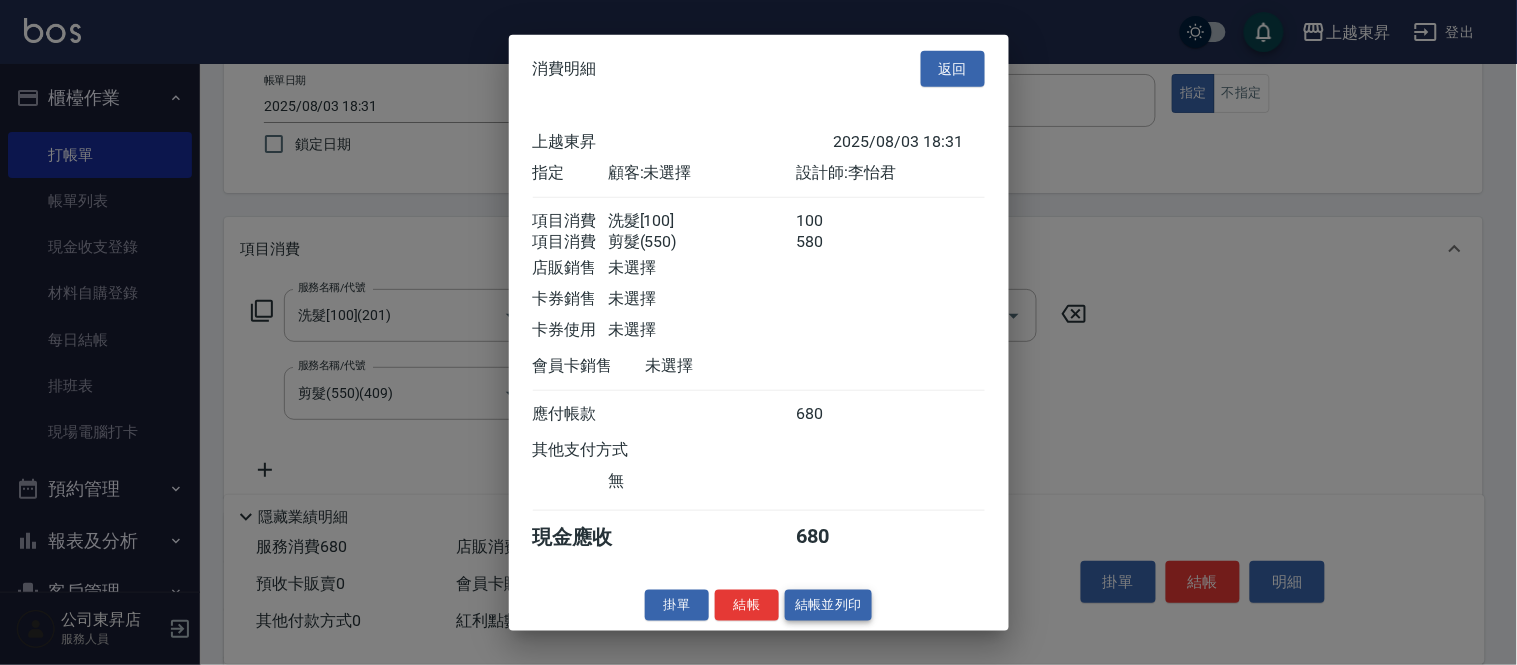 click on "掛單 結帳 結帳並列印" at bounding box center (759, 605) 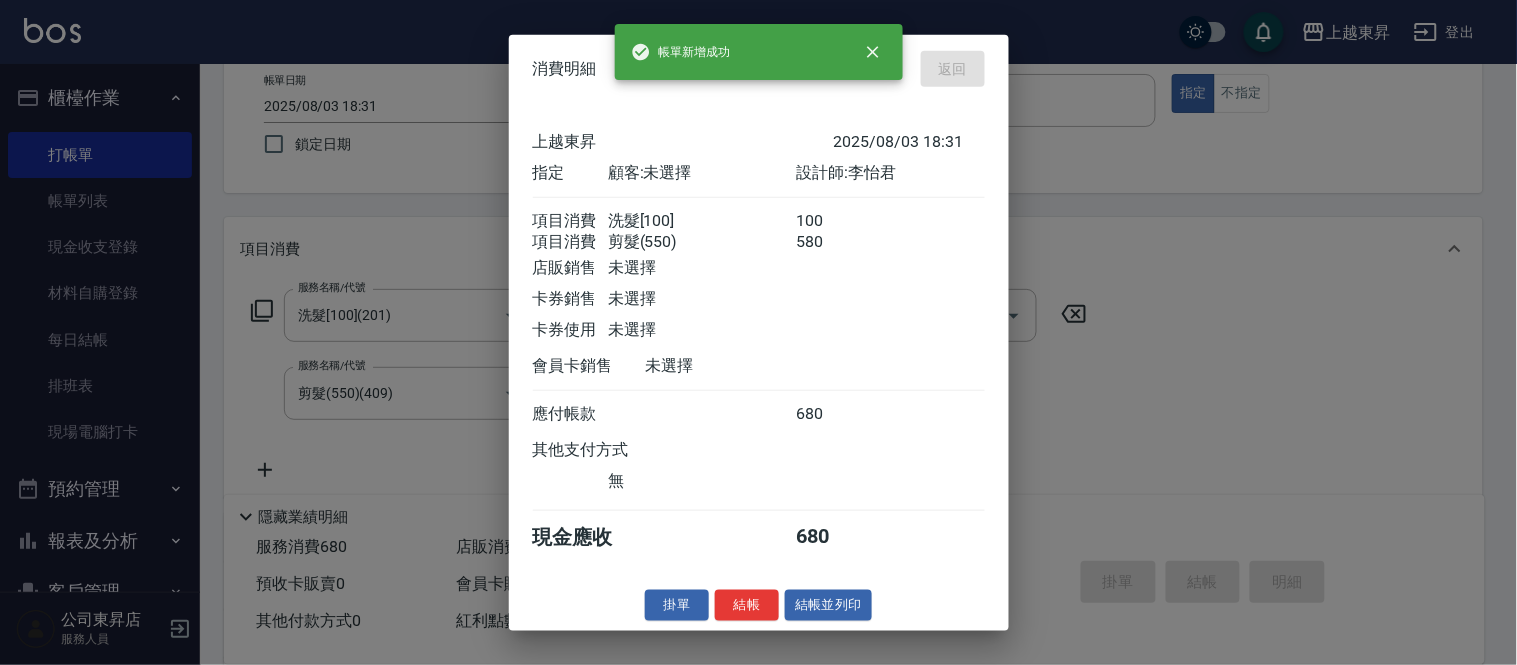 type 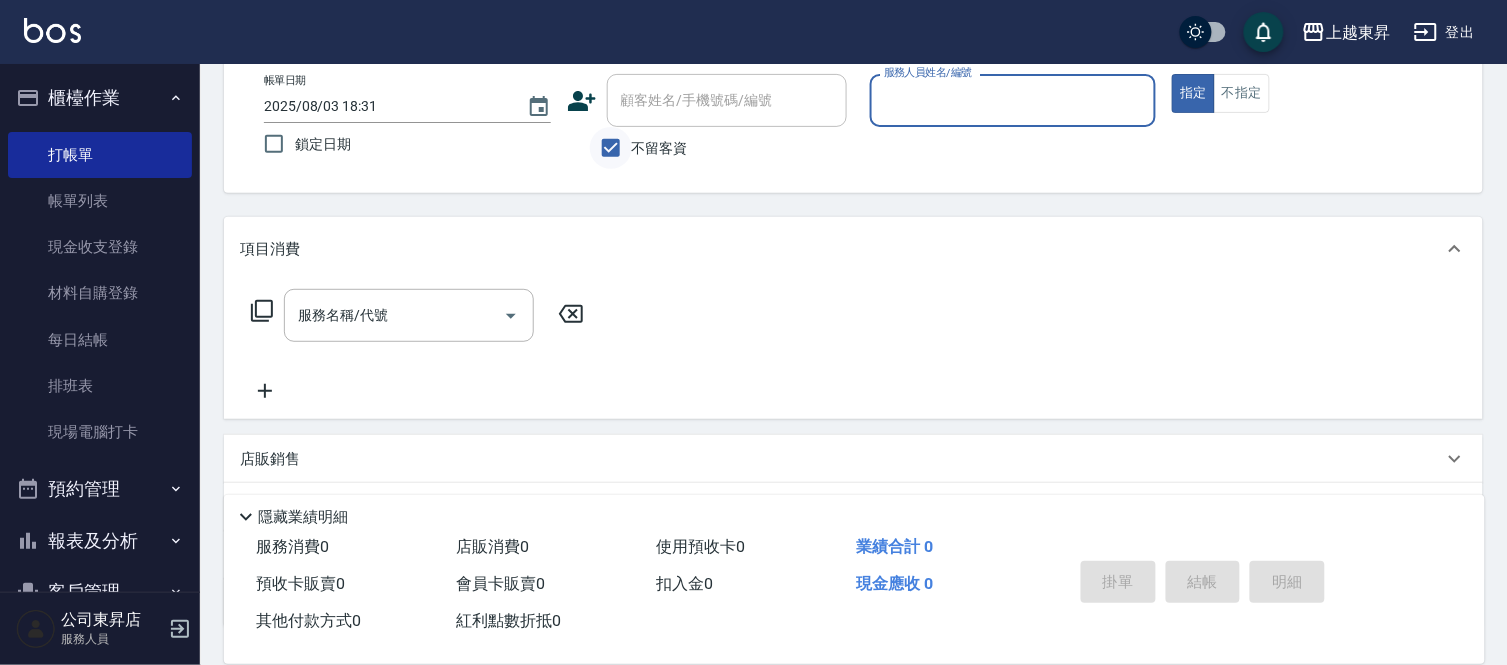 click on "不留客資" at bounding box center [611, 148] 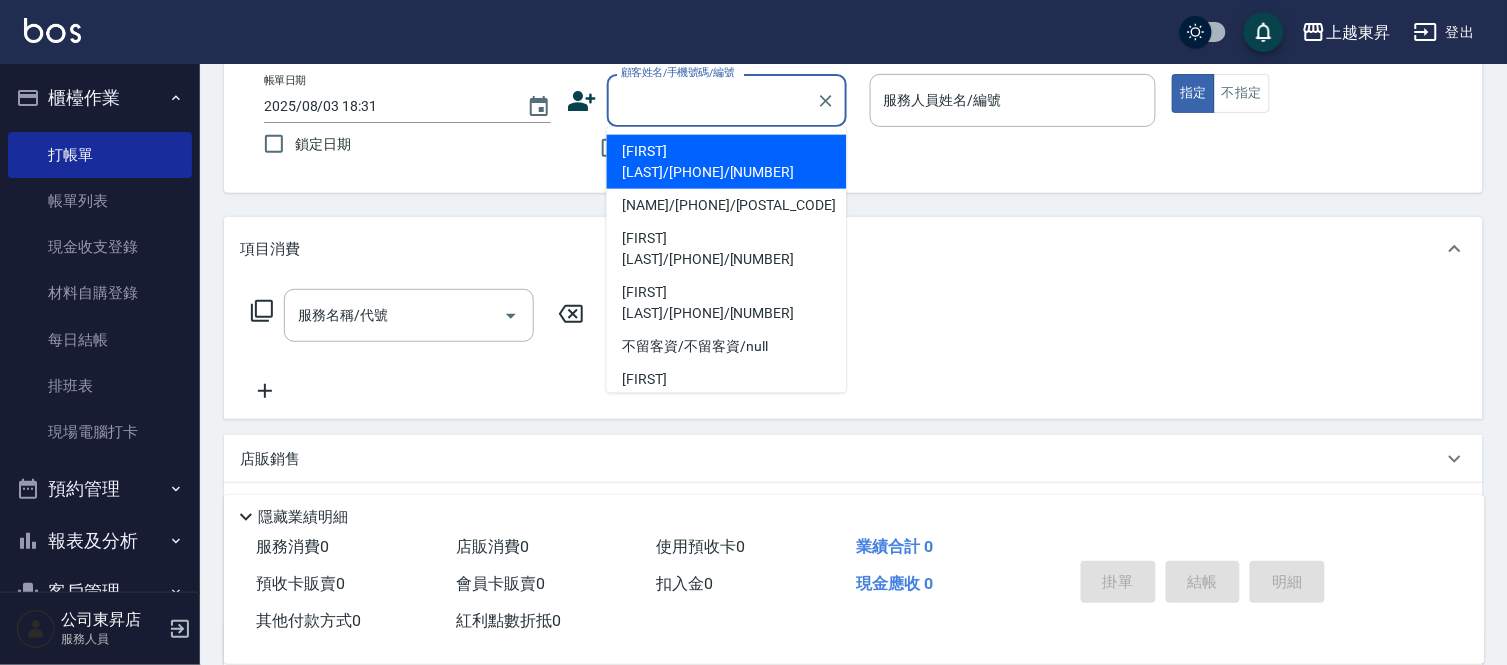 click on "顧客姓名/手機號碼/編號" at bounding box center [712, 100] 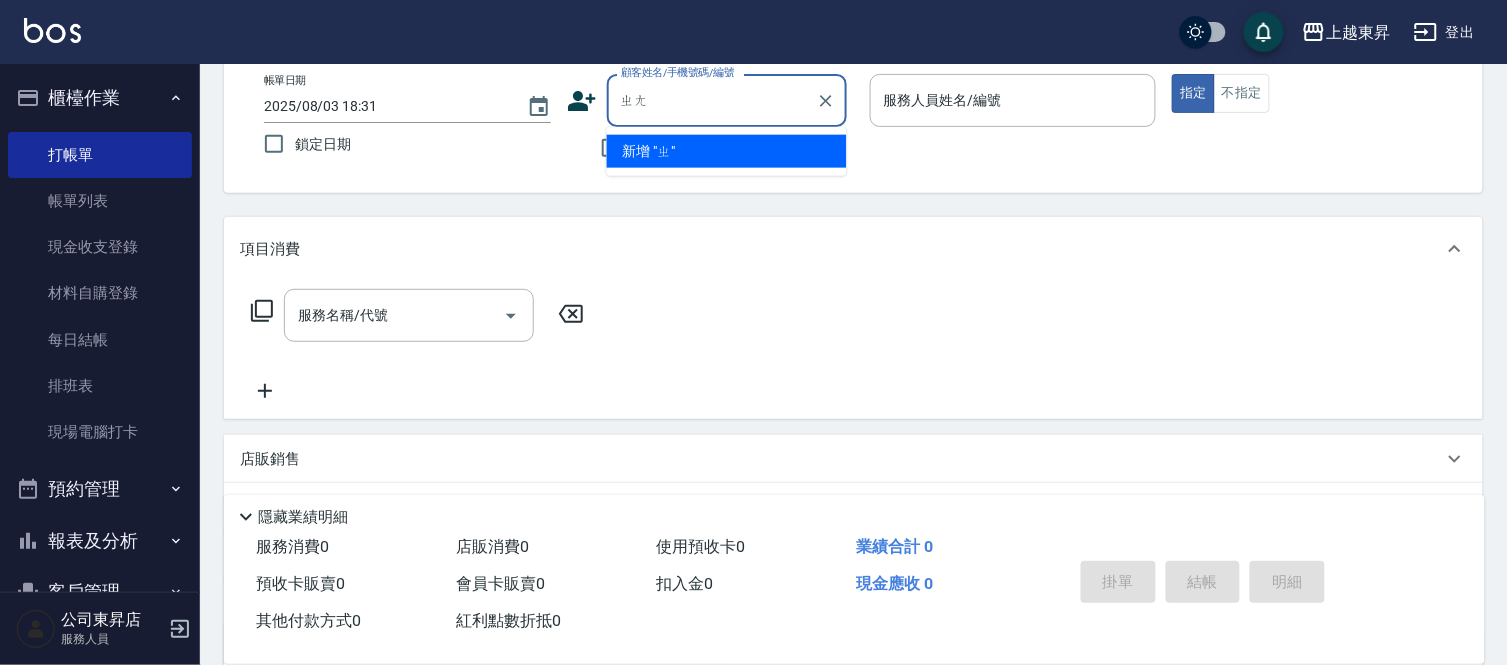 type on "張" 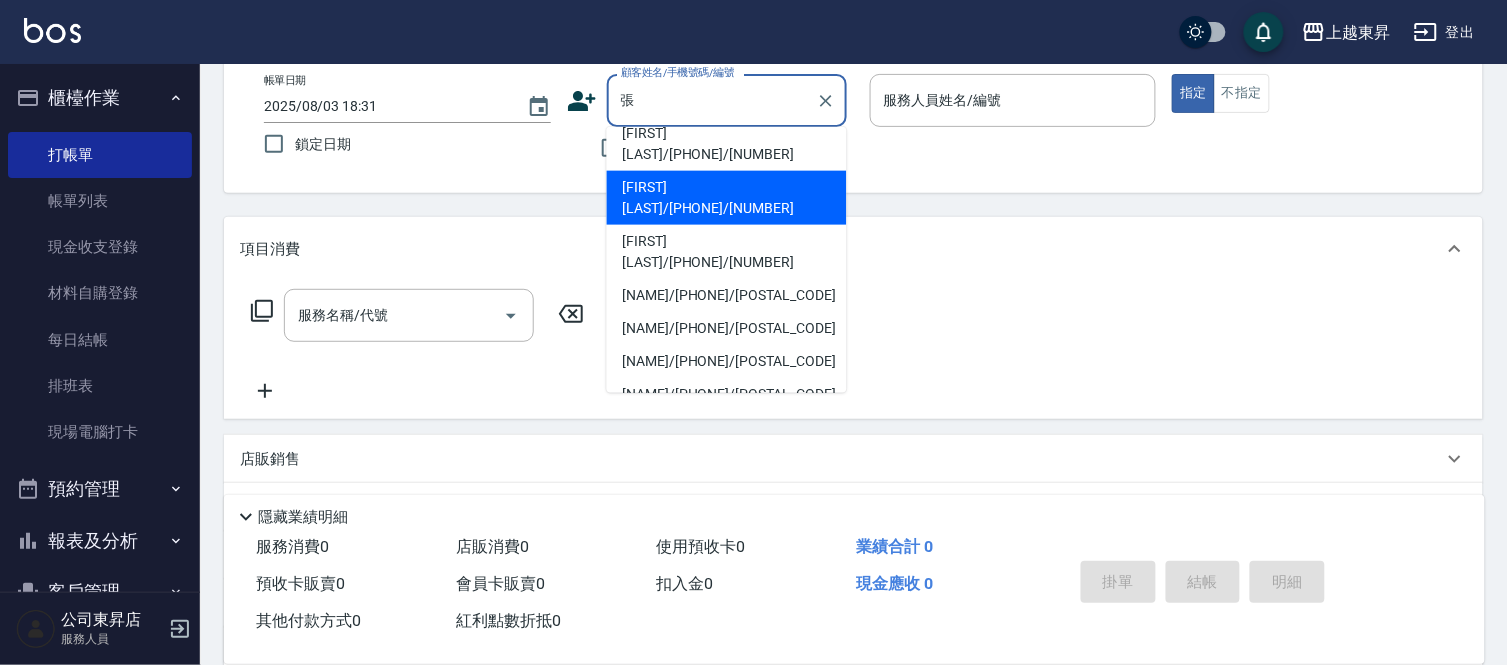 scroll, scrollTop: 220, scrollLeft: 0, axis: vertical 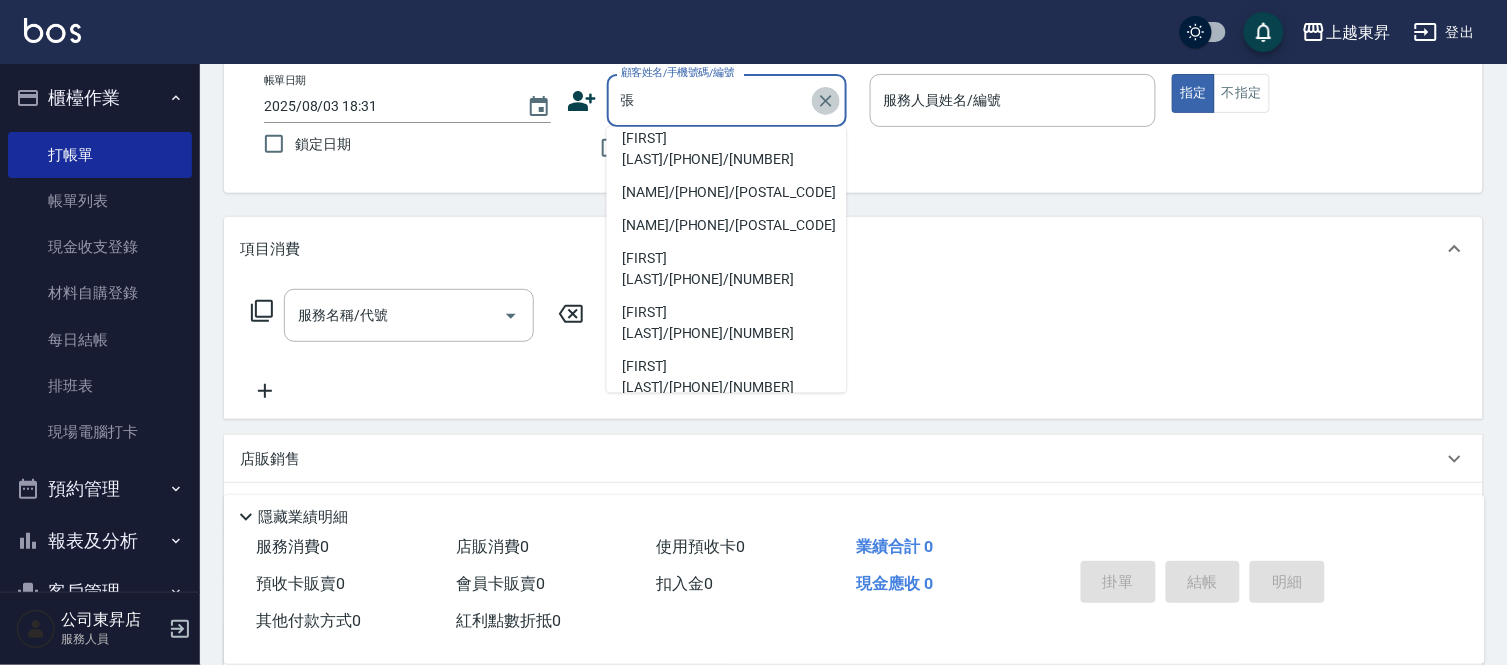 click 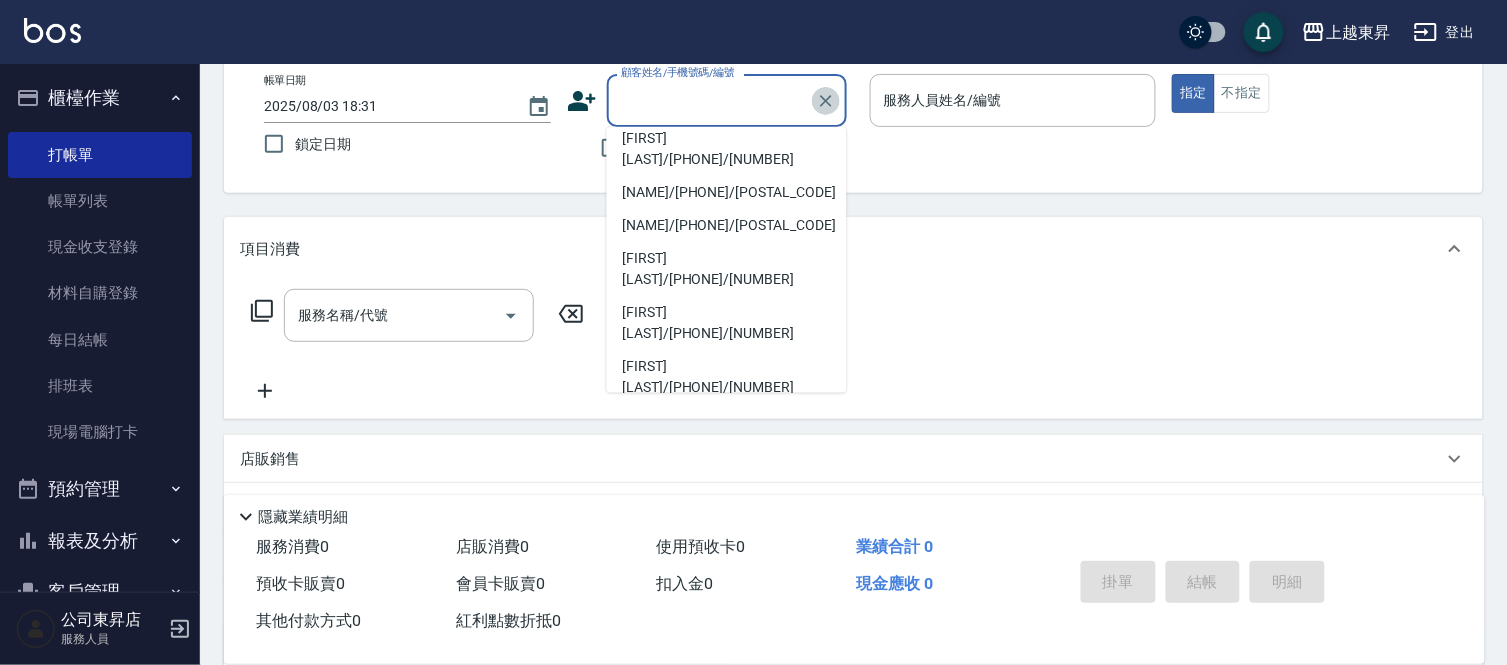 scroll, scrollTop: 7, scrollLeft: 0, axis: vertical 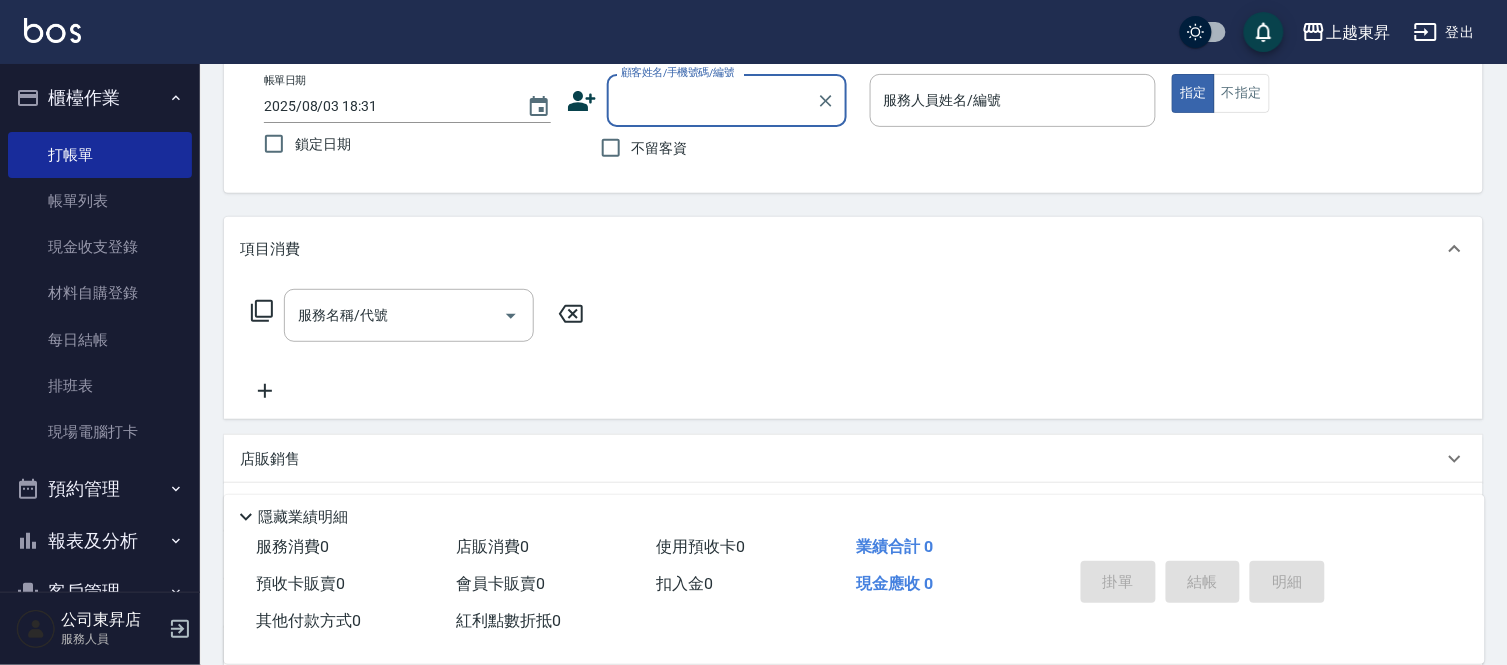 drag, startPoint x: 782, startPoint y: 85, endPoint x: 773, endPoint y: 112, distance: 28.460499 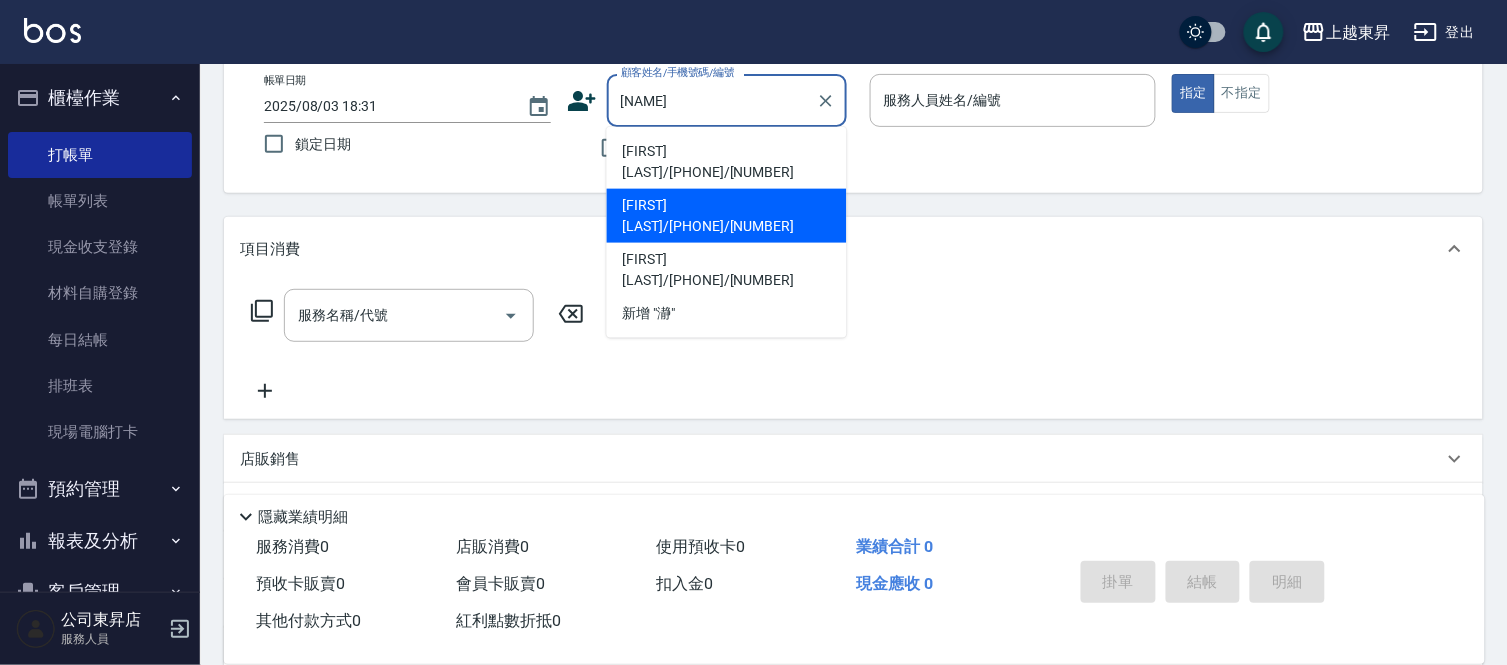 click on "[FIRST] [LAST]/[PHONE]/[NUMBER]" at bounding box center (727, 216) 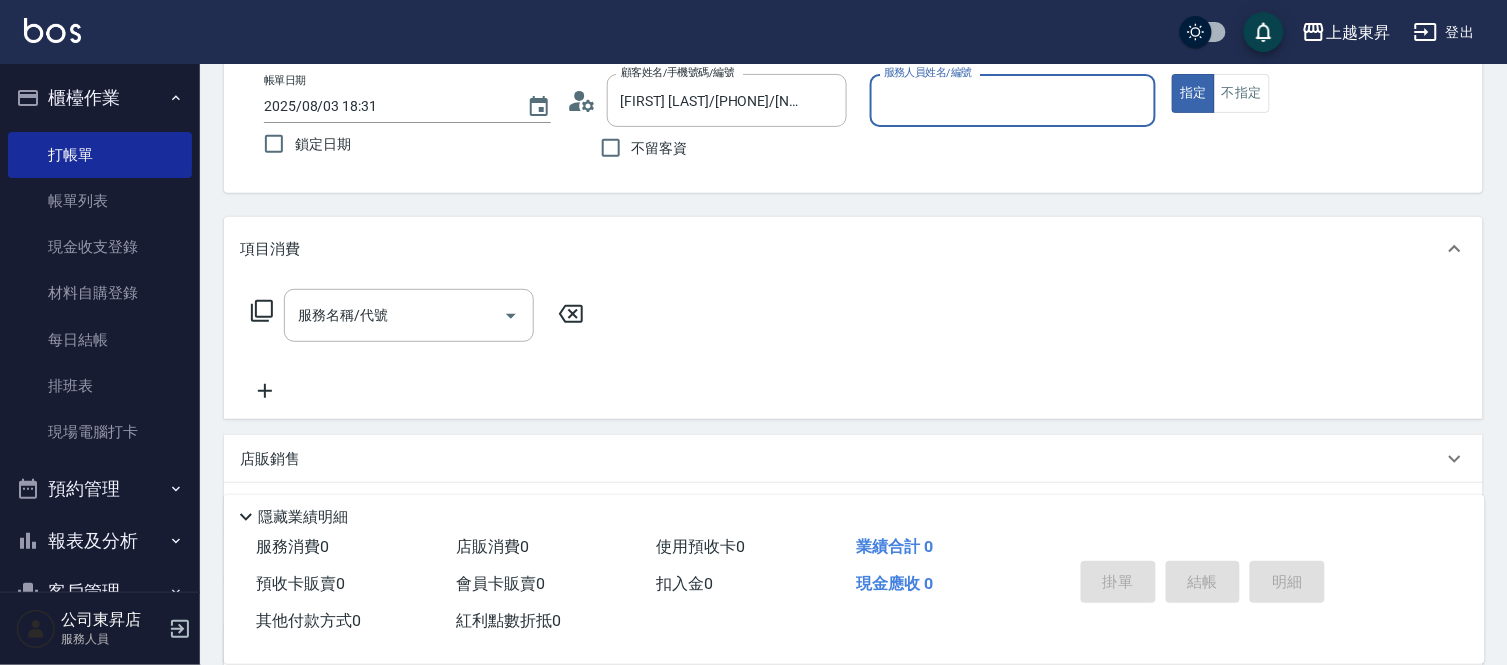 type on "[NAME]-04" 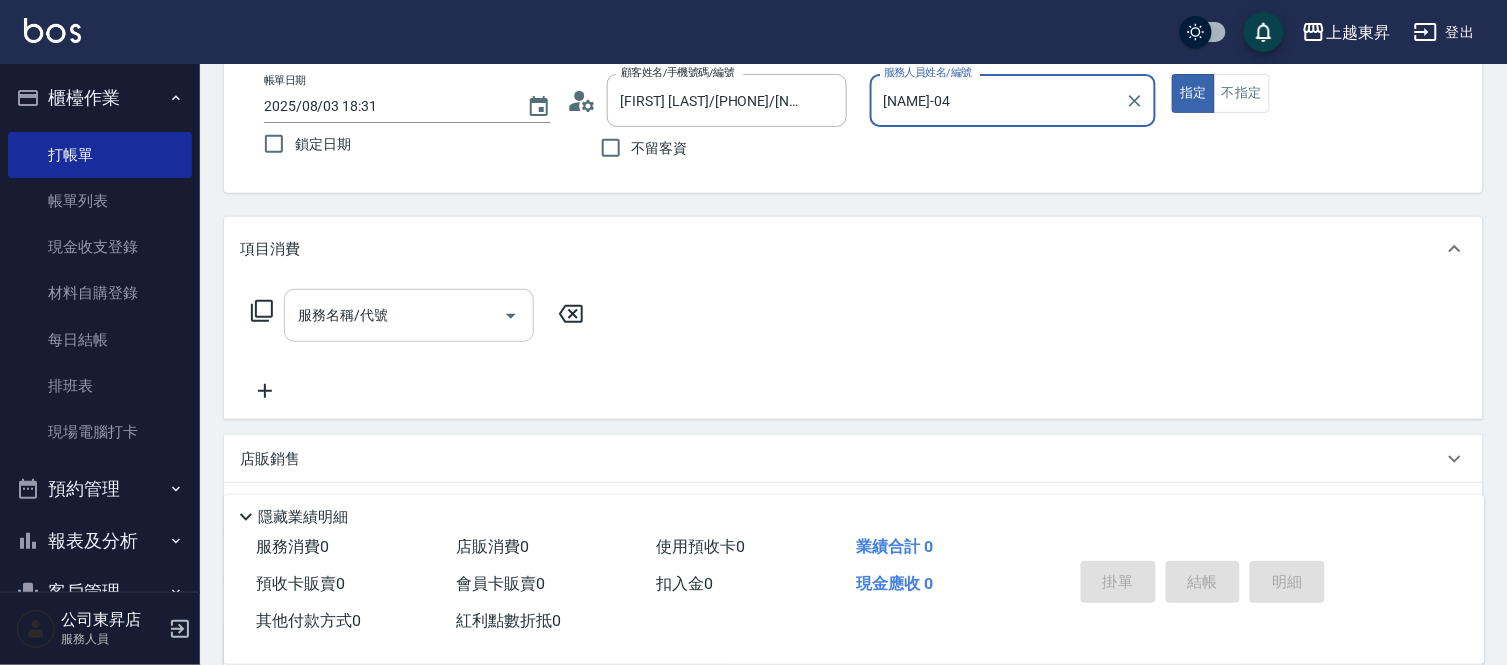 drag, startPoint x: 405, startPoint y: 288, endPoint x: 408, endPoint y: 302, distance: 14.3178215 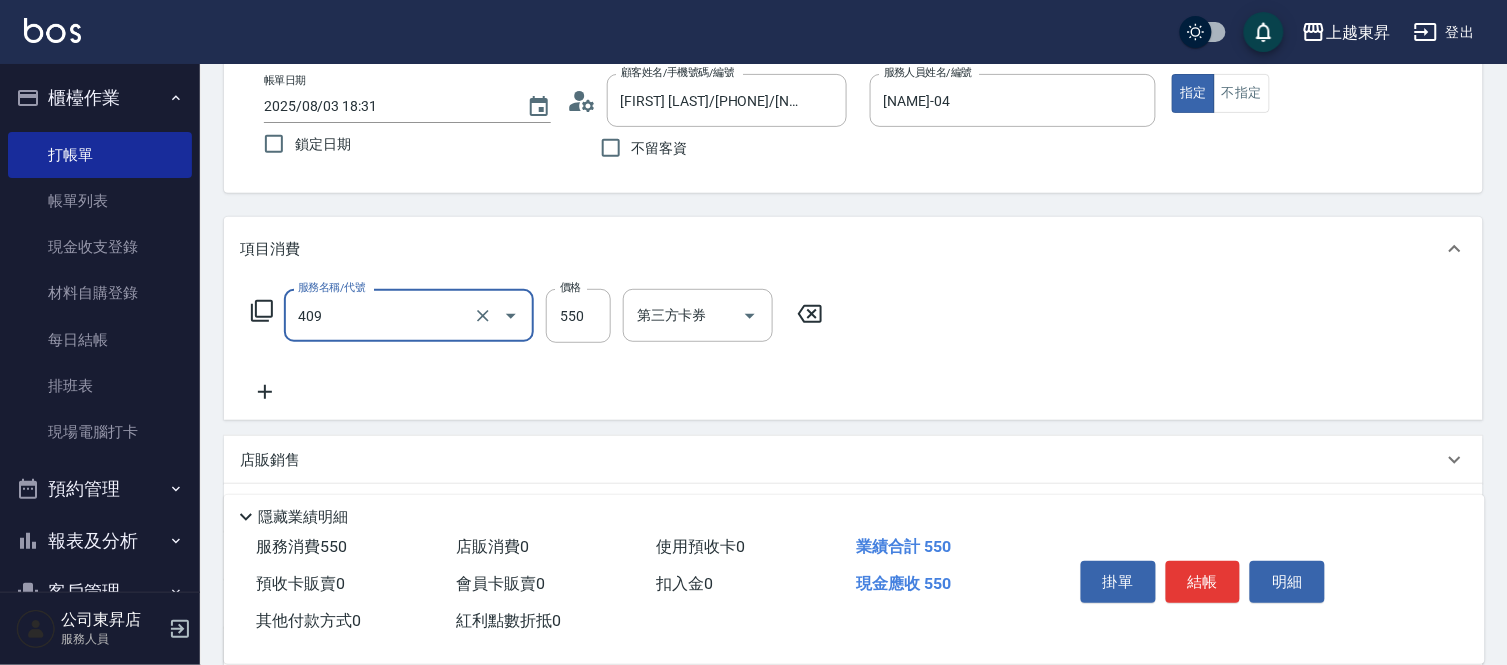 type on "剪髮(550)(409)" 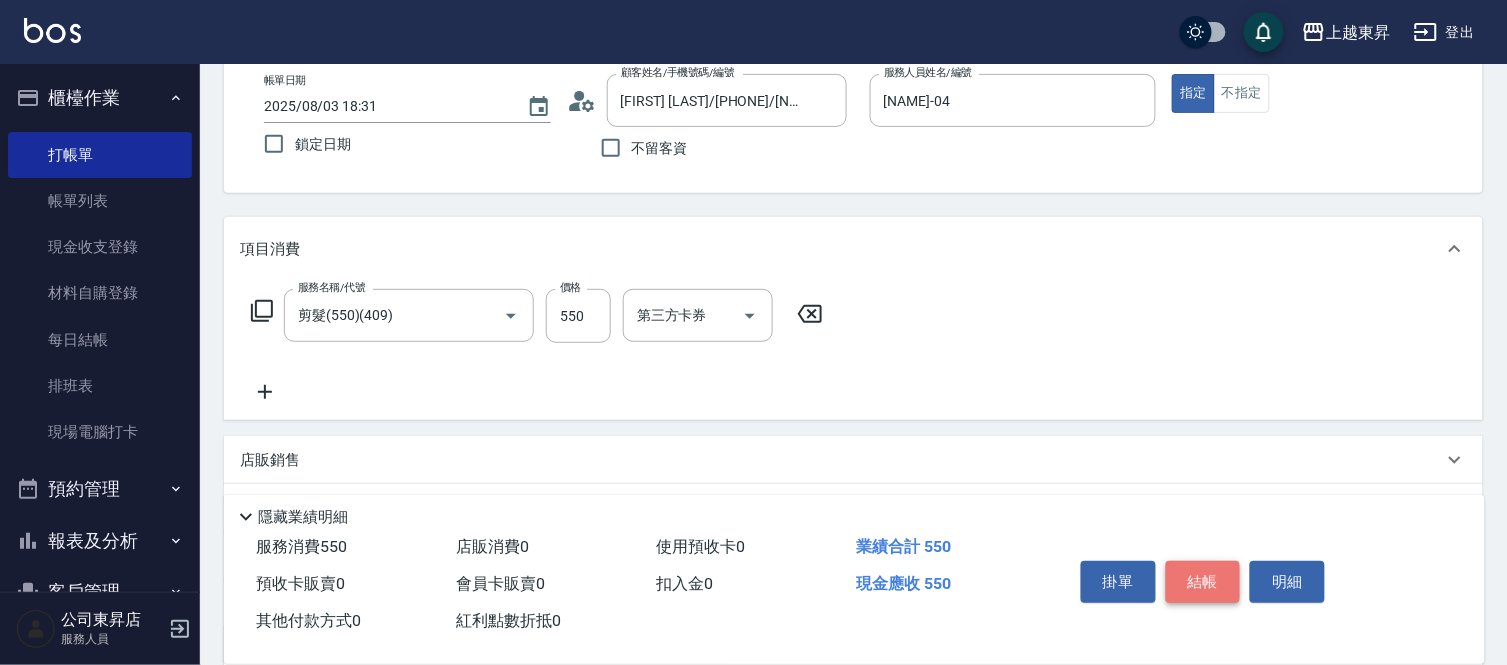 click on "結帳" at bounding box center (1203, 582) 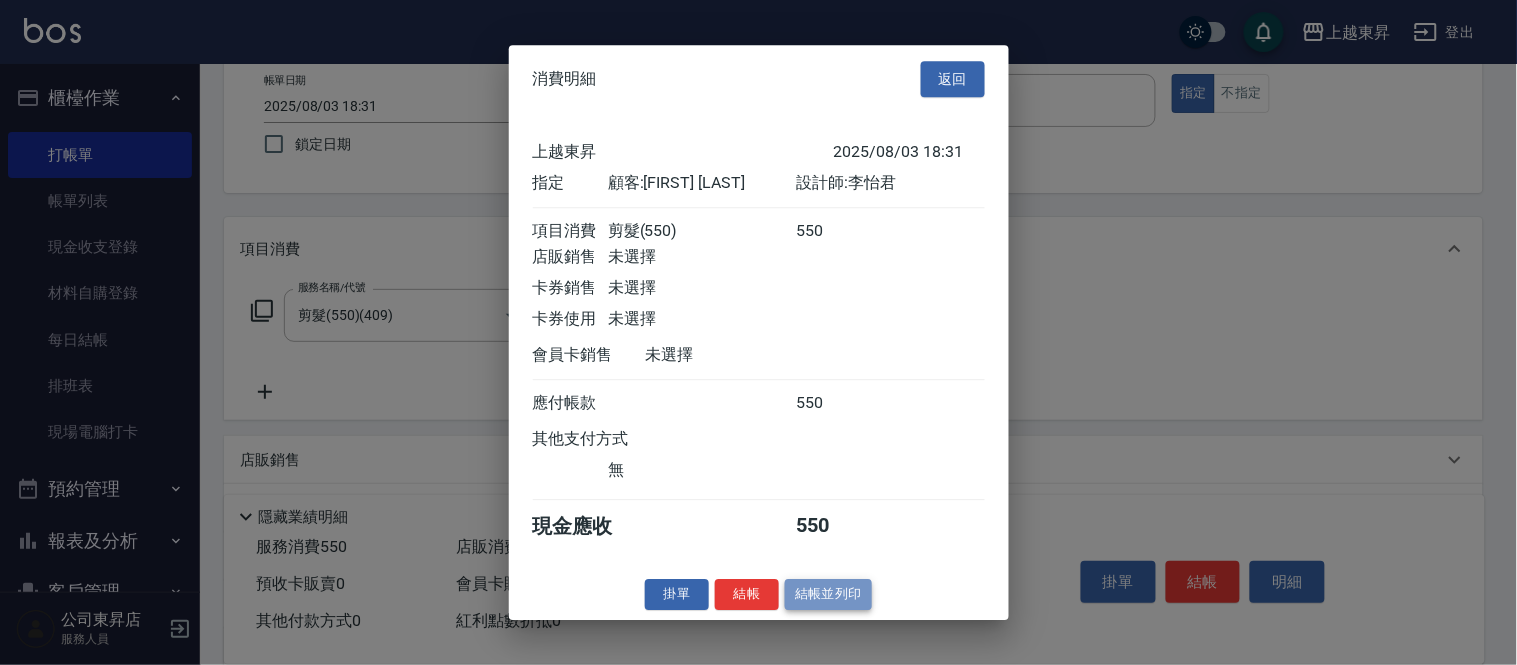 click on "結帳並列印" at bounding box center [828, 594] 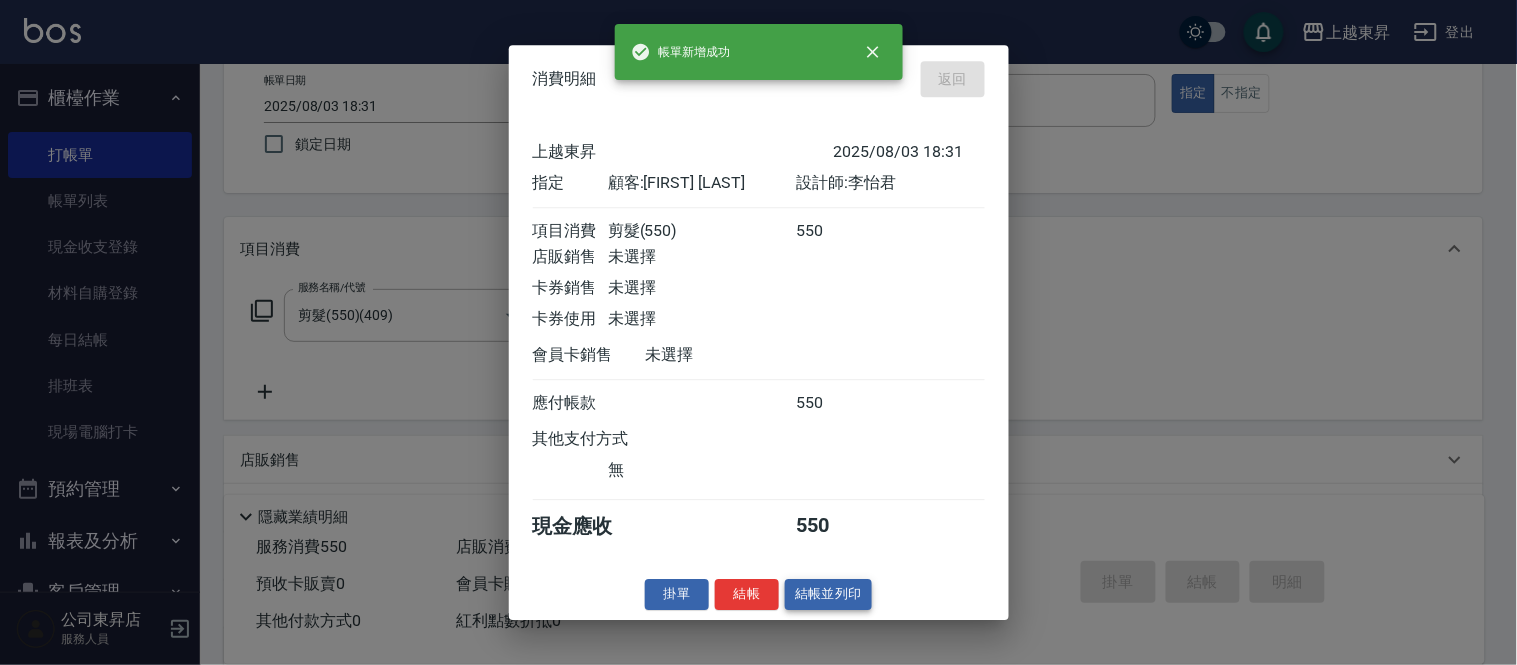 type on "[DATE] [TIME]" 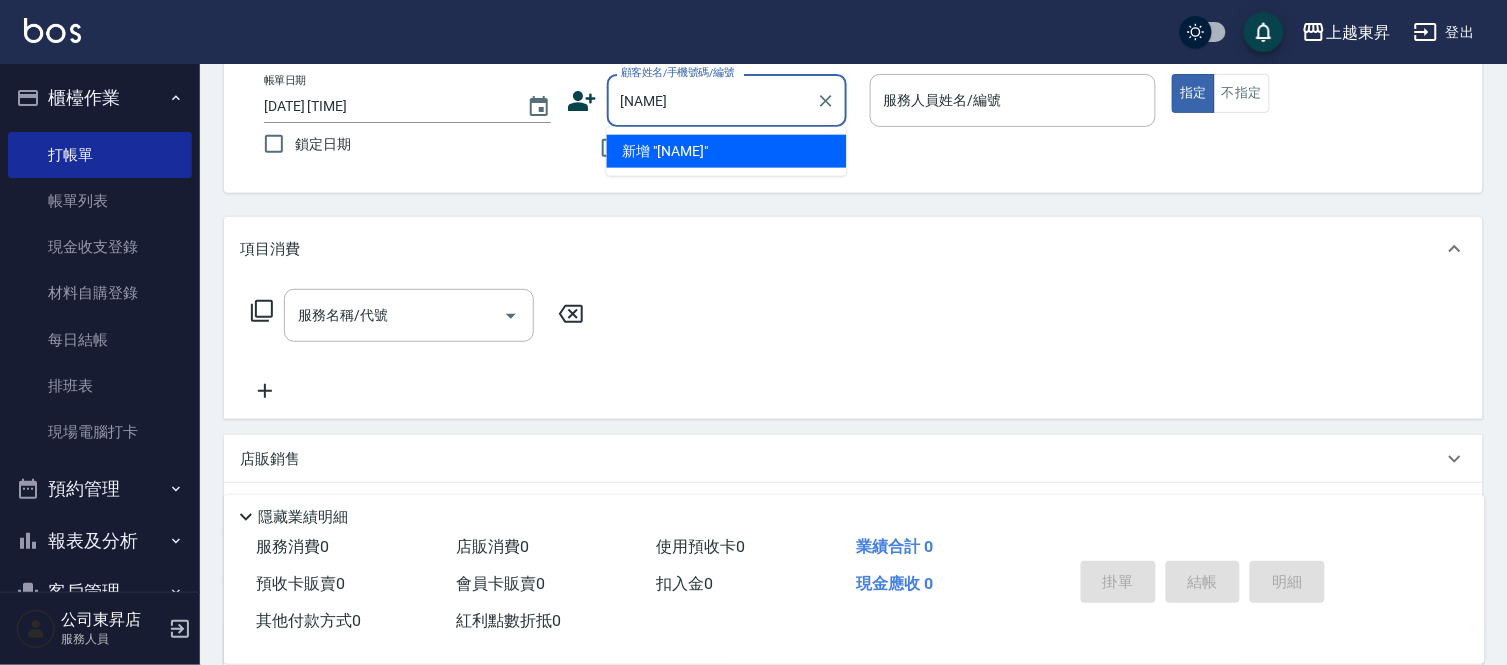 type on "噴" 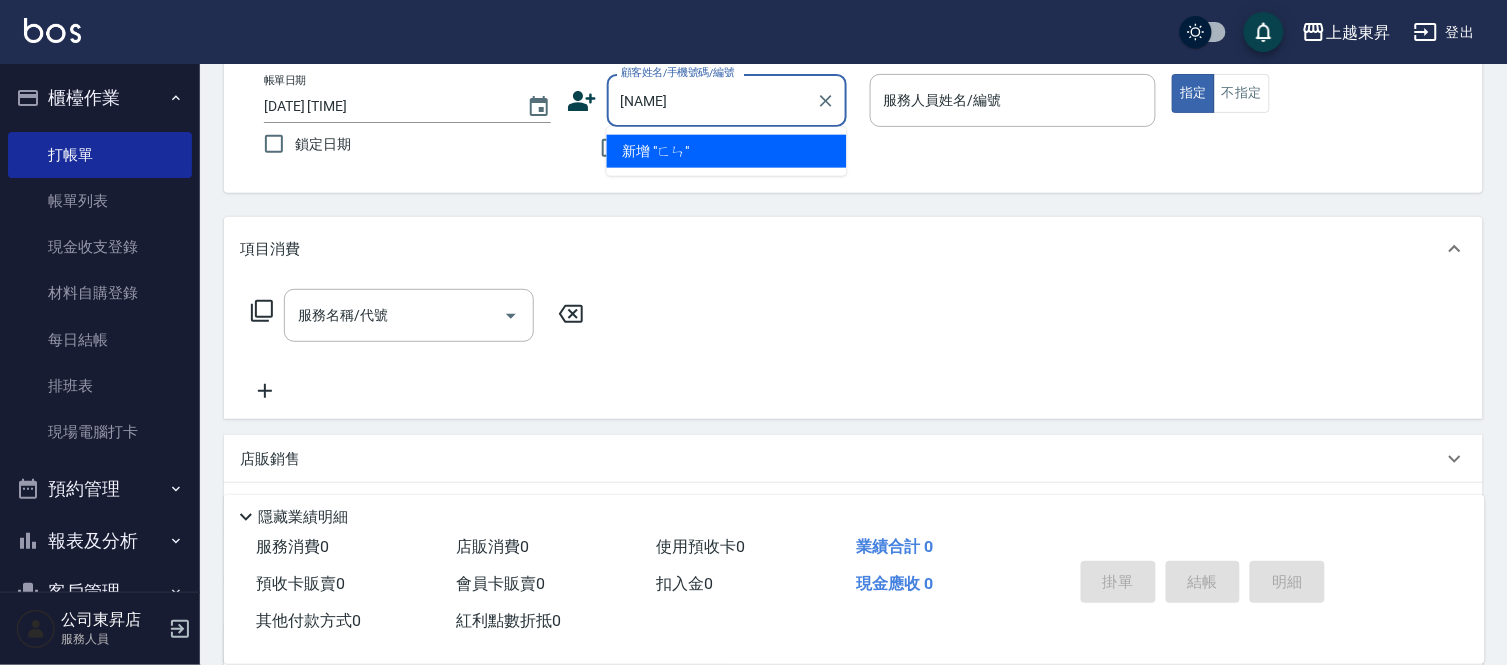 type on "[NAME]" 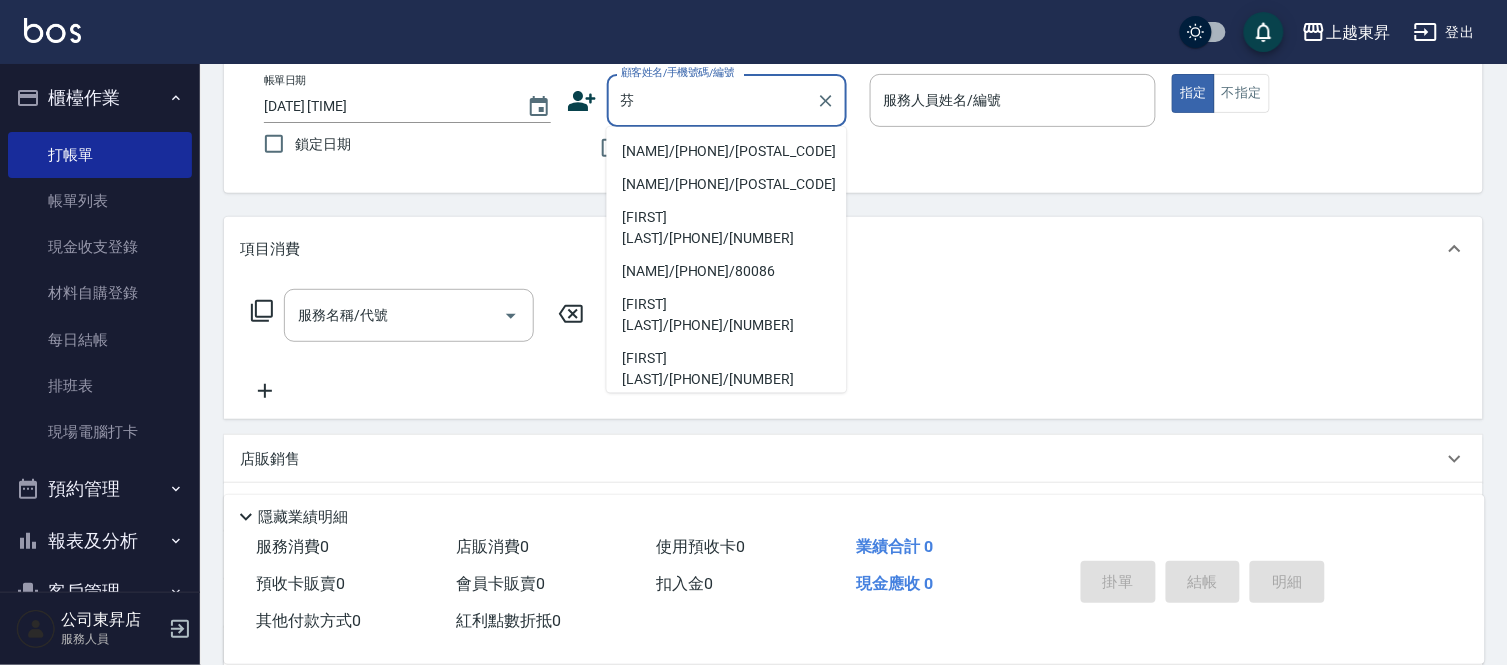 scroll, scrollTop: 333, scrollLeft: 0, axis: vertical 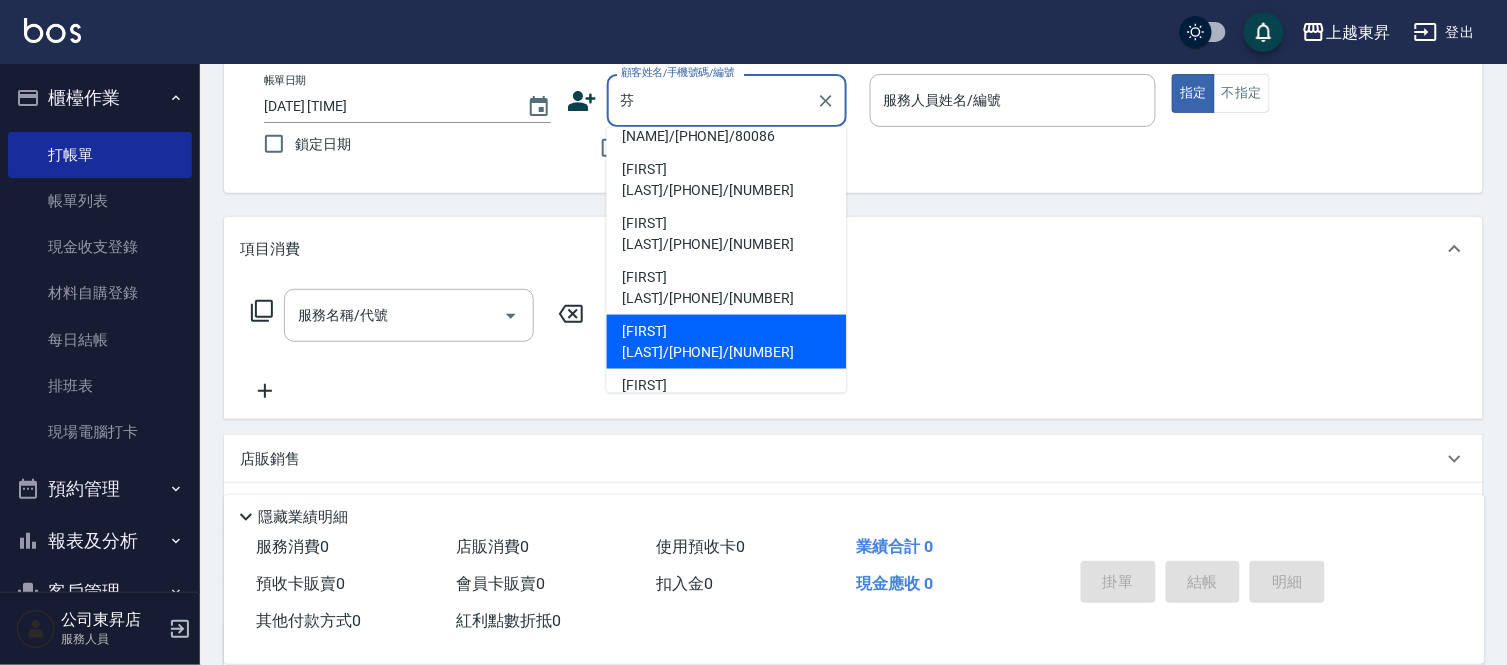 click on "[FIRST] [LAST]/[PHONE]/[NUMBER]" at bounding box center (727, 342) 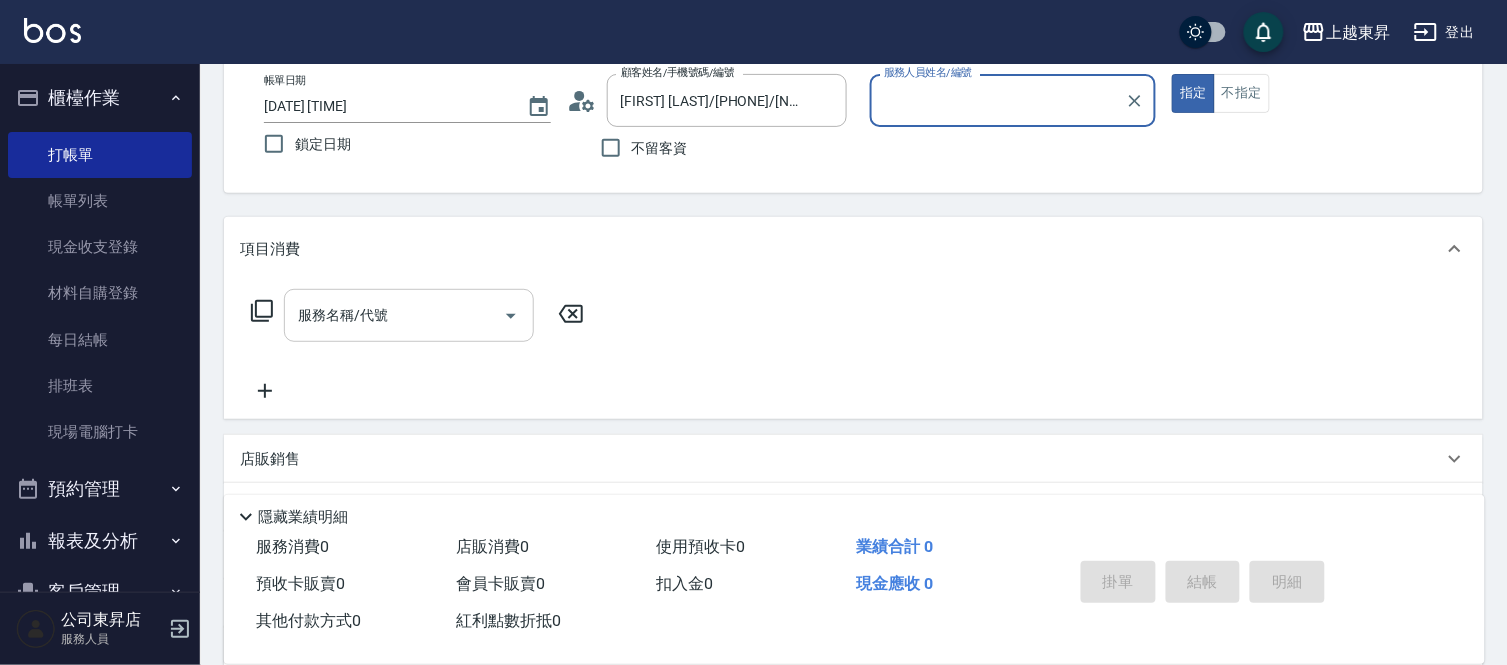 type on "[NAME]-04" 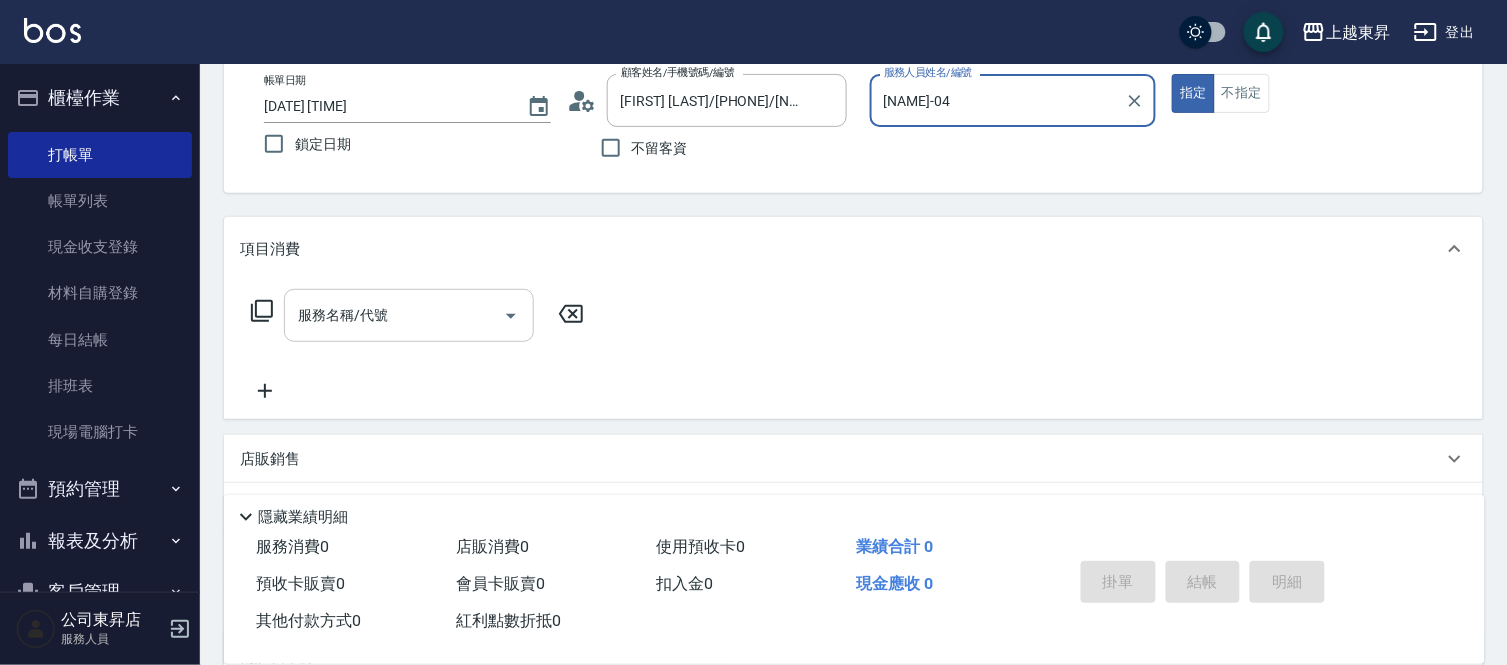 click on "服務名稱/代號" at bounding box center [394, 315] 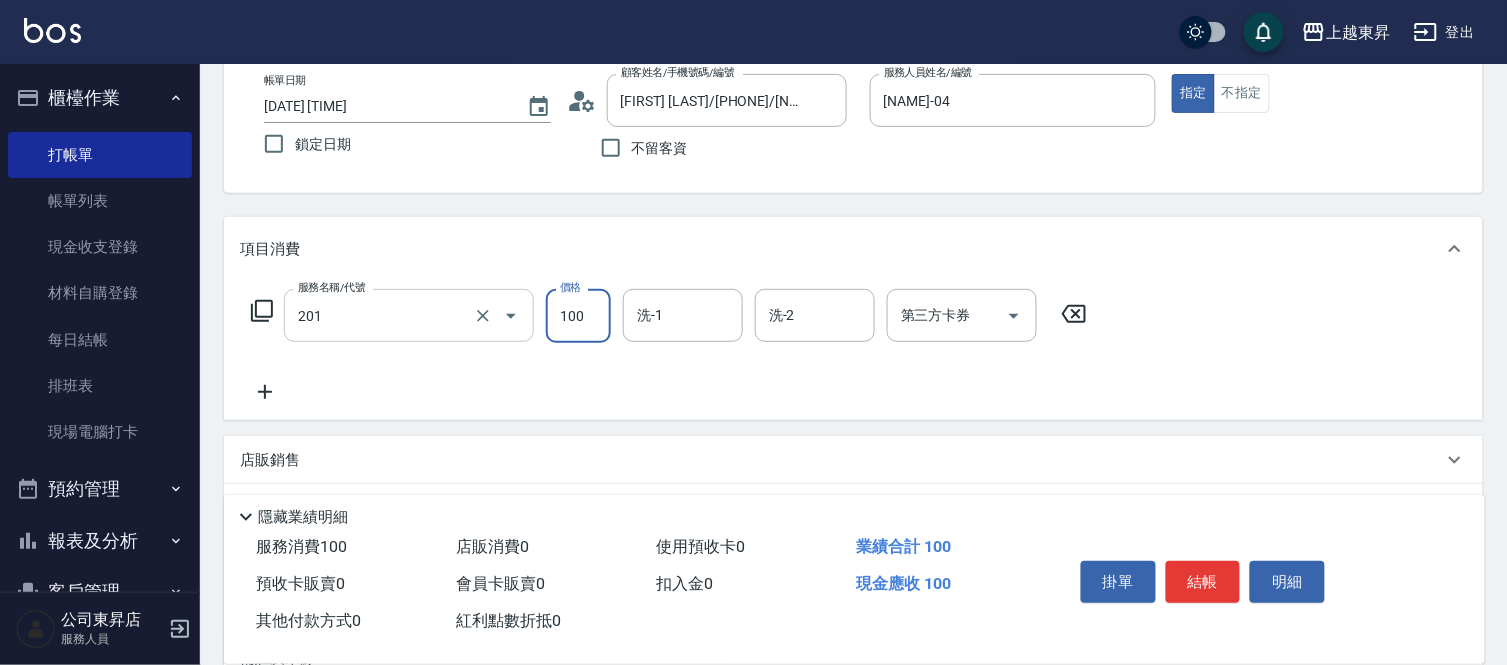 type on "洗髮[100](201)" 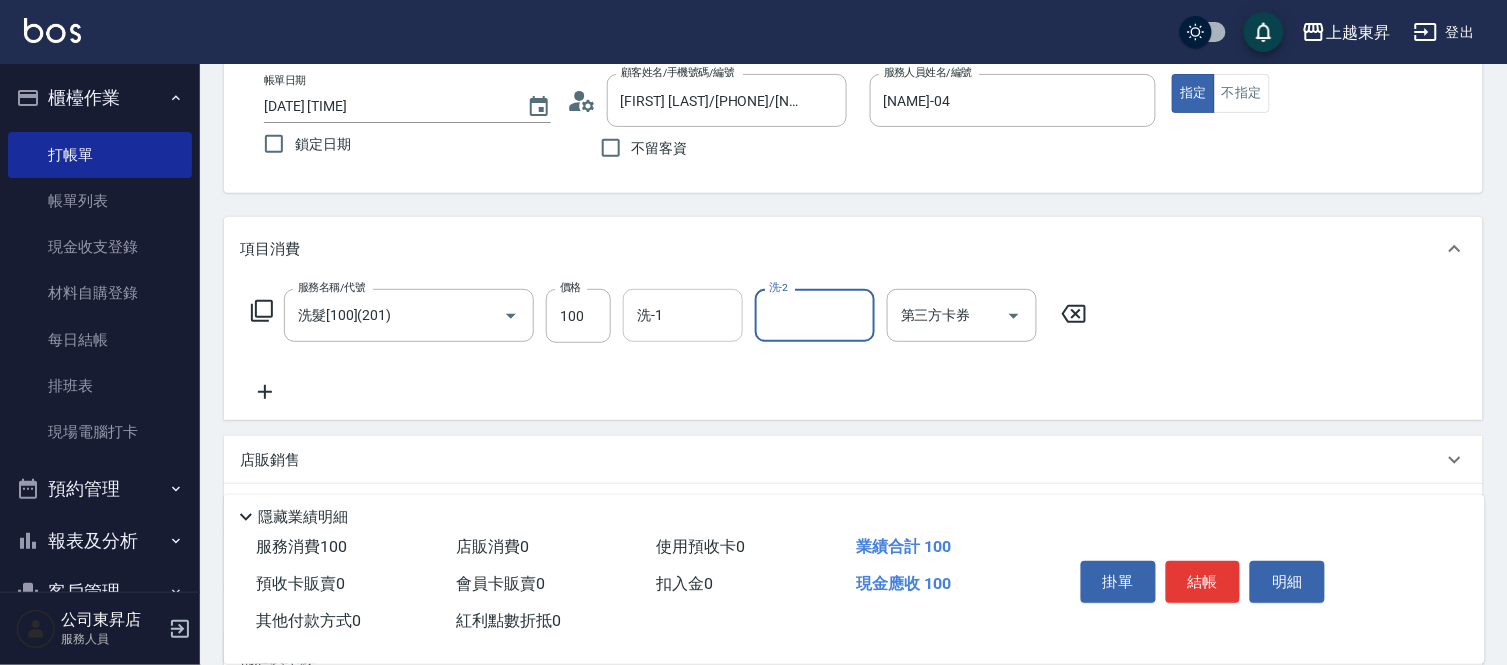 click on "洗-1" at bounding box center (683, 315) 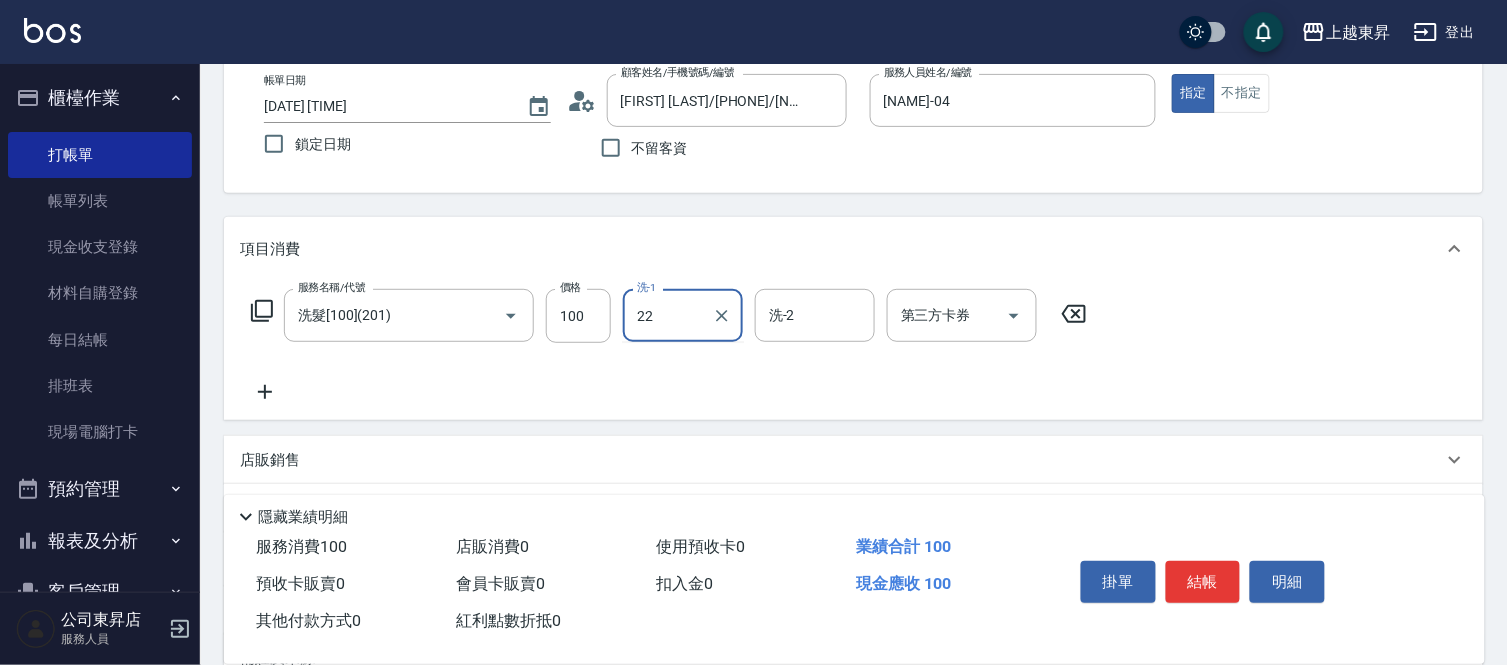 type on "[NAME]-22" 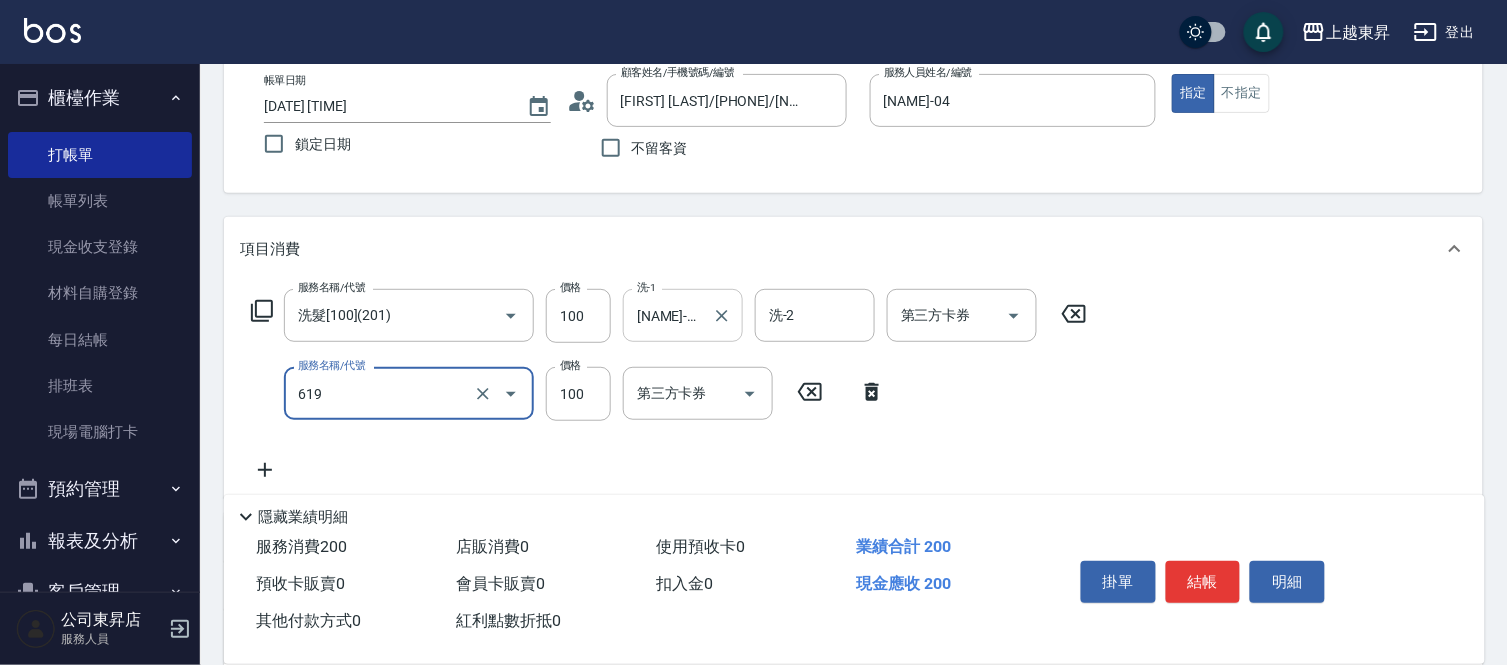 type on "煥彩.玻酸.晶膜.水療(619)" 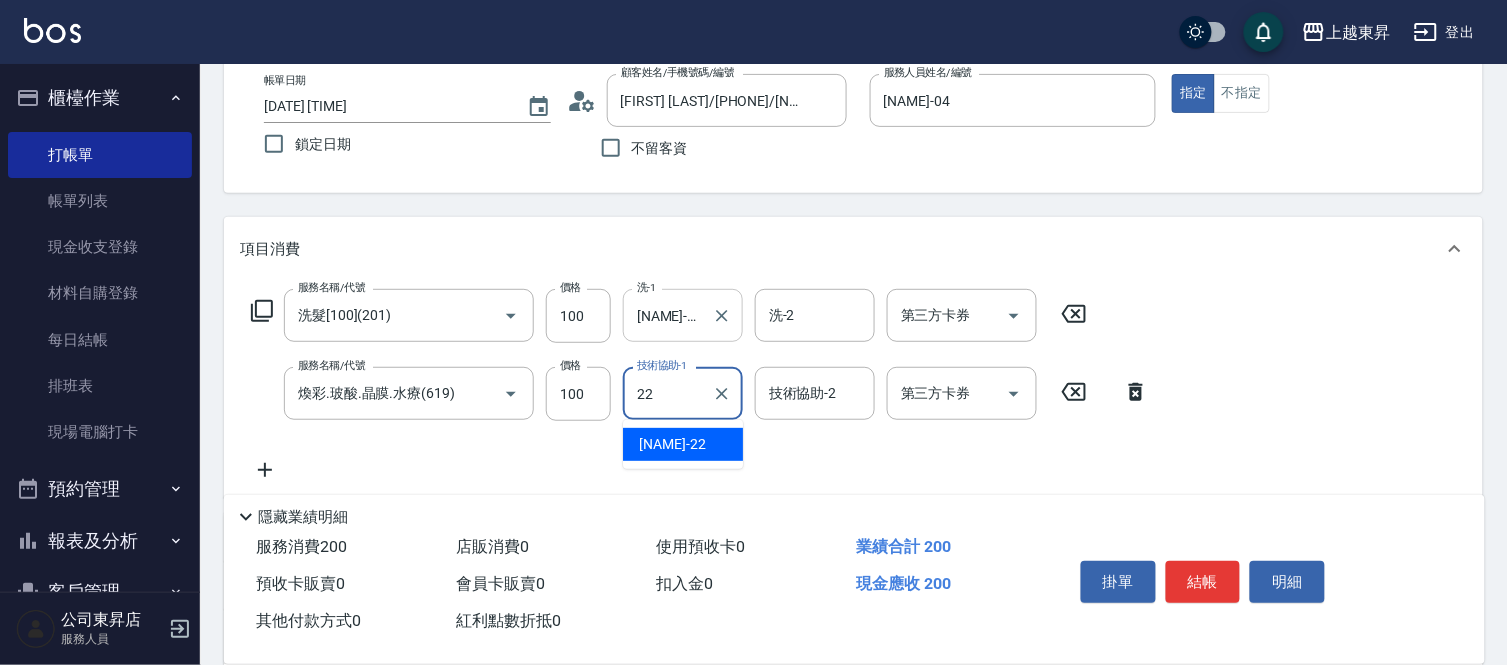 type on "[NAME]-22" 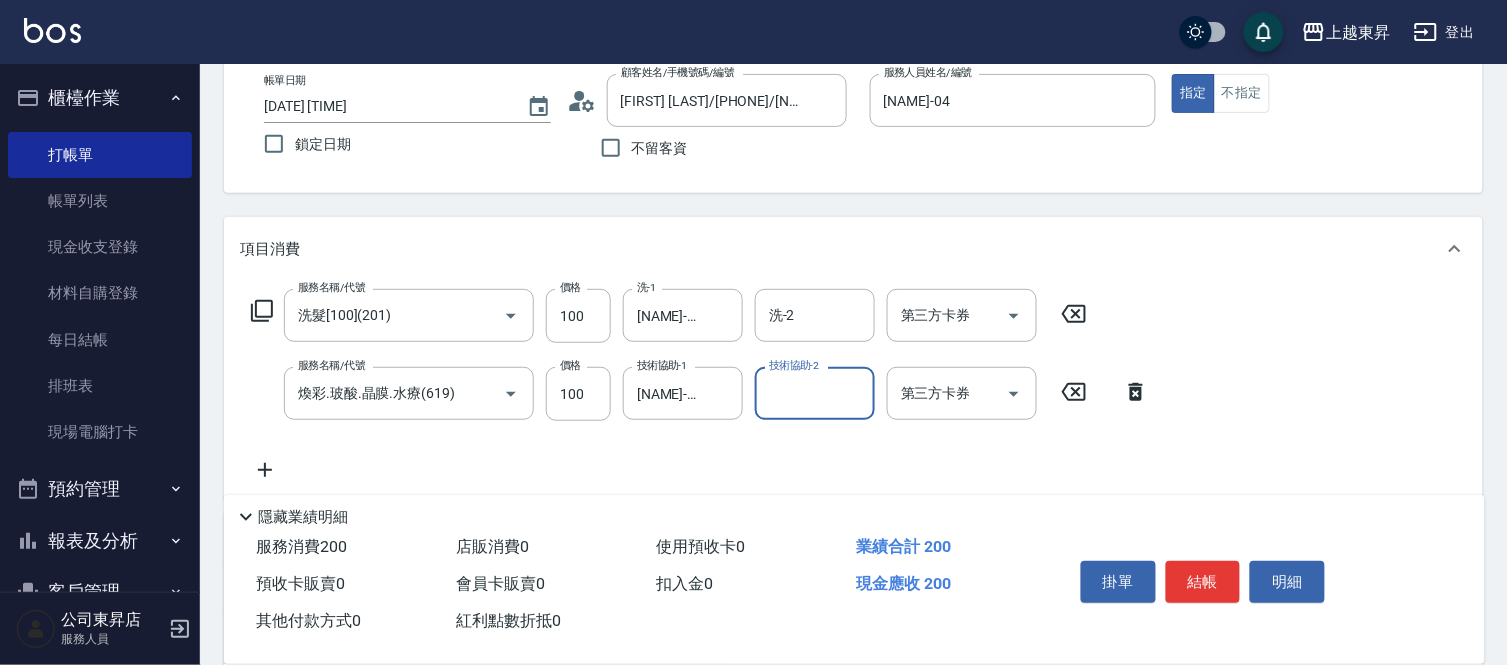 click 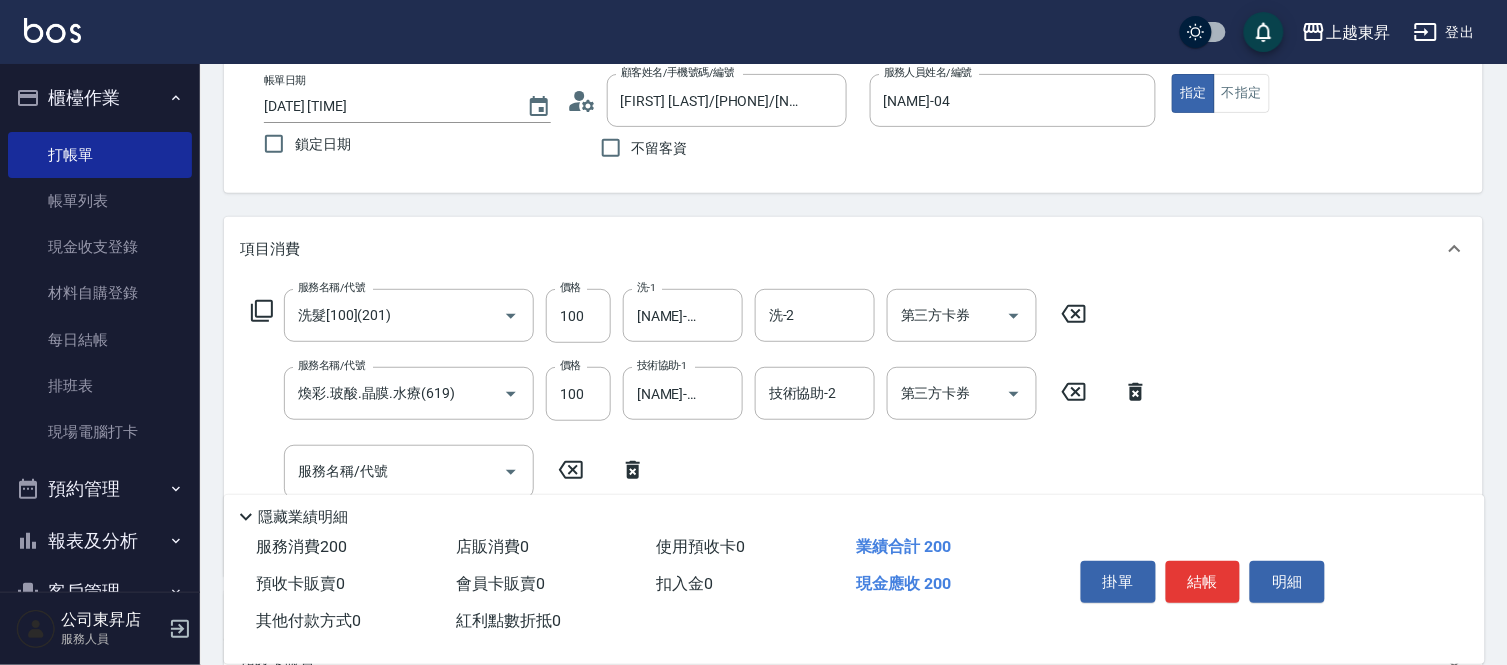 click 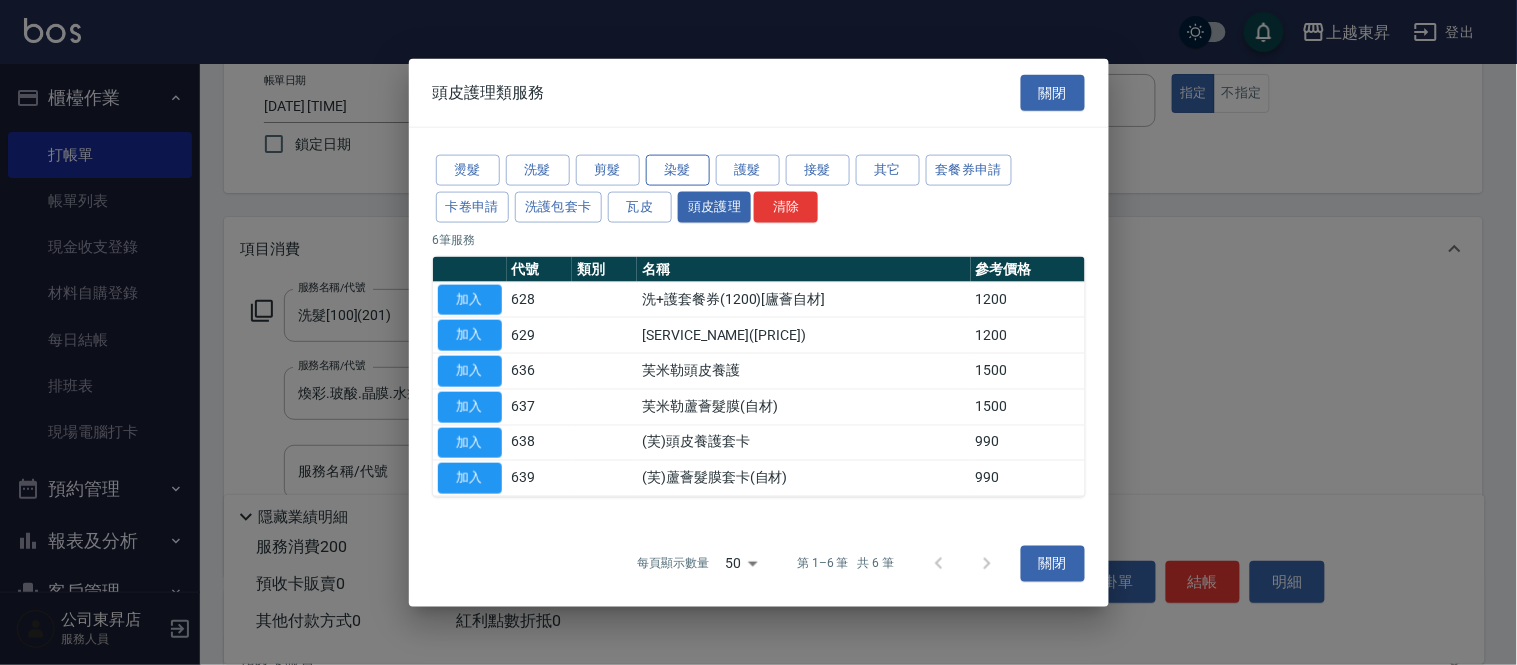 click on "染髮" at bounding box center [678, 170] 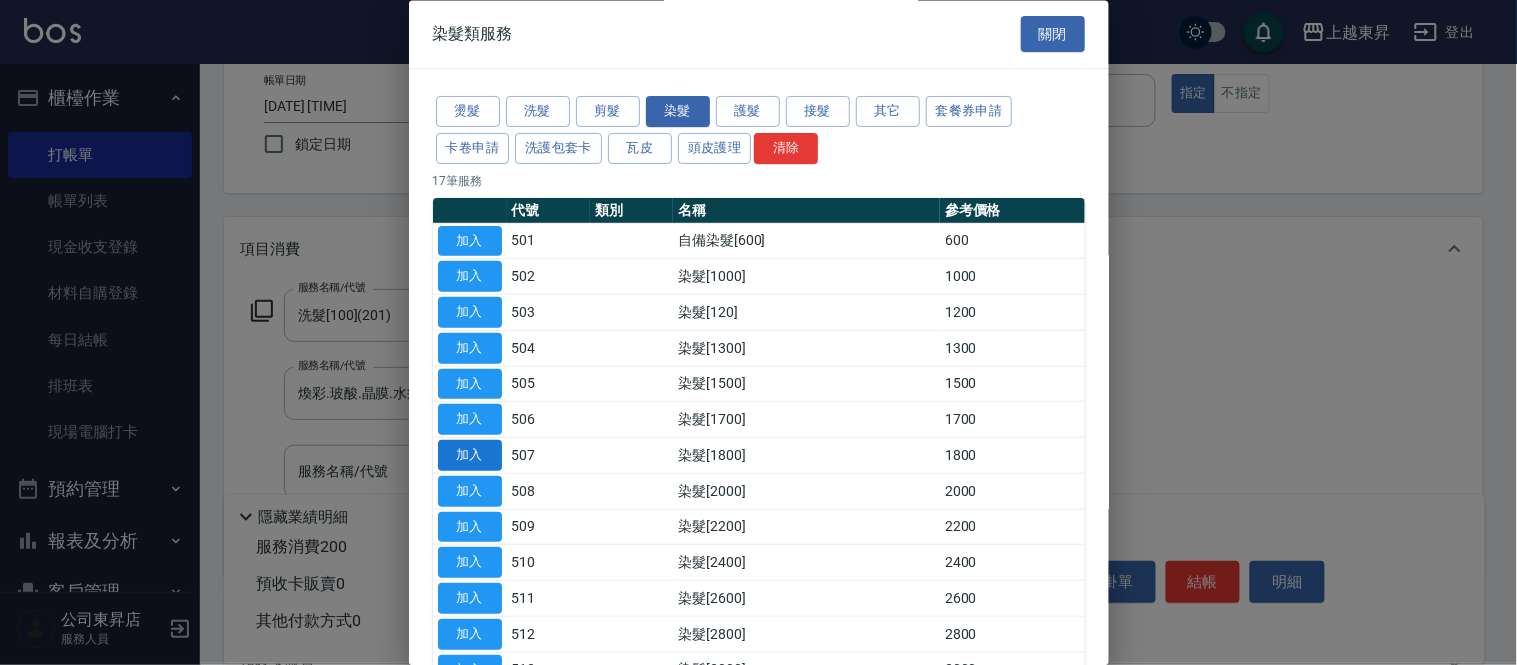 click on "加入" at bounding box center (470, 456) 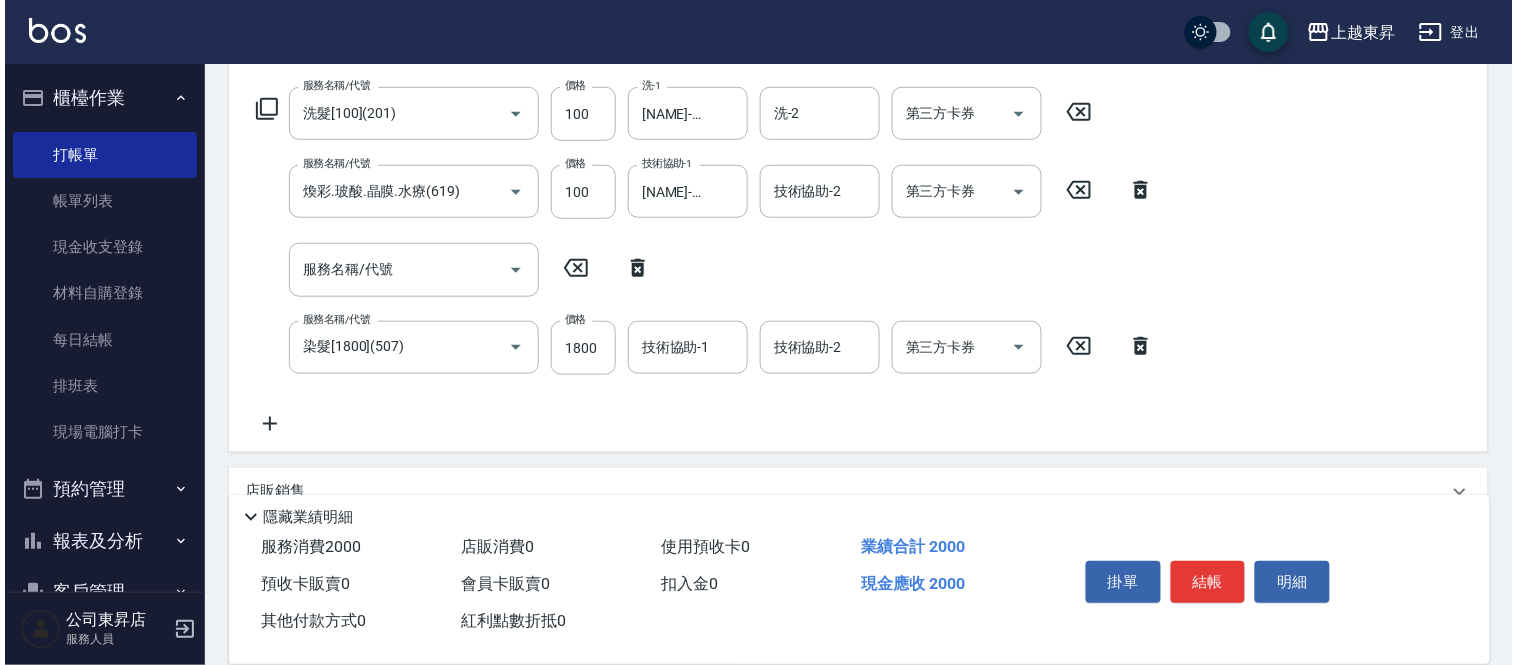 scroll, scrollTop: 333, scrollLeft: 0, axis: vertical 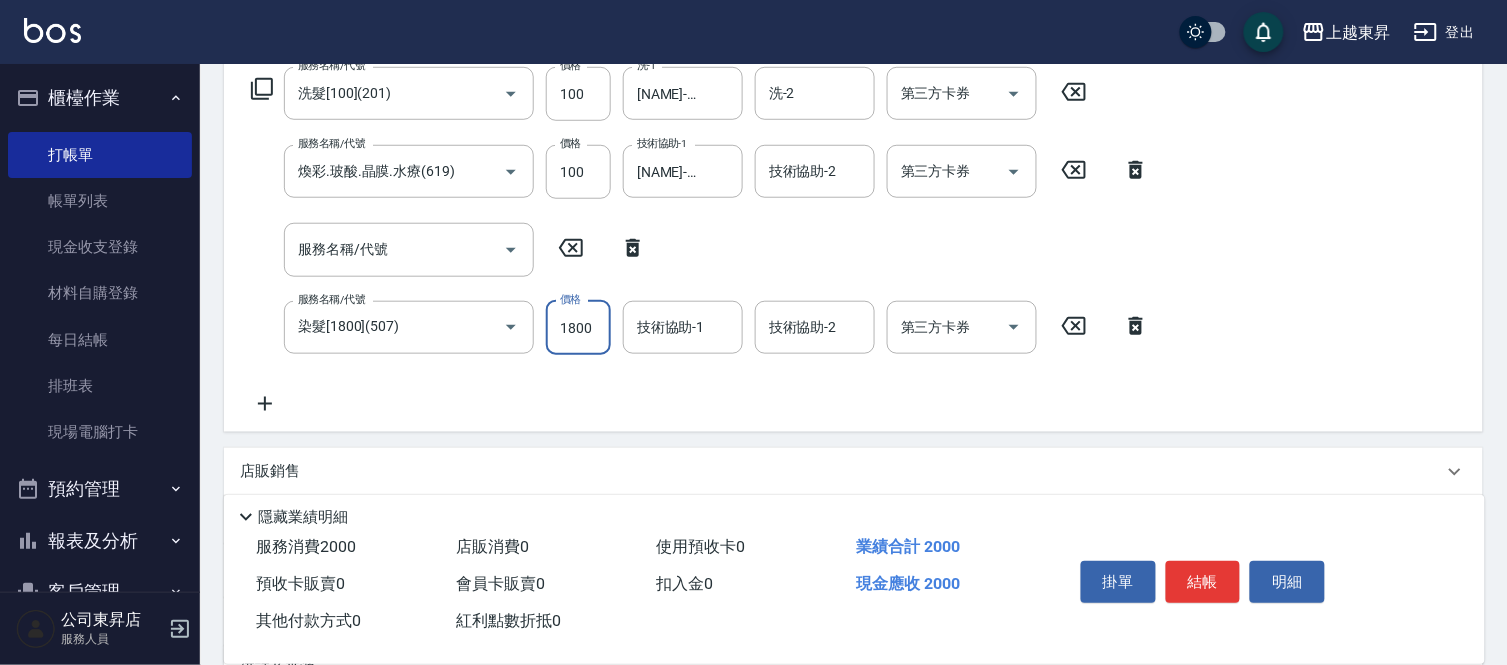click on "1800" at bounding box center [578, 328] 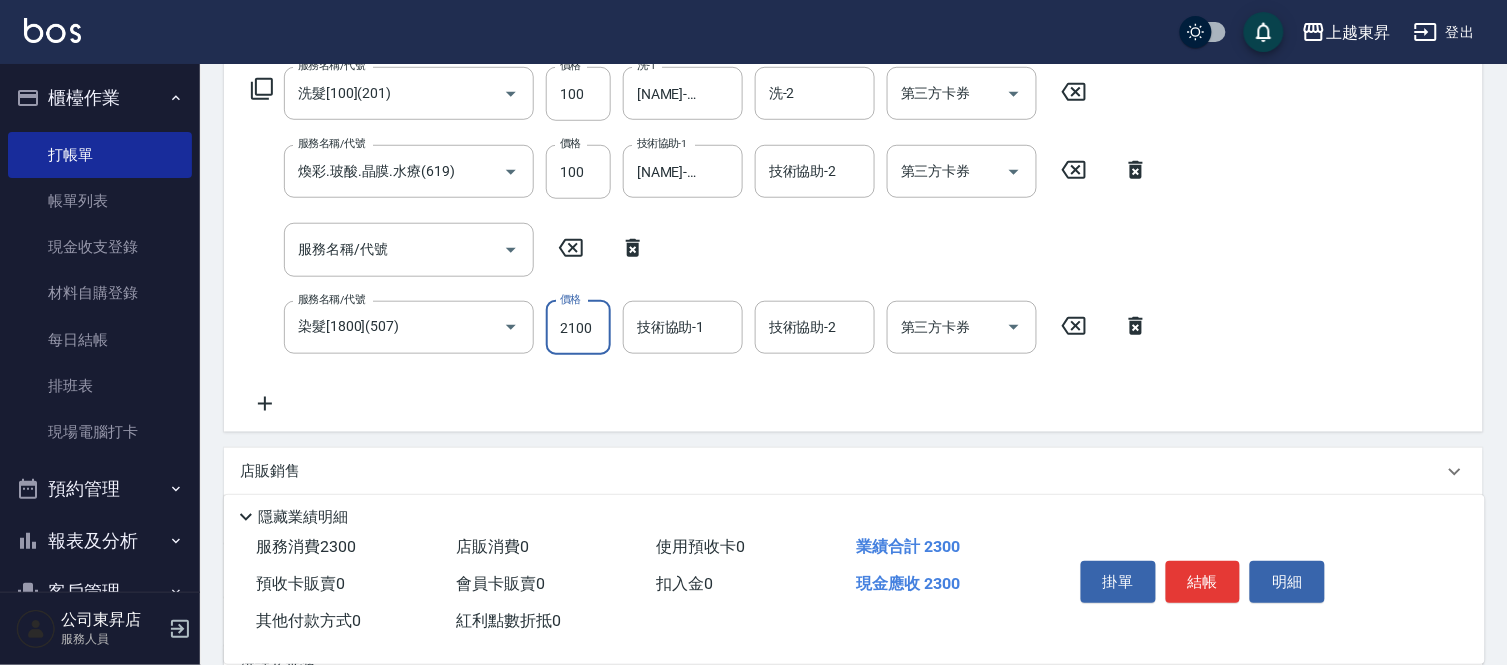 type on "2100" 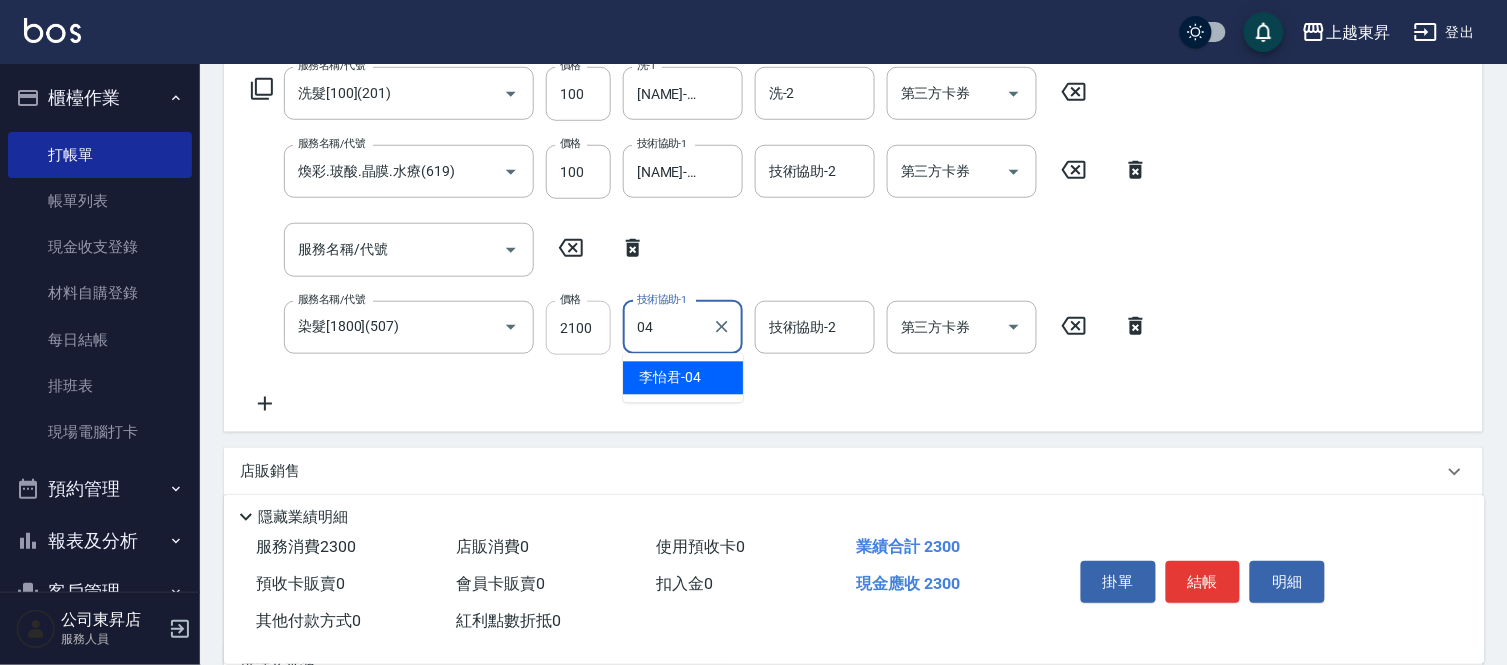 type on "[NAME]-04" 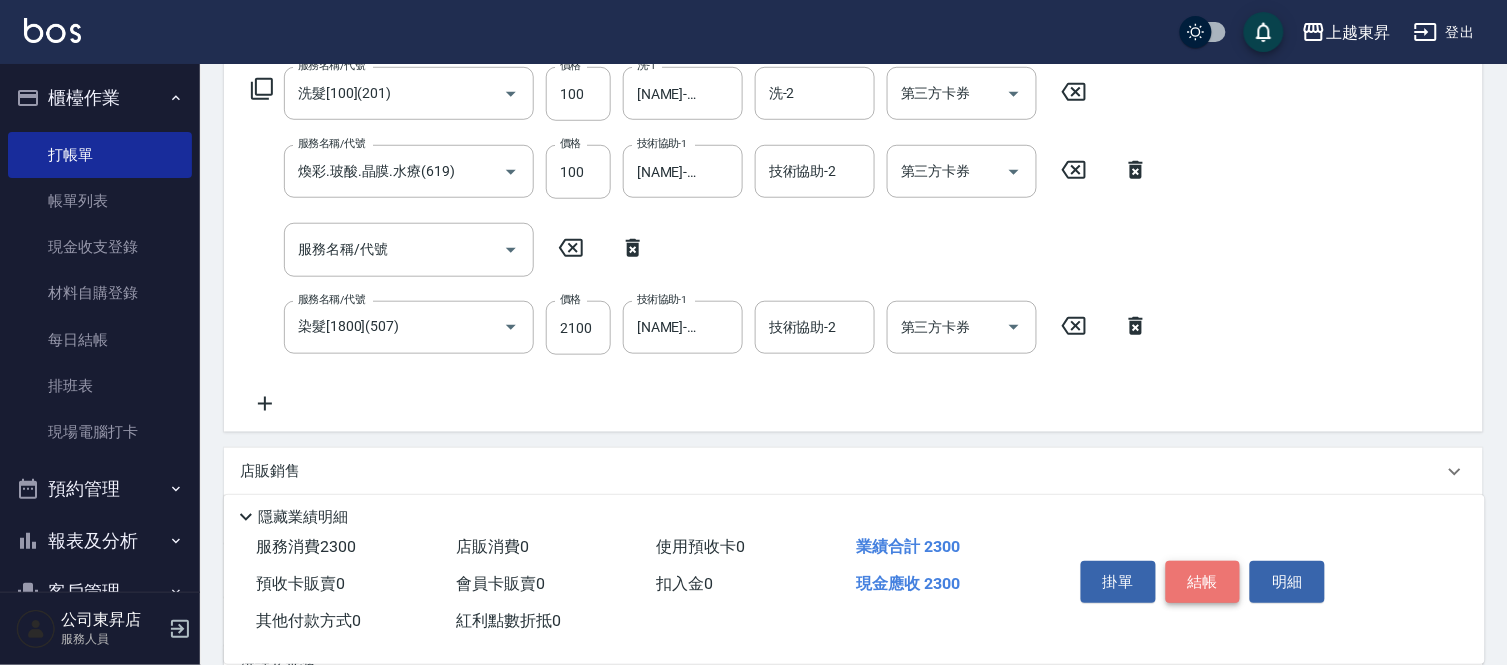 click on "結帳" at bounding box center (1203, 582) 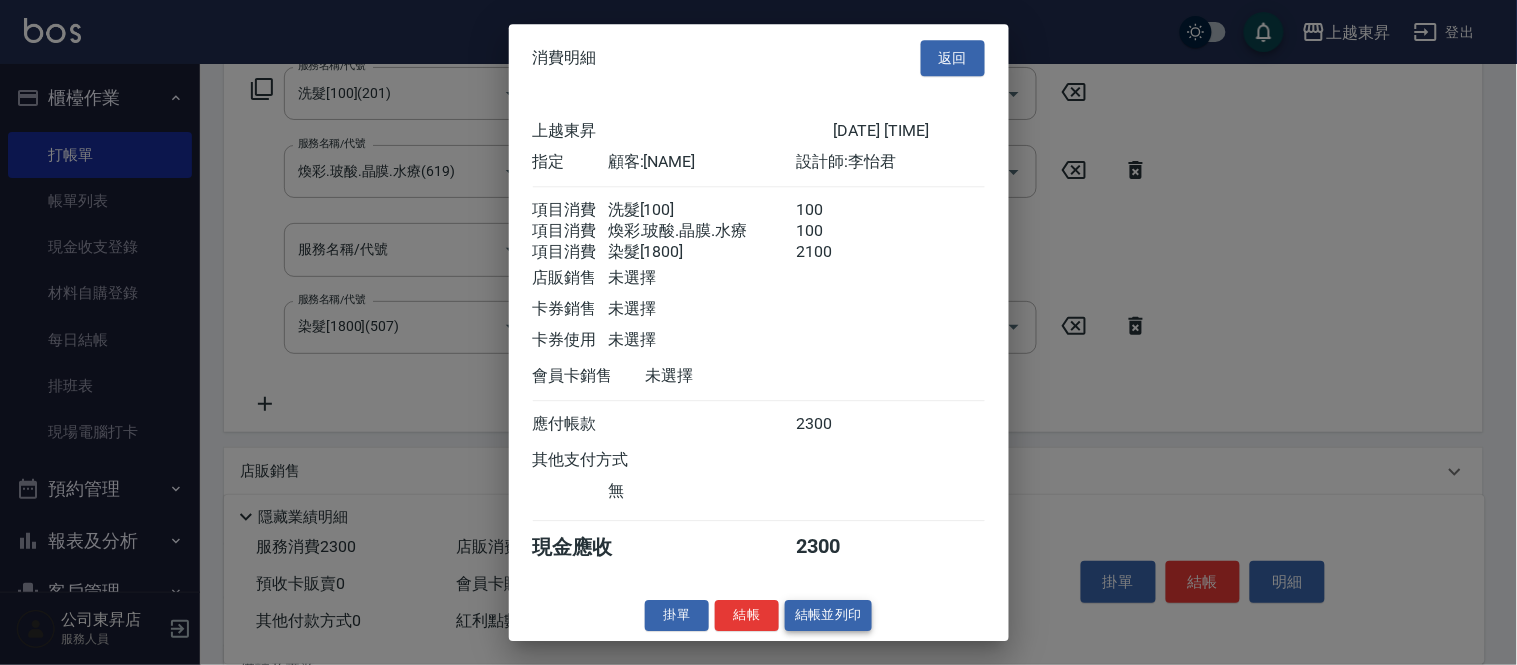 click on "結帳並列印" at bounding box center [828, 615] 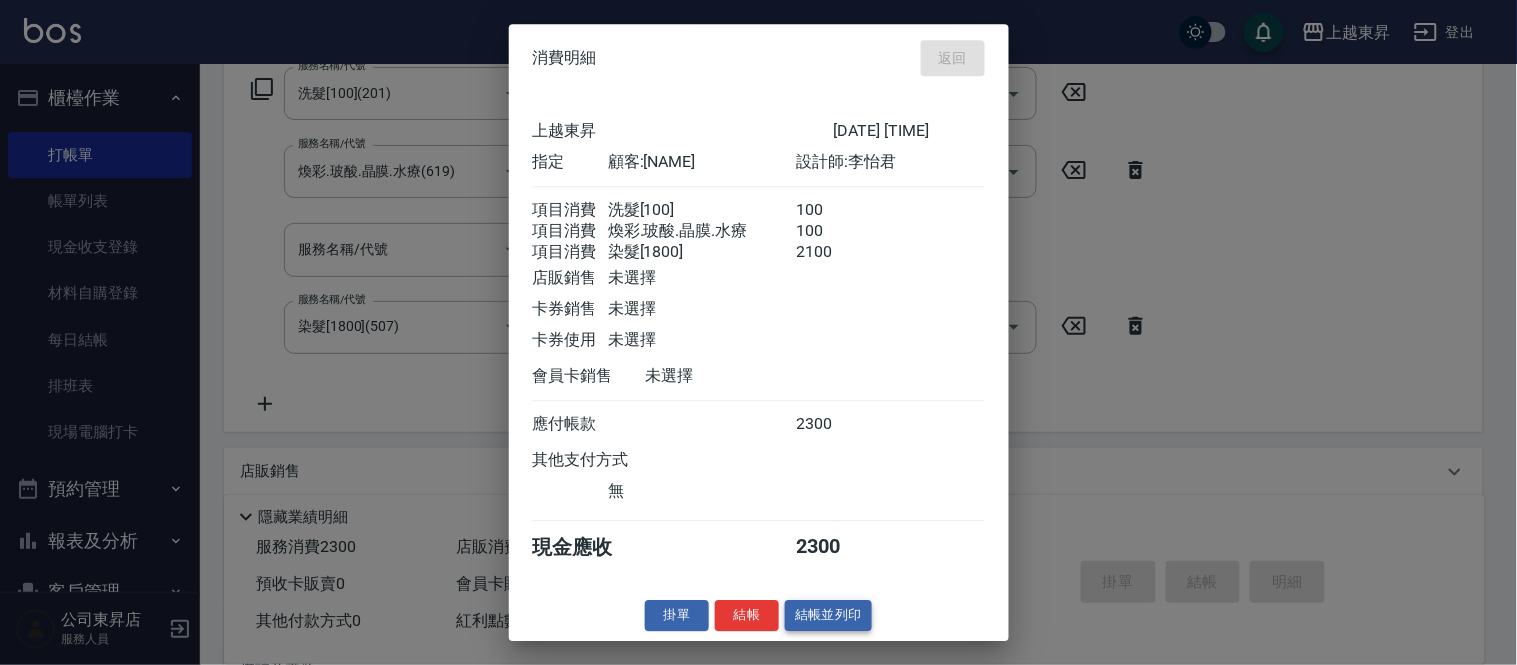 type on "[DATE] [TIME]" 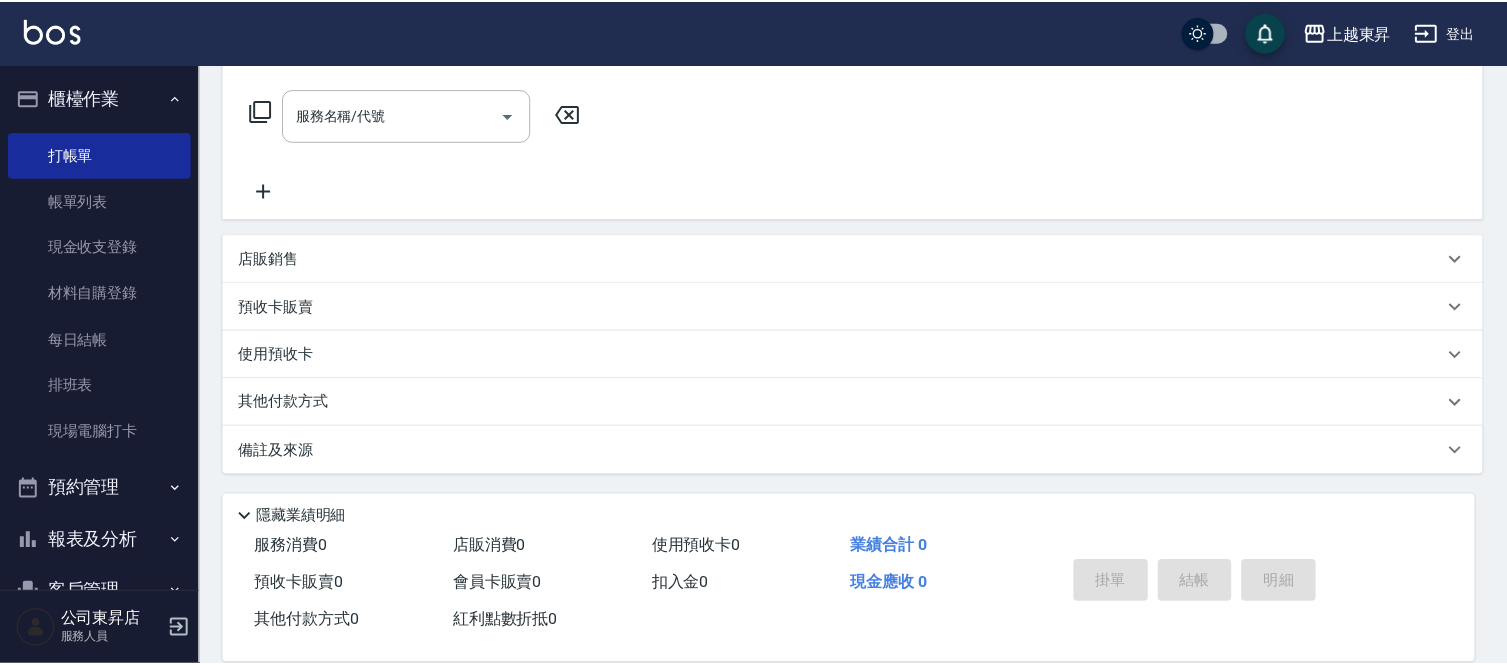 scroll, scrollTop: 0, scrollLeft: 0, axis: both 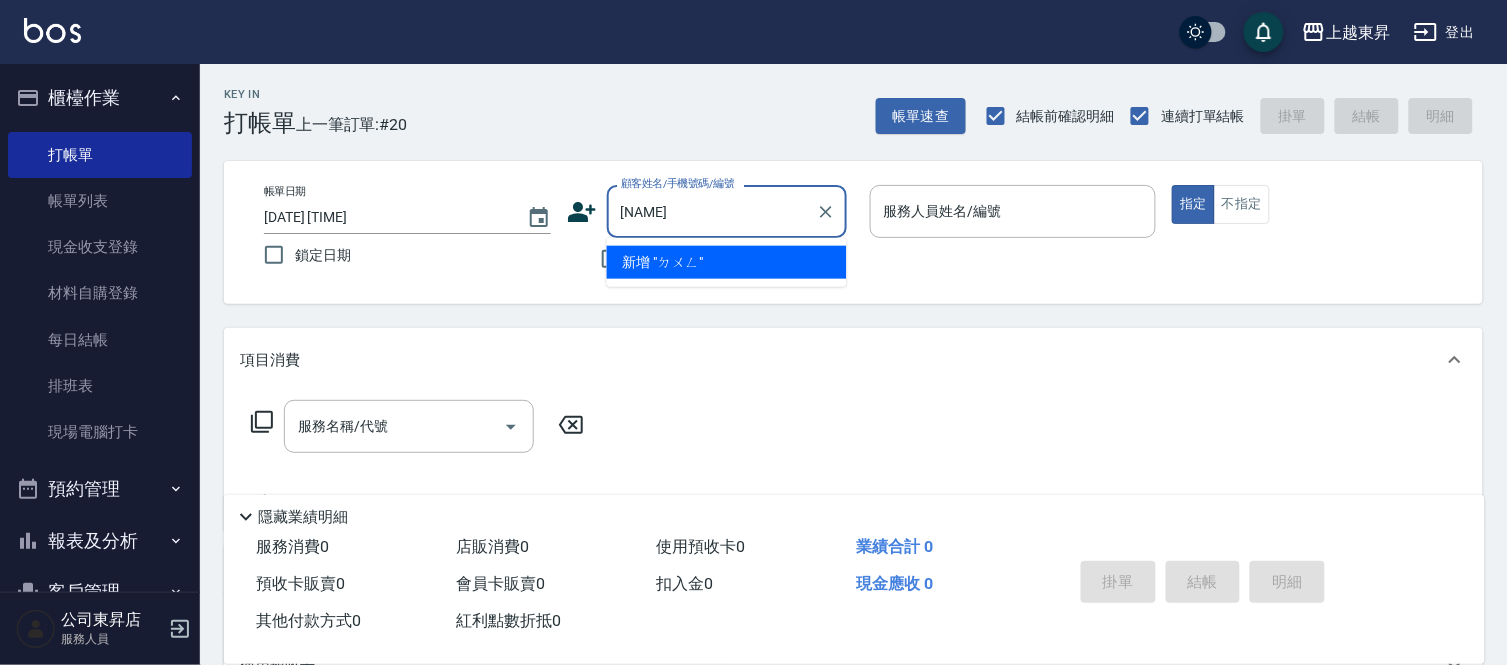type on "[NAME]" 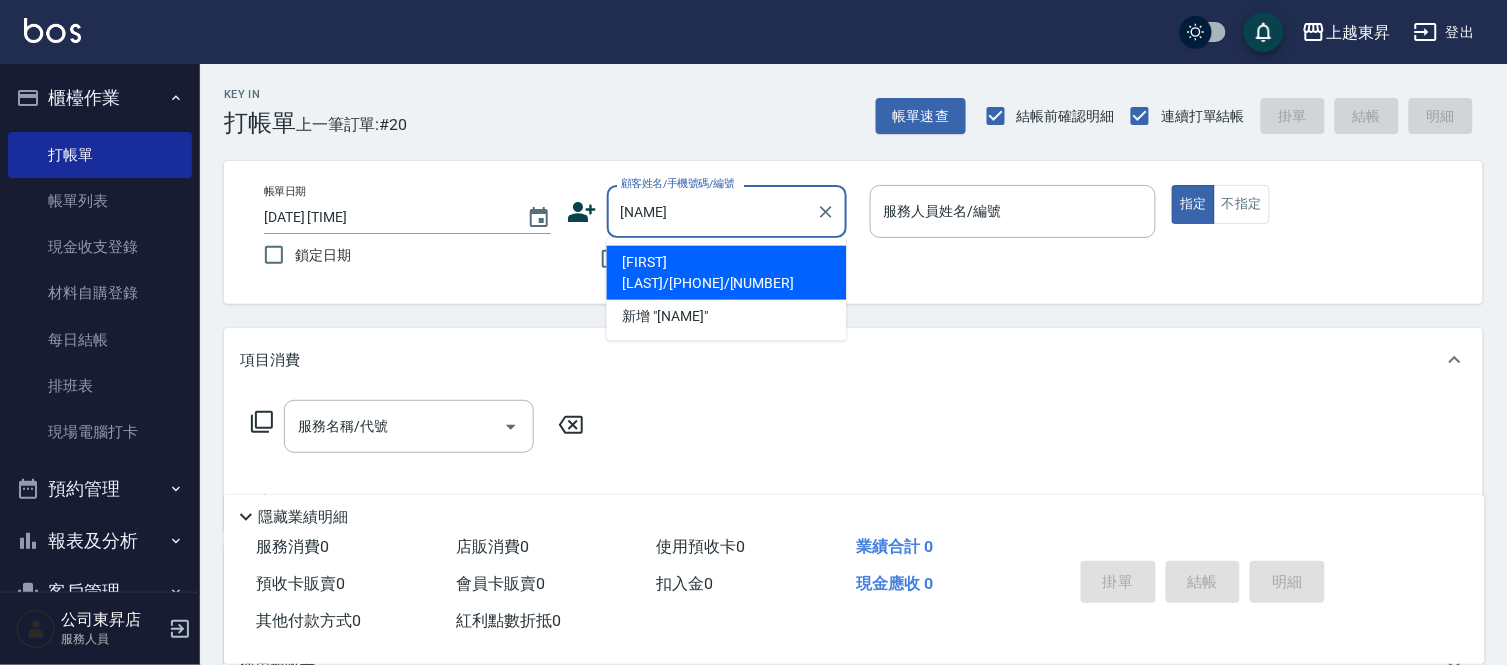 click on "[FIRST] [LAST]/[PHONE]/[NUMBER]" at bounding box center (727, 273) 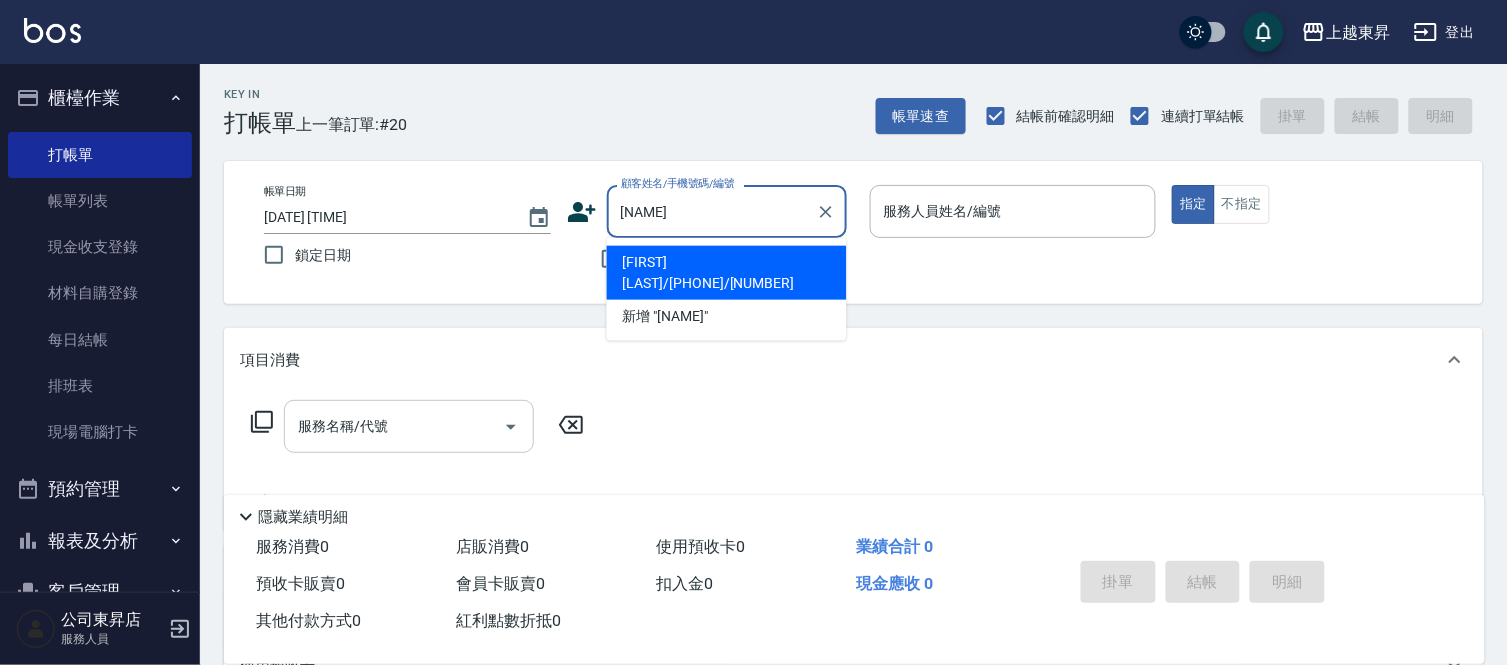 type on "[FIRST] [LAST]/[PHONE]/[NUMBER]" 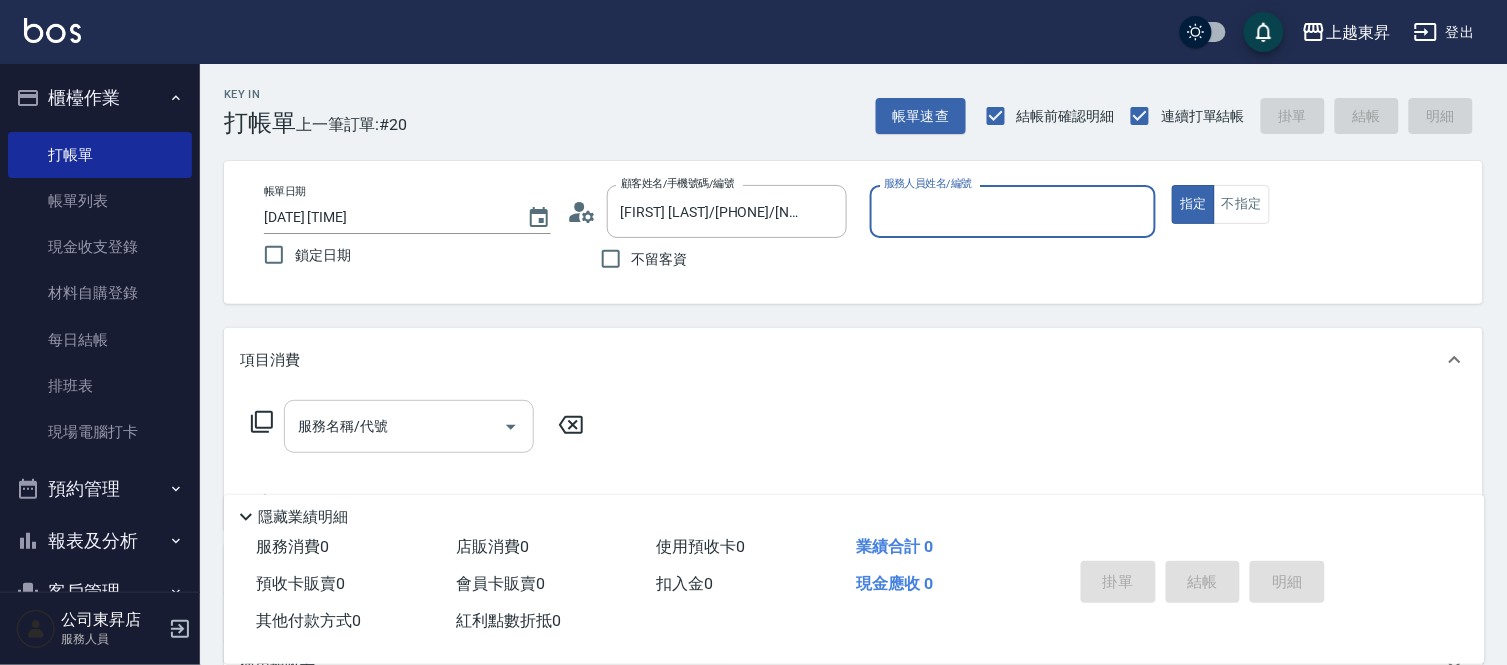 type on "[NAME]-04" 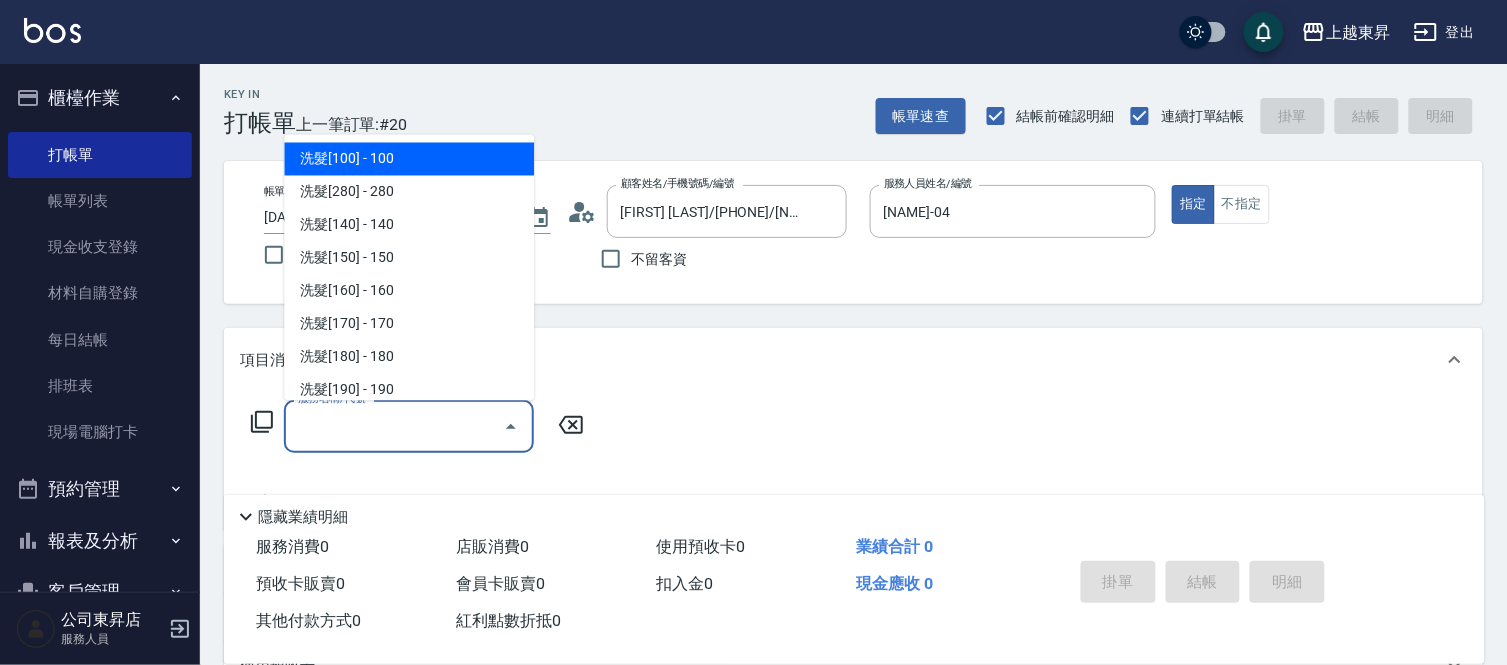 click on "服務名稱/代號 服務名稱/代號" at bounding box center (409, 426) 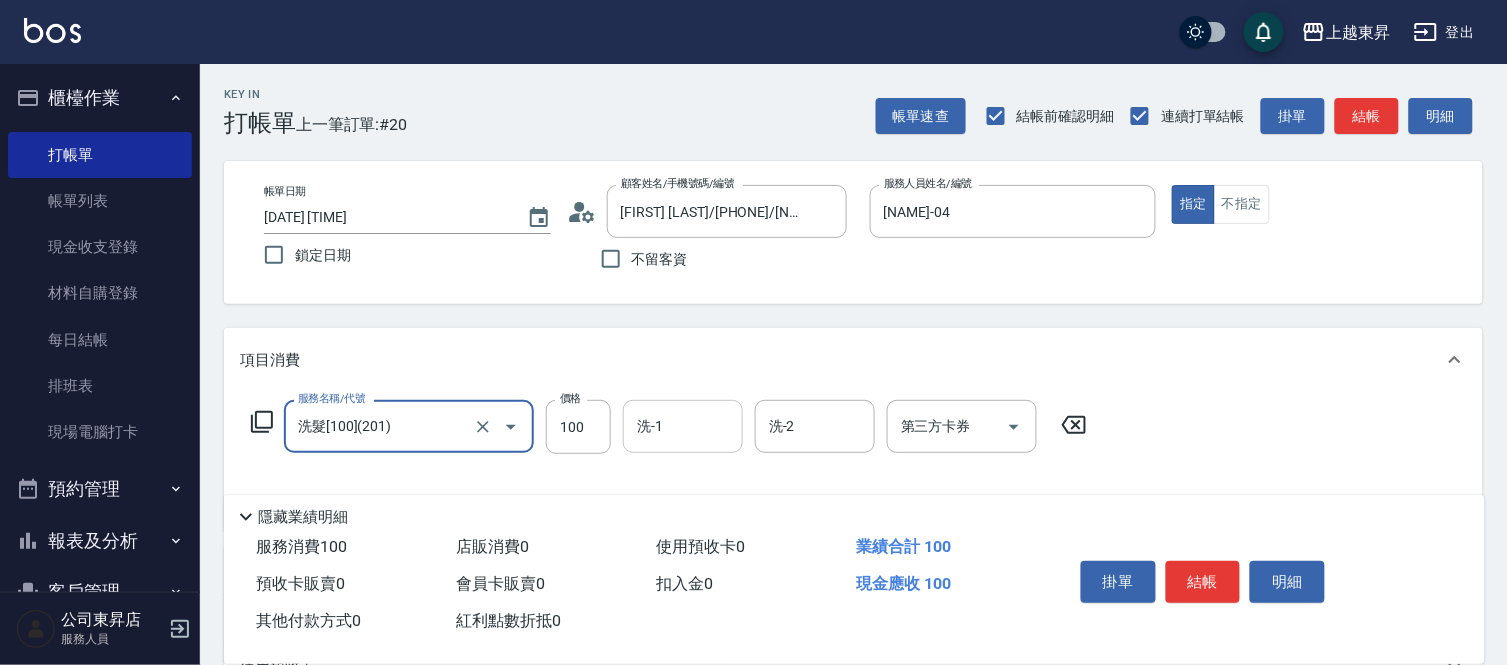 click on "洗-1" at bounding box center [683, 426] 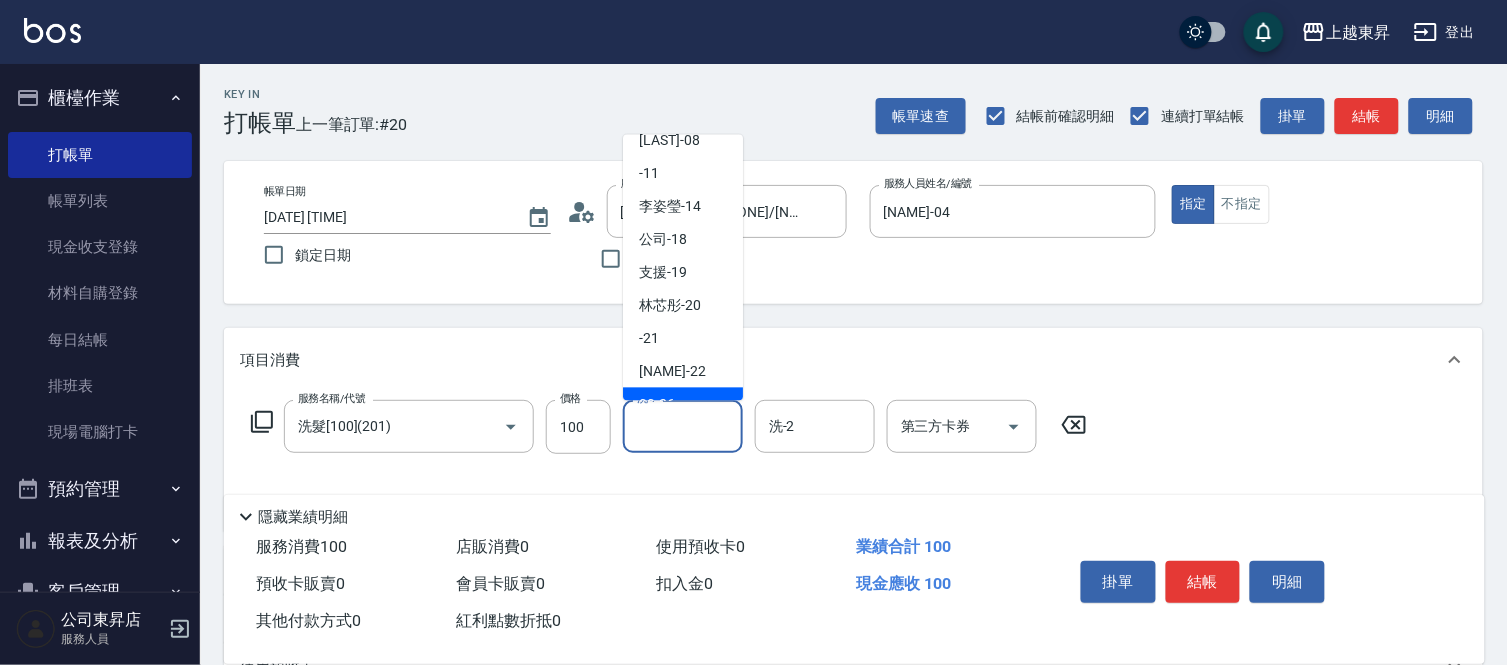 scroll, scrollTop: 222, scrollLeft: 0, axis: vertical 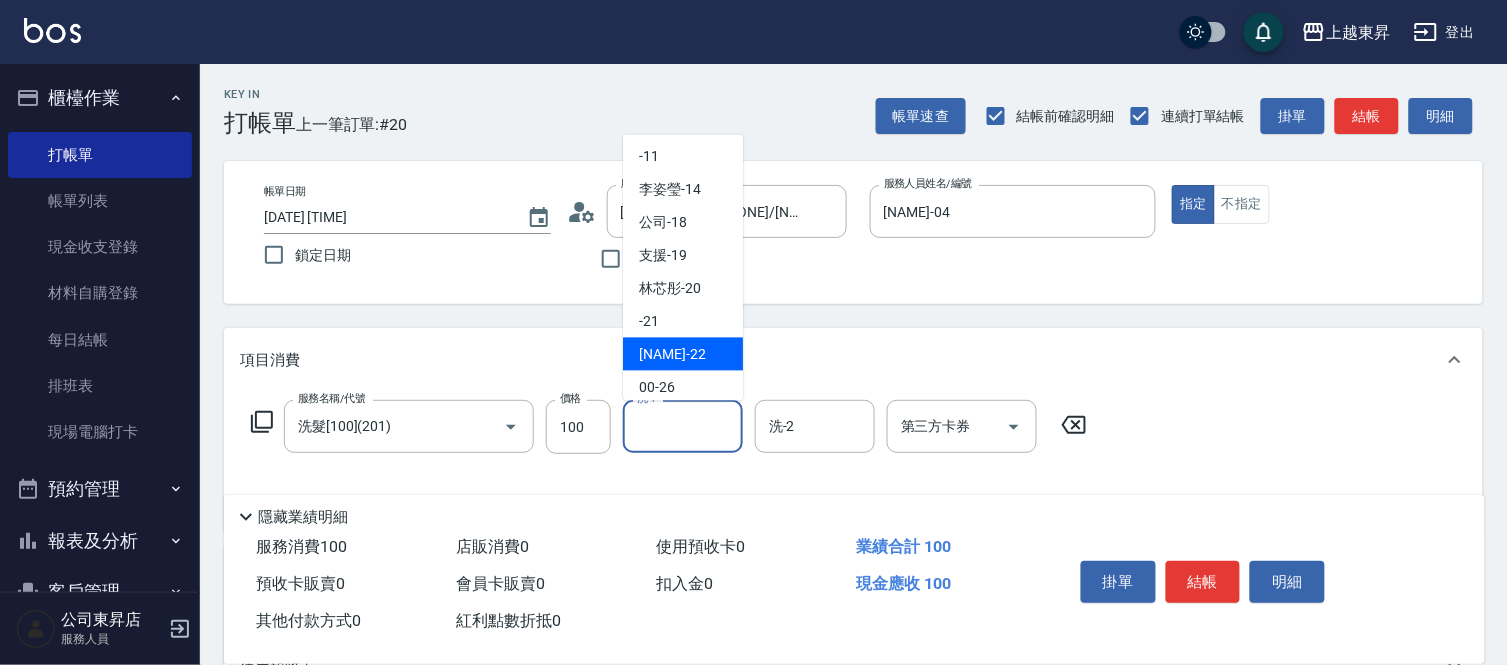 click on "[NAME] -22" at bounding box center [672, 354] 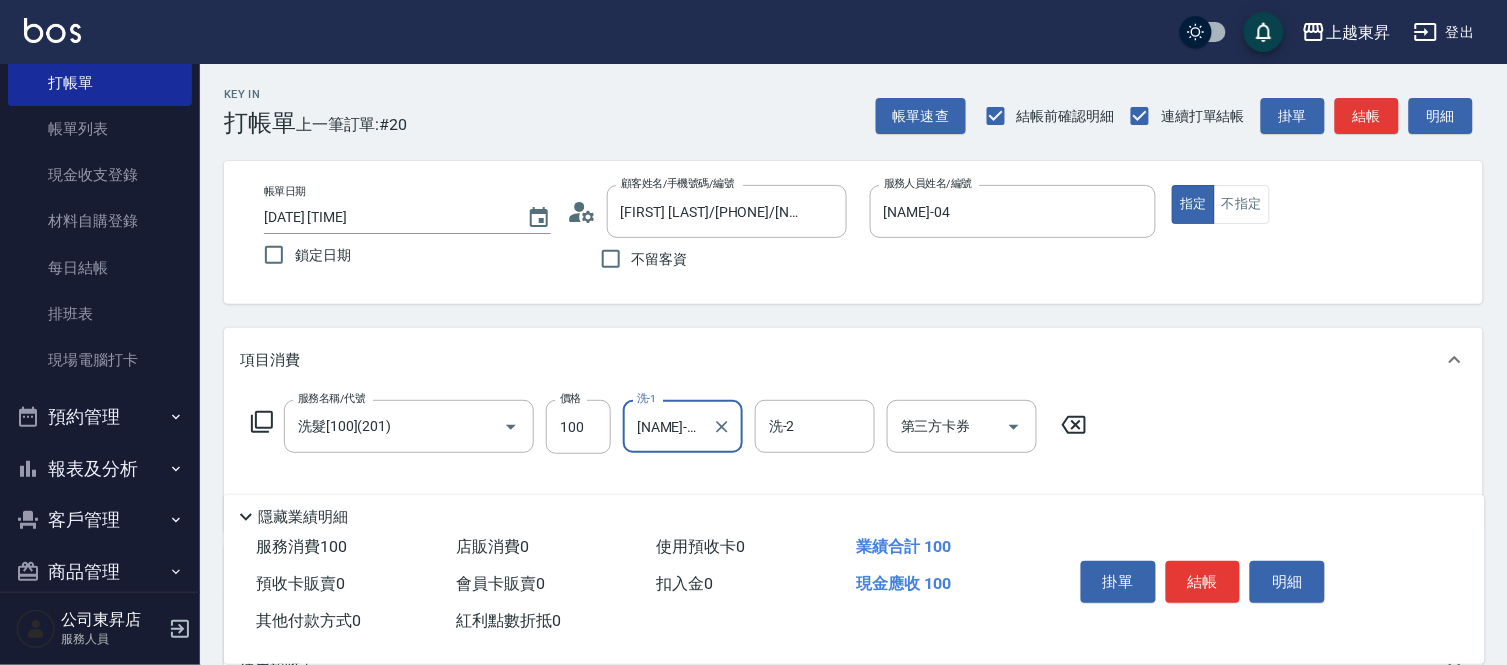 scroll, scrollTop: 100, scrollLeft: 0, axis: vertical 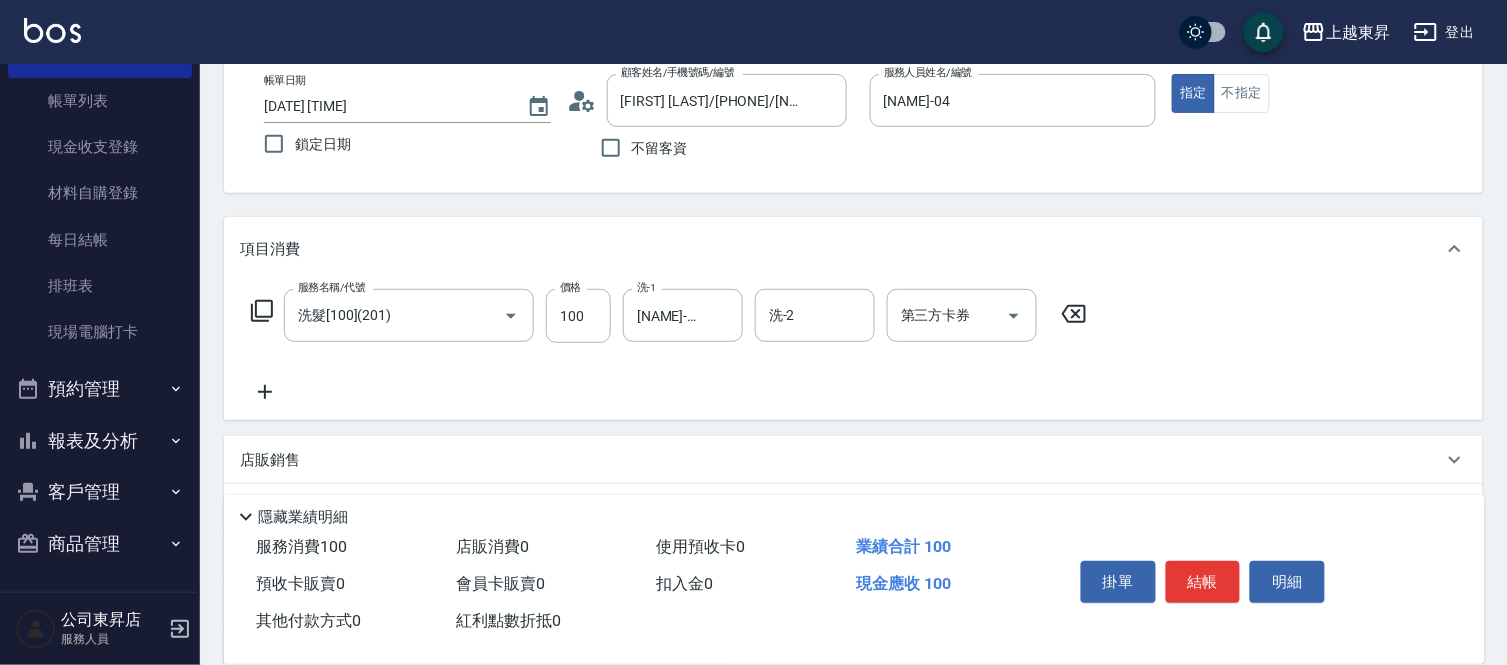 click 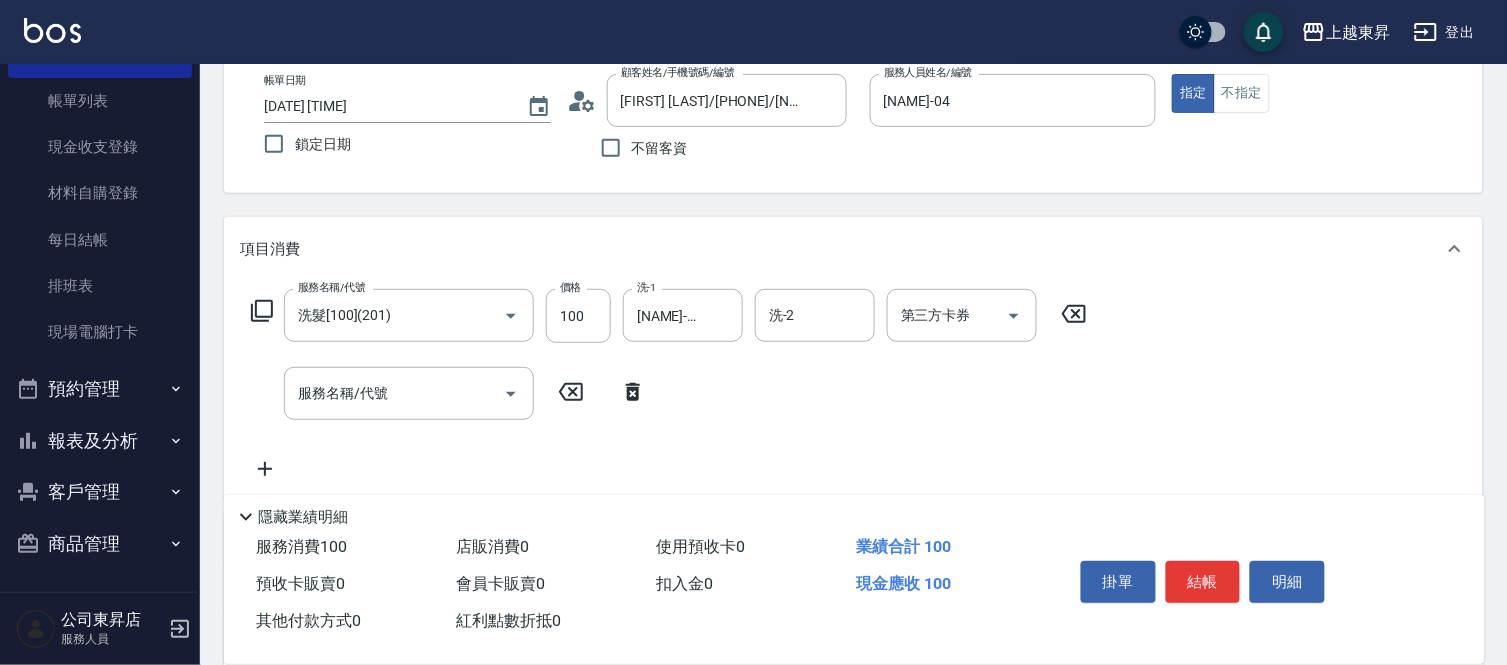 click 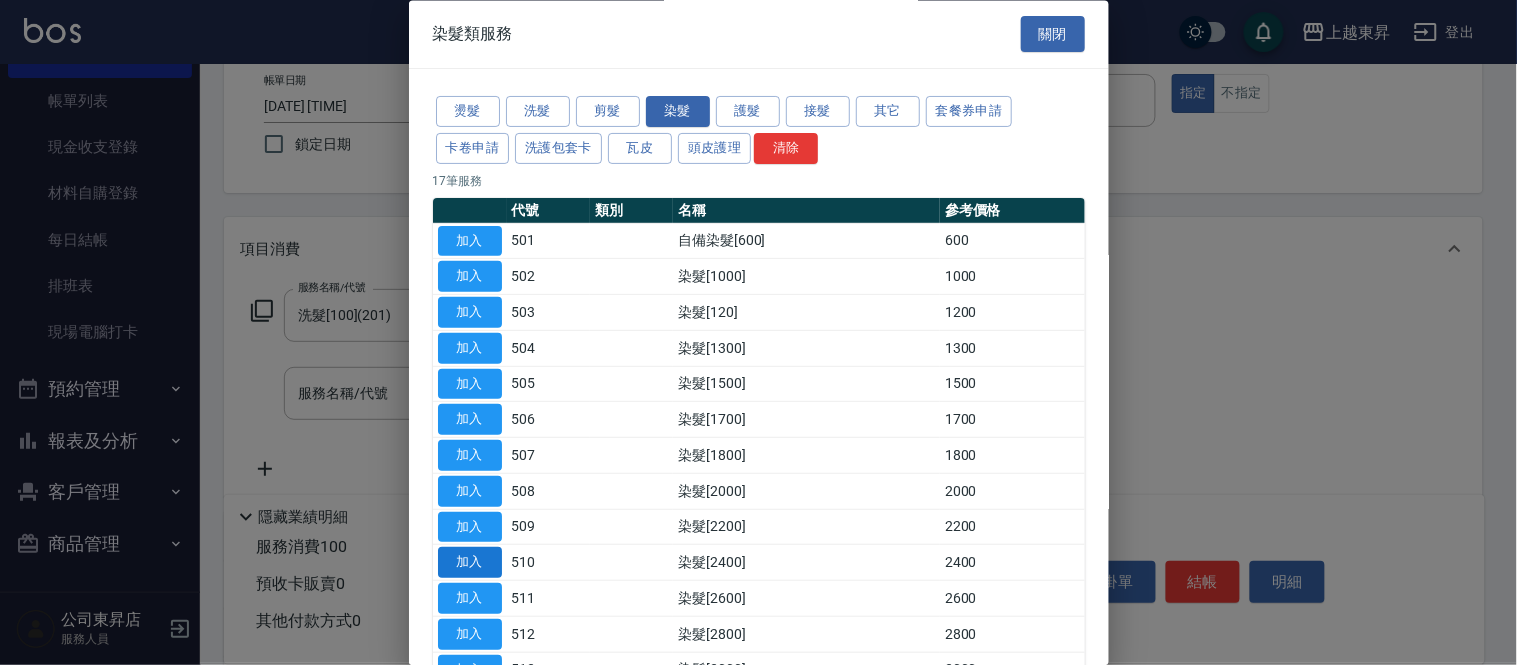 click on "加入" at bounding box center [470, 563] 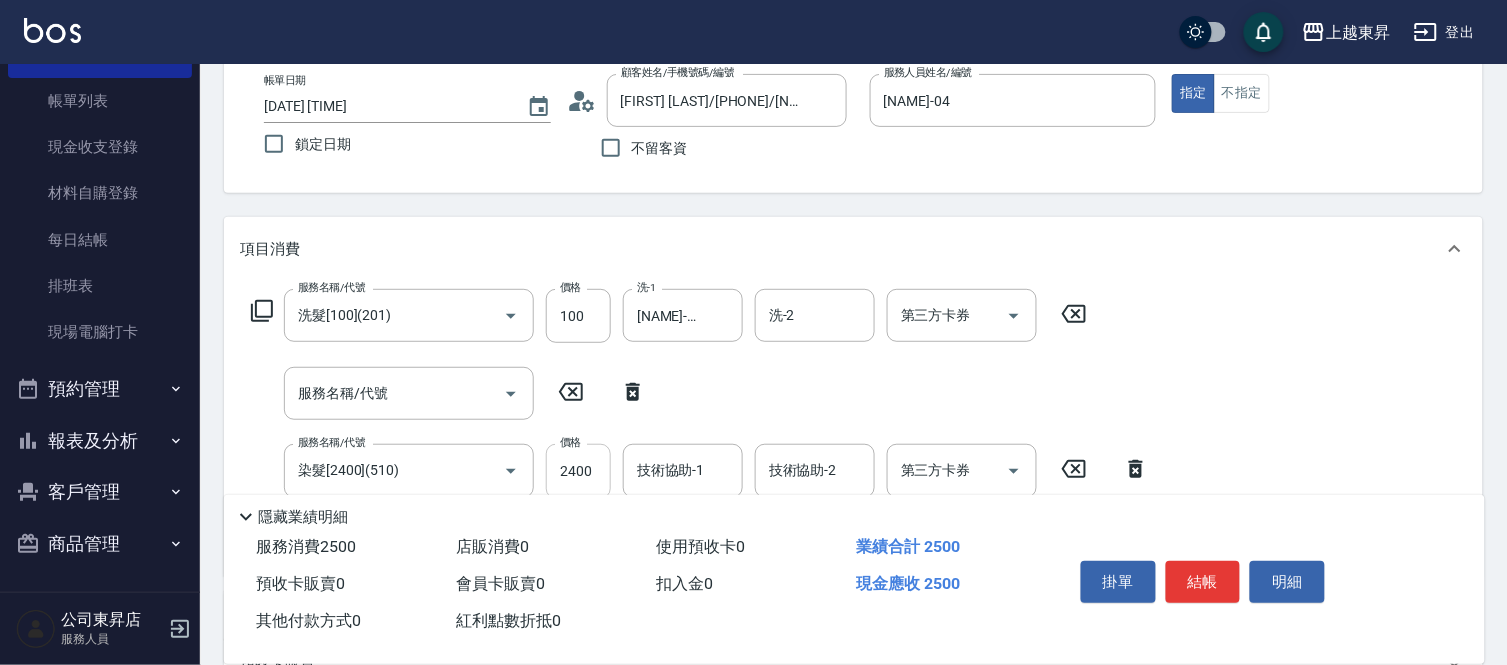 click on "2400" at bounding box center (578, 471) 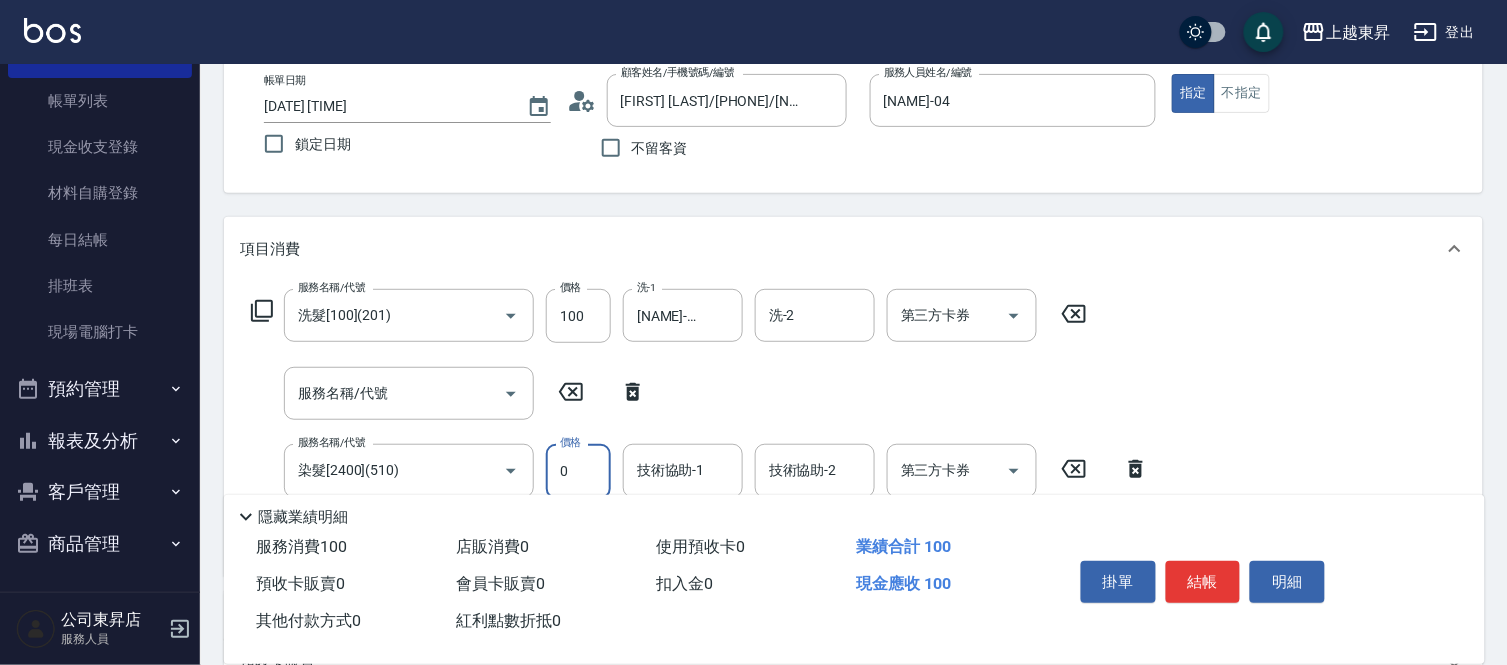 scroll, scrollTop: 0, scrollLeft: 0, axis: both 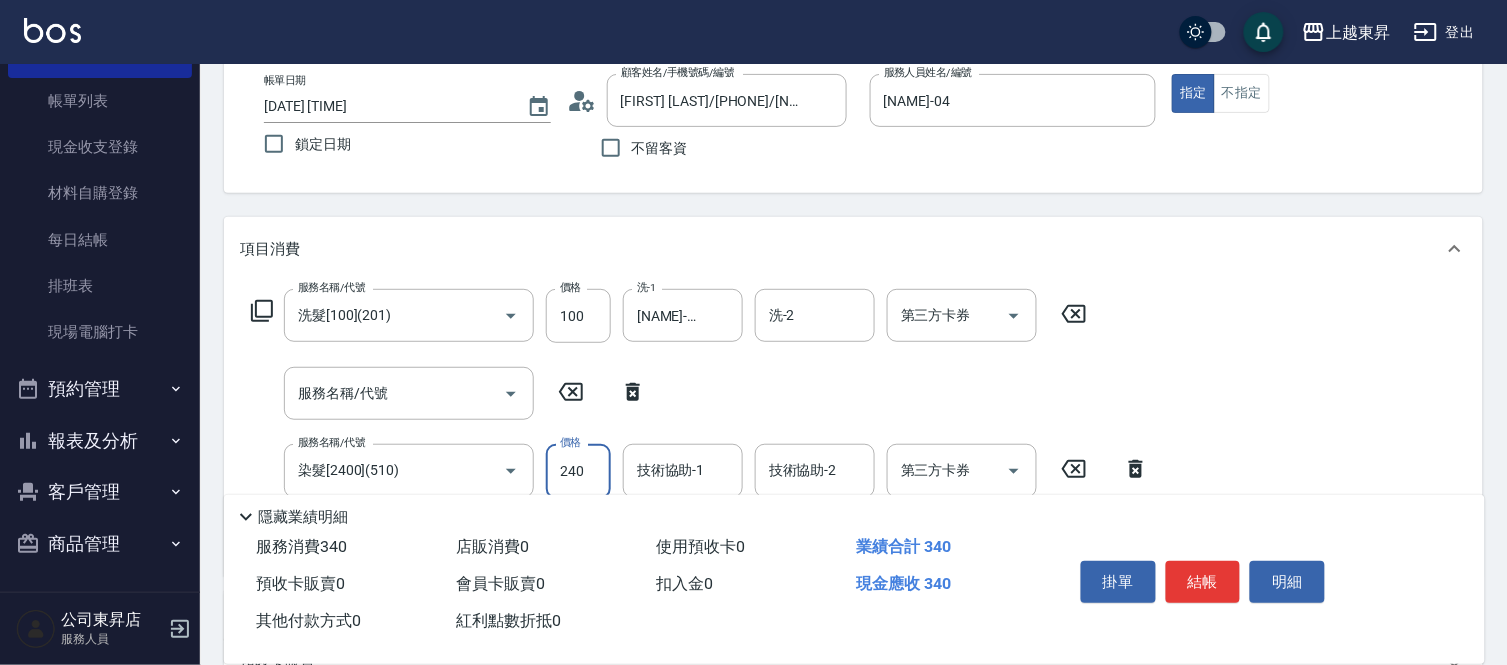 type on "2400" 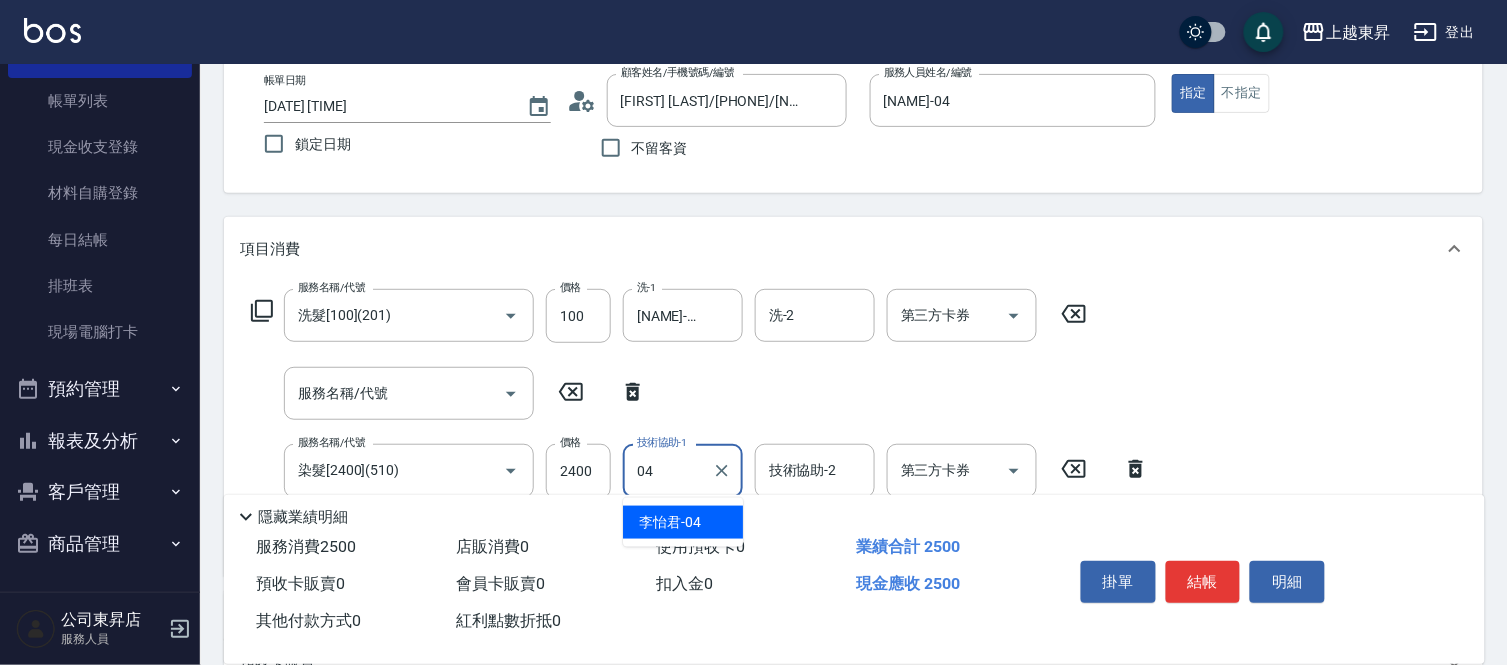 click on "[FIRST] [LAST] -[NUMBER]" at bounding box center [683, 522] 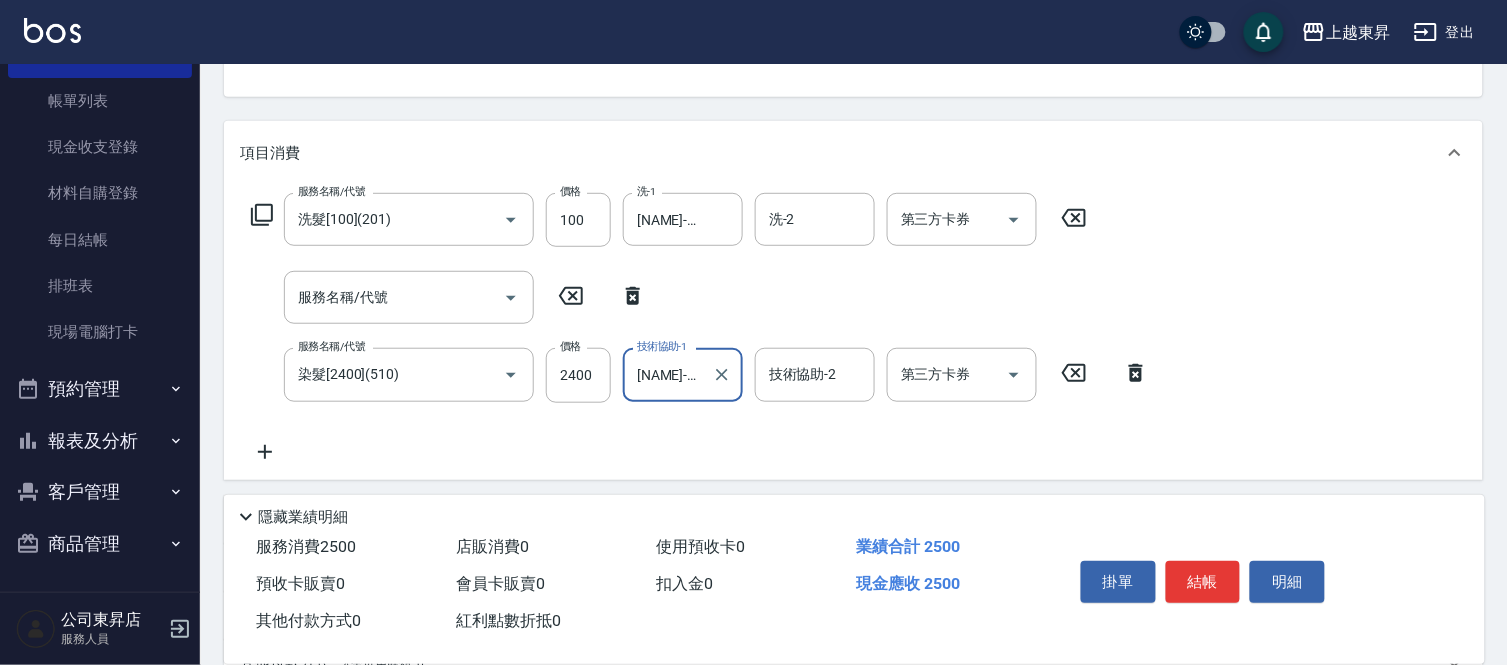 scroll, scrollTop: 333, scrollLeft: 0, axis: vertical 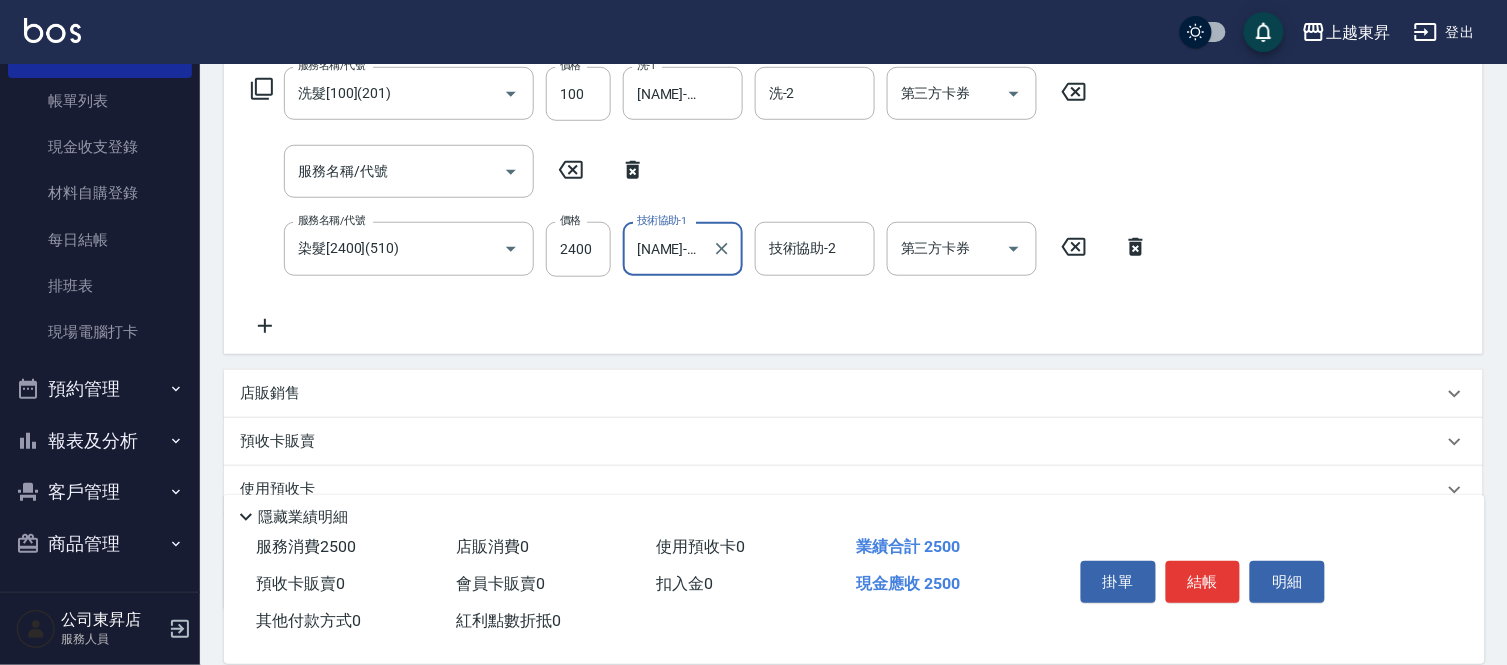 type on "[NAME]-04" 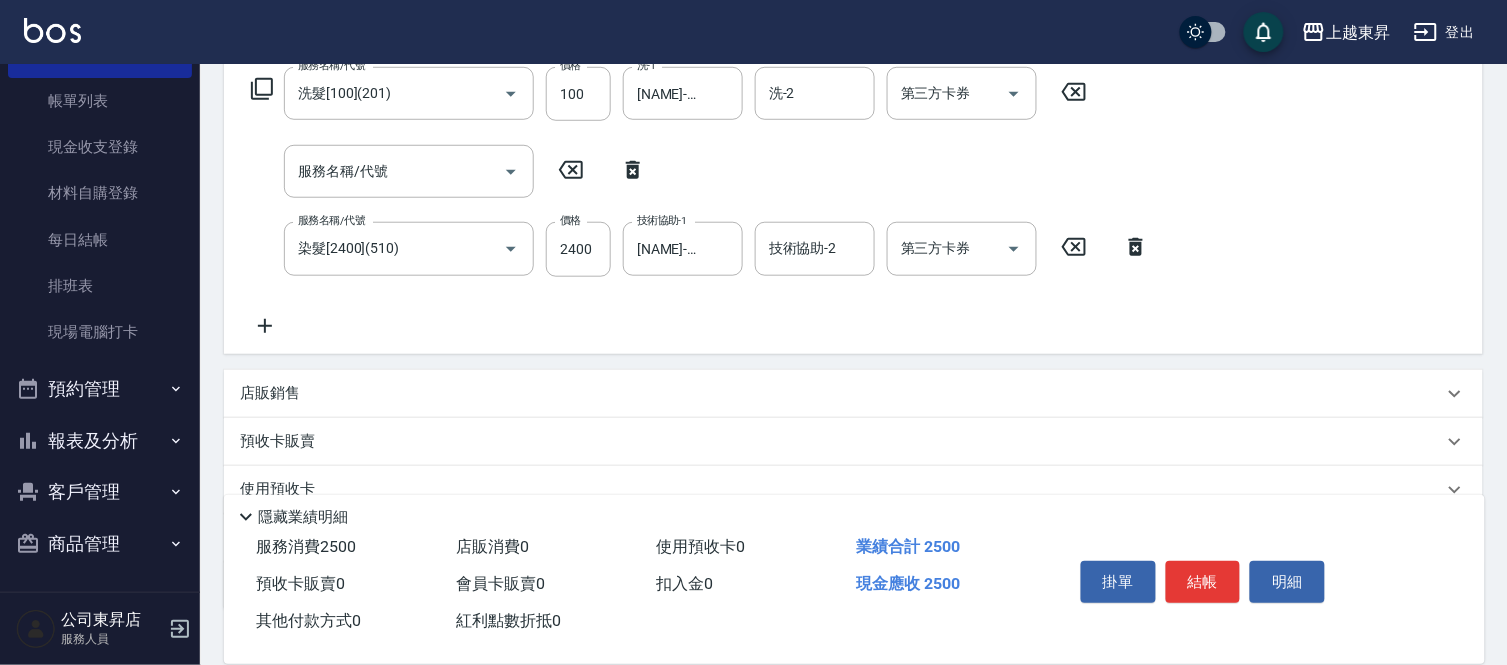 click 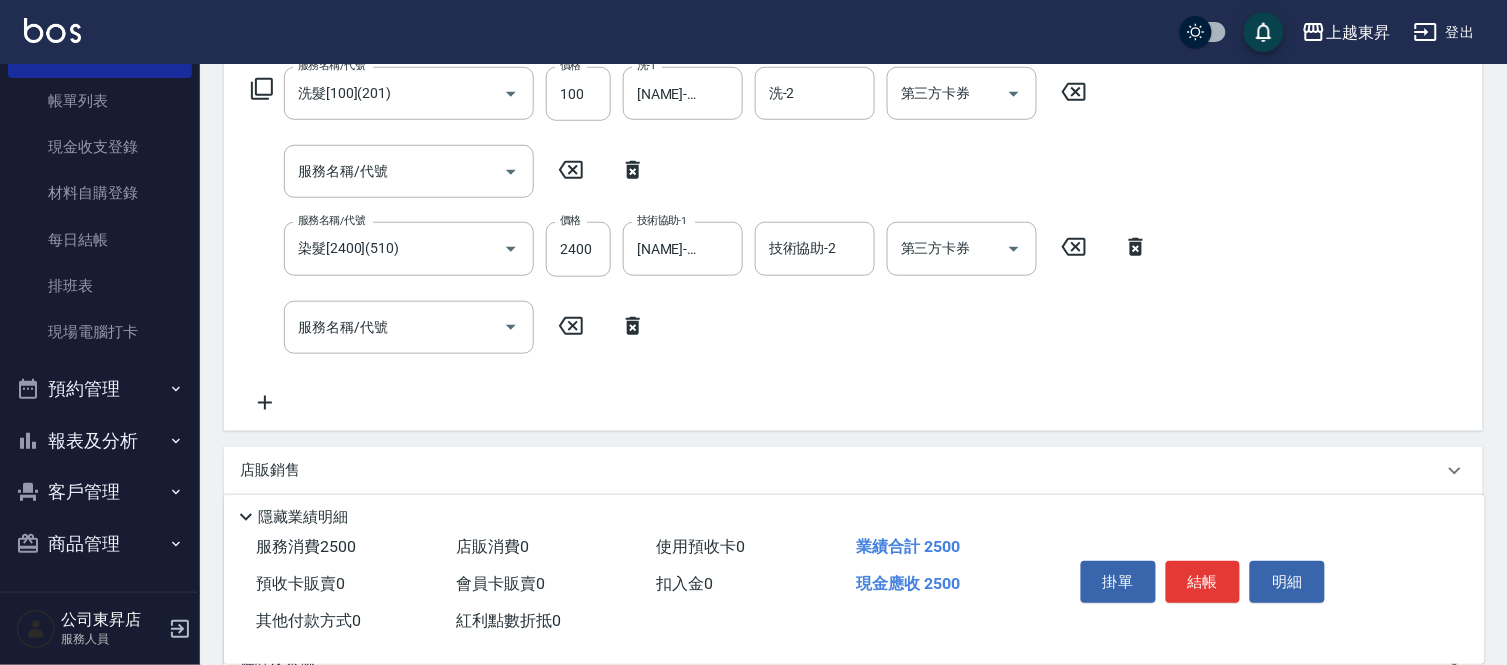 click on "服務名稱/代號 服務名稱/代號" at bounding box center [409, 327] 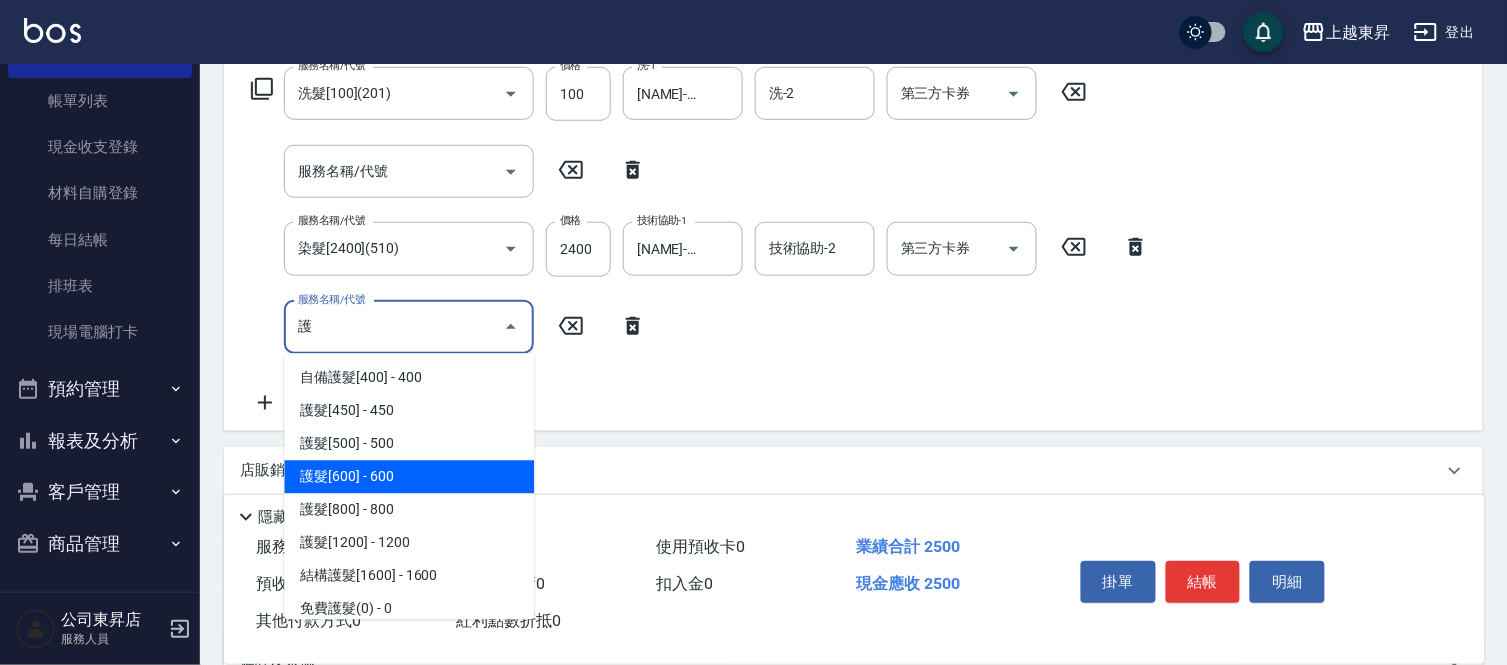 type on "護護" 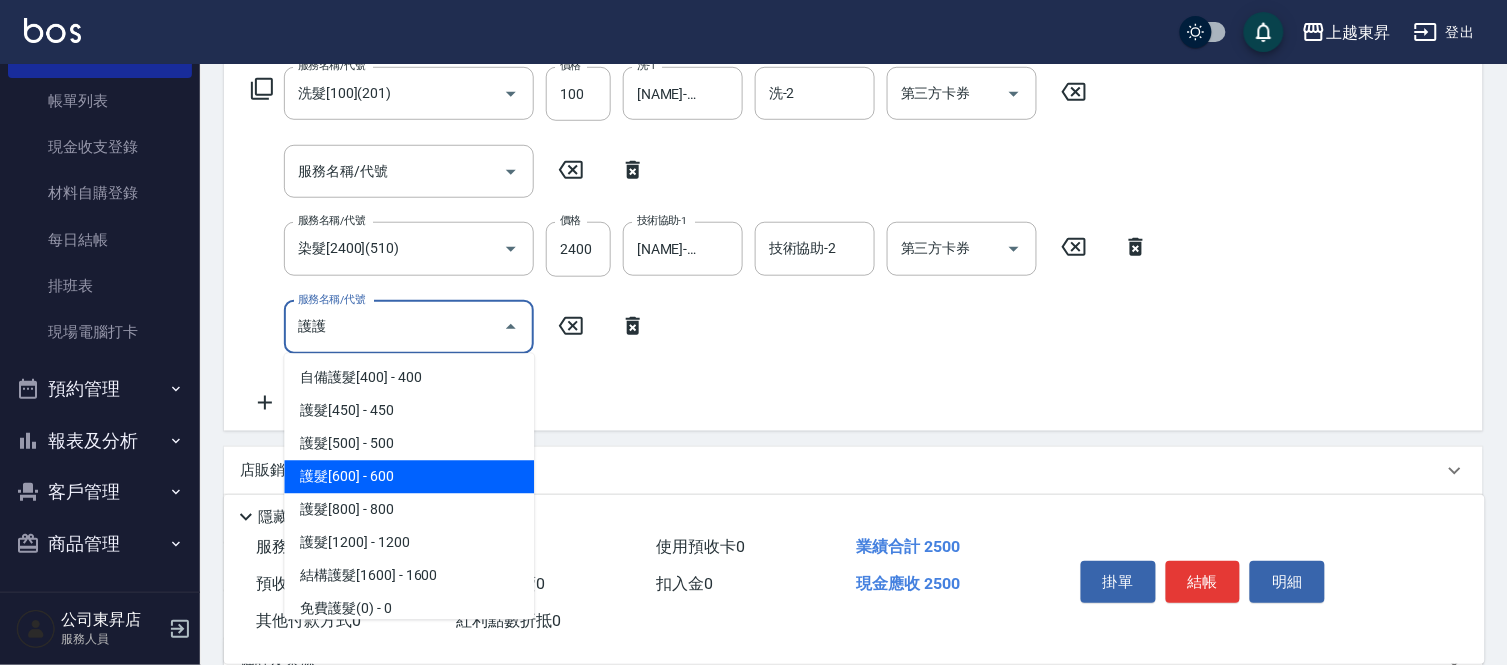 click on "店販銷售" at bounding box center (841, 470) 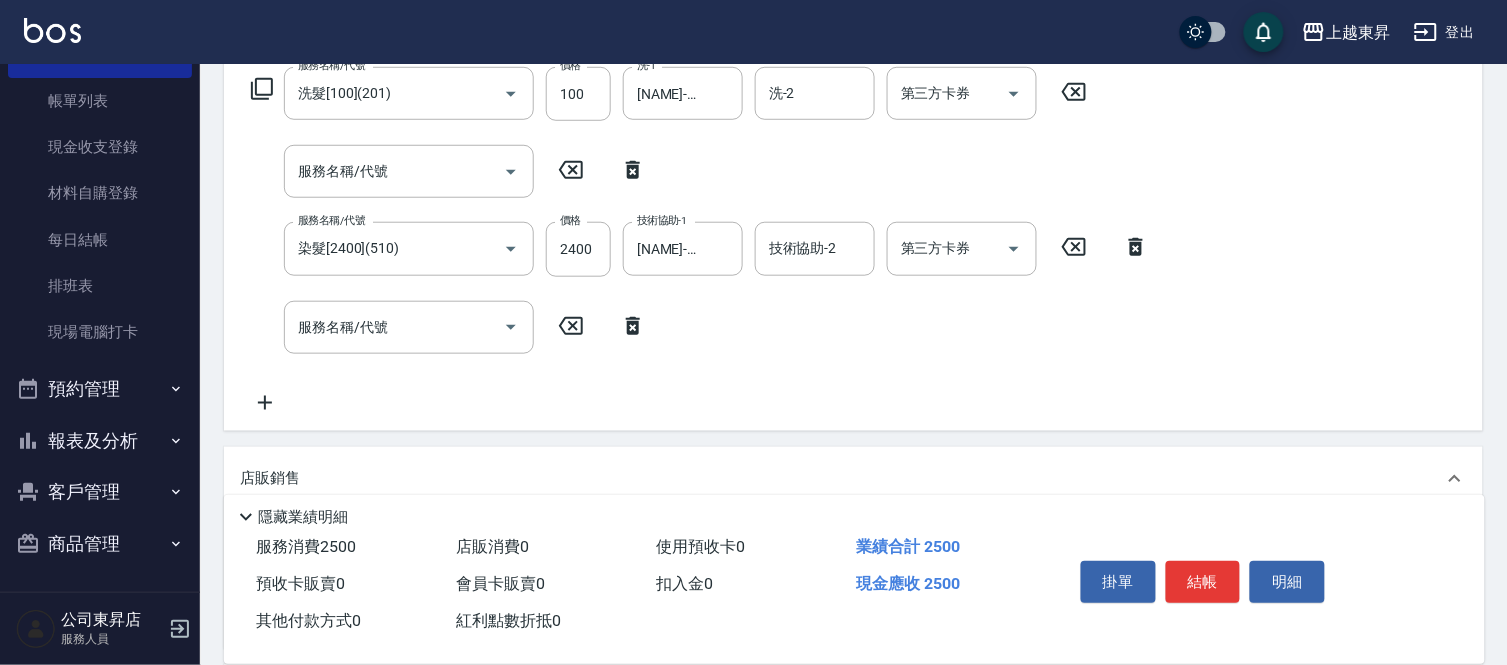scroll, scrollTop: 0, scrollLeft: 0, axis: both 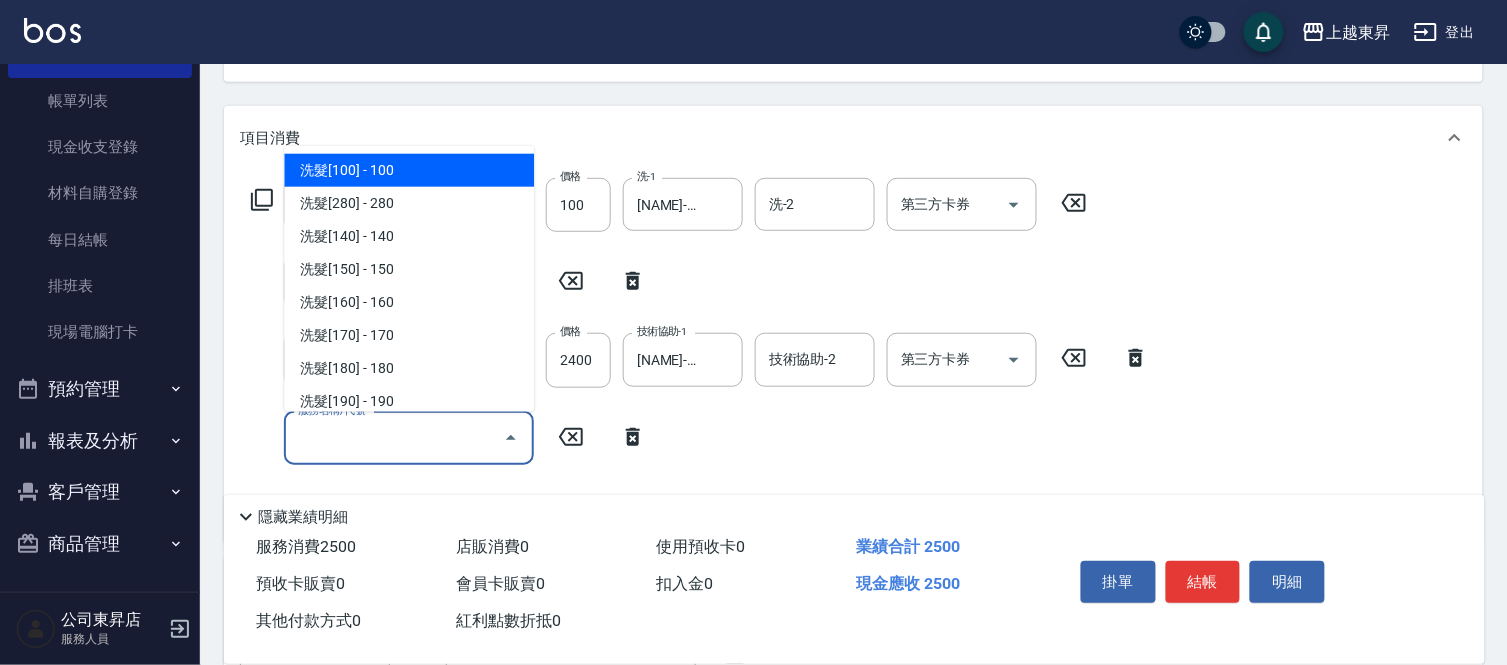 click on "服務名稱/代號" at bounding box center [394, 438] 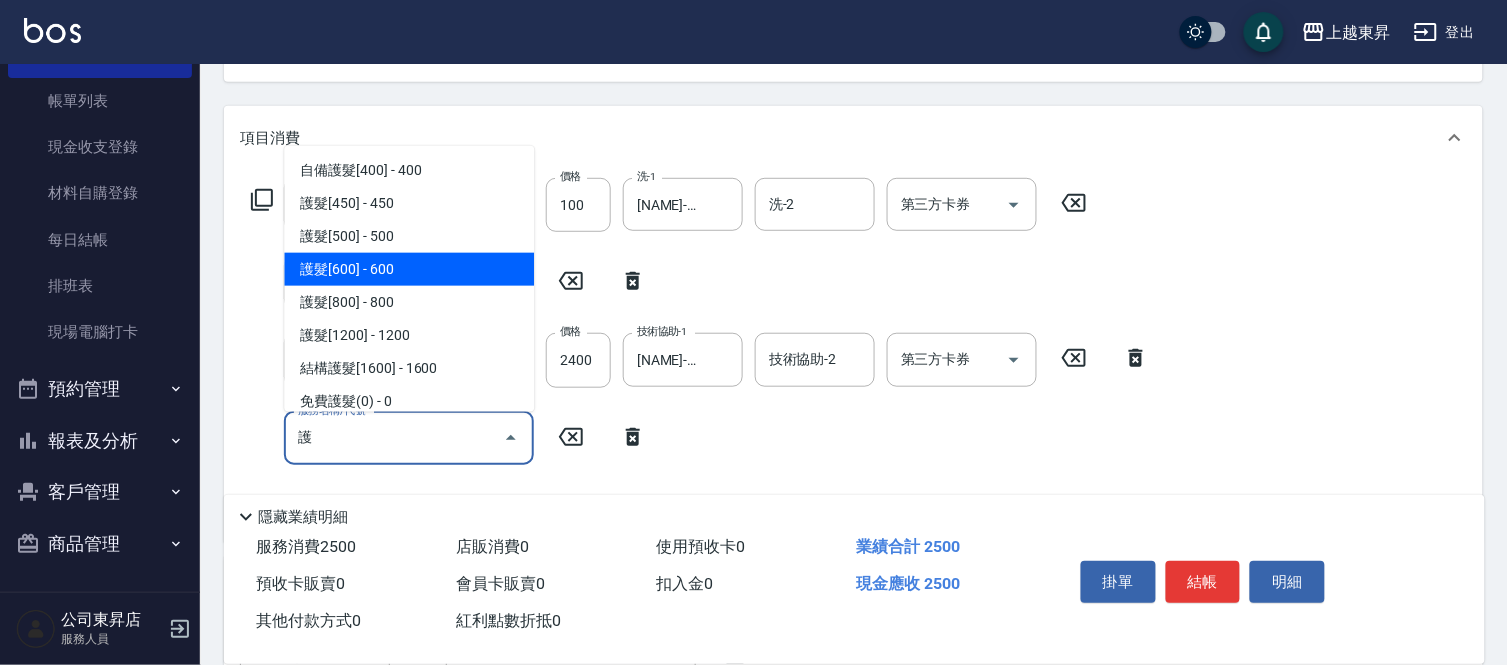 click on "護髮[600] - 600" at bounding box center (409, 269) 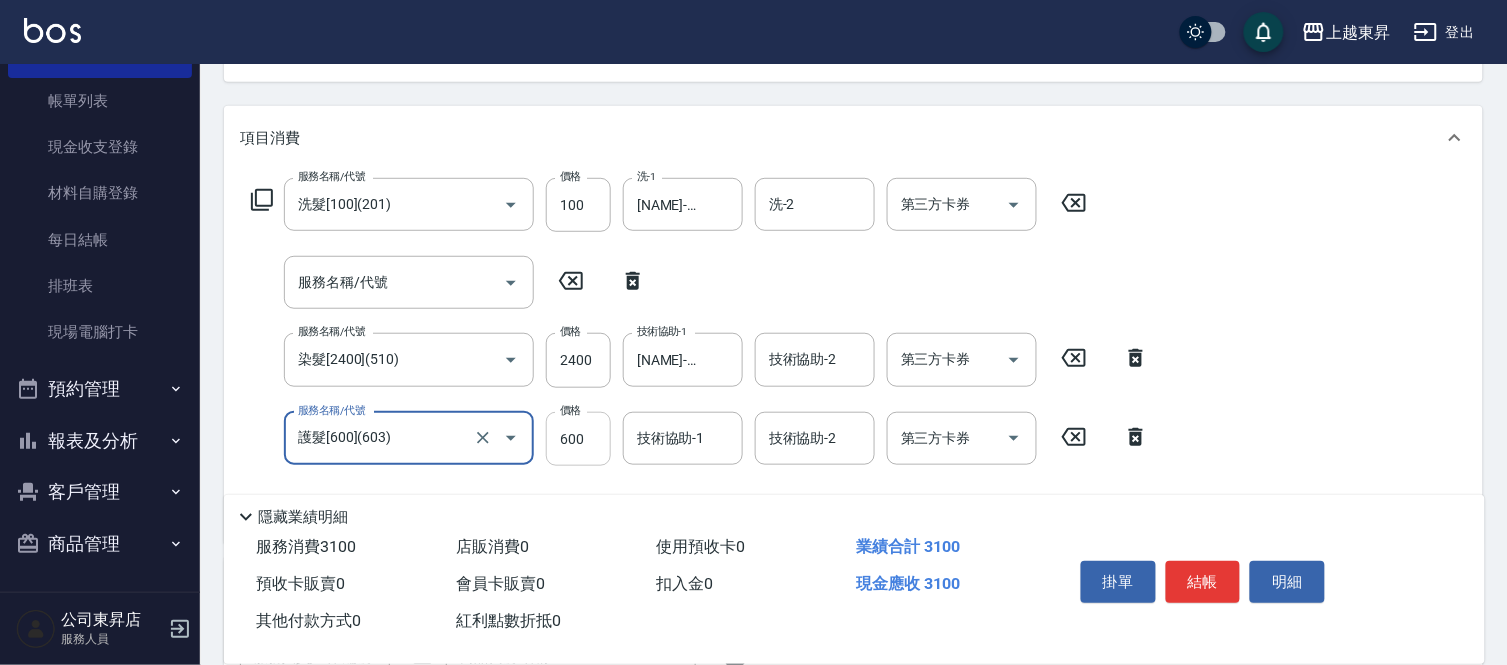 type on "護髮[600](603)" 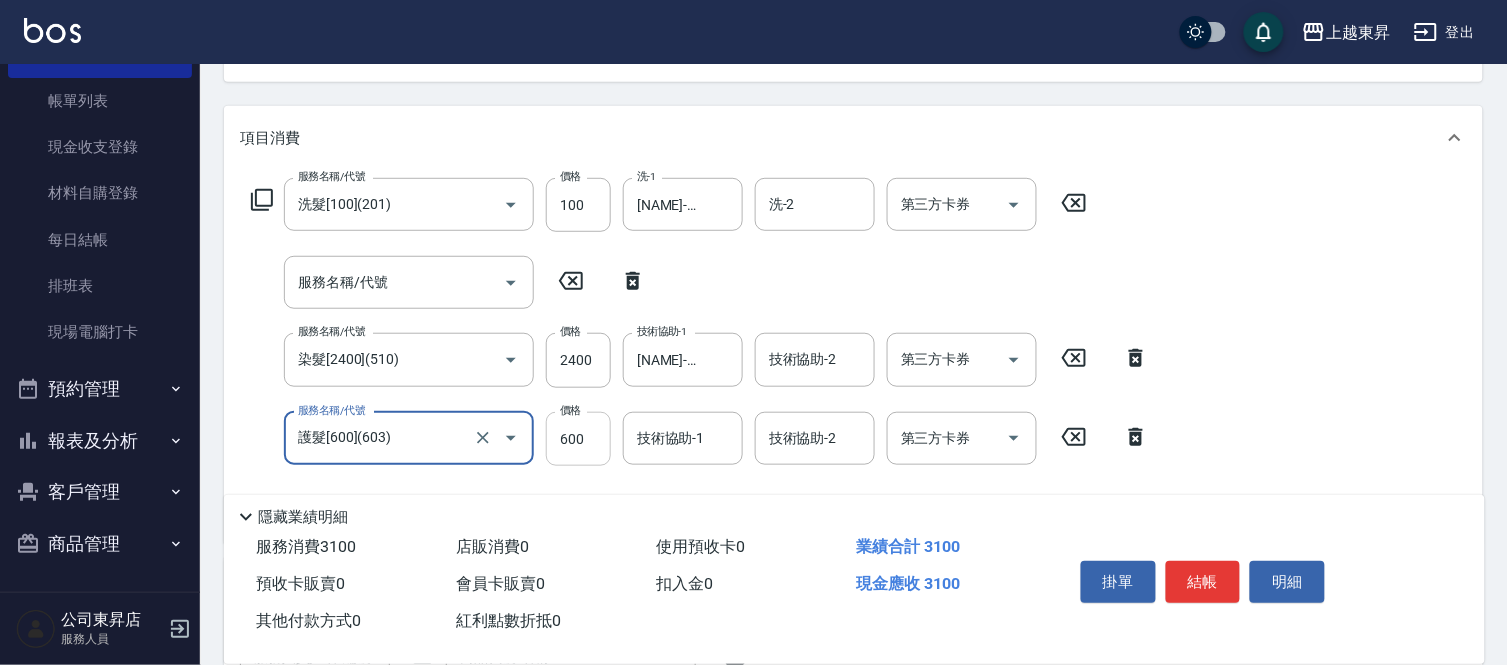 click on "600" at bounding box center (578, 439) 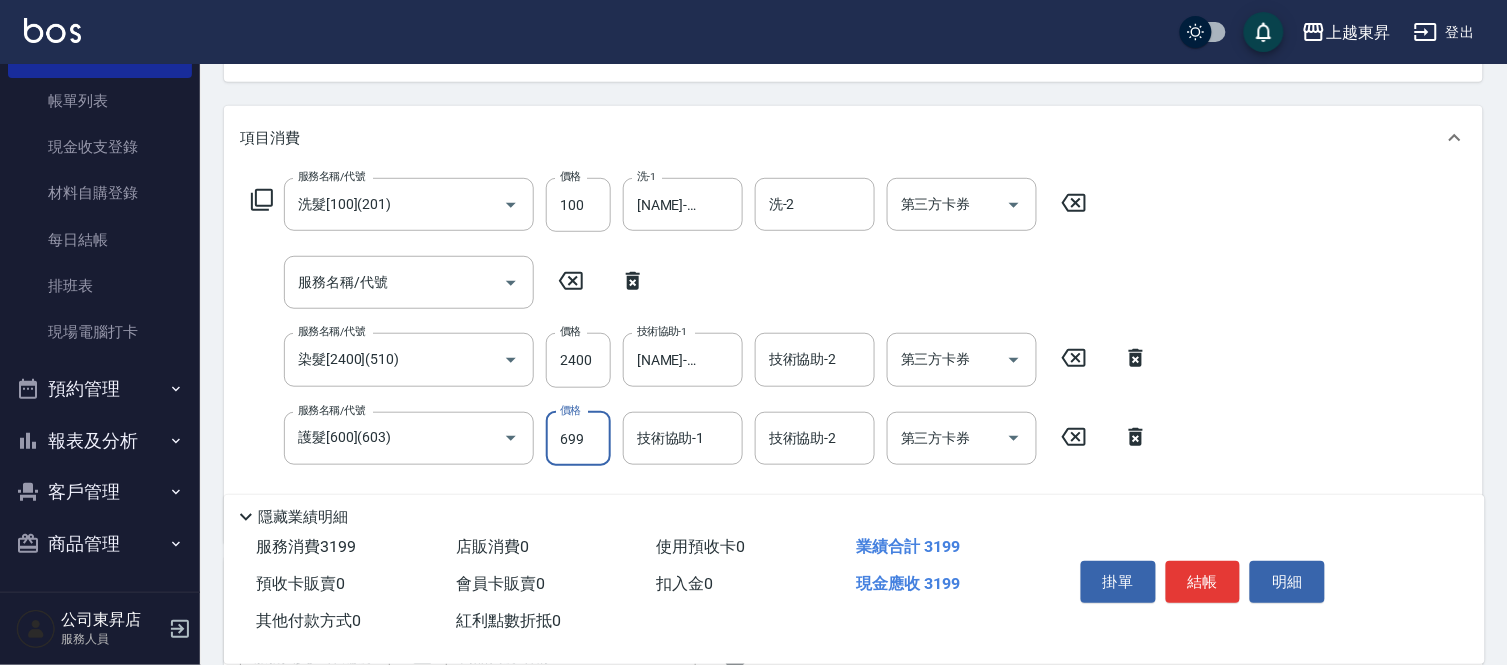 type on "699" 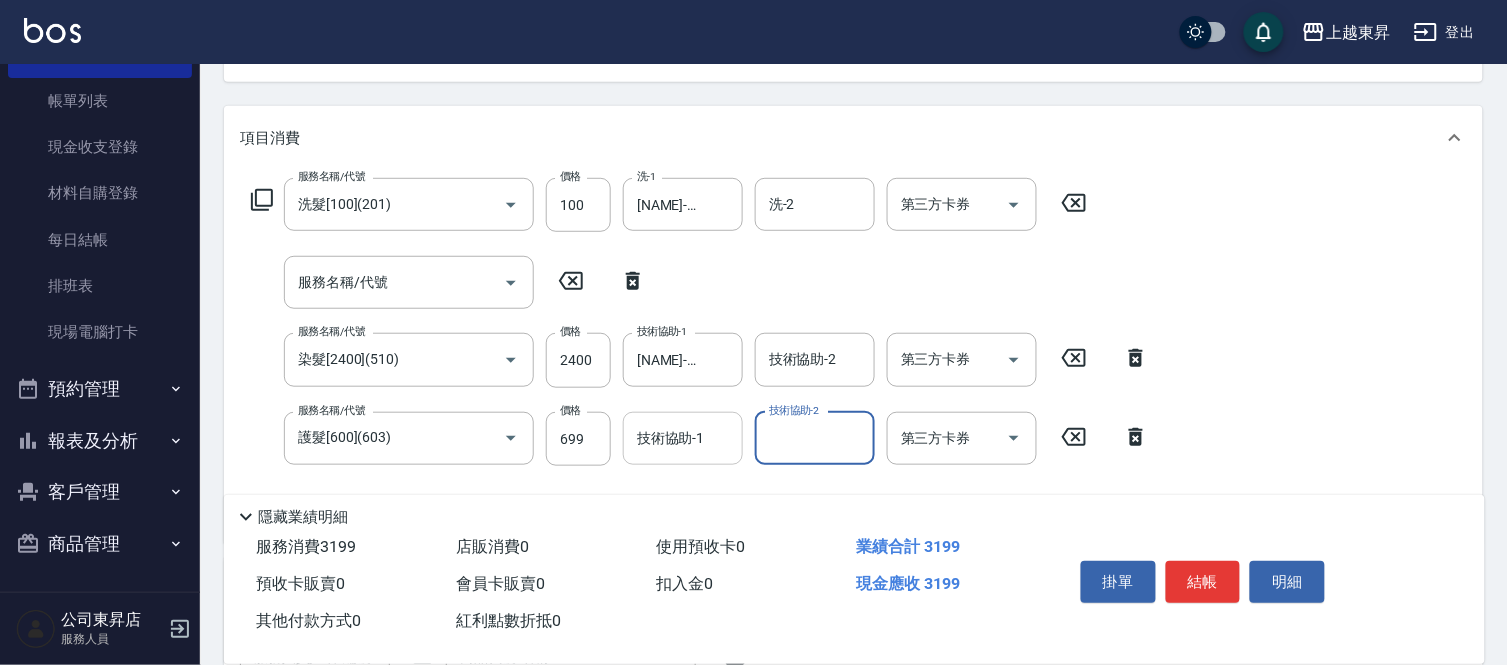 click on "技術協助-1" at bounding box center [683, 438] 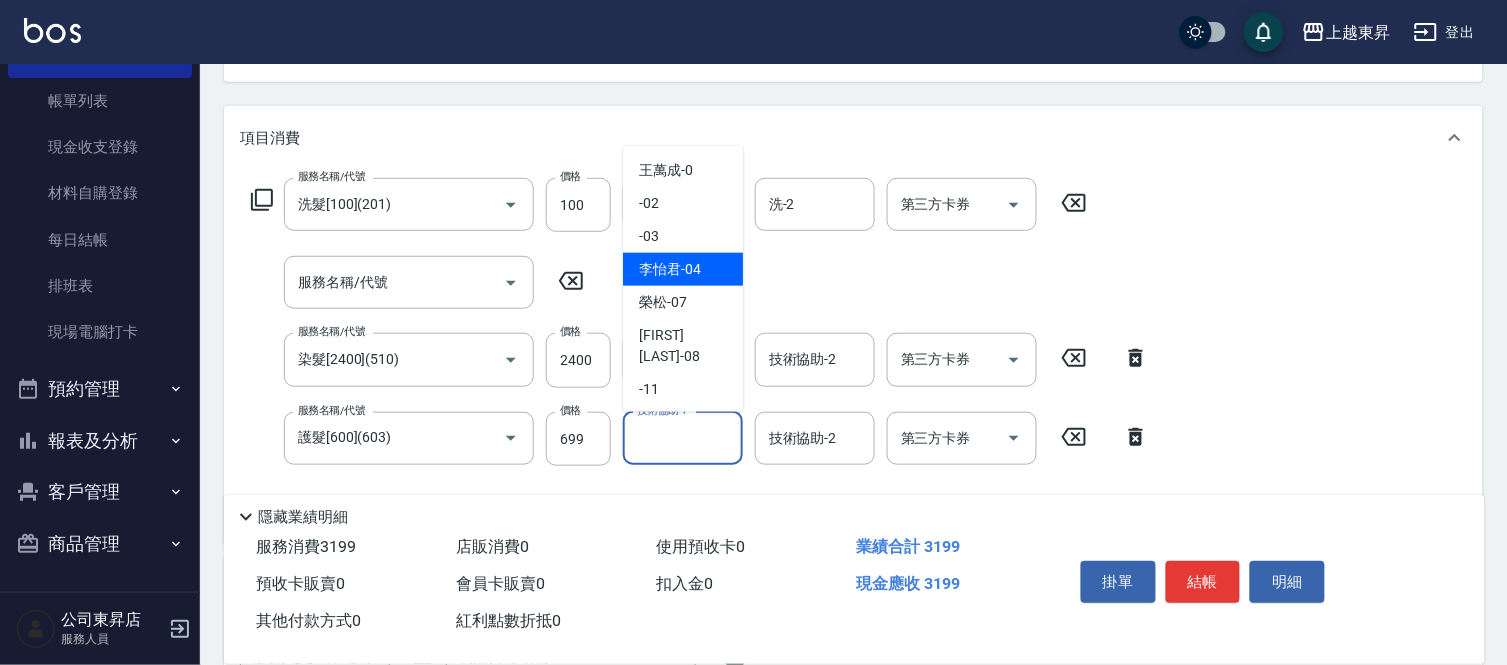 click on "[FIRST] [LAST] -[NUMBER]" at bounding box center [670, 269] 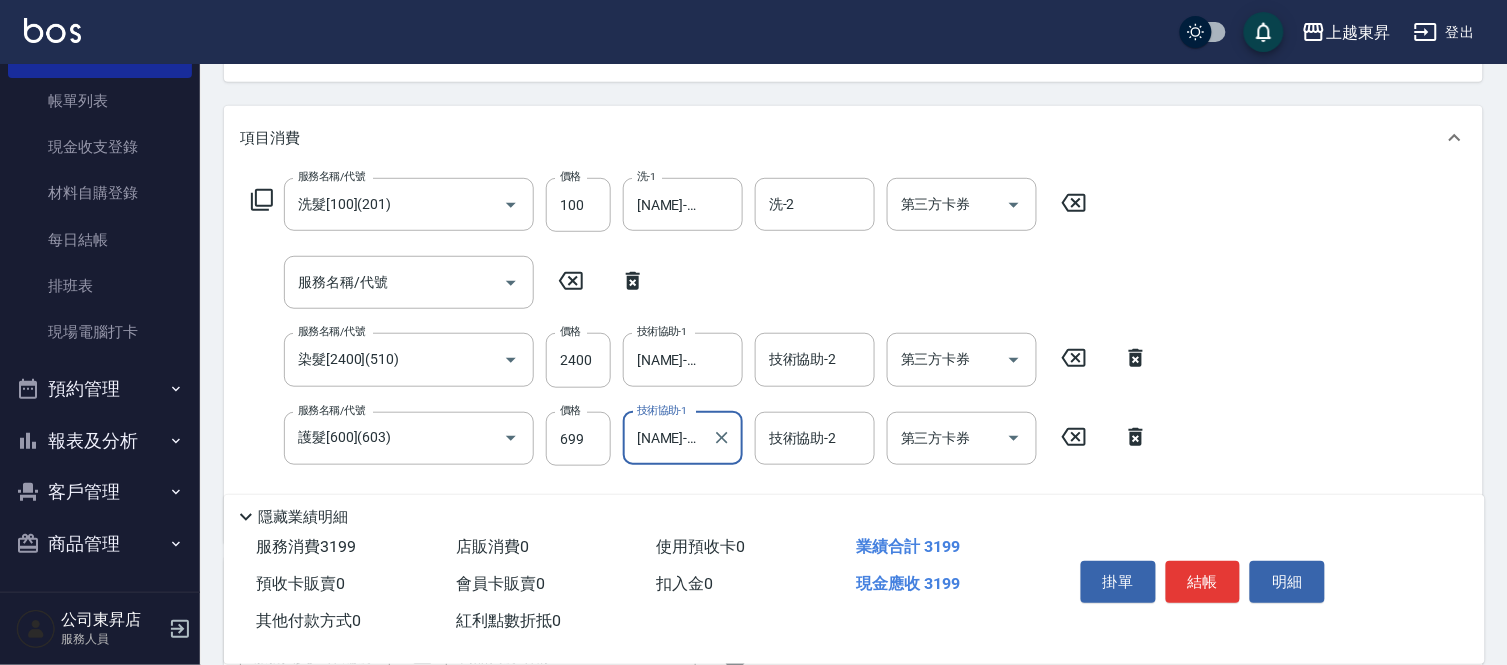 type on "[NAME]-04" 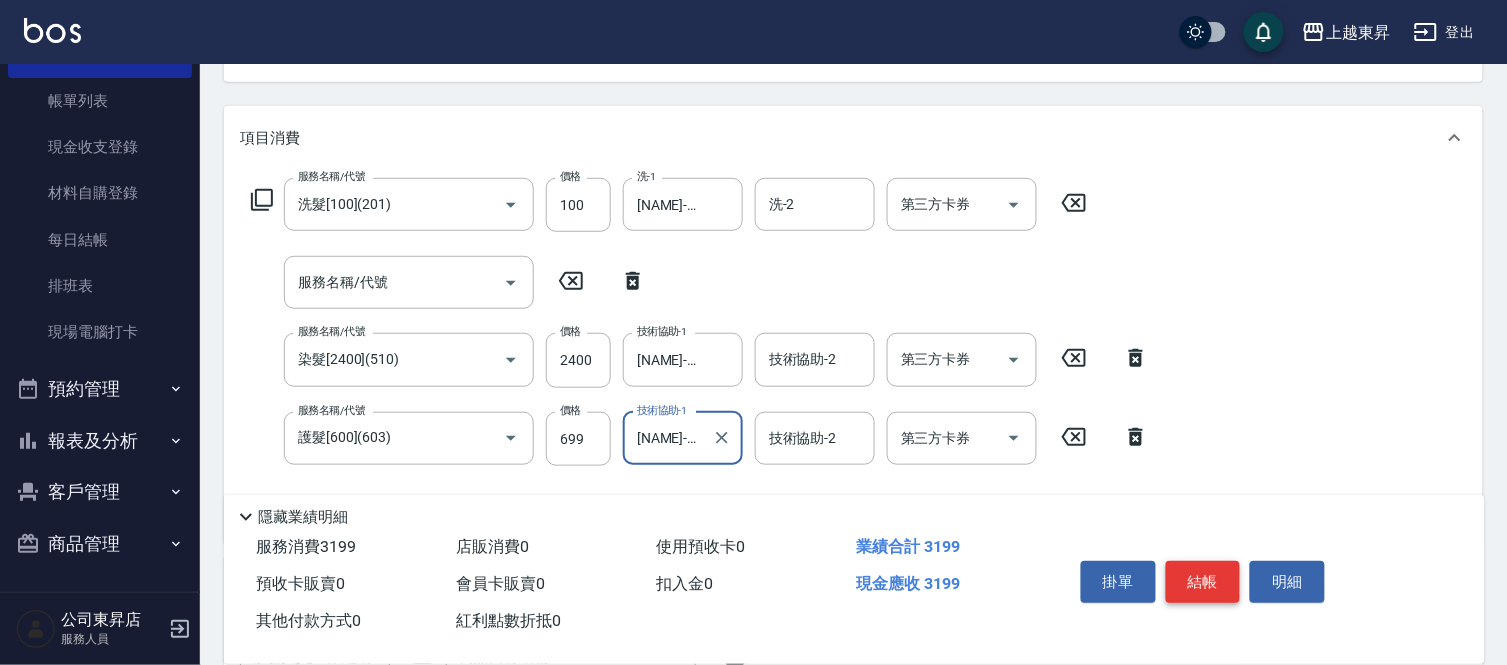 click on "結帳" at bounding box center [1203, 582] 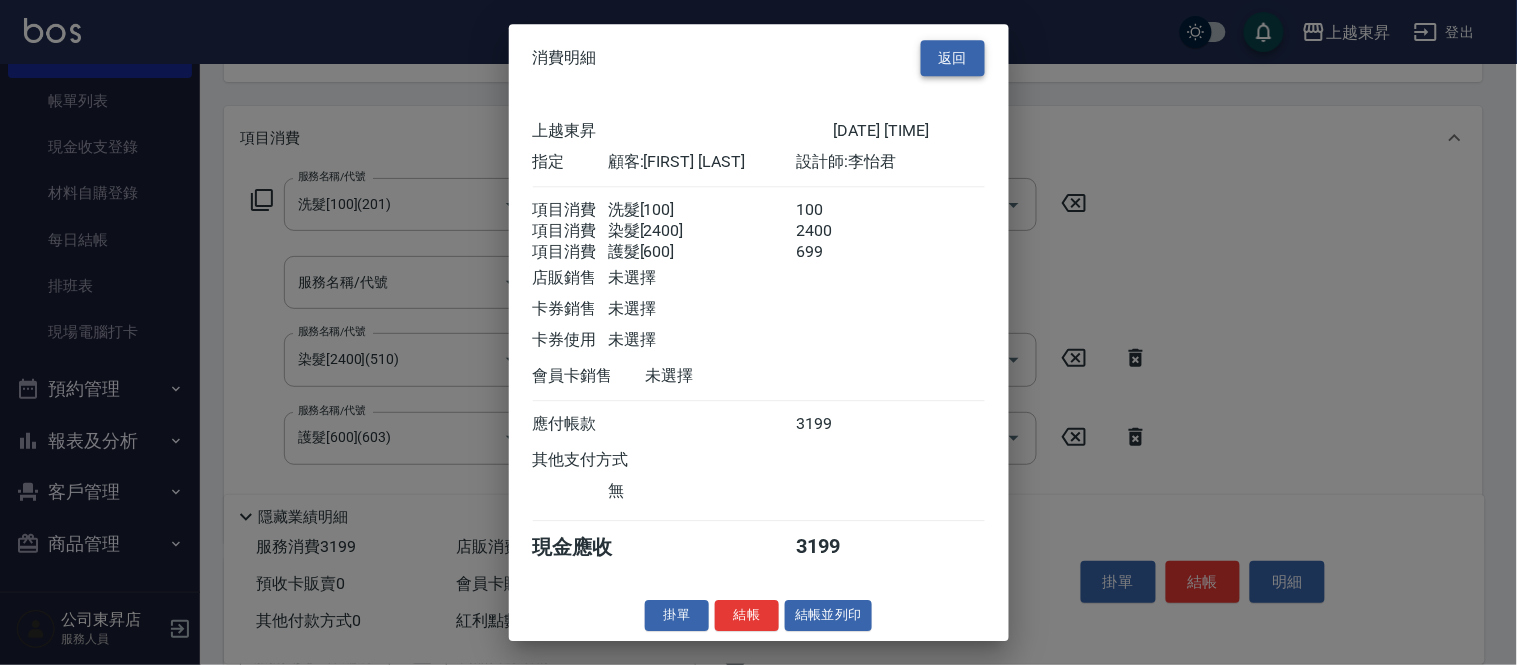 click on "返回" at bounding box center [953, 58] 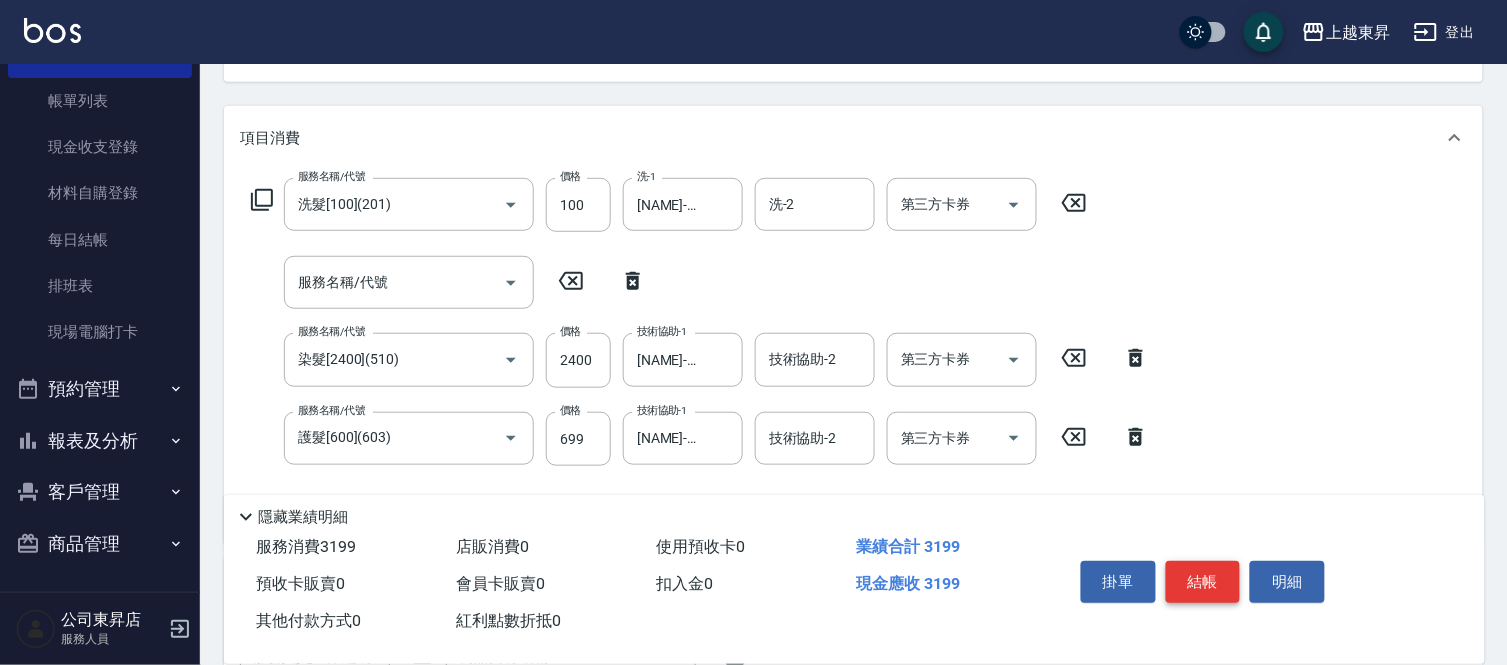 click on "結帳" at bounding box center (1203, 582) 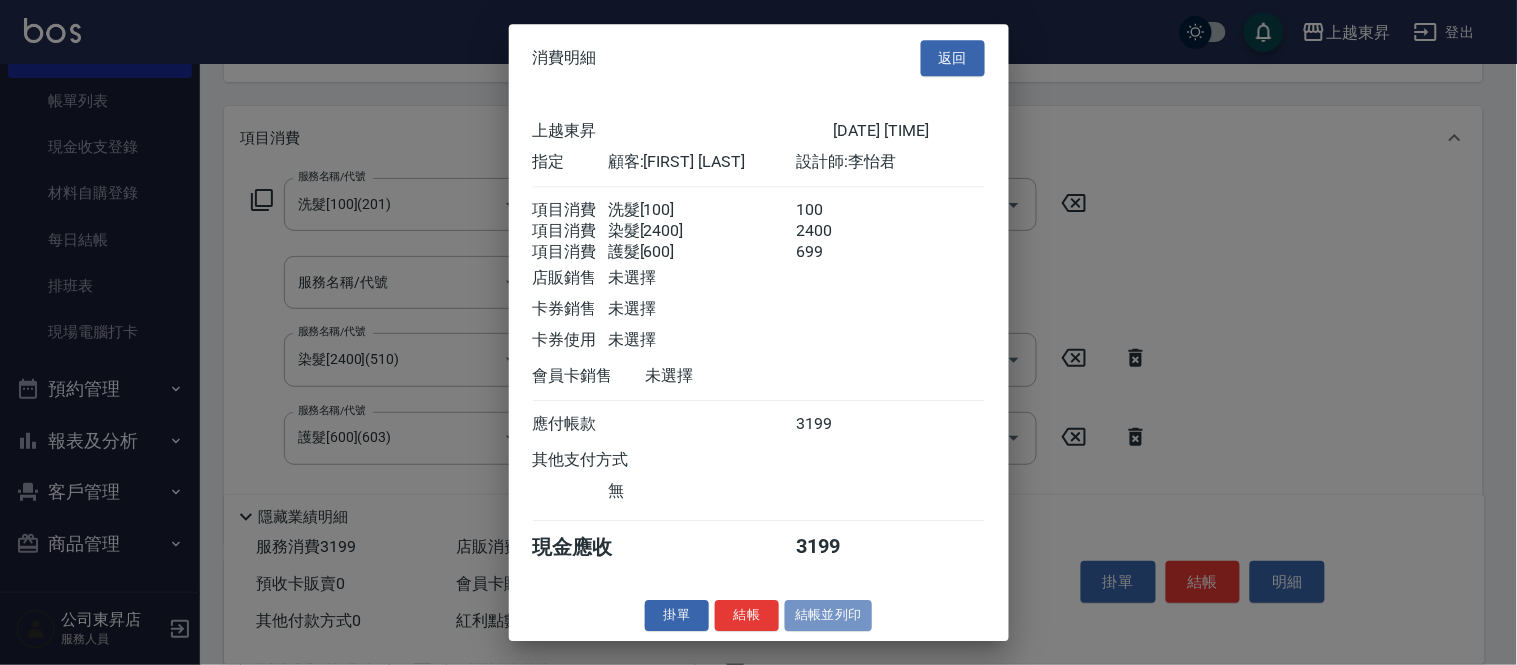 drag, startPoint x: 823, startPoint y: 627, endPoint x: 834, endPoint y: 625, distance: 11.18034 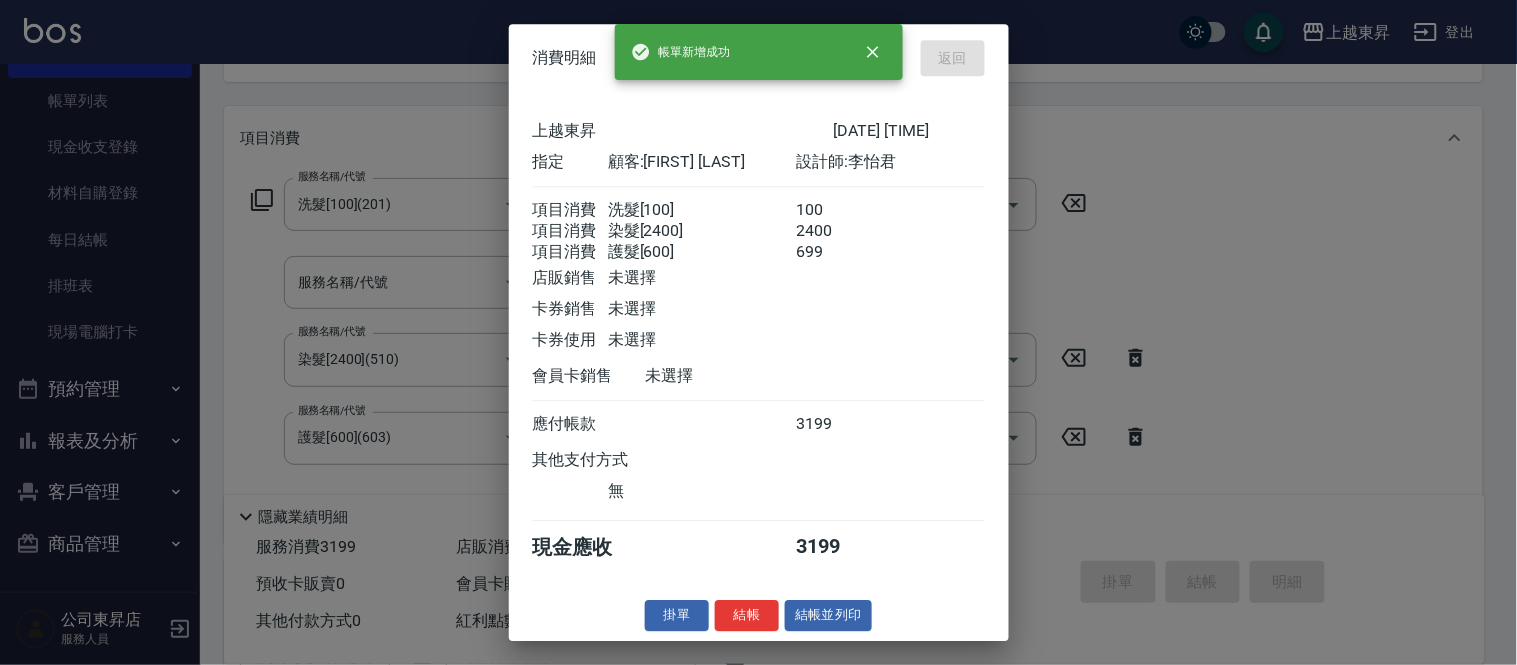 type on "[DATE] [TIME]" 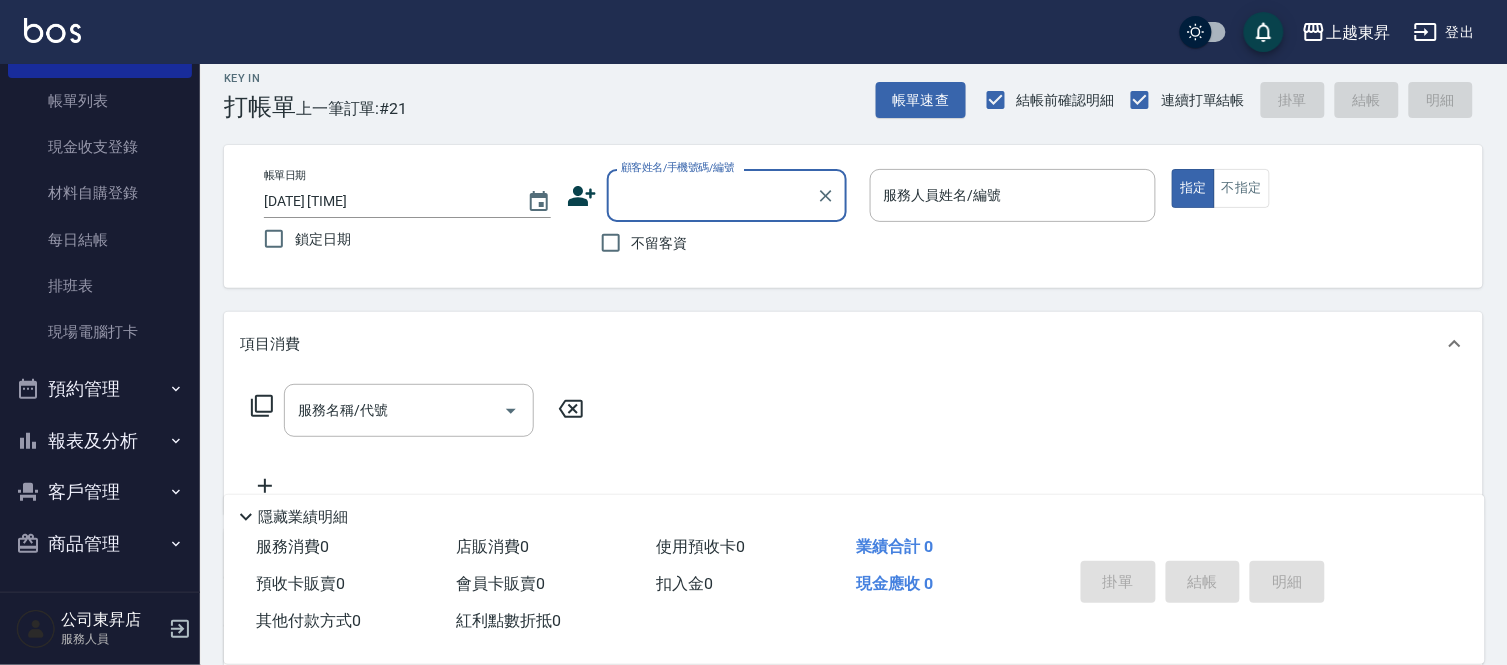 scroll, scrollTop: 0, scrollLeft: 0, axis: both 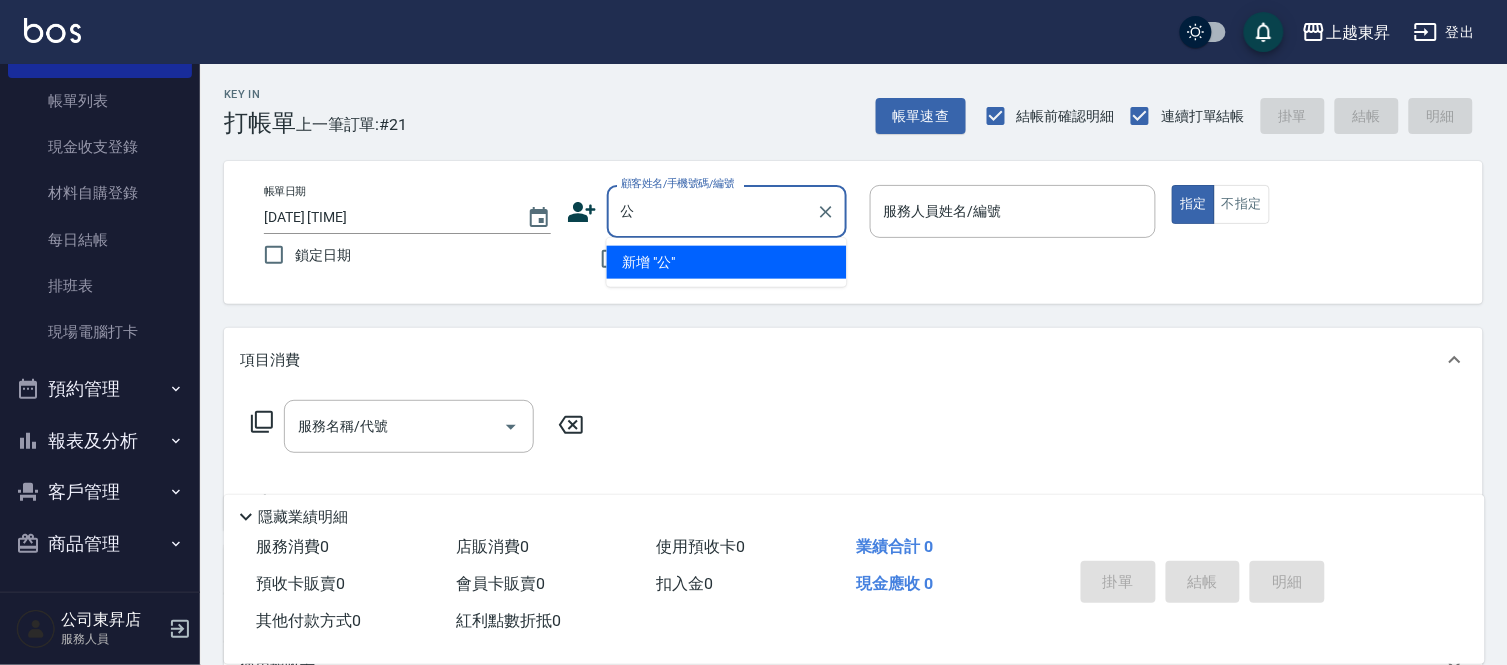 type on "工" 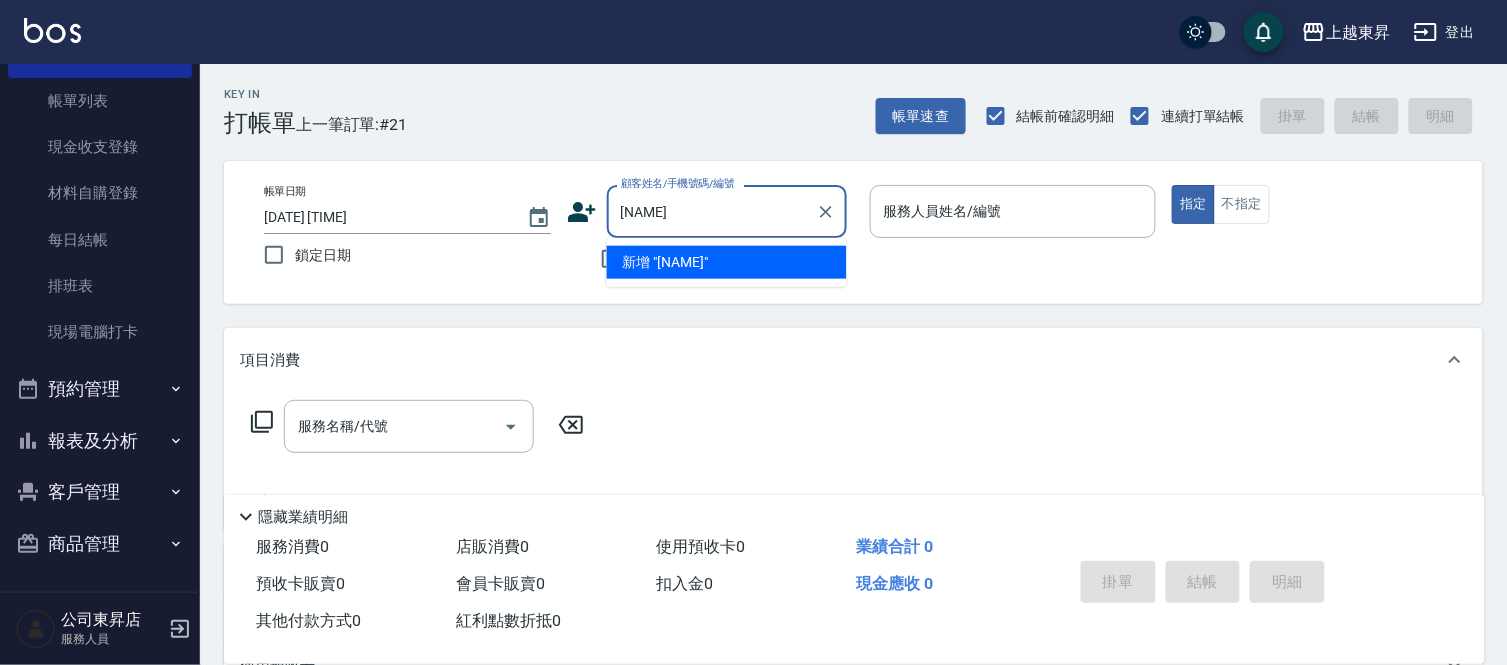 type on "[NAME]" 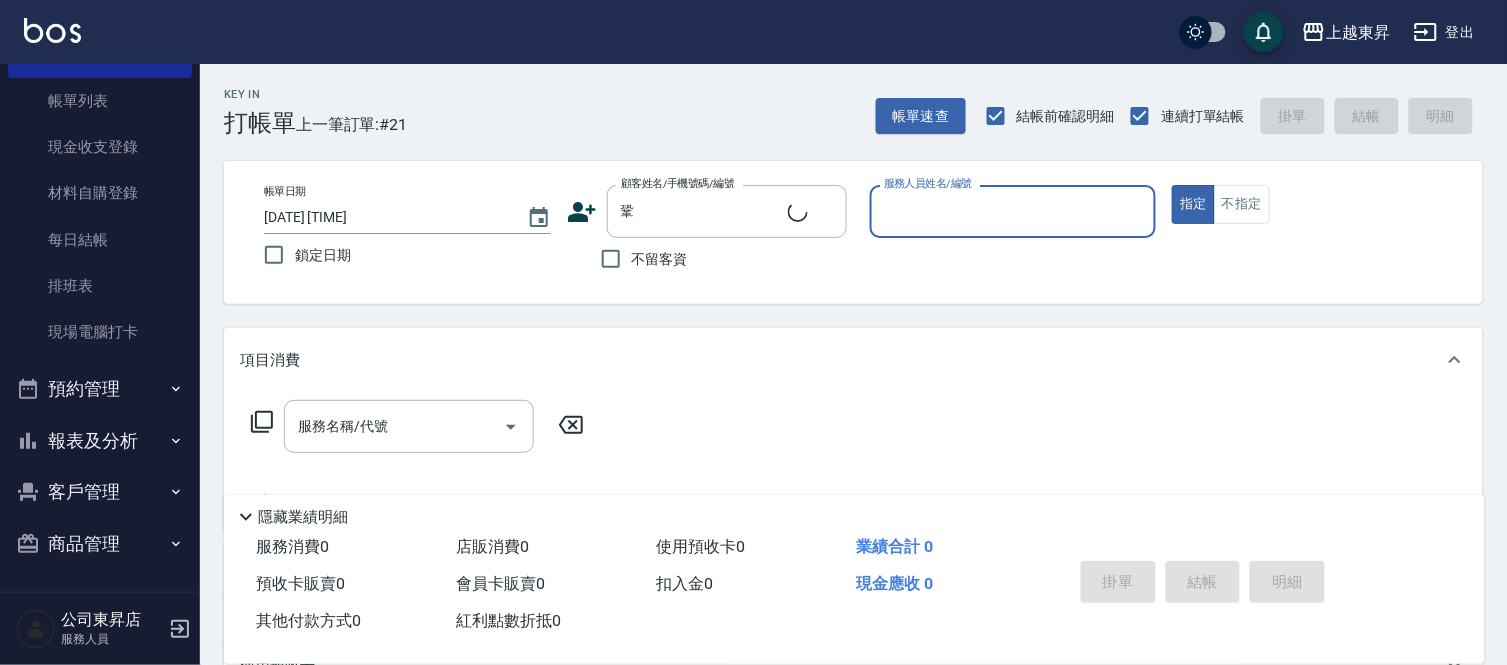 type on "[NAME]/[NAME]/[POSTAL_CODE]" 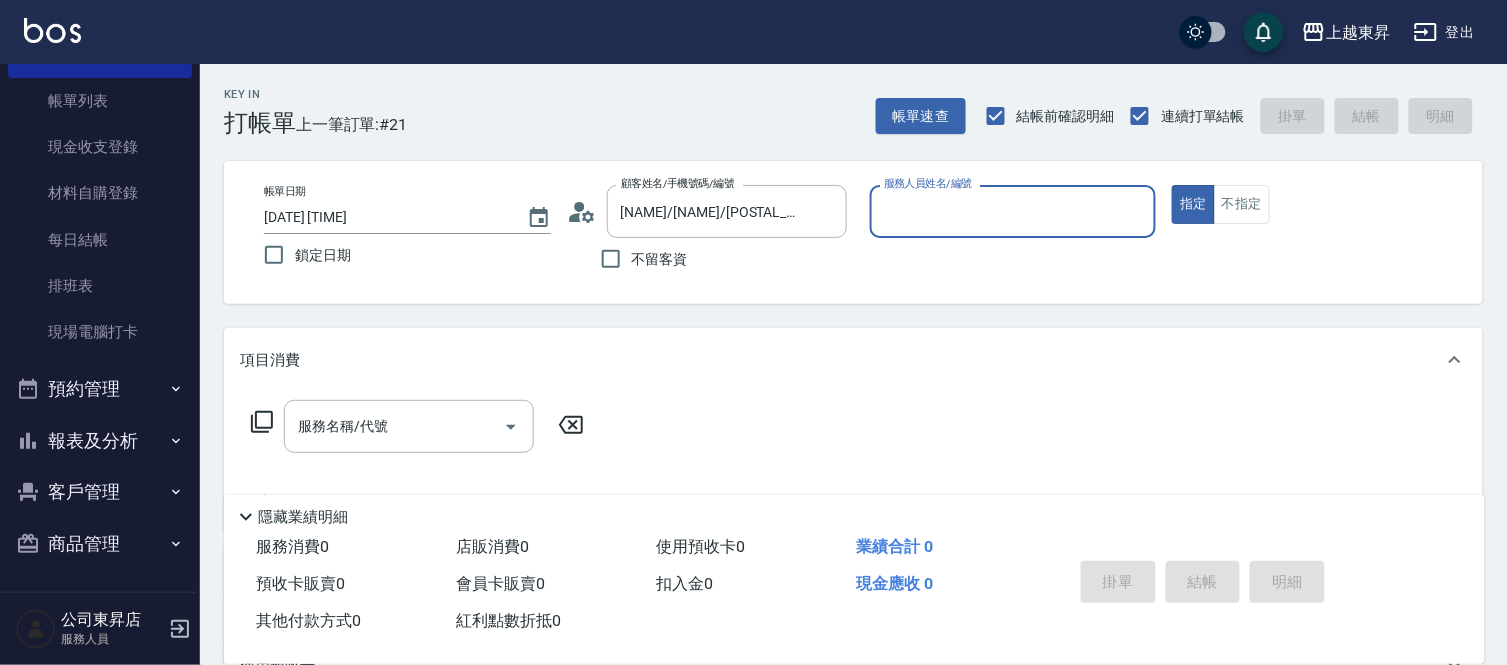 type on "[NAME]-04" 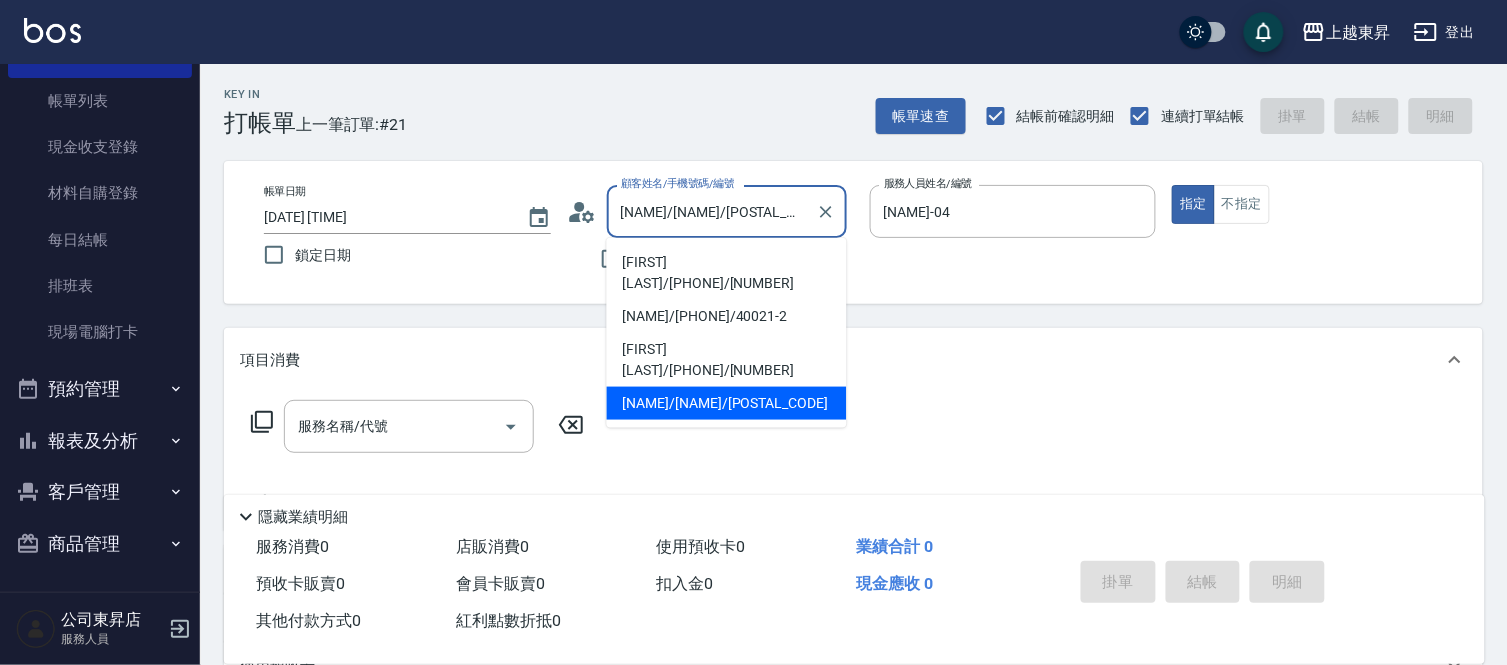 click on "[NAME]/[NAME]/[POSTAL_CODE]" at bounding box center [712, 211] 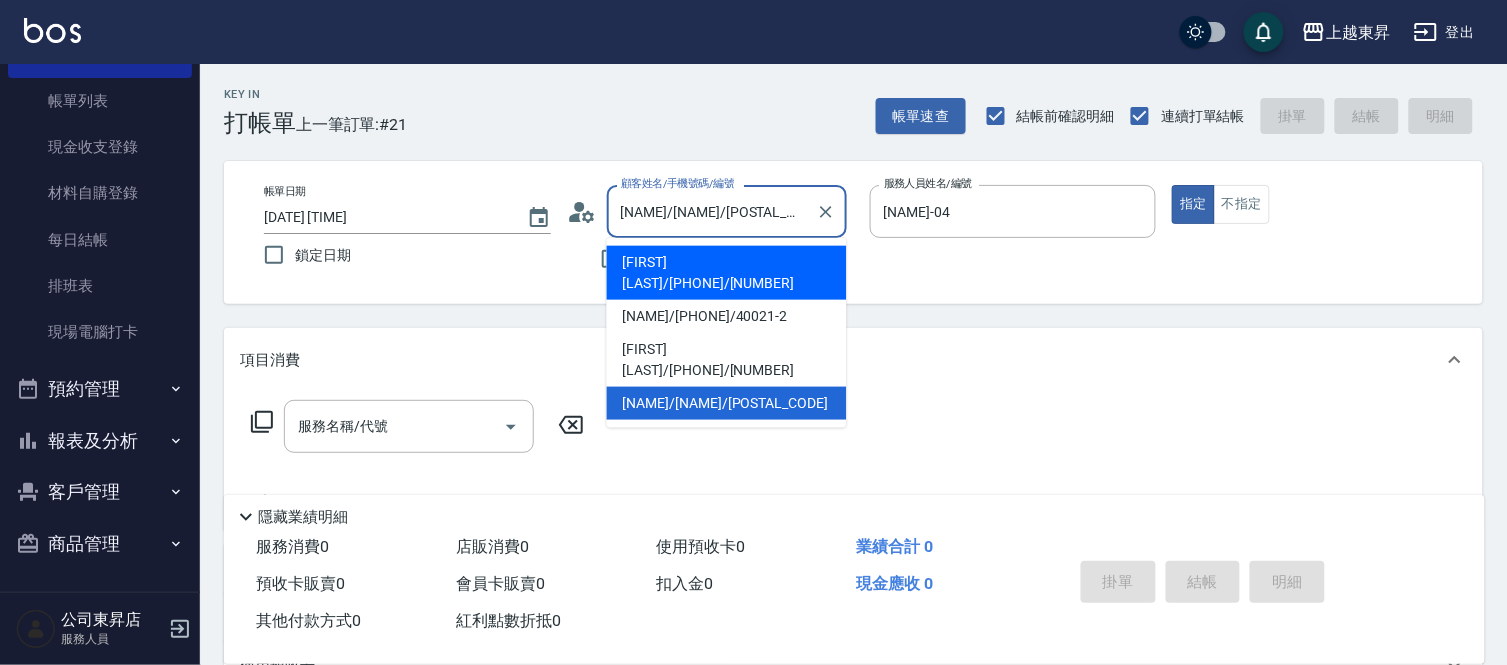 click on "[FIRST] [LAST]/[PHONE]/[NUMBER]" at bounding box center [727, 273] 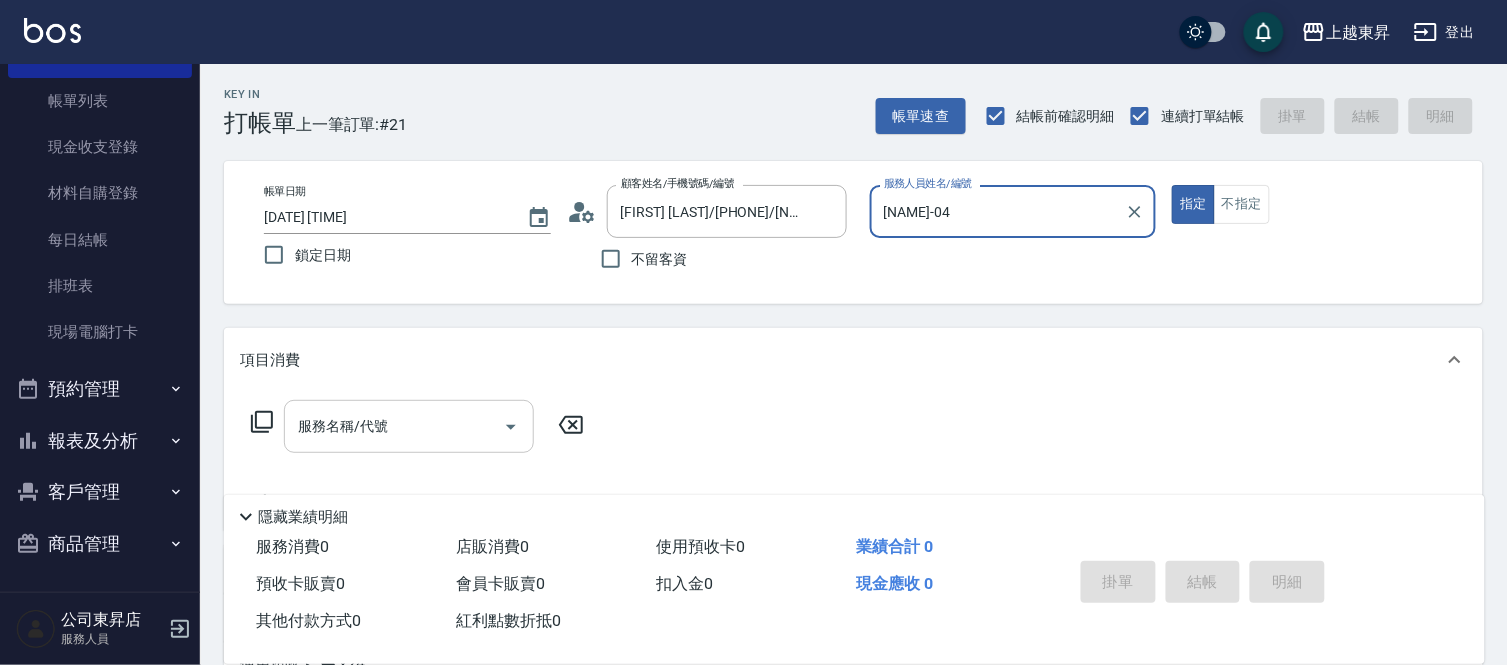 click on "服務名稱/代號" at bounding box center (394, 426) 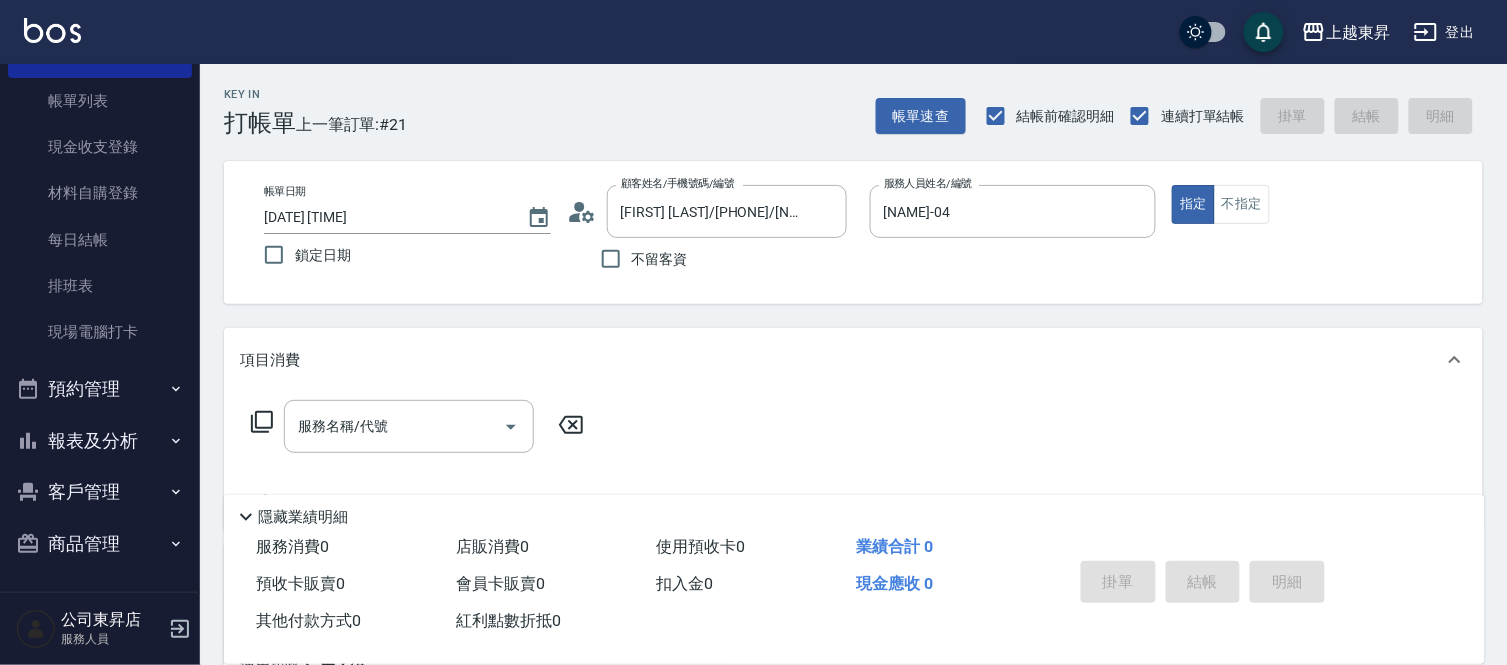 click 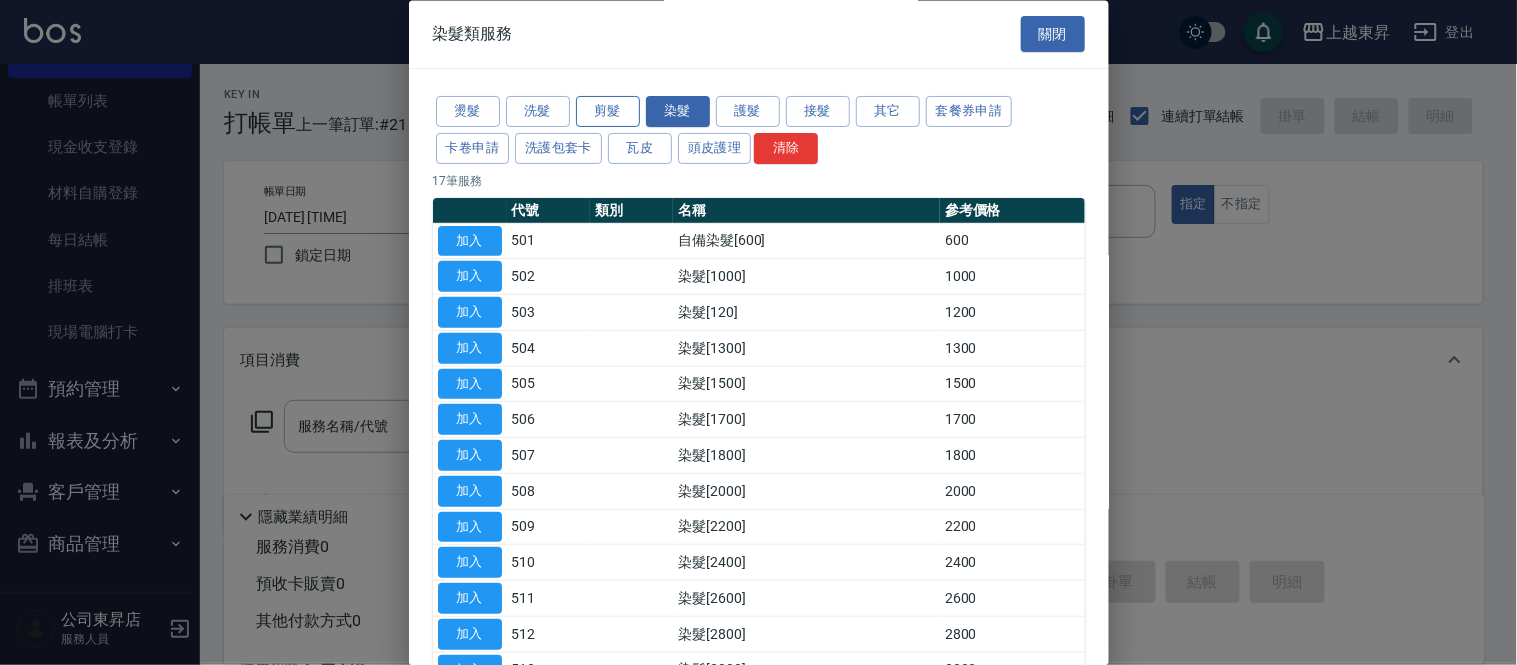 click on "剪髮" at bounding box center [608, 112] 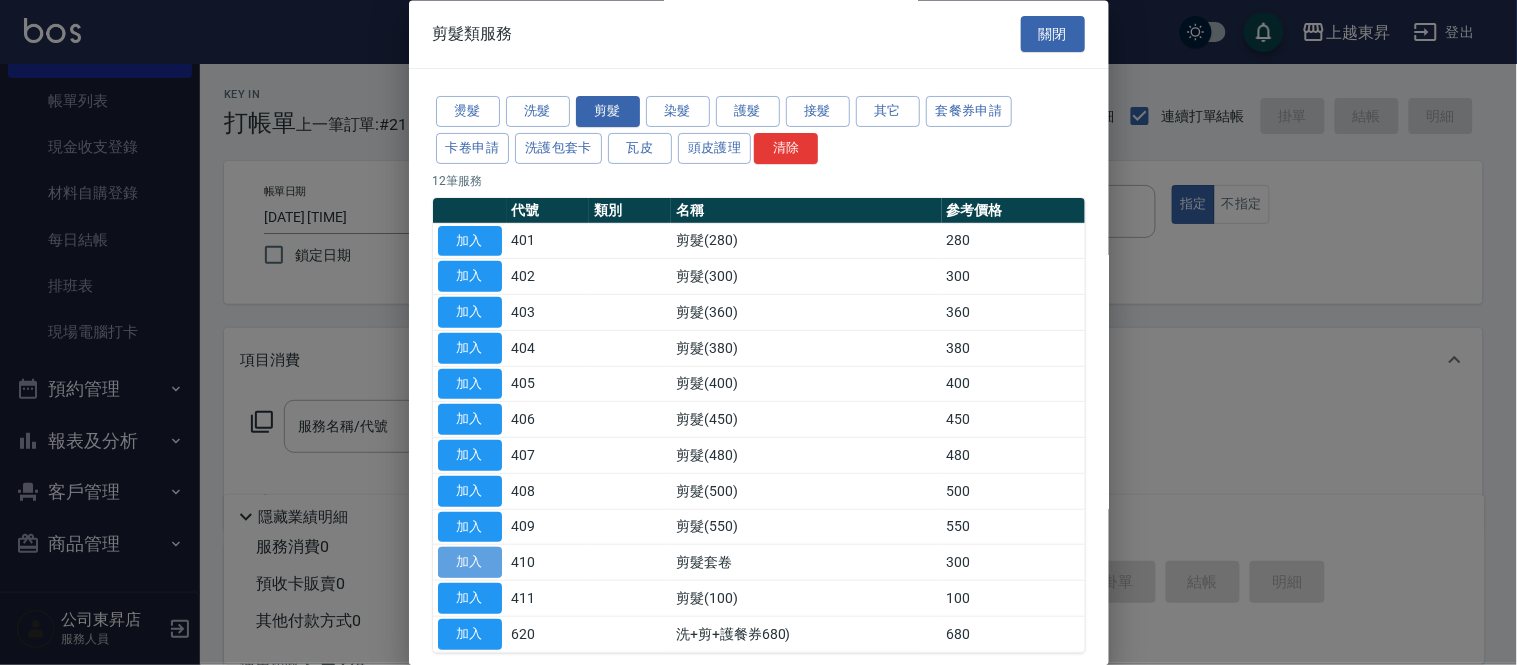 click on "加入" at bounding box center [470, 563] 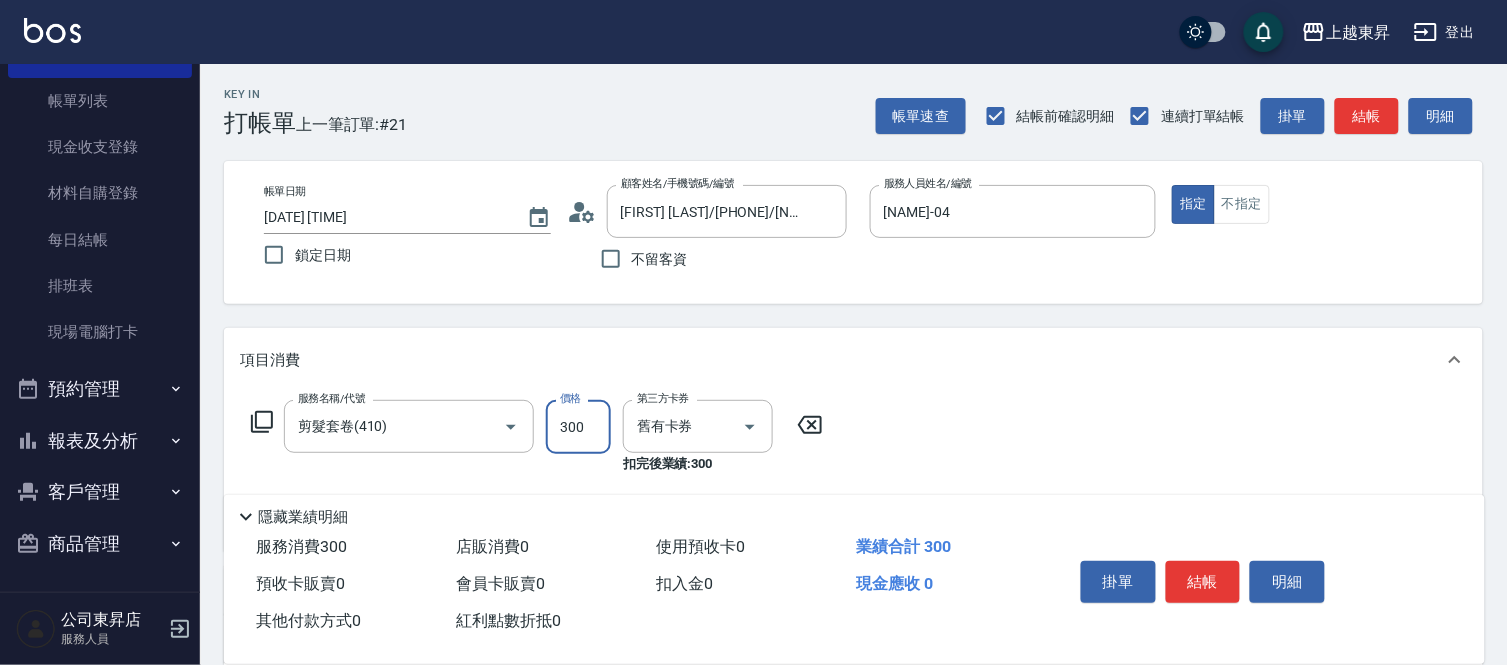 click on "300" at bounding box center [578, 427] 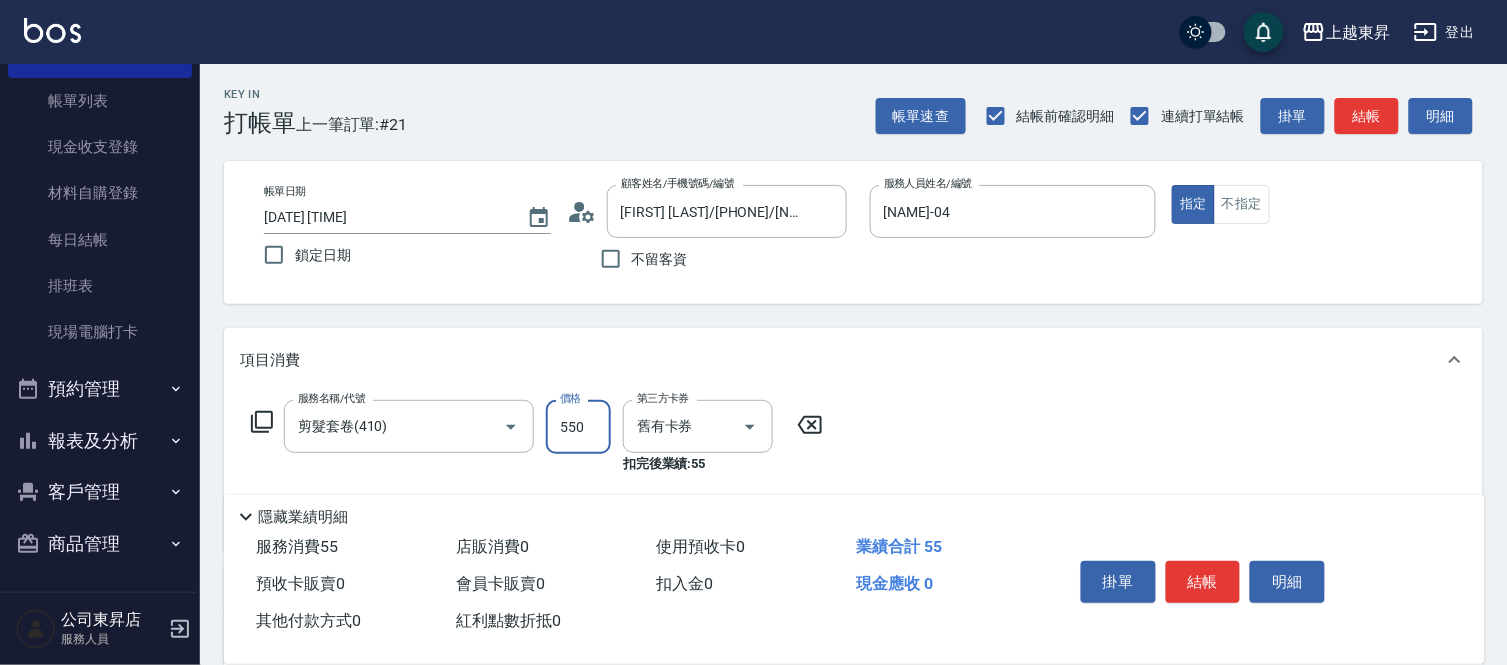 type on "550" 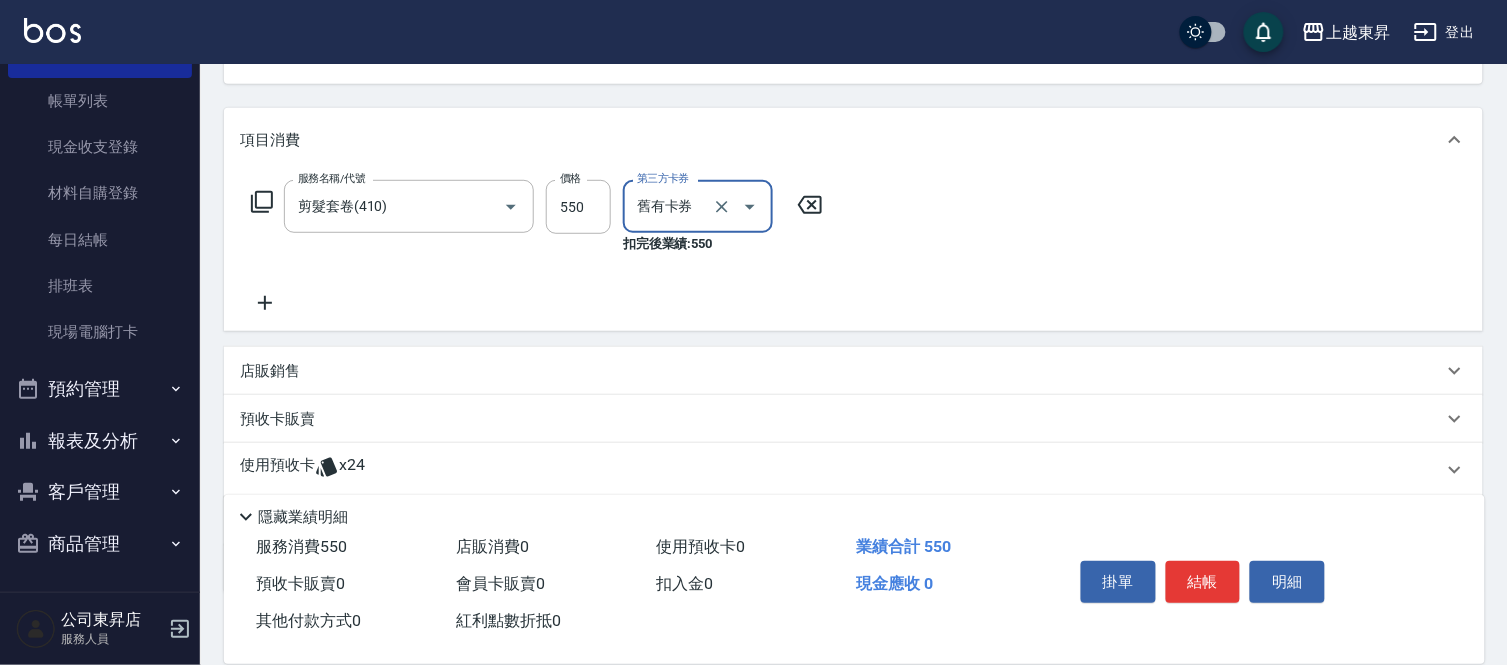 scroll, scrollTop: 222, scrollLeft: 0, axis: vertical 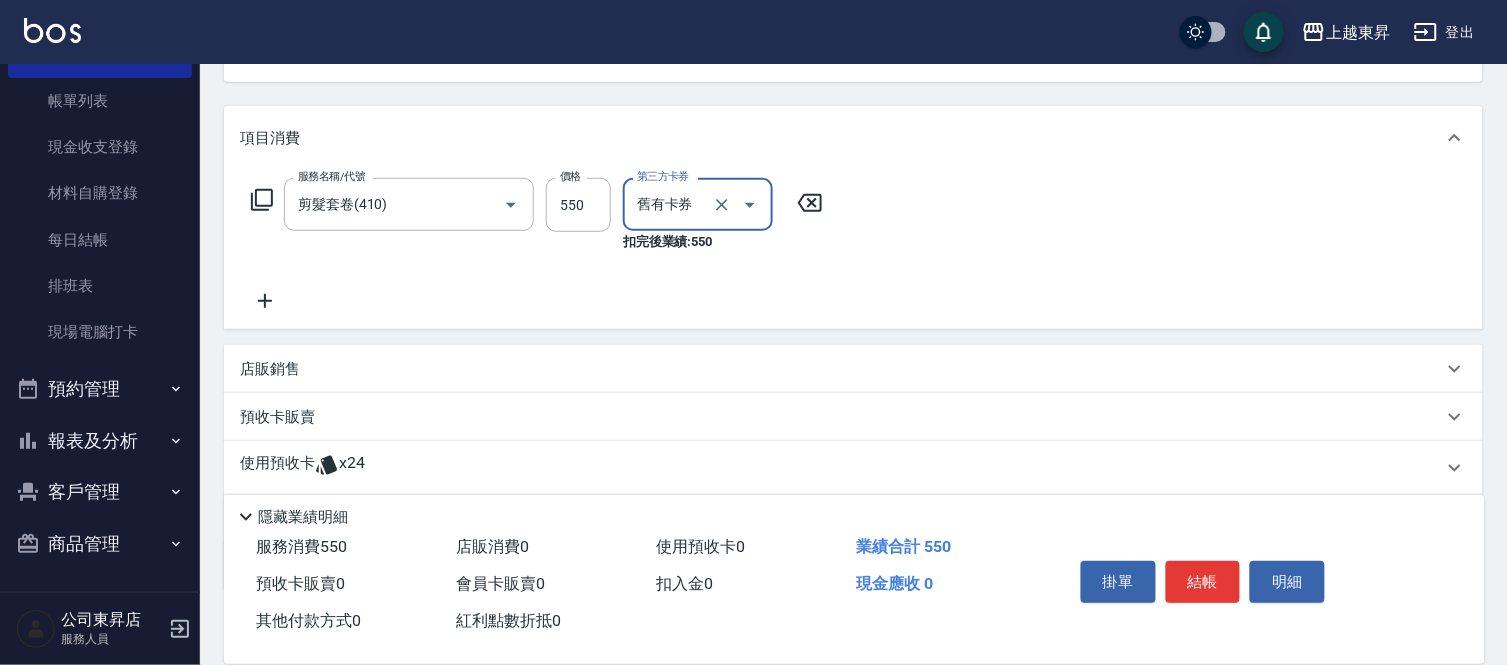 click 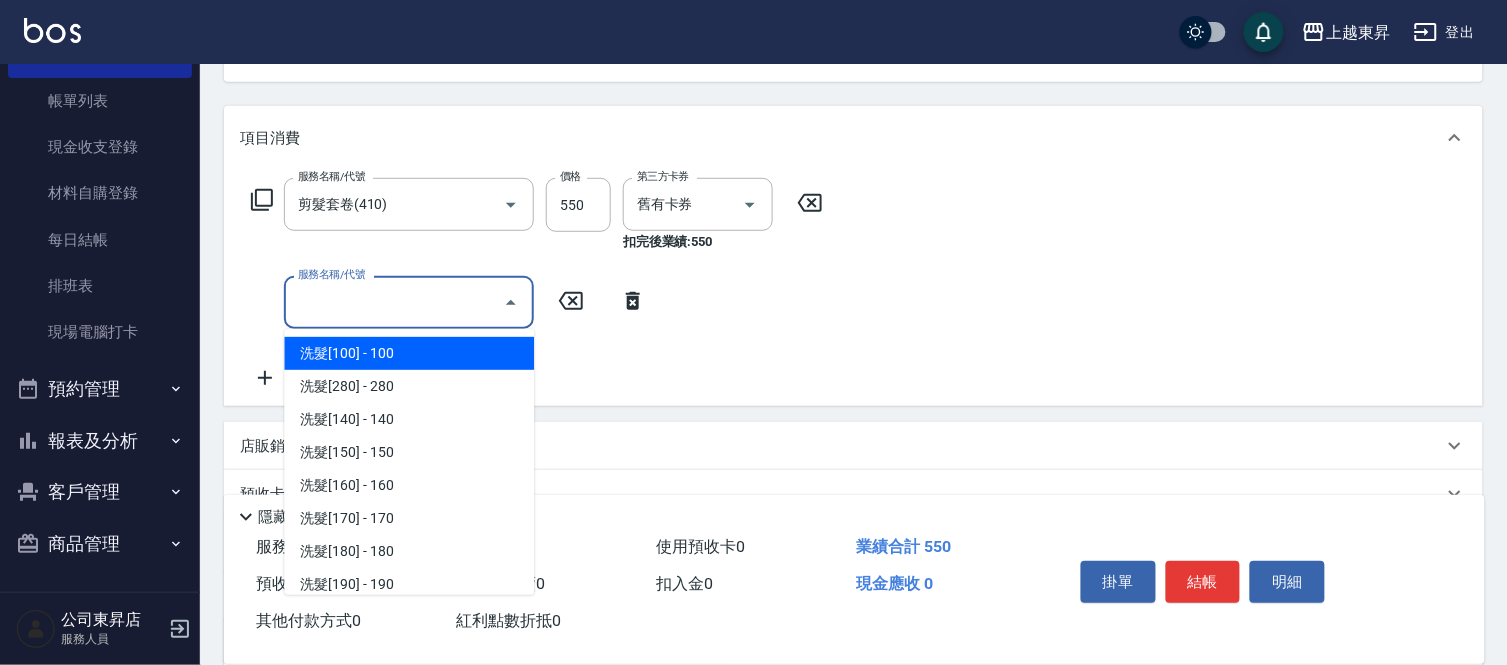 click on "服務名稱/代號" at bounding box center [394, 302] 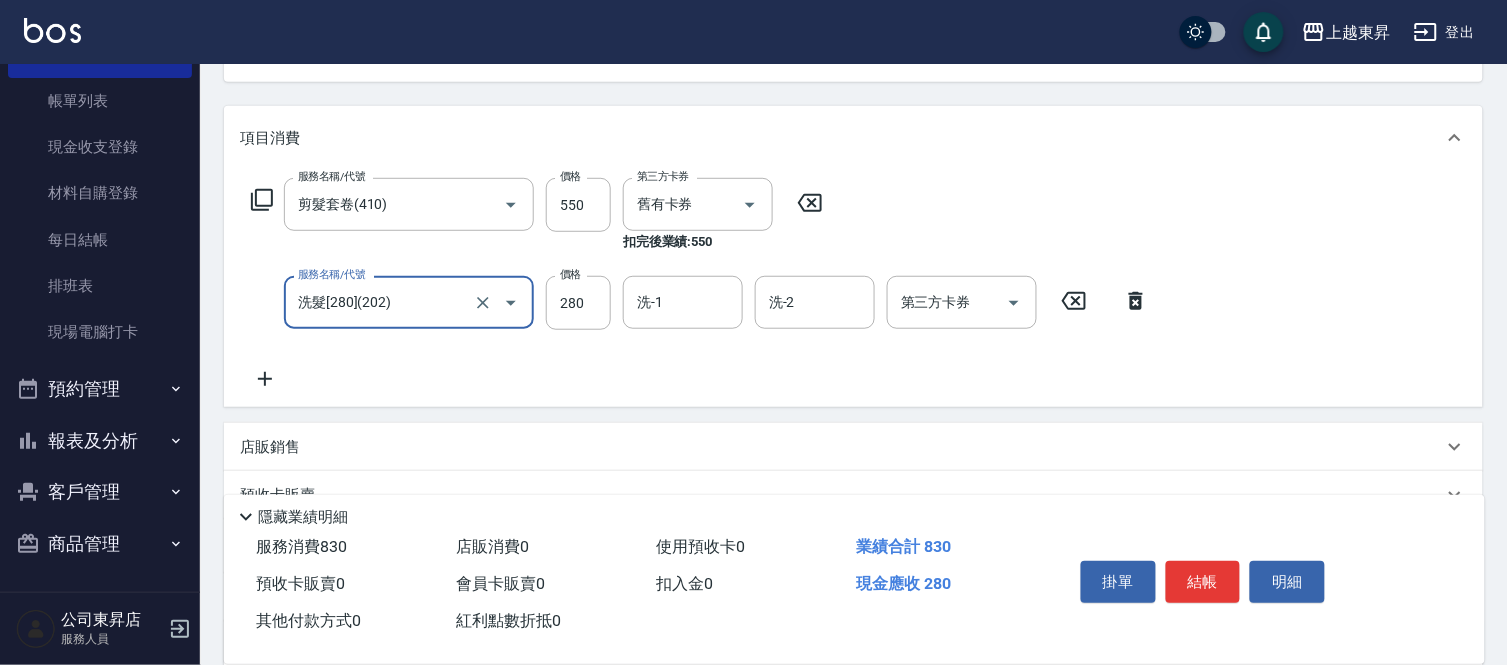 type on "洗髮[280](202)" 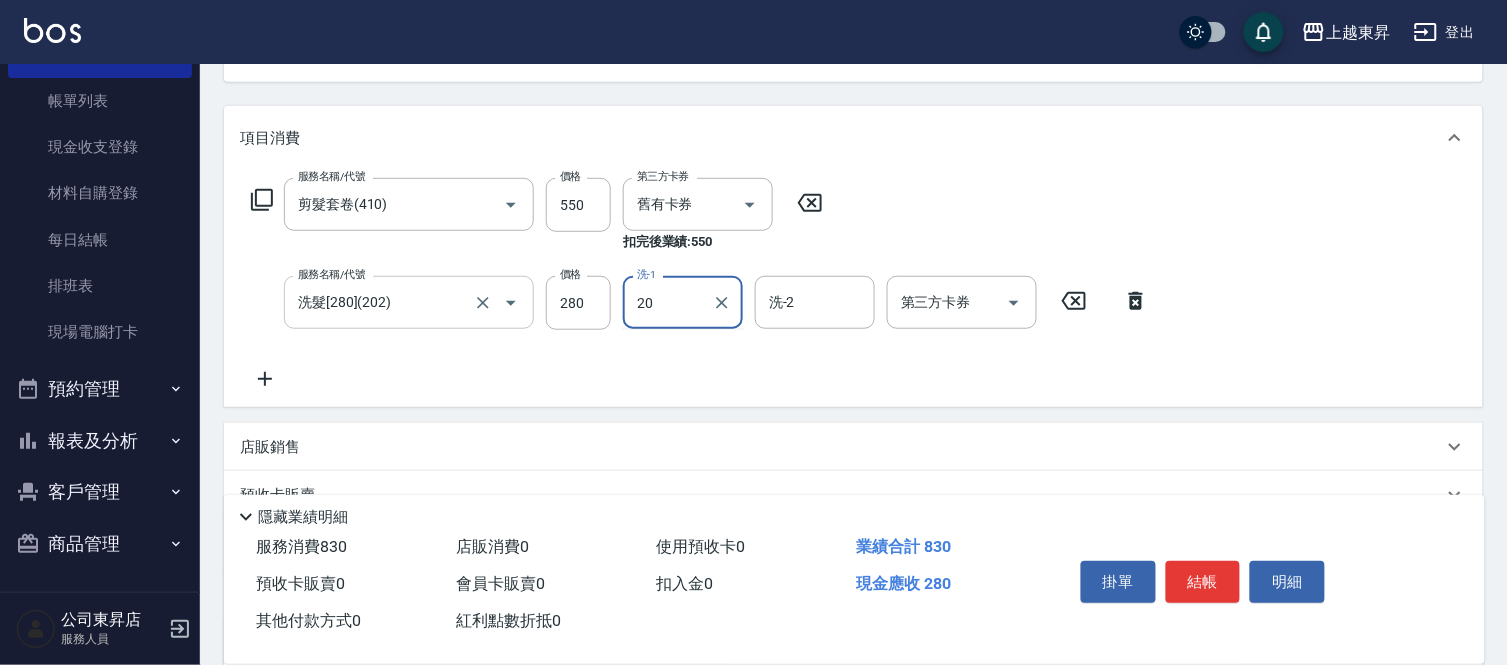 type on "[NAME]-20" 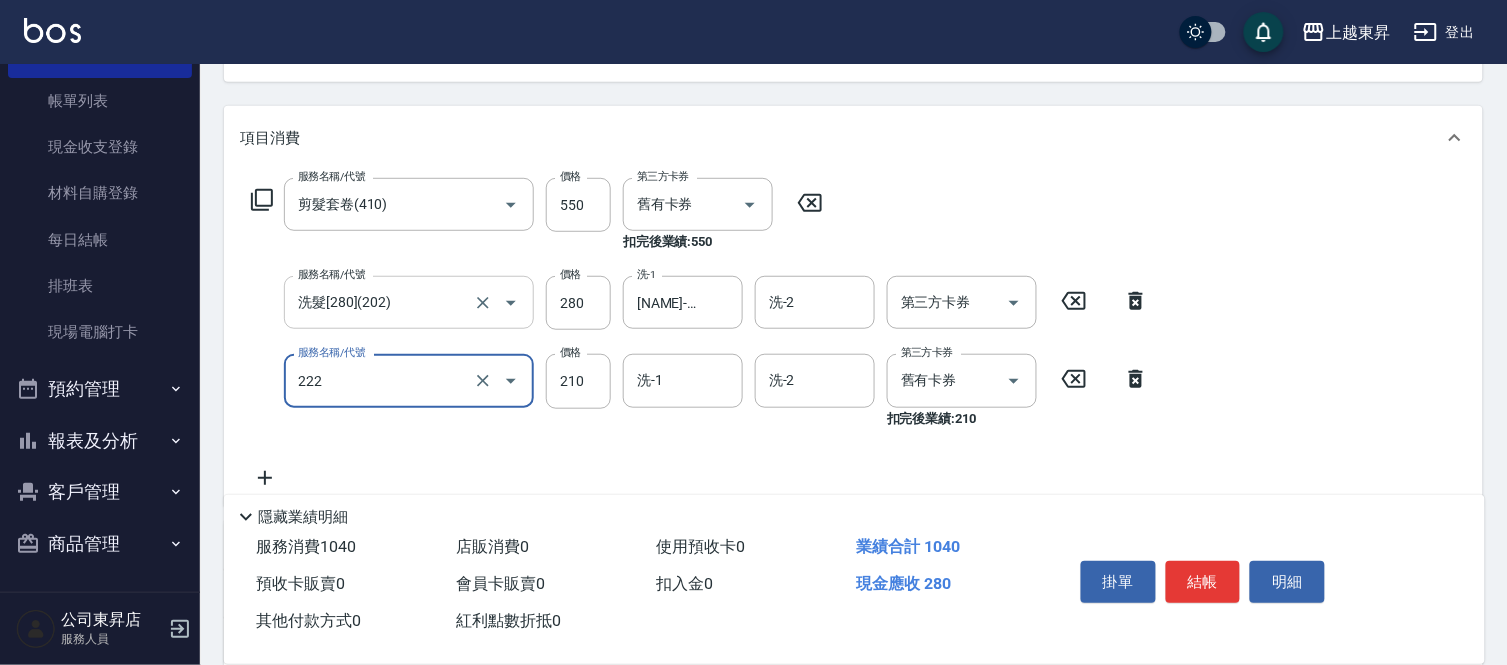type on "洗髮卡券[210](222)" 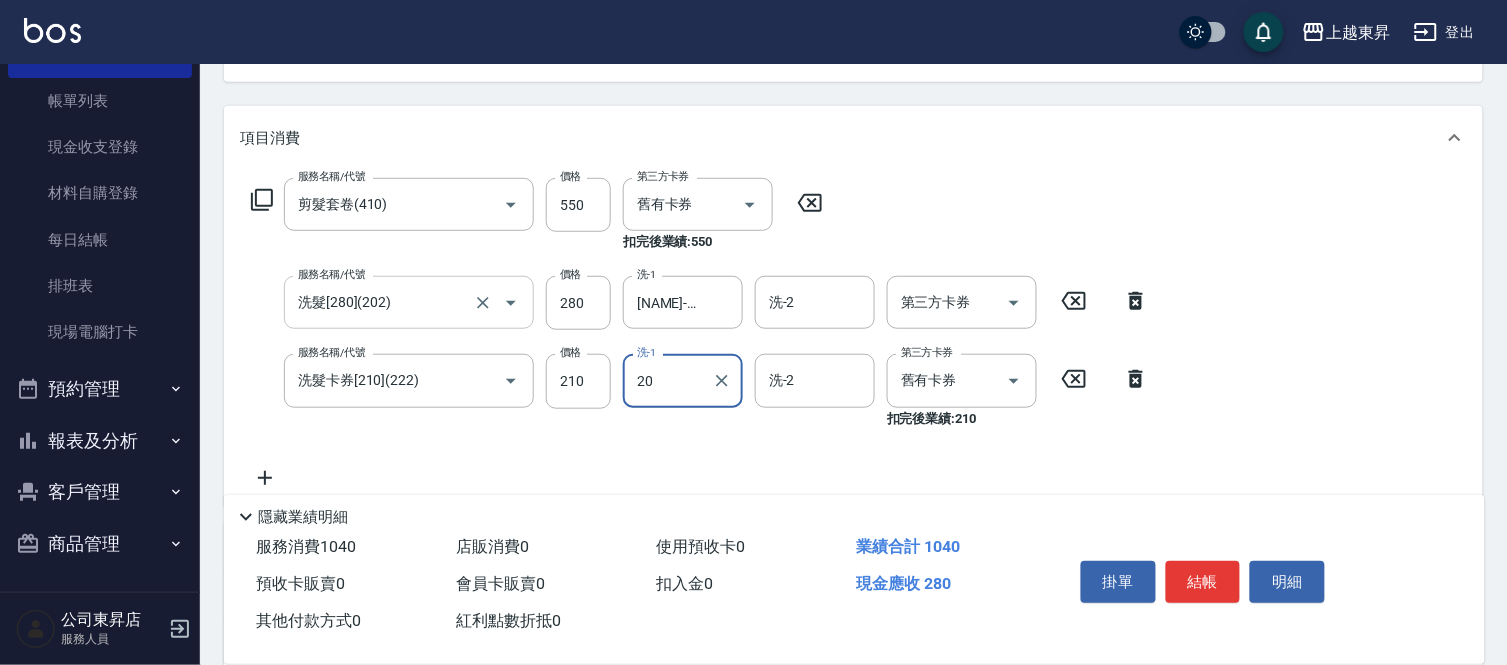 type on "[NAME]-20" 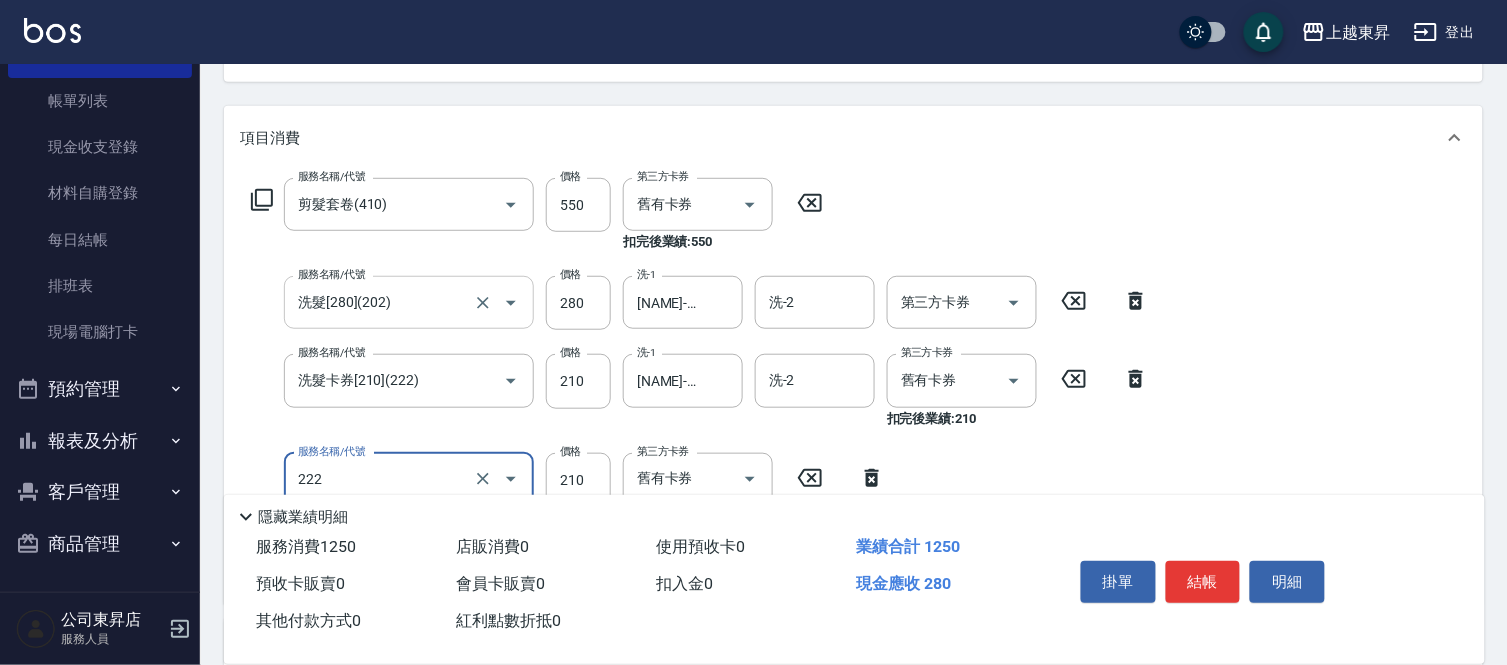 type on "洗髮卡券[210](222)" 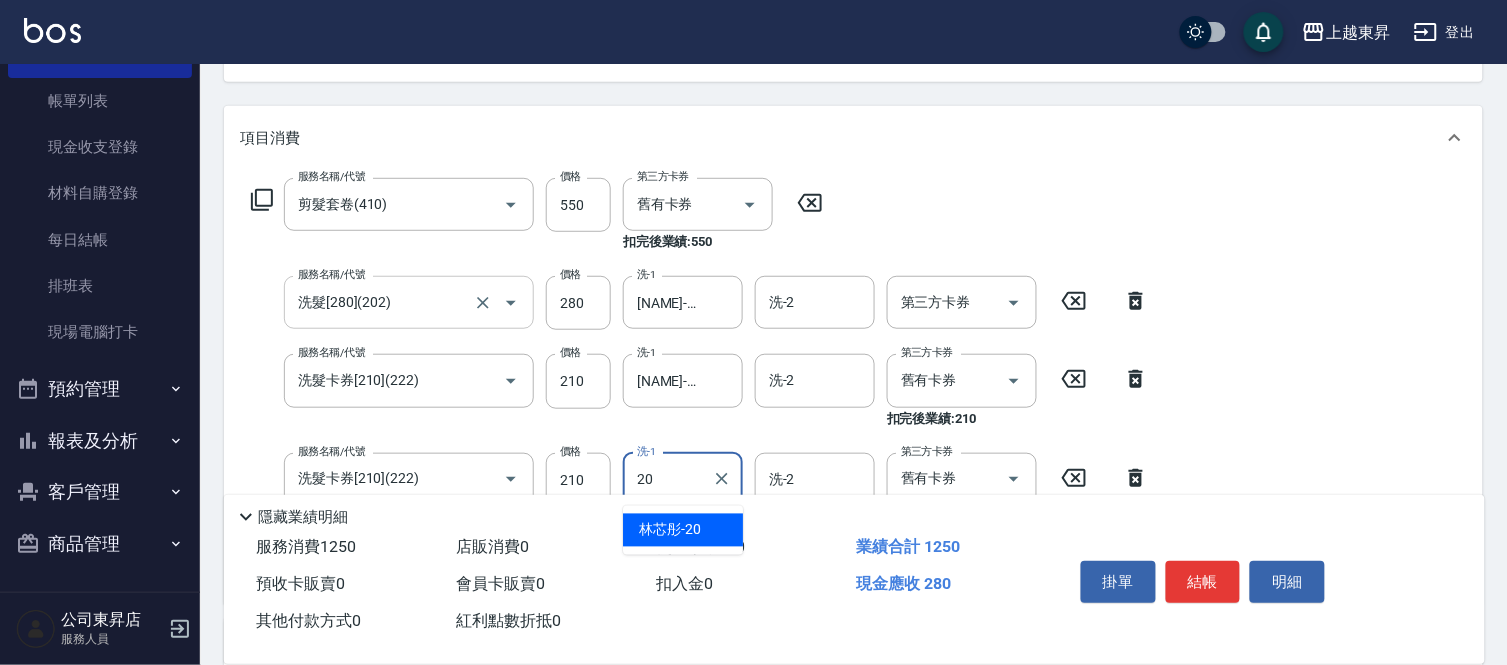 type on "[NAME]-20" 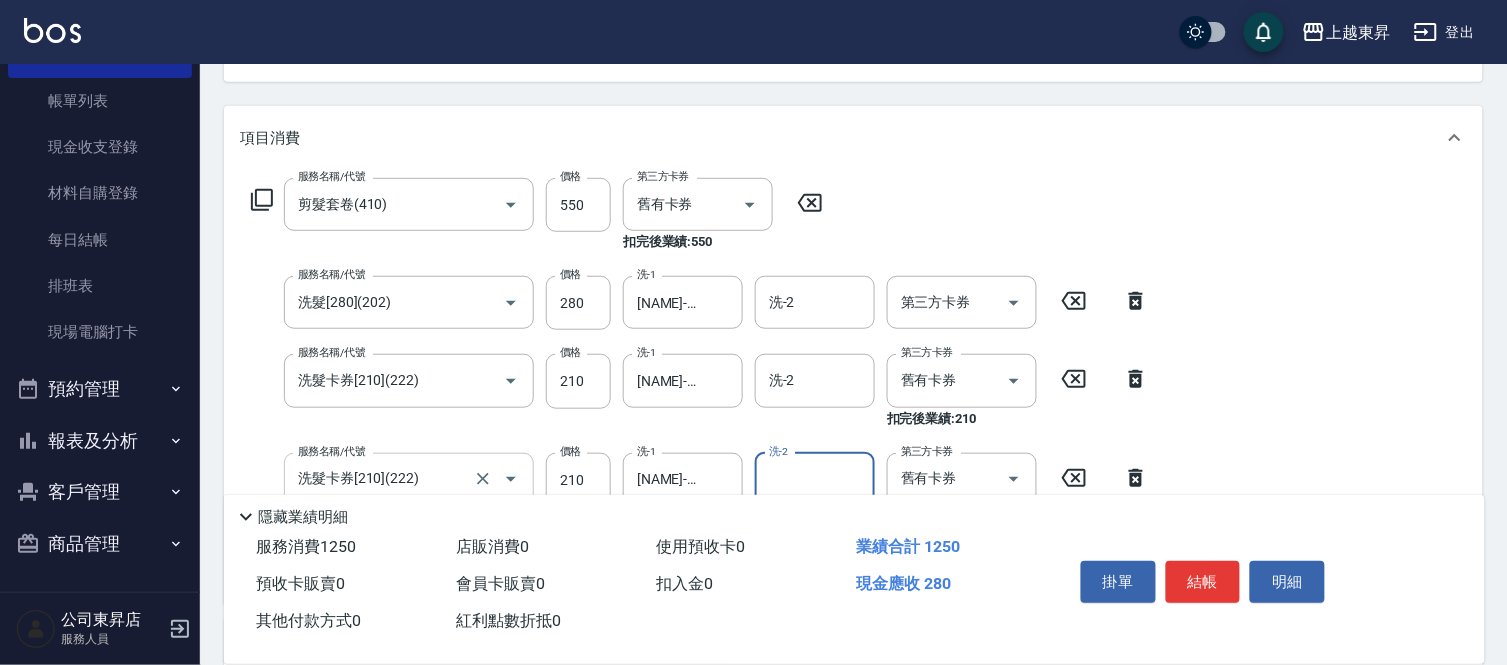 scroll, scrollTop: 333, scrollLeft: 0, axis: vertical 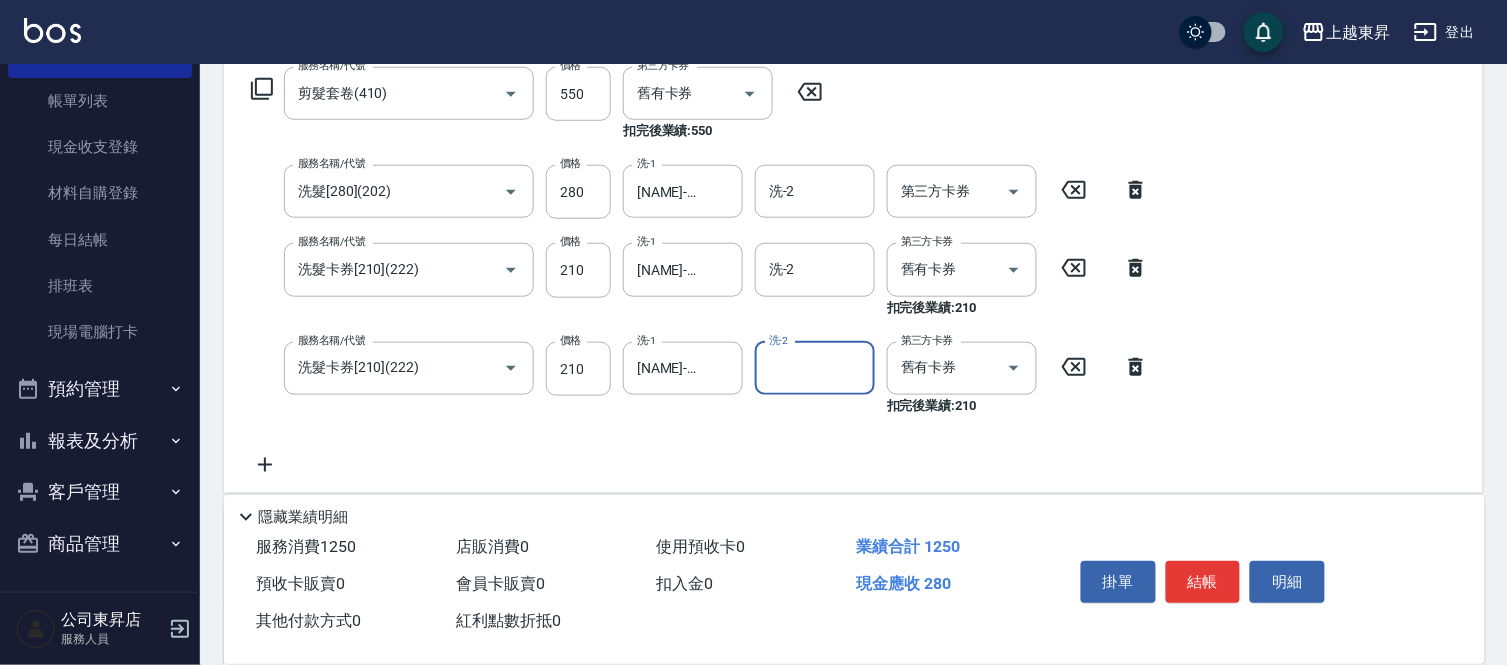 click 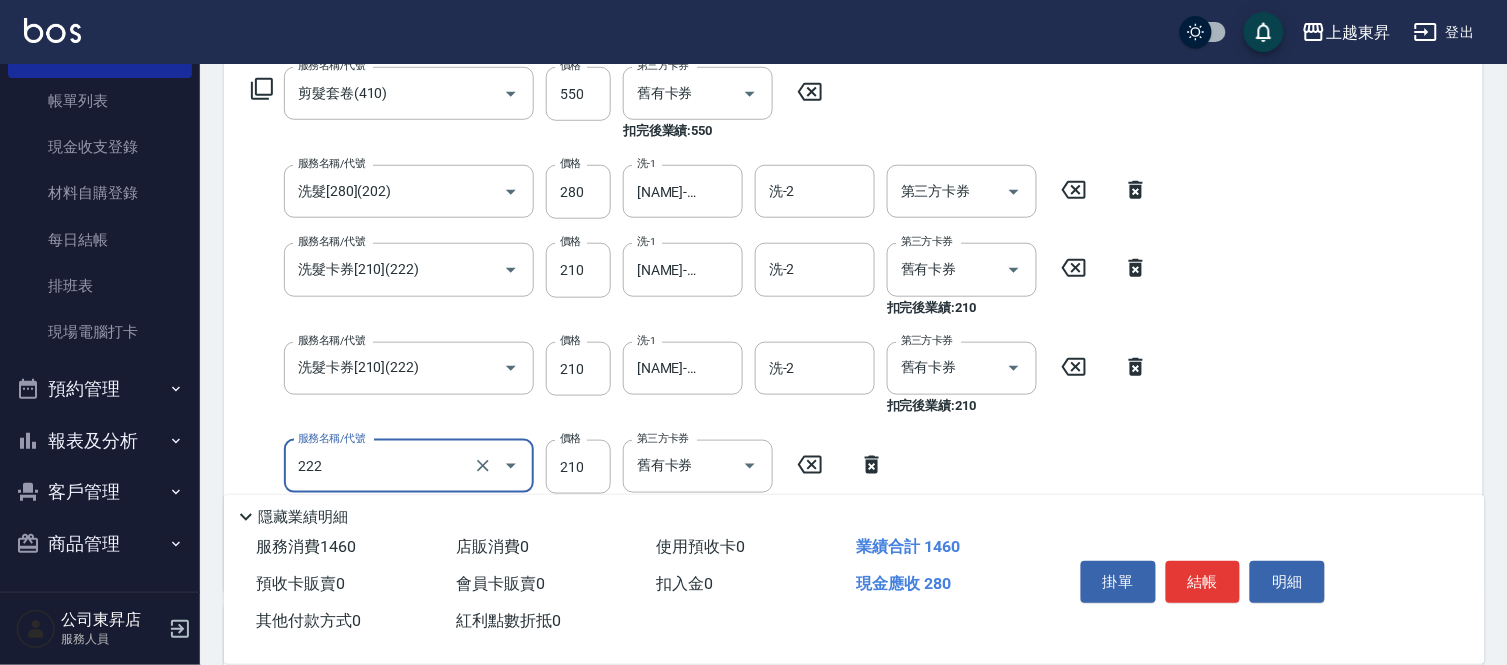 type on "洗髮卡券[210](222)" 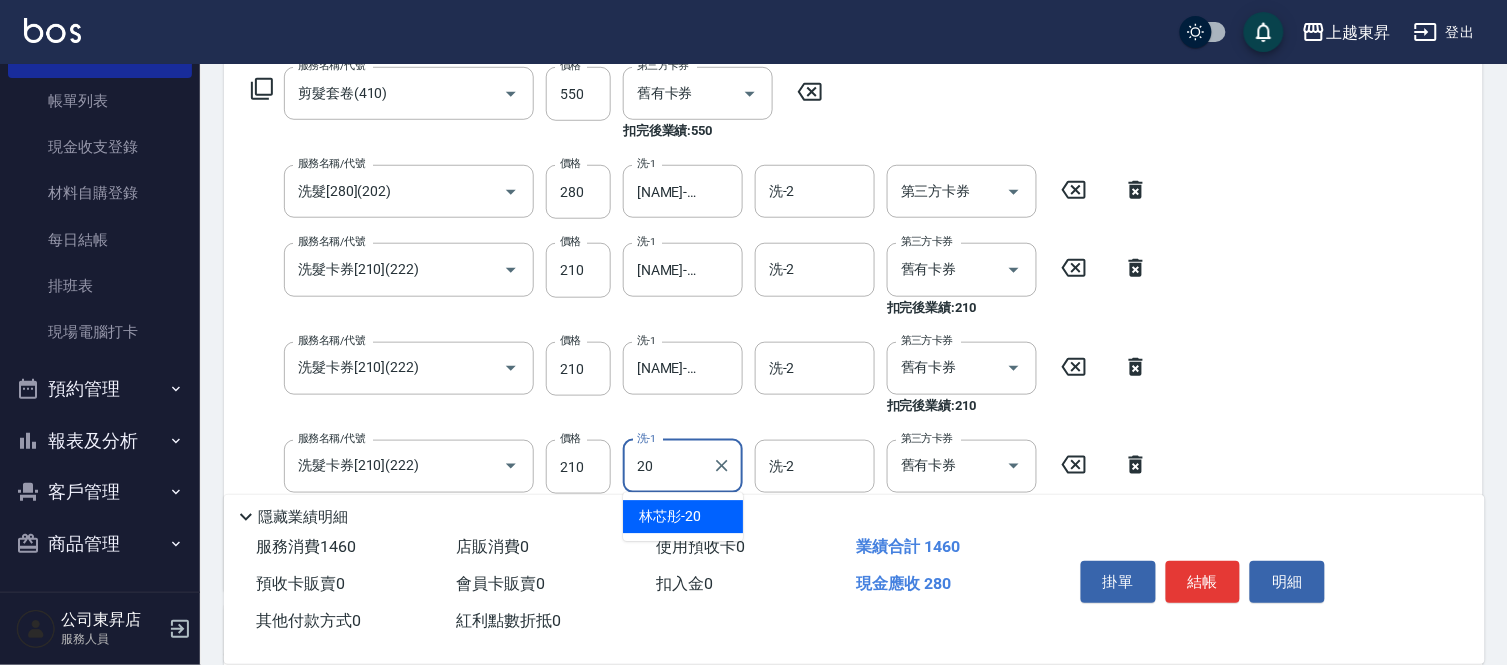type on "[NAME]-20" 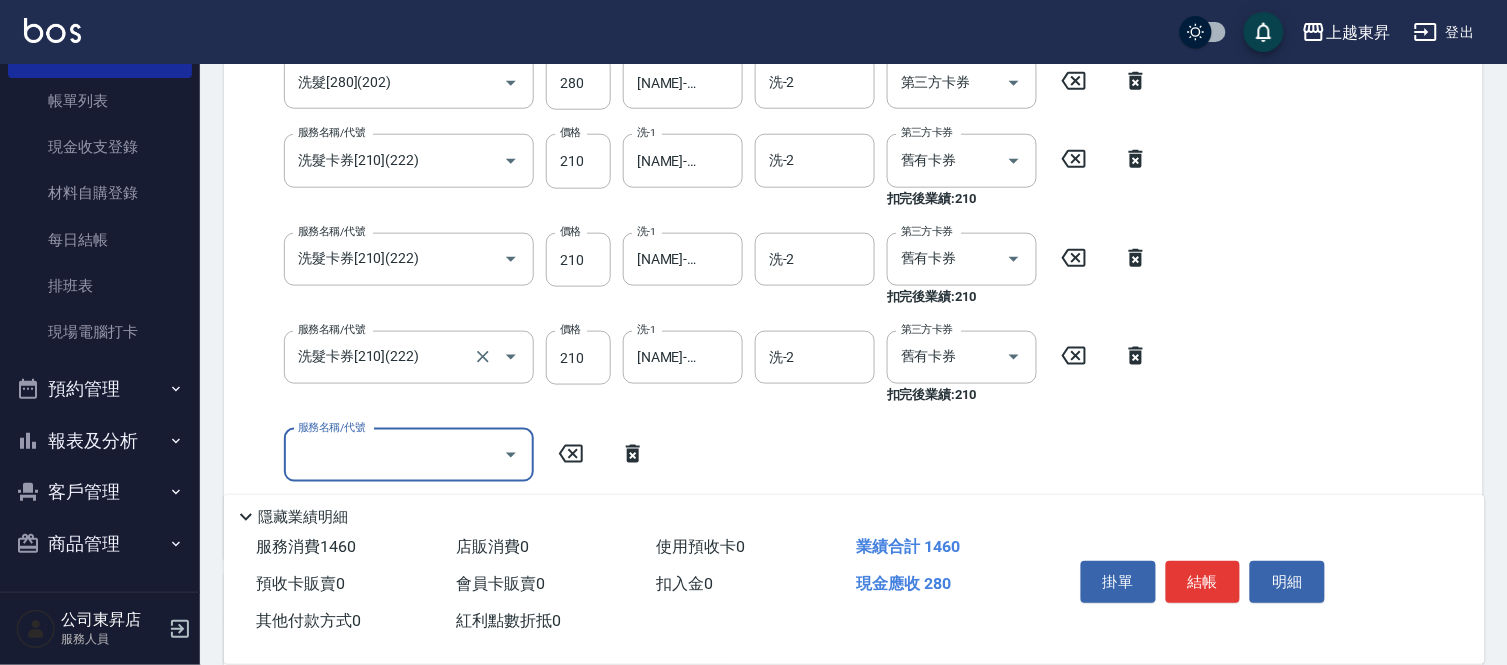 scroll, scrollTop: 444, scrollLeft: 0, axis: vertical 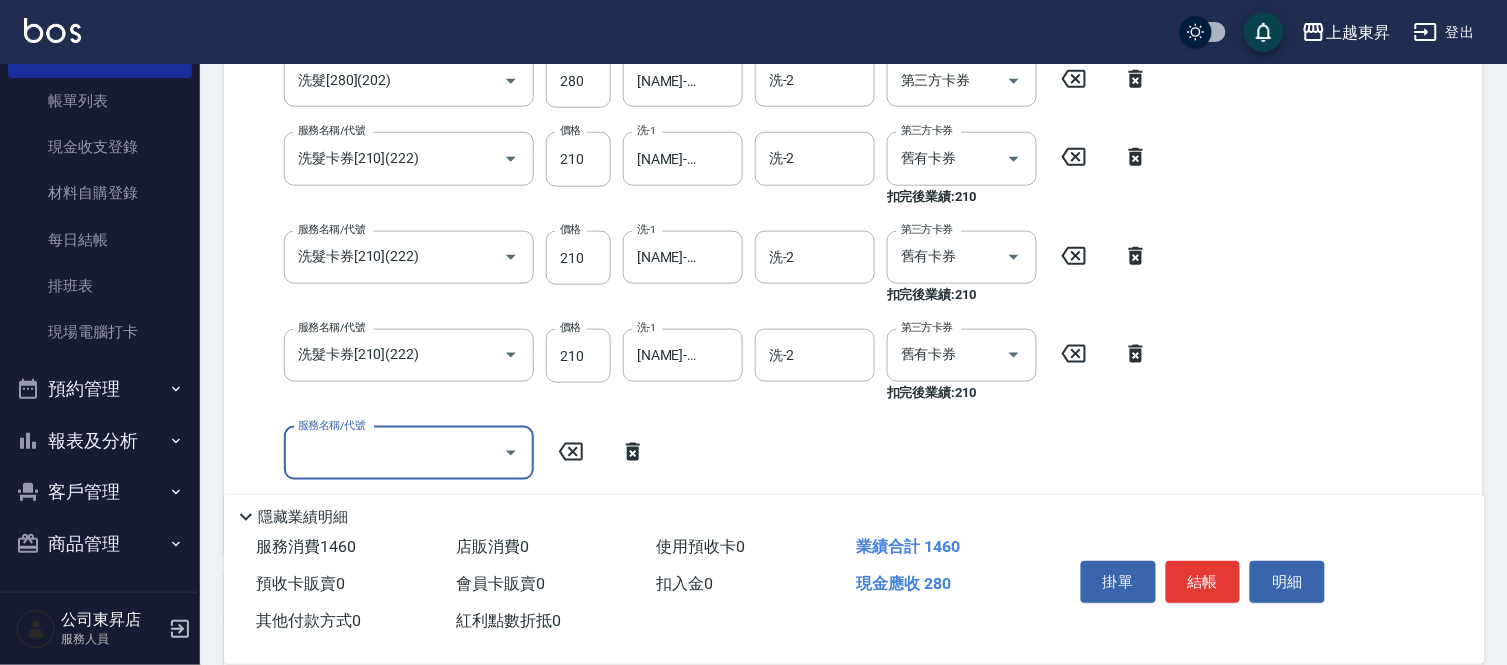 click on "服務名稱/代號" at bounding box center [394, 453] 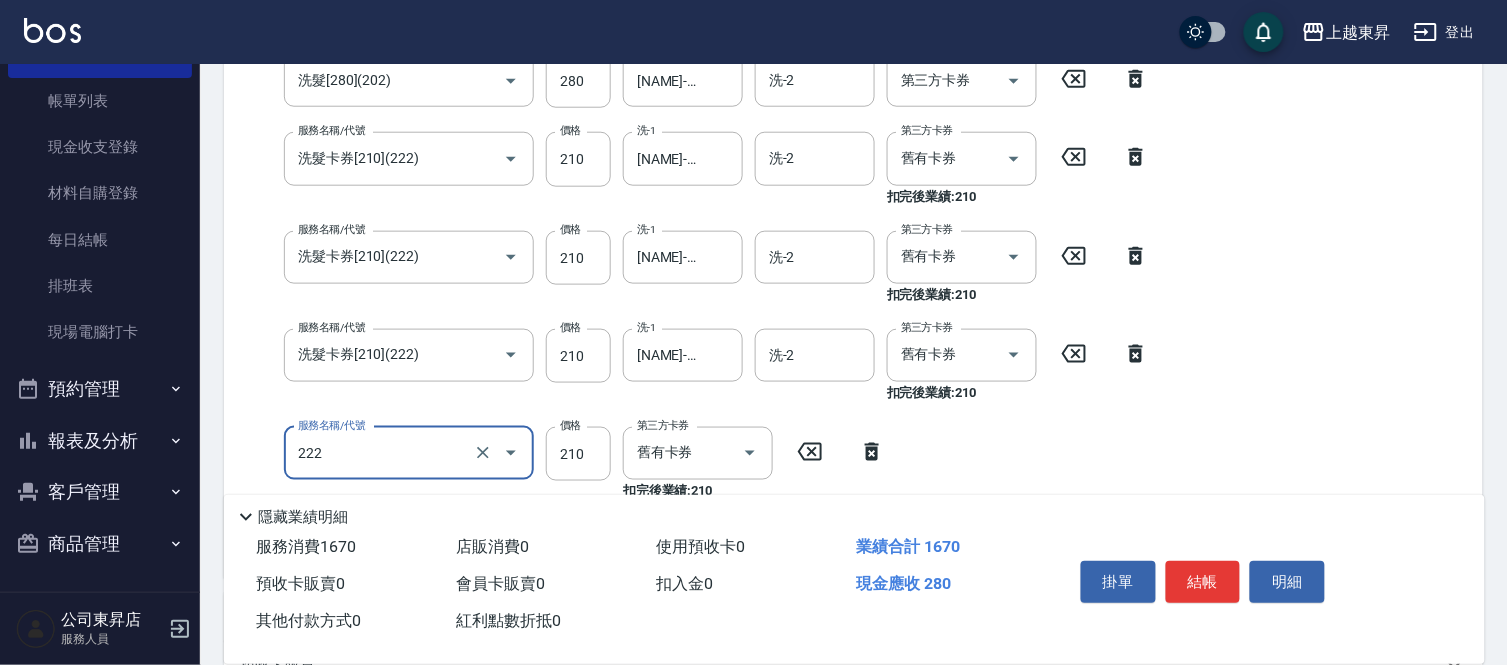 type on "洗髮卡券[210](222)" 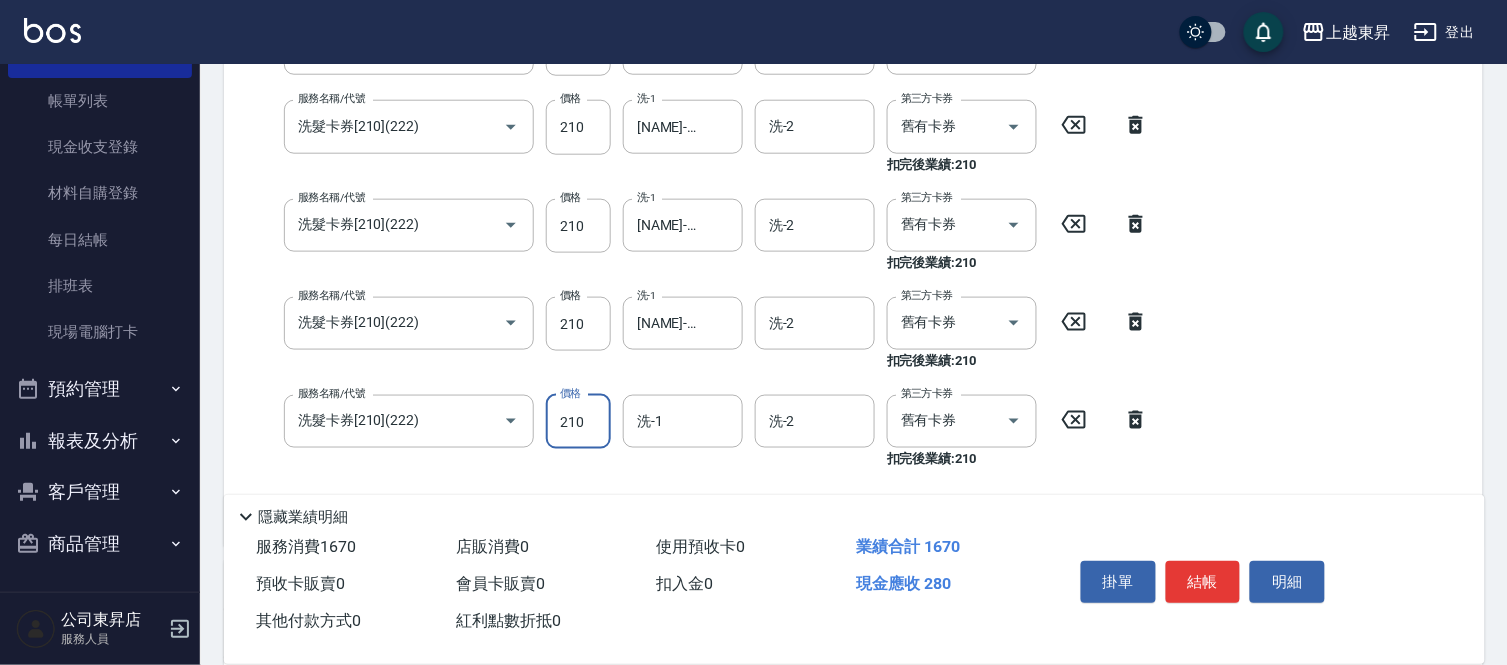 scroll, scrollTop: 511, scrollLeft: 0, axis: vertical 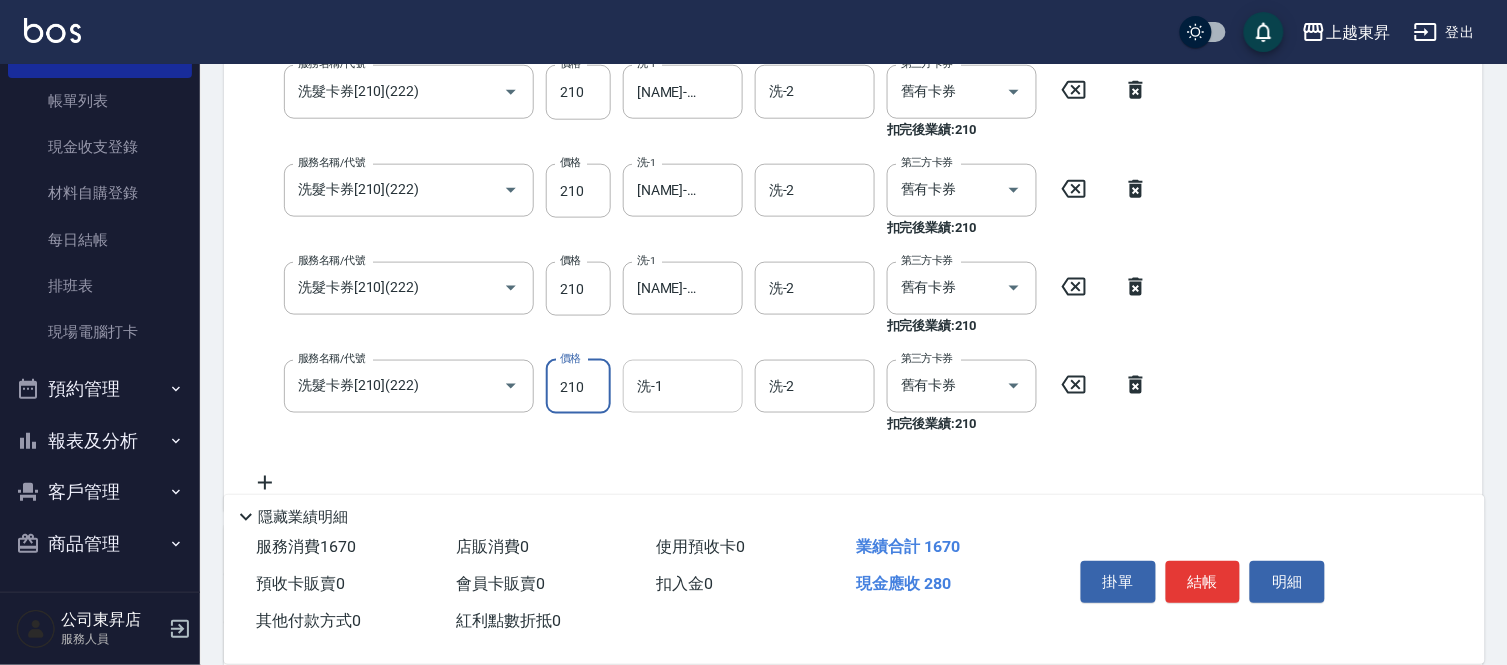click on "洗-1" at bounding box center (683, 386) 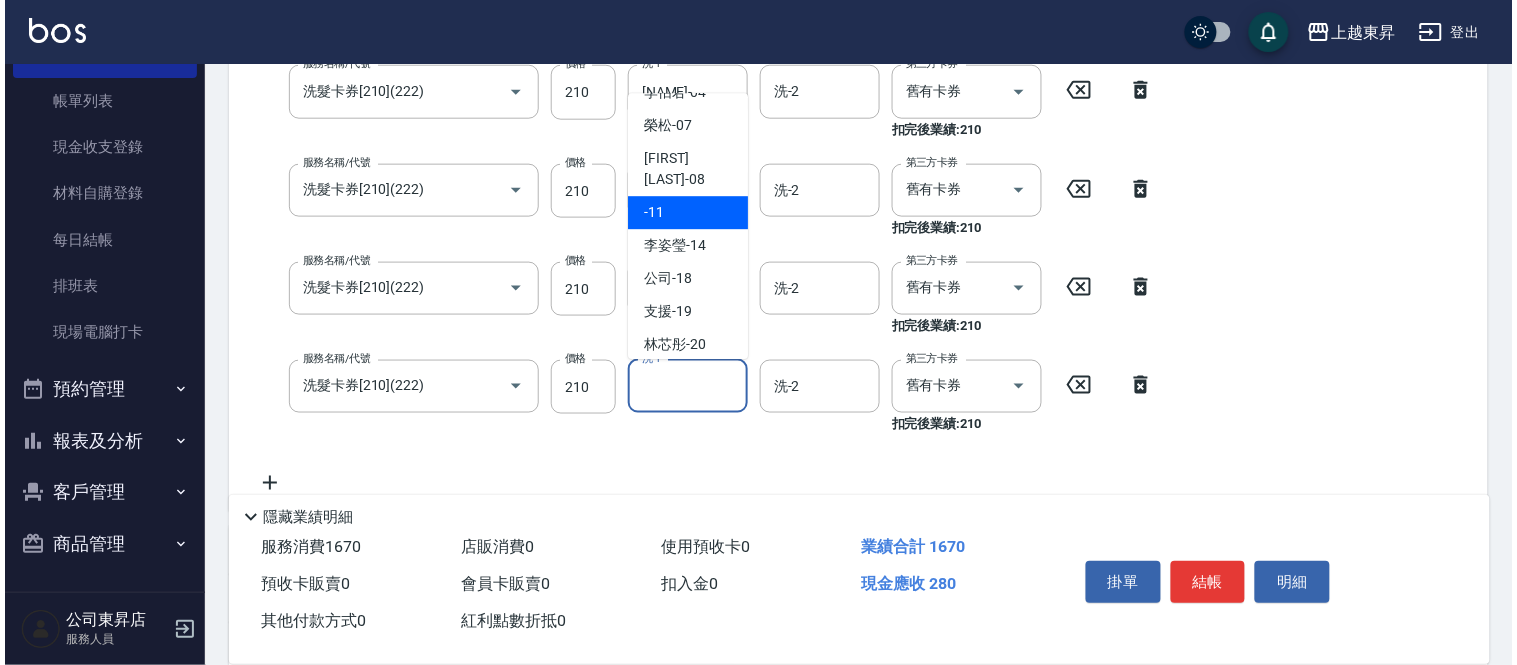 scroll, scrollTop: 310, scrollLeft: 0, axis: vertical 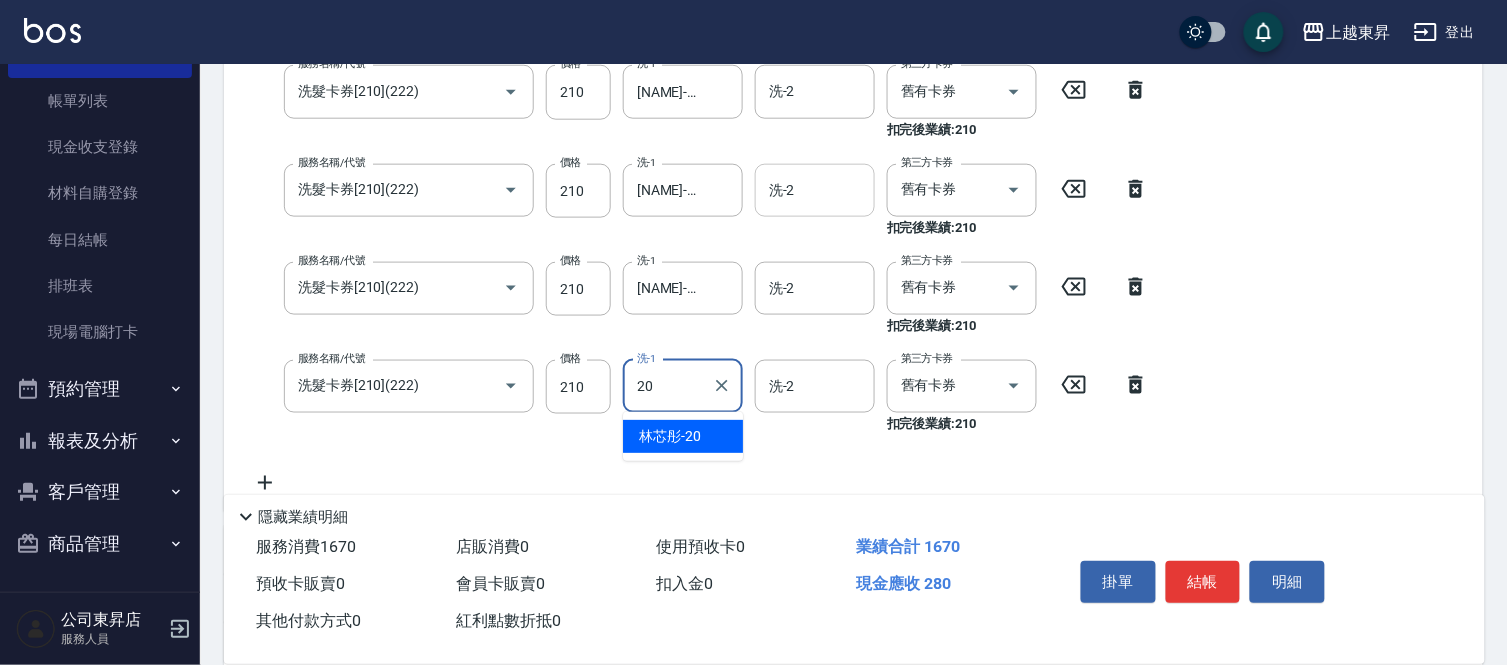 type on "[NAME]-20" 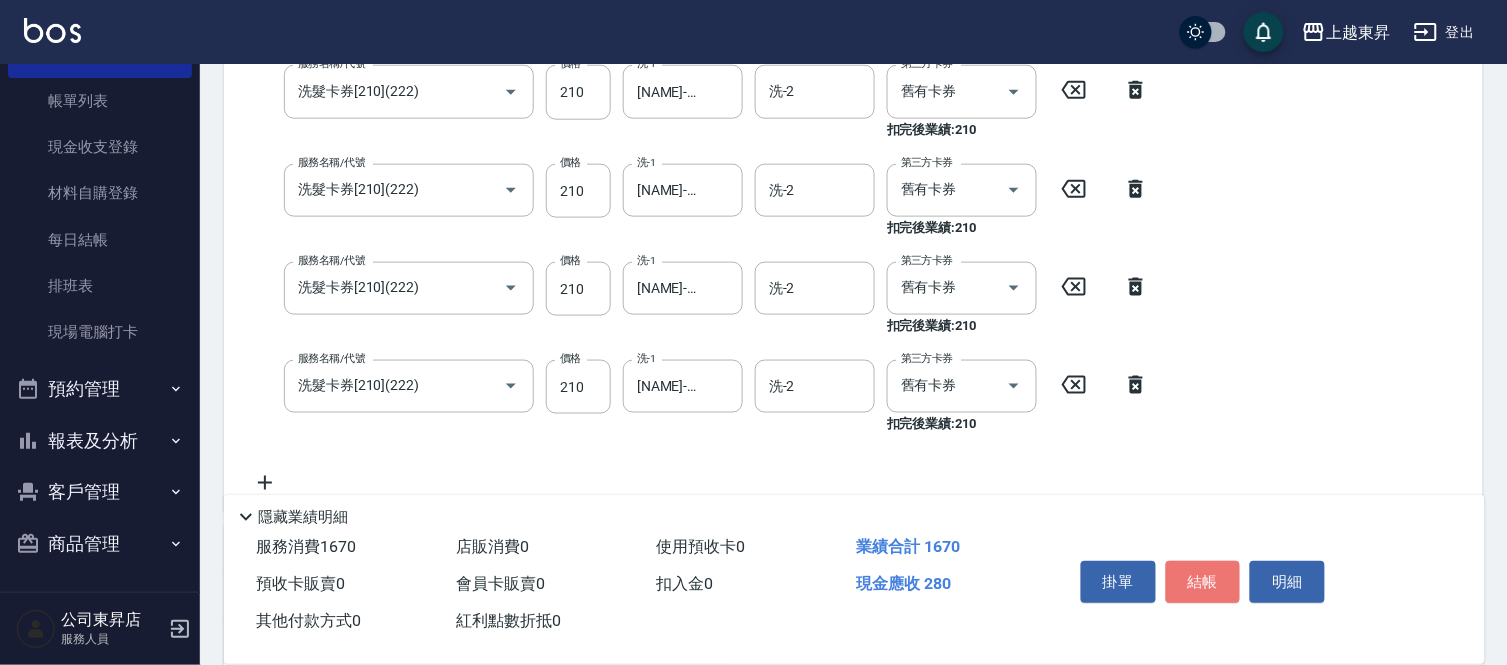 drag, startPoint x: 1213, startPoint y: 558, endPoint x: 1187, endPoint y: 544, distance: 29.529646 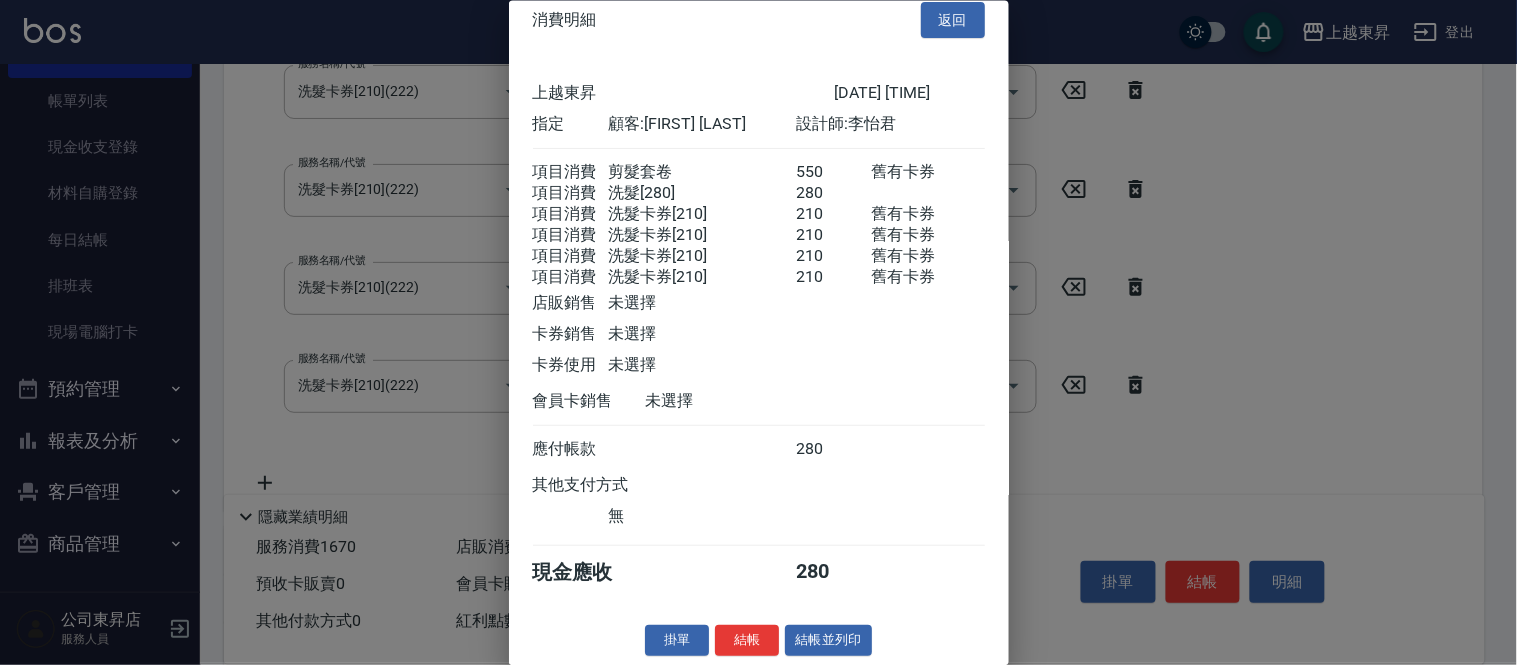 scroll, scrollTop: 51, scrollLeft: 0, axis: vertical 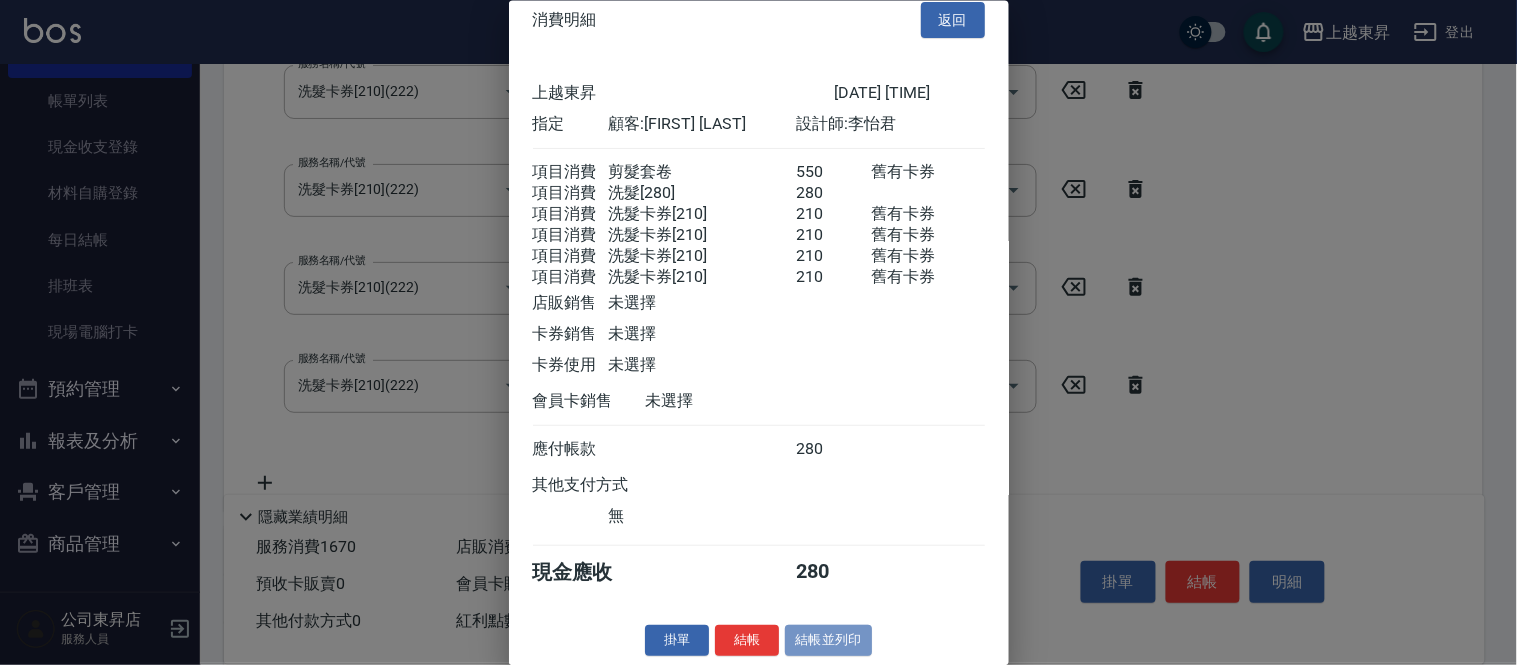 click on "結帳並列印" at bounding box center [828, 640] 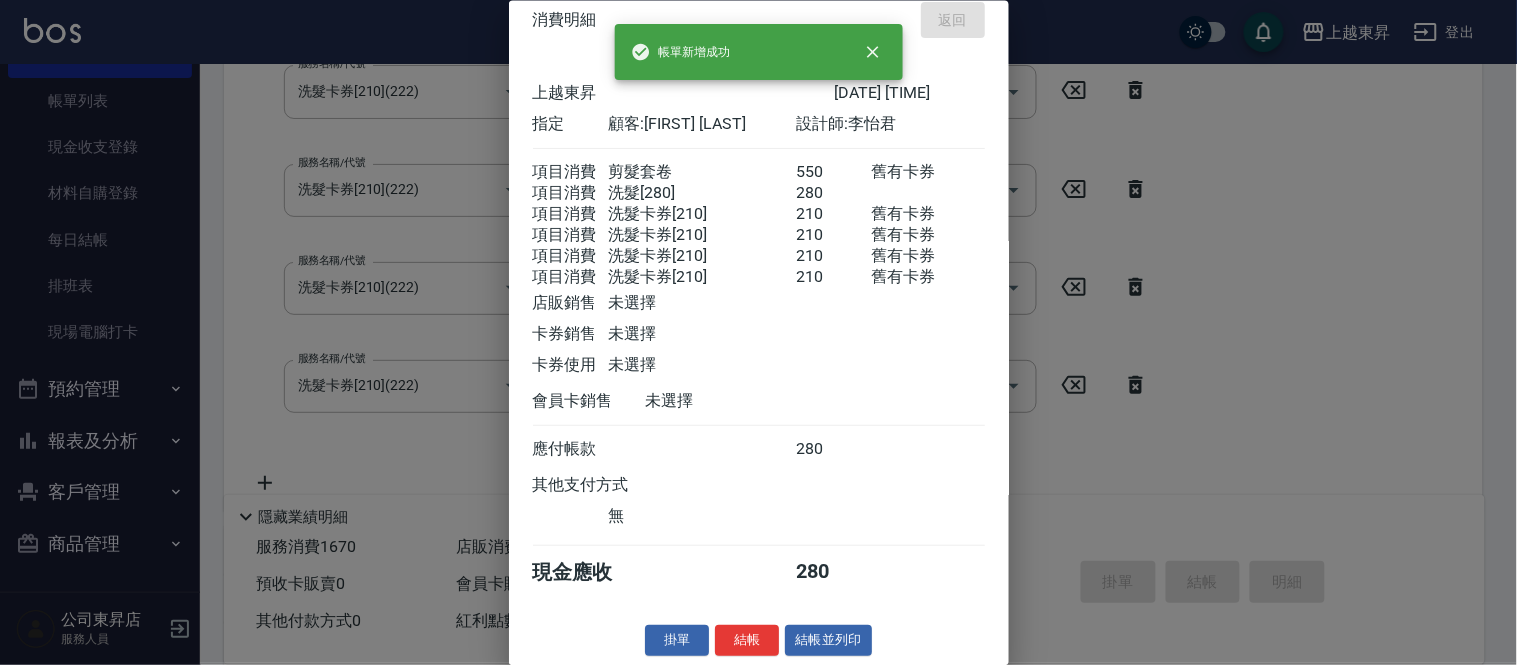 type on "2025/08/03 18:38" 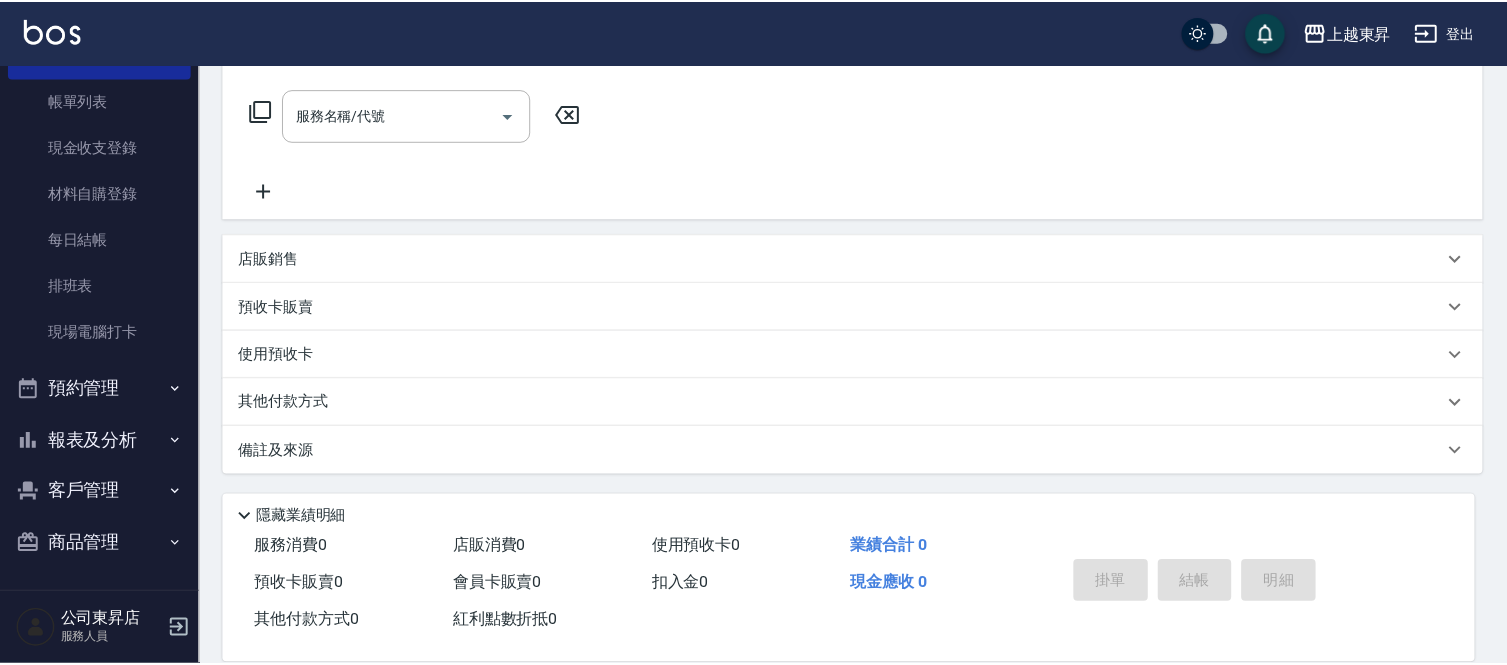 scroll, scrollTop: 0, scrollLeft: 0, axis: both 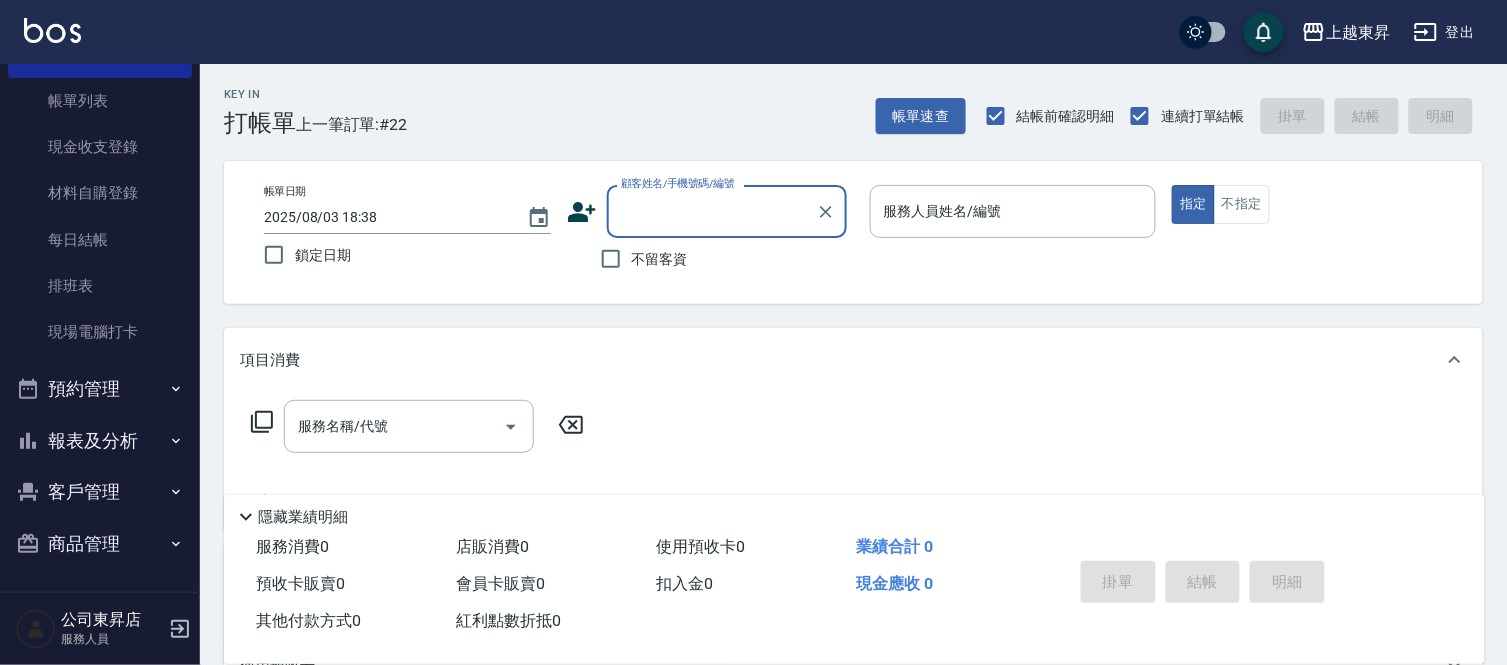 click on "顧客姓名/手機號碼/編號" at bounding box center (712, 211) 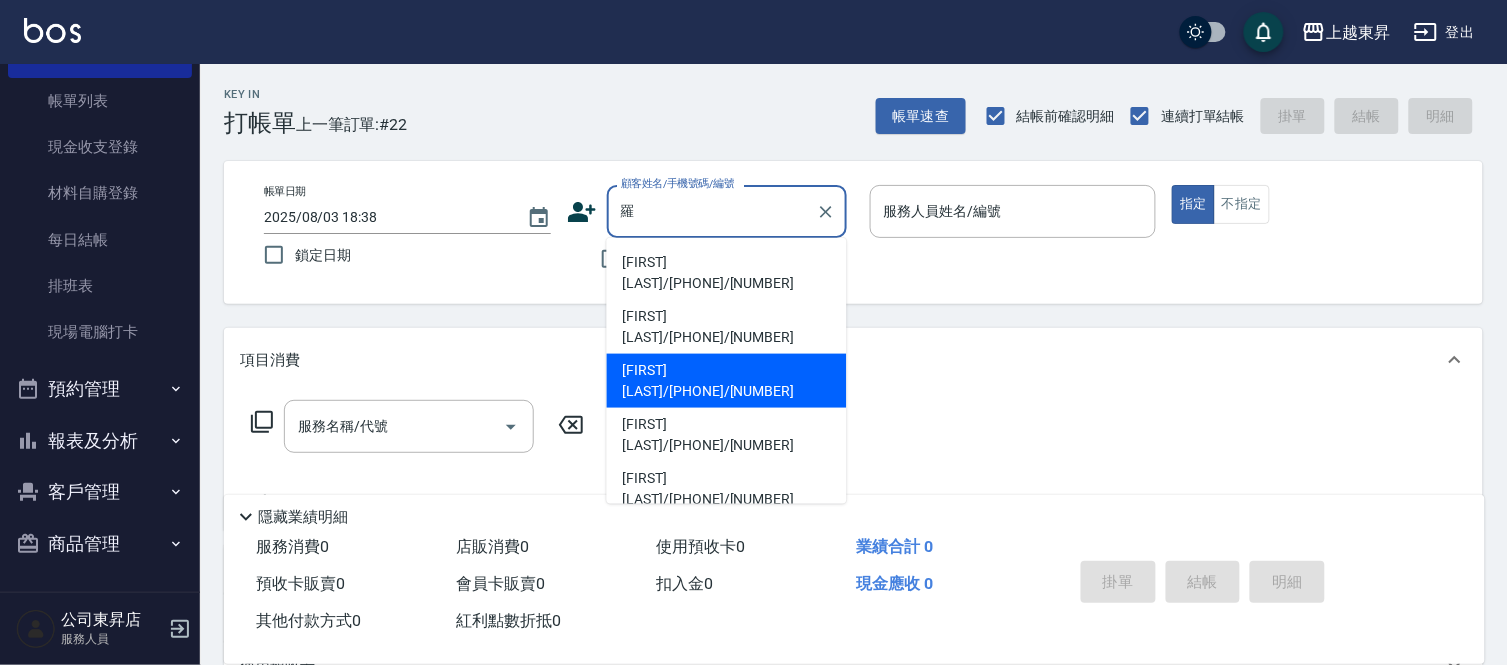 click on "[FIRST] [LAST]/[PHONE]/[NUMBER]" at bounding box center [727, 381] 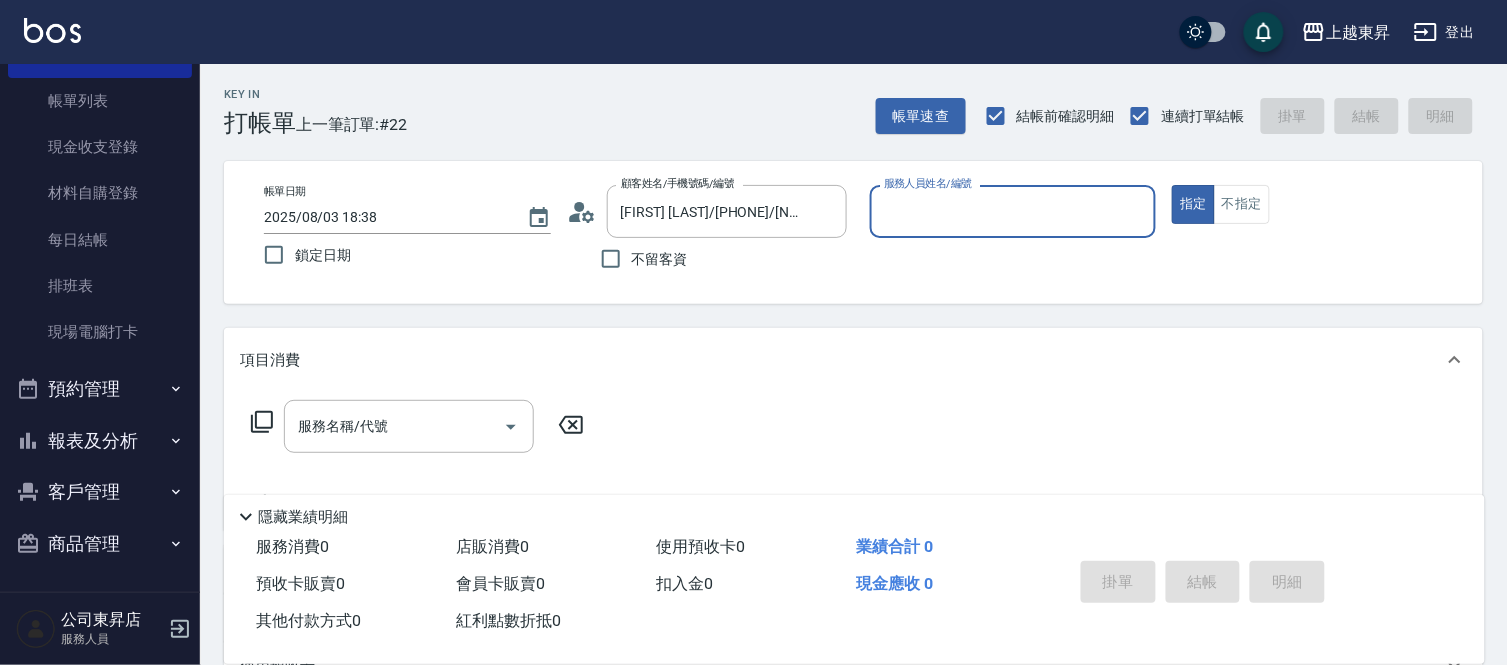 type on "[NAME]-04" 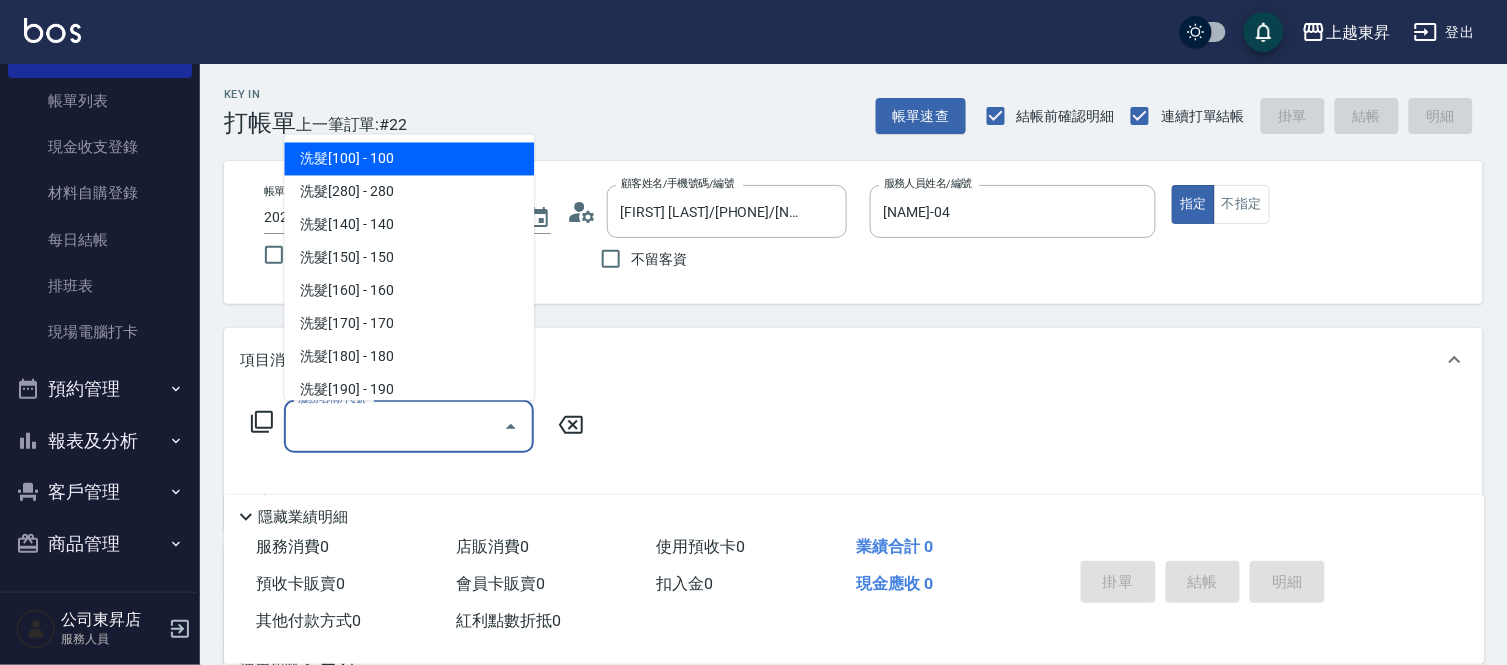 click on "服務名稱/代號" at bounding box center [394, 426] 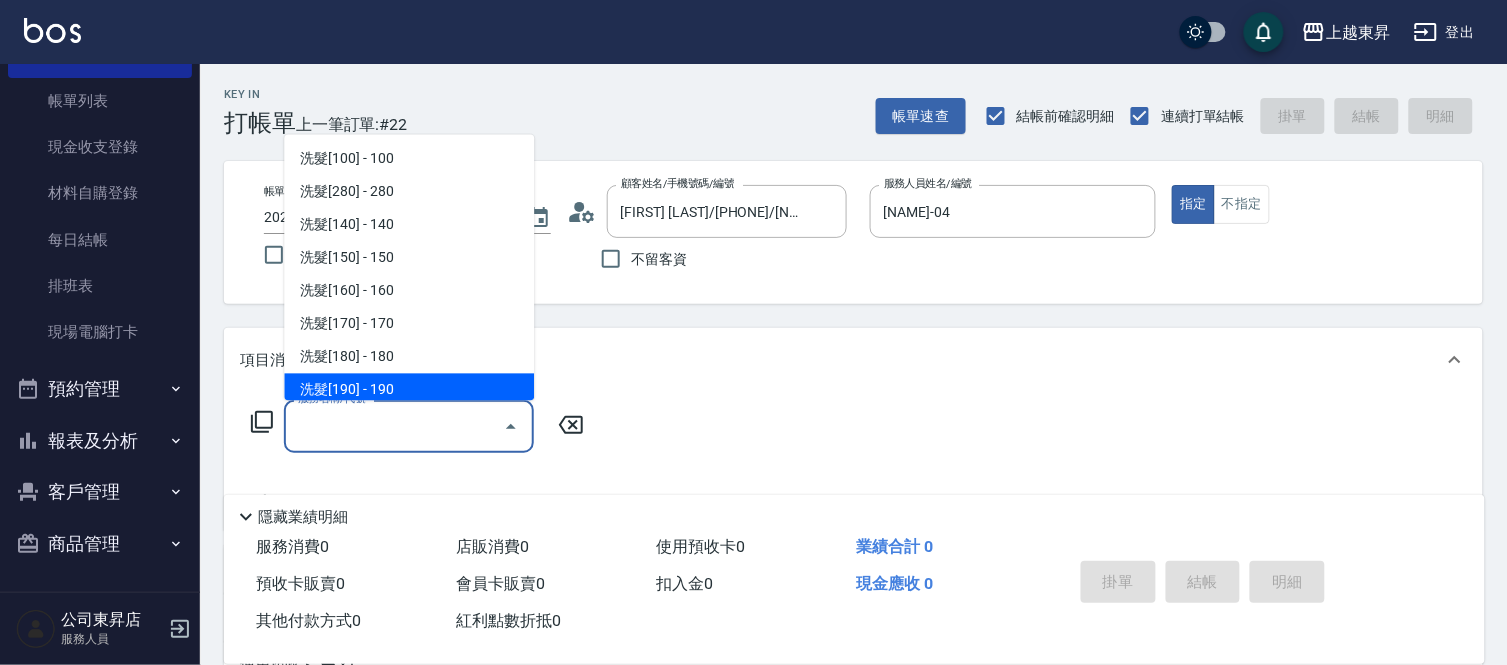 click 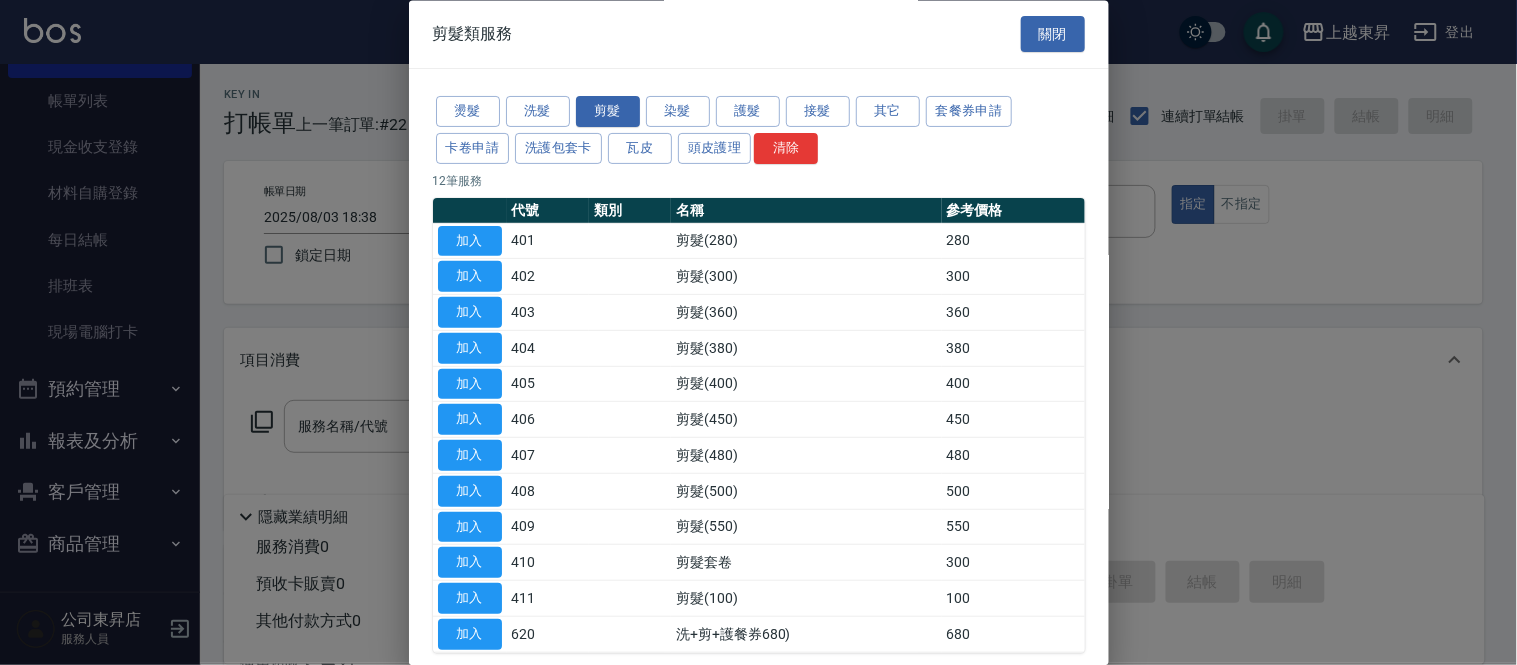 click at bounding box center [758, 332] 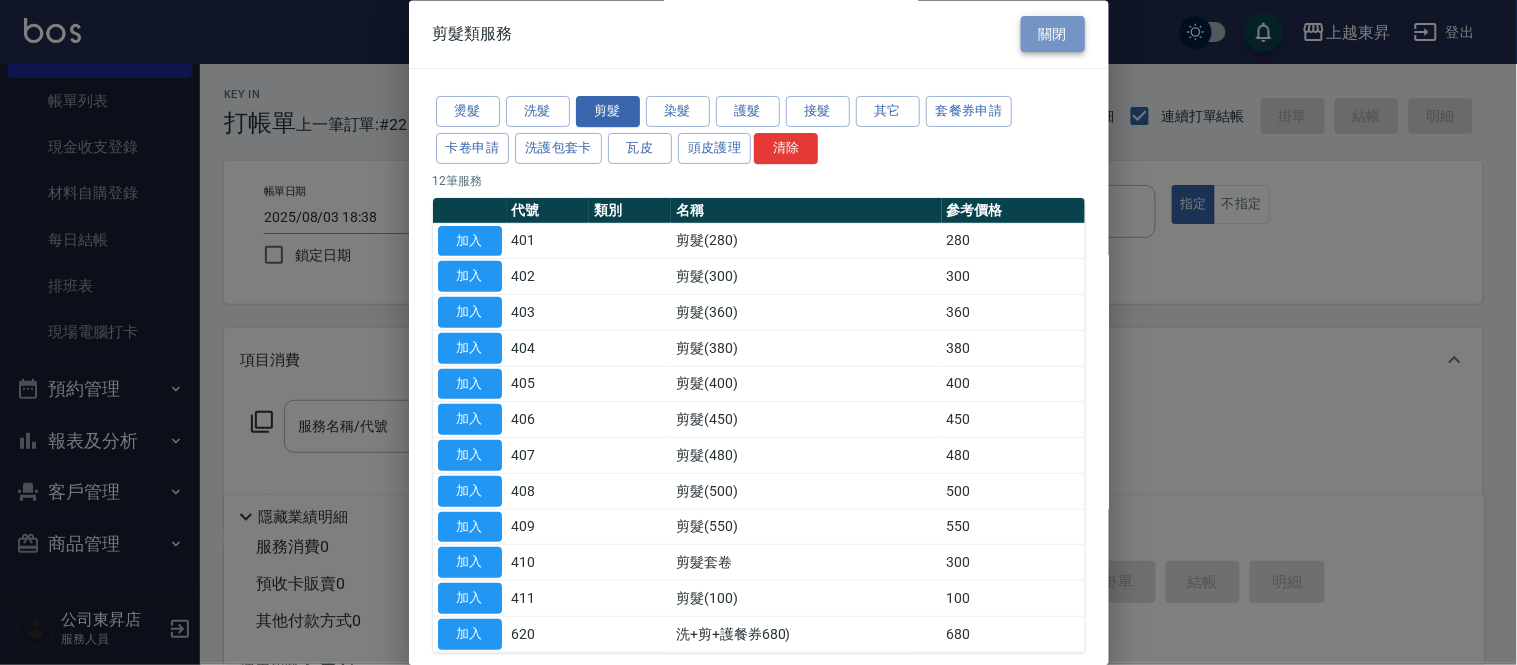 click on "關閉" at bounding box center [1053, 34] 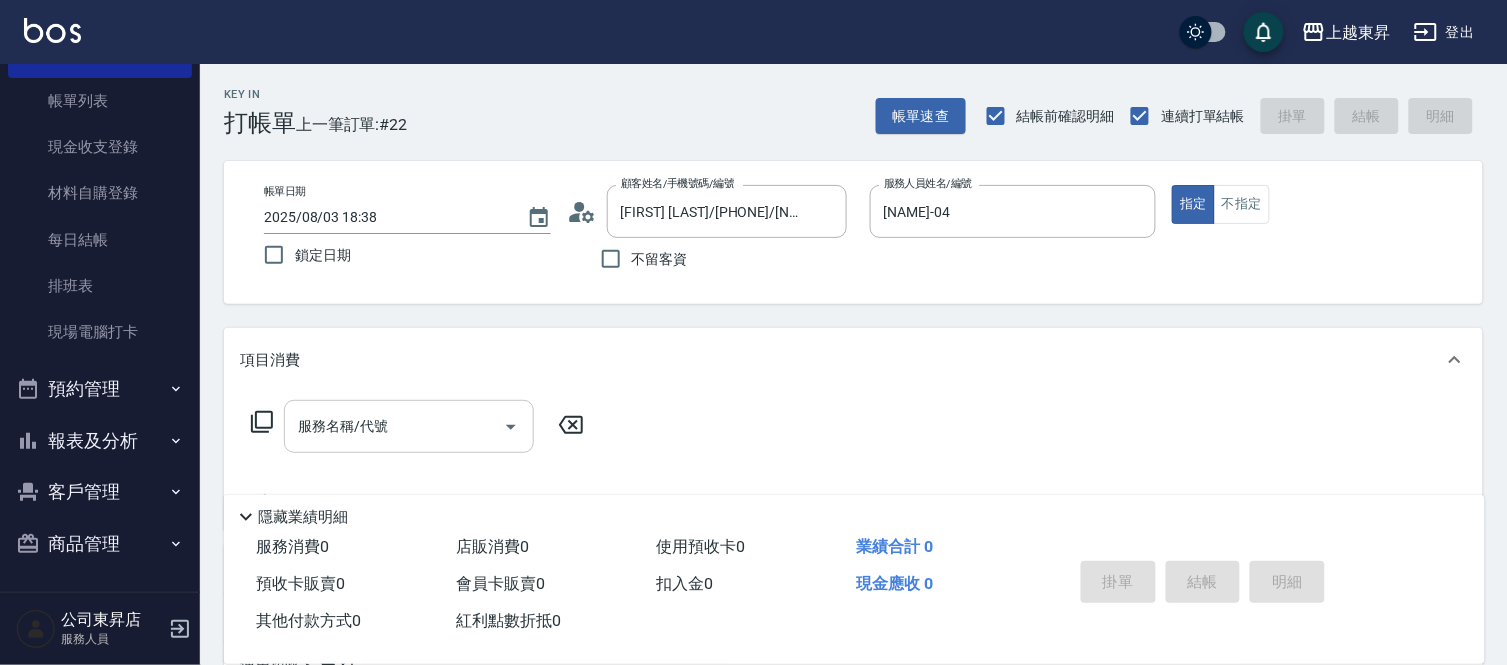 click on "服務名稱/代號" at bounding box center [394, 426] 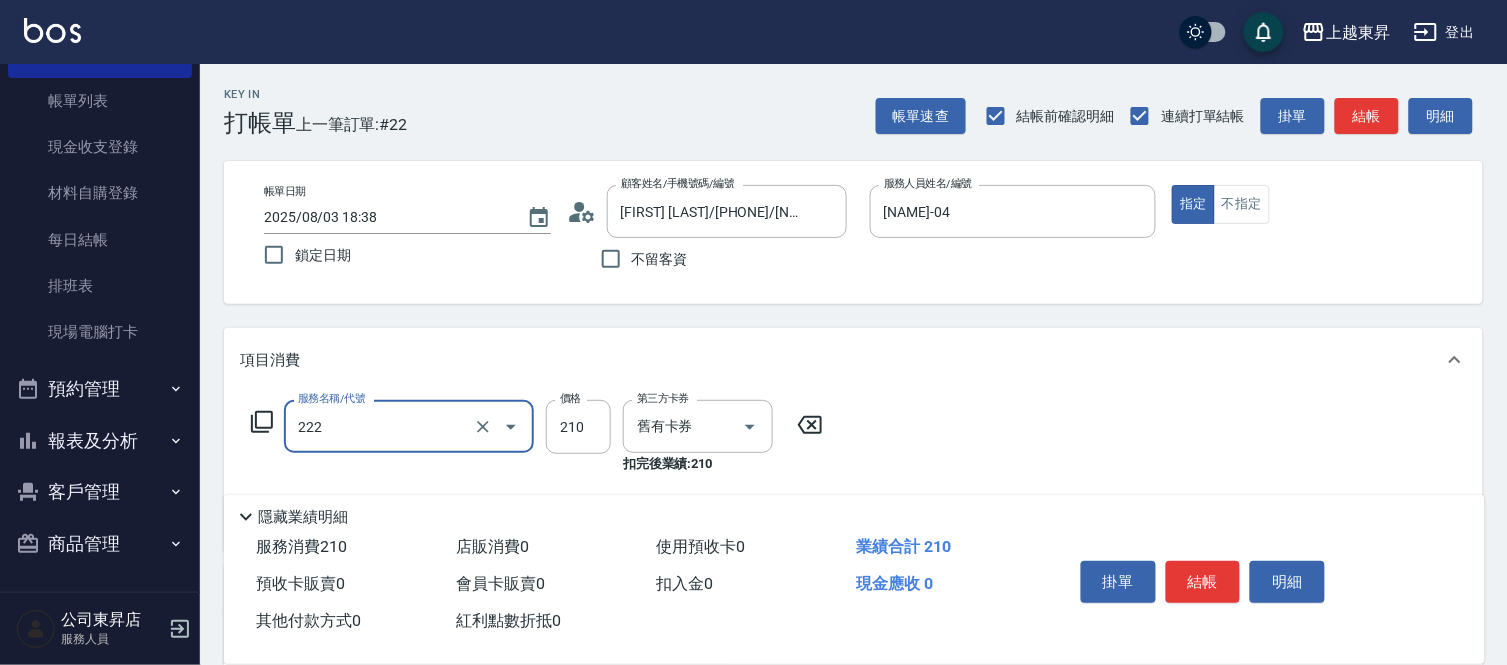 type on "洗髮卡券[210](222)" 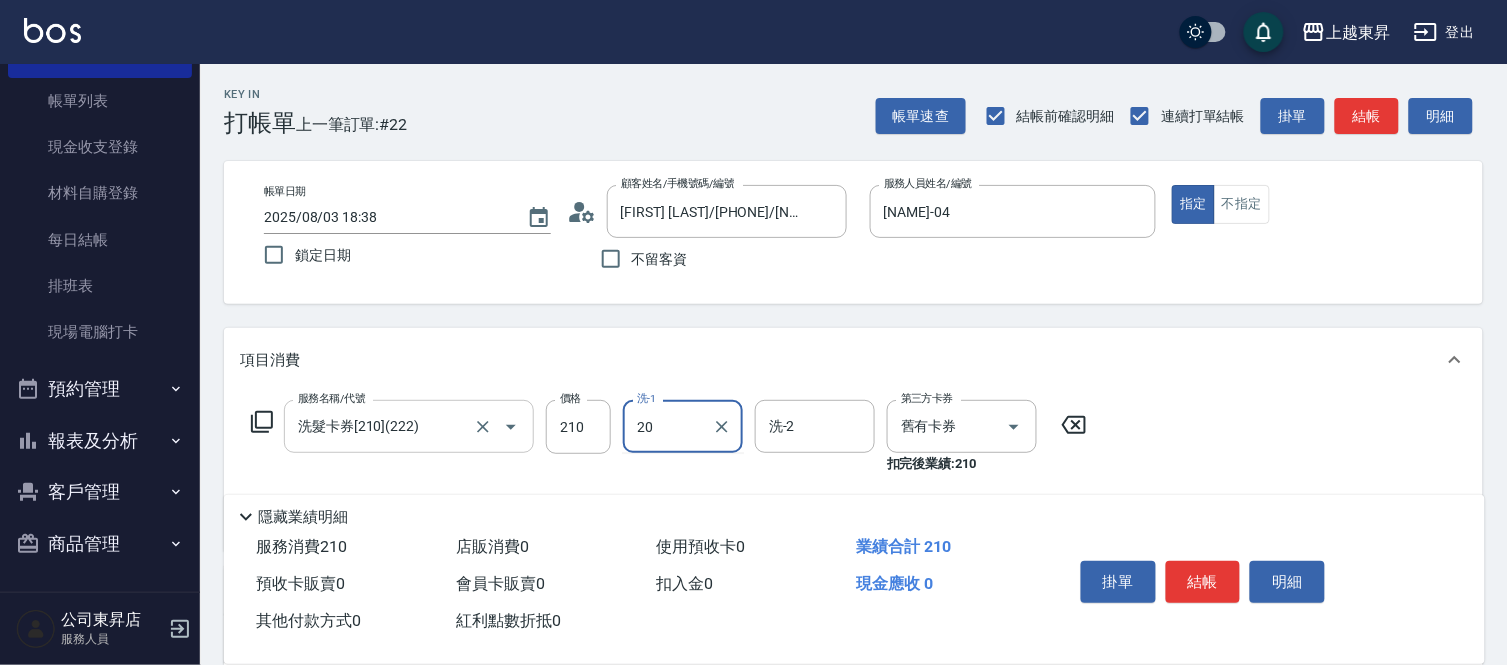 type on "[NAME]-20" 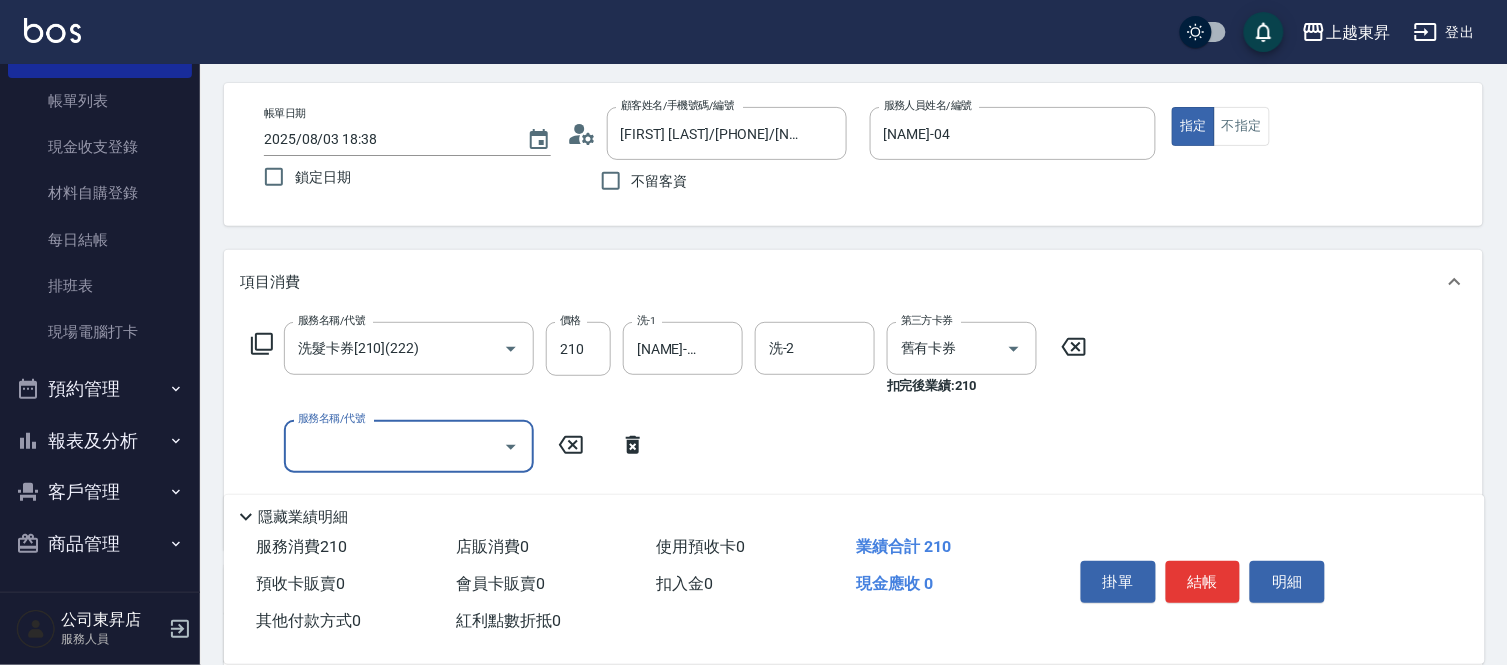 scroll, scrollTop: 111, scrollLeft: 0, axis: vertical 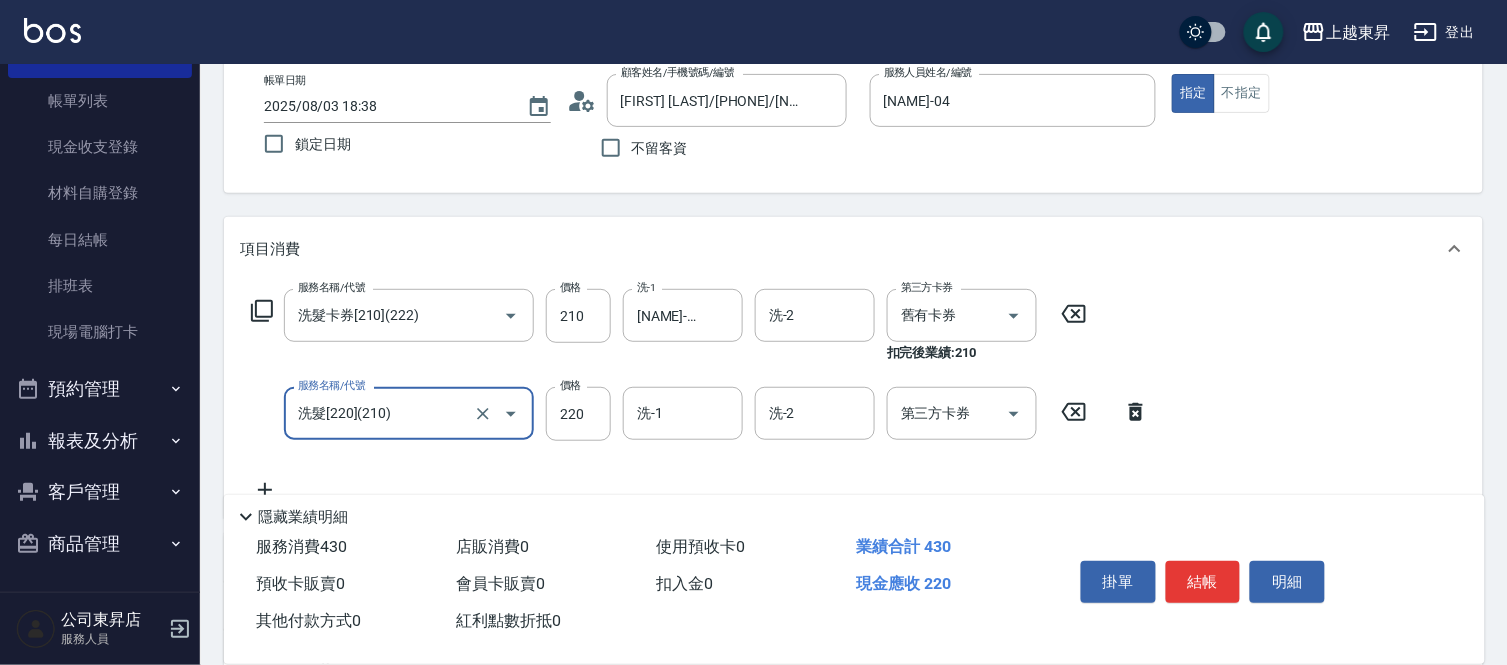 type on "洗髮[220](210)" 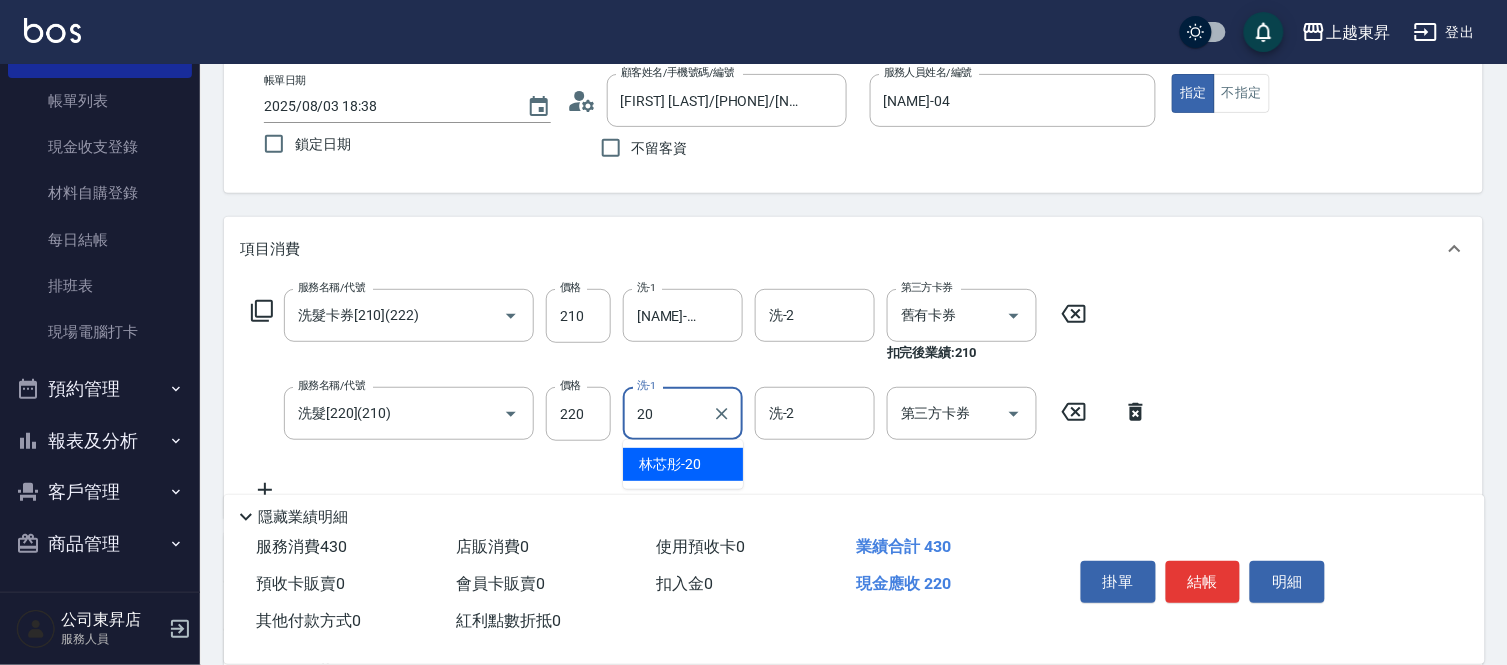 type on "[NAME]-20" 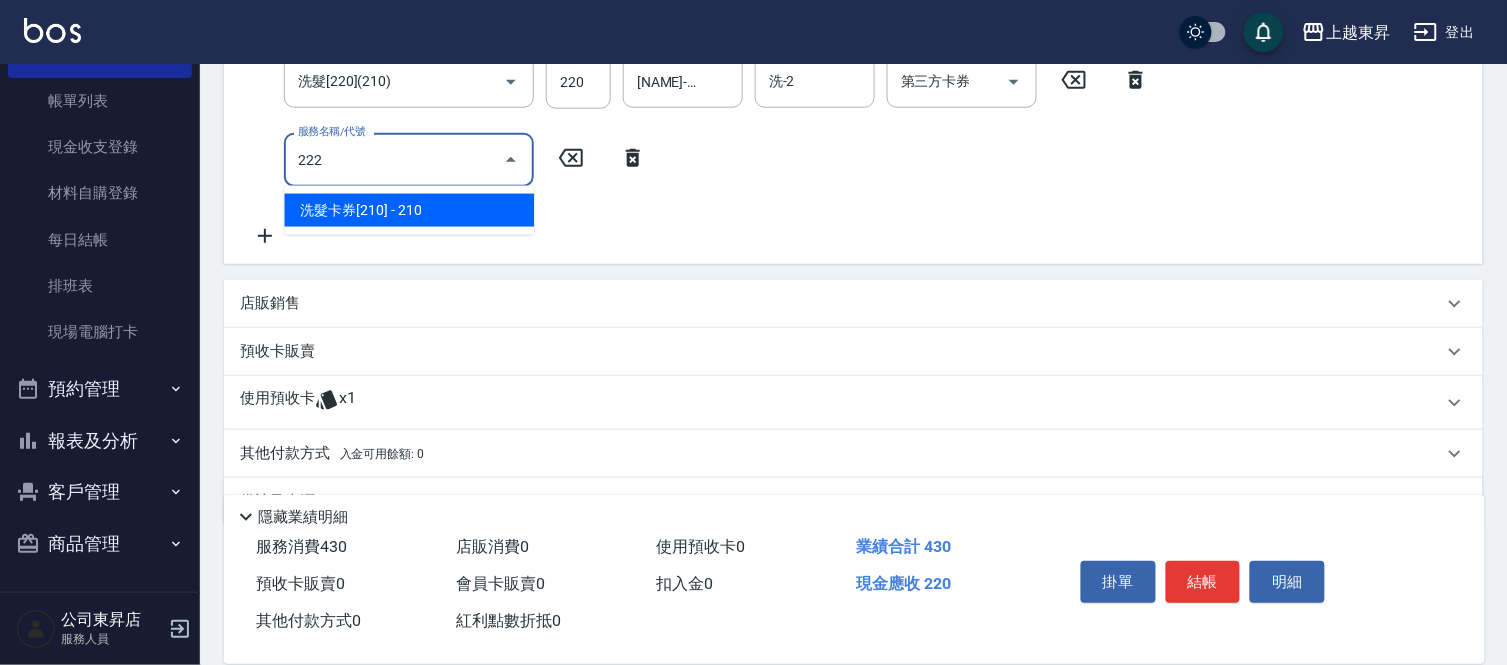 scroll, scrollTop: 444, scrollLeft: 0, axis: vertical 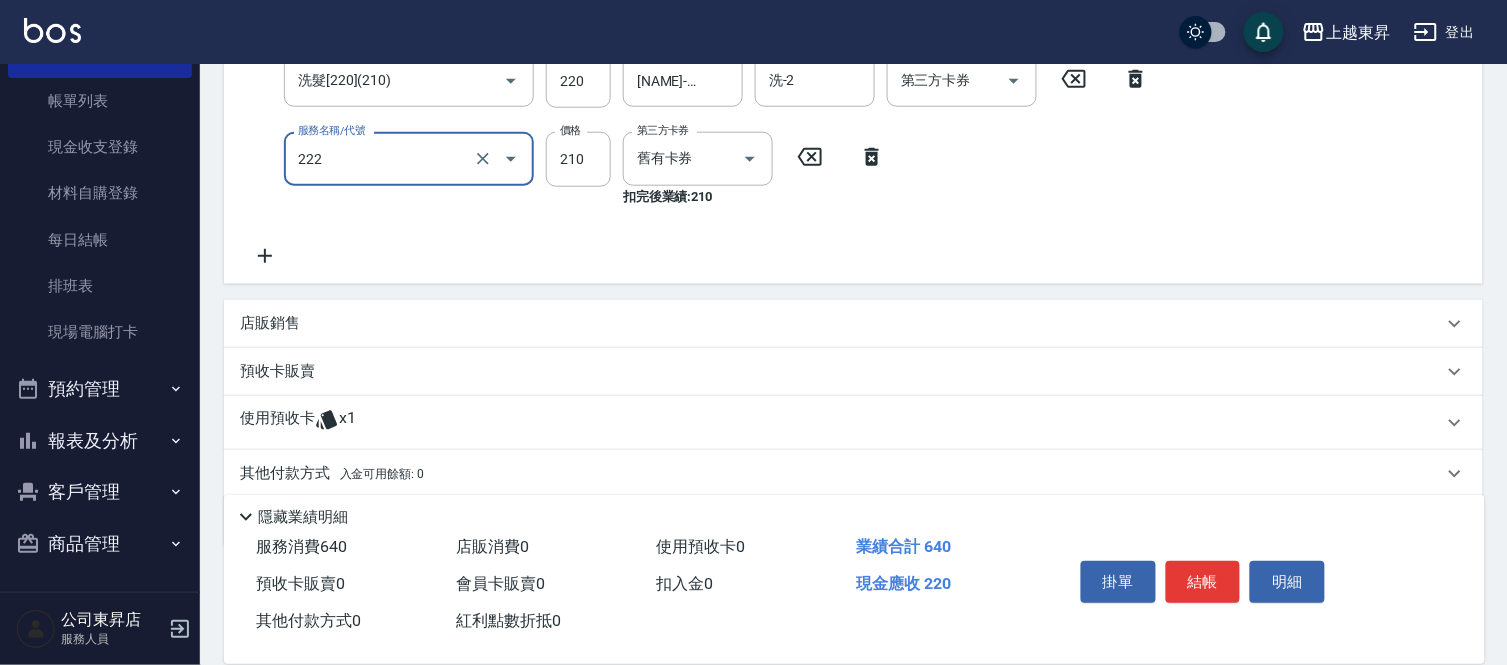 type on "洗髮卡券[210](222)" 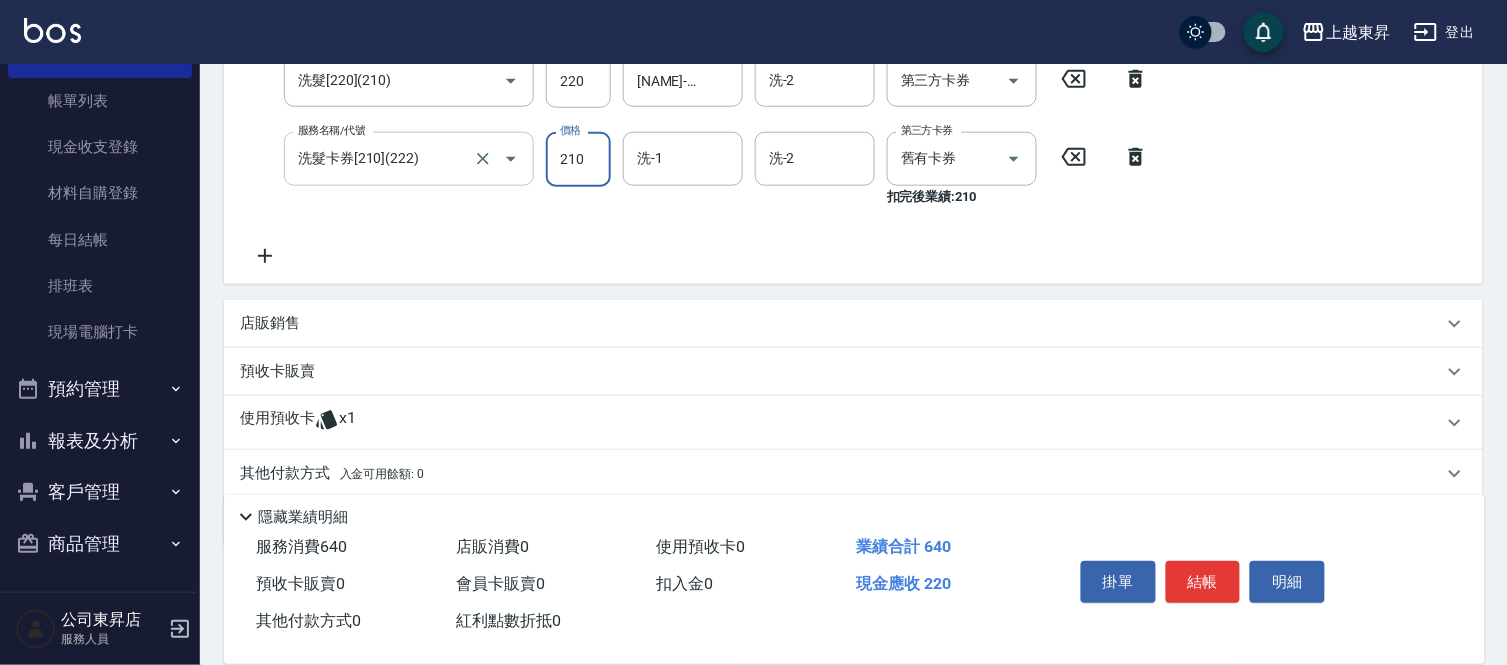 scroll, scrollTop: 400, scrollLeft: 0, axis: vertical 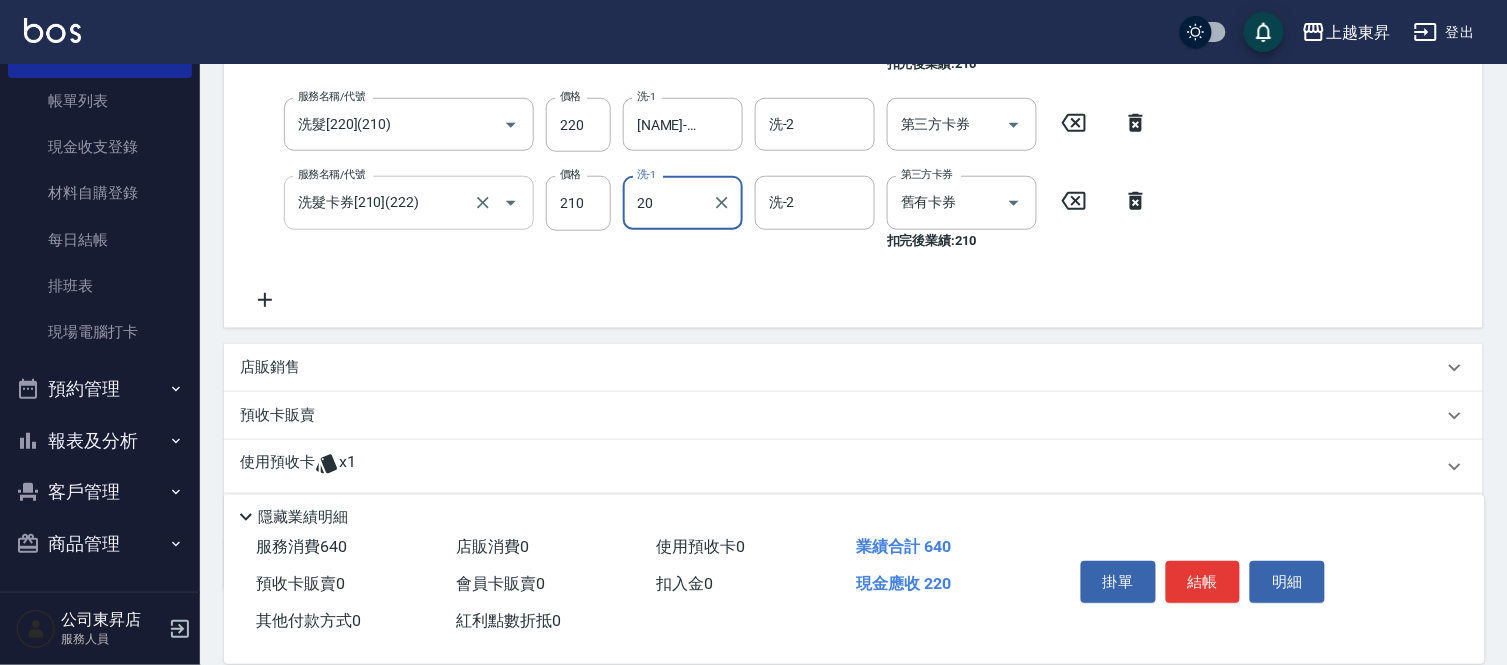 type on "[NAME]-20" 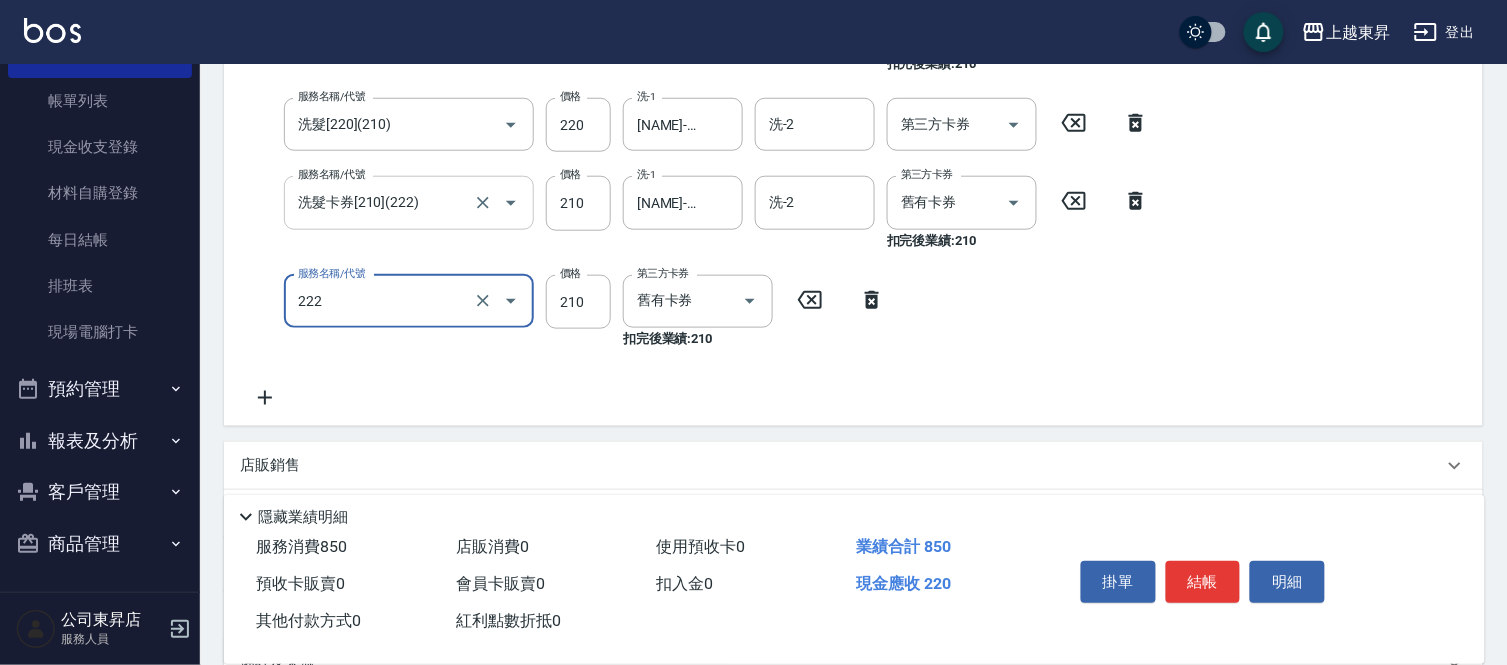type on "洗髮卡券[210](222)" 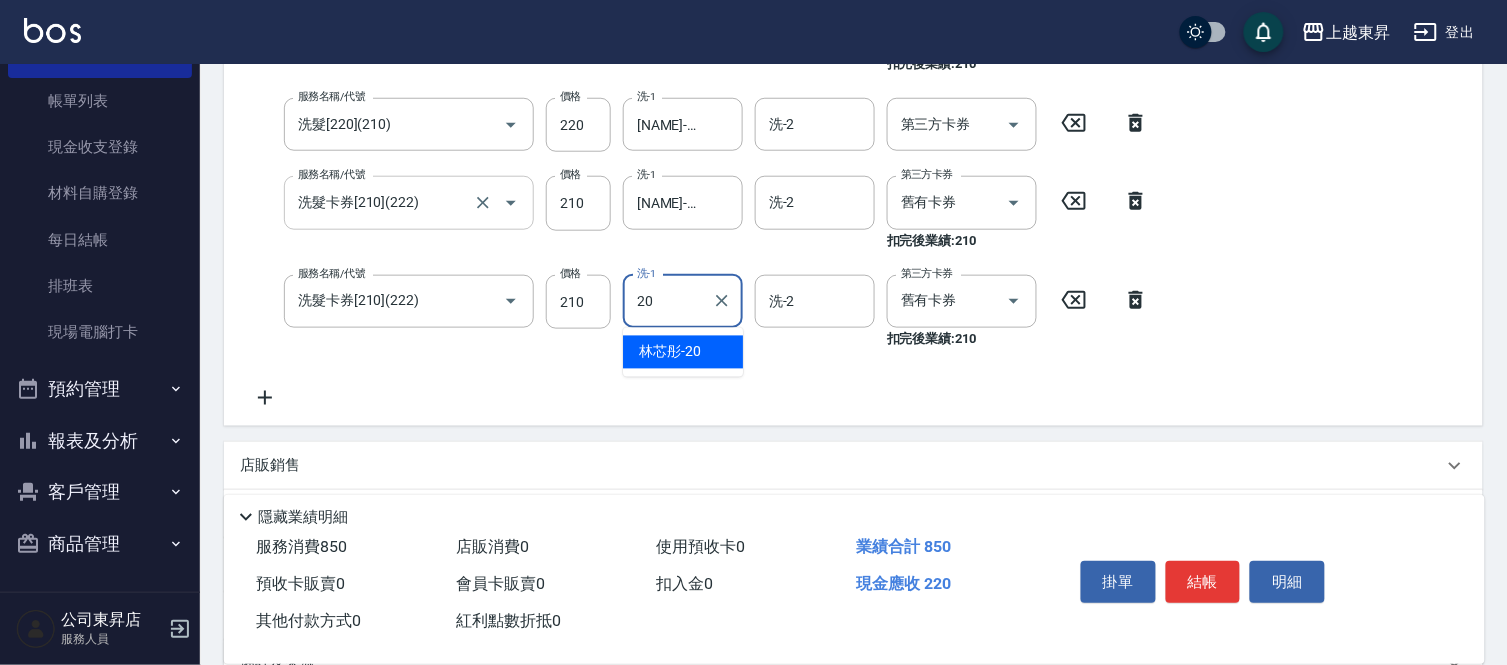 type on "[NAME]-20" 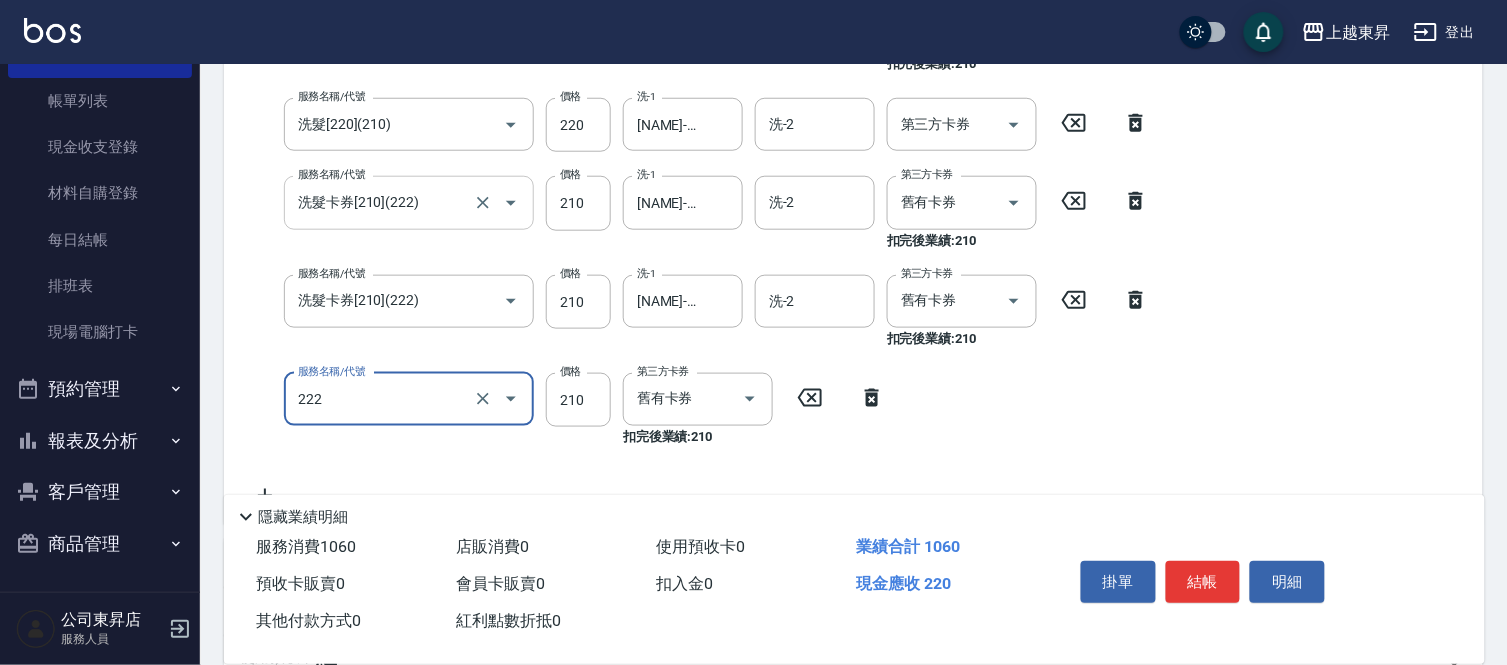 type on "洗髮卡券[210](222)" 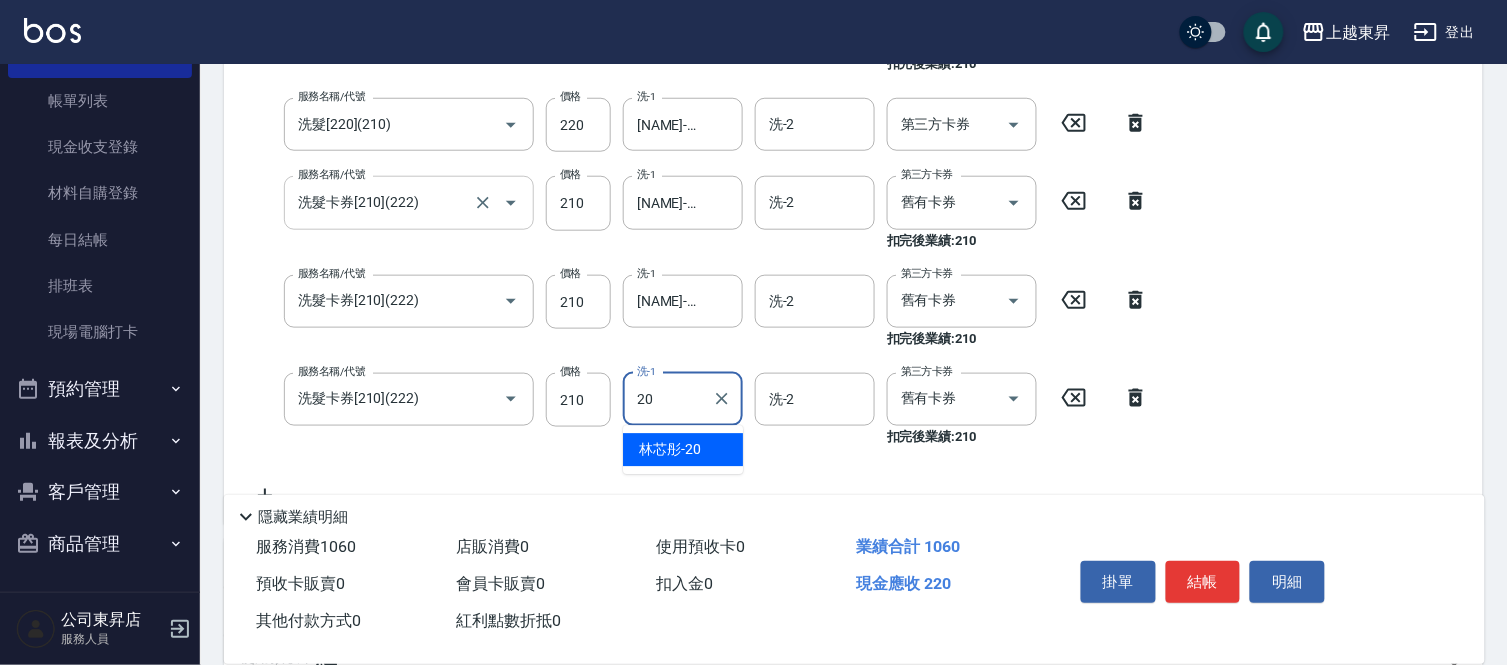 type on "[NAME]-20" 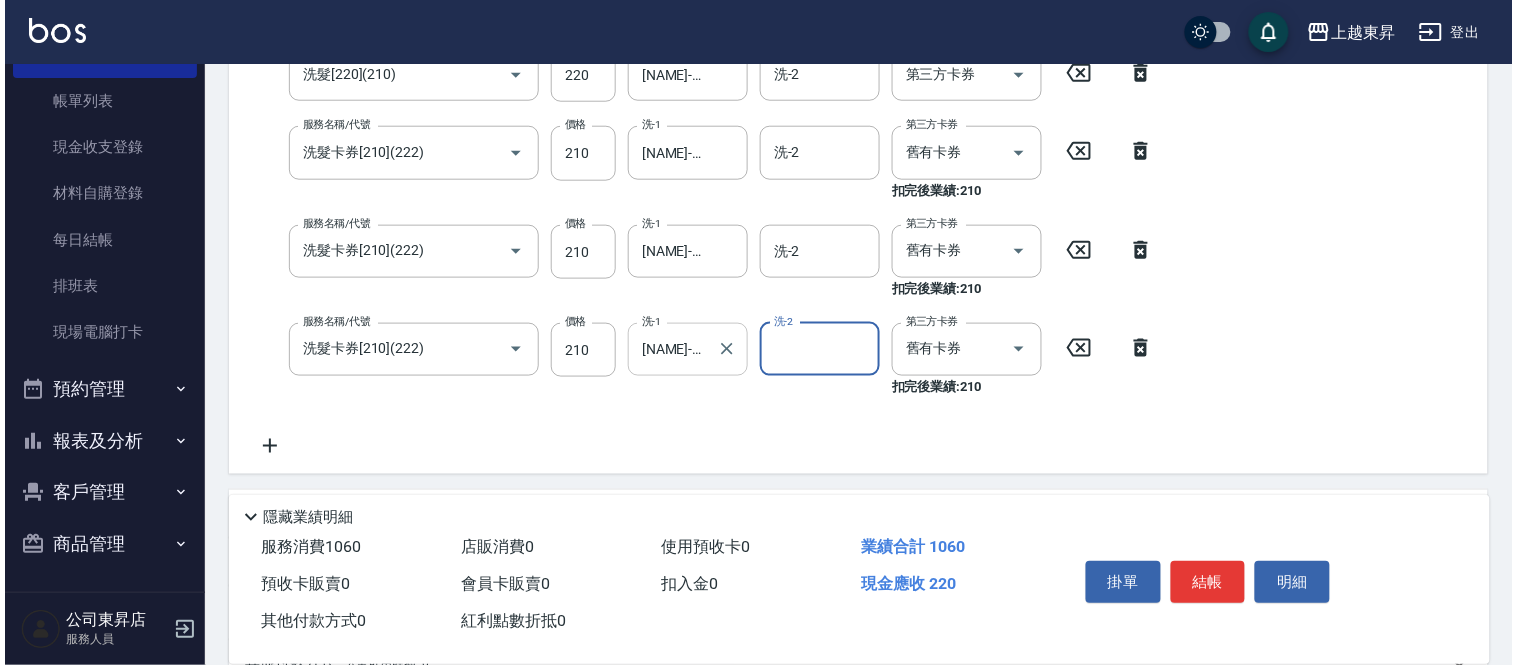 scroll, scrollTop: 511, scrollLeft: 0, axis: vertical 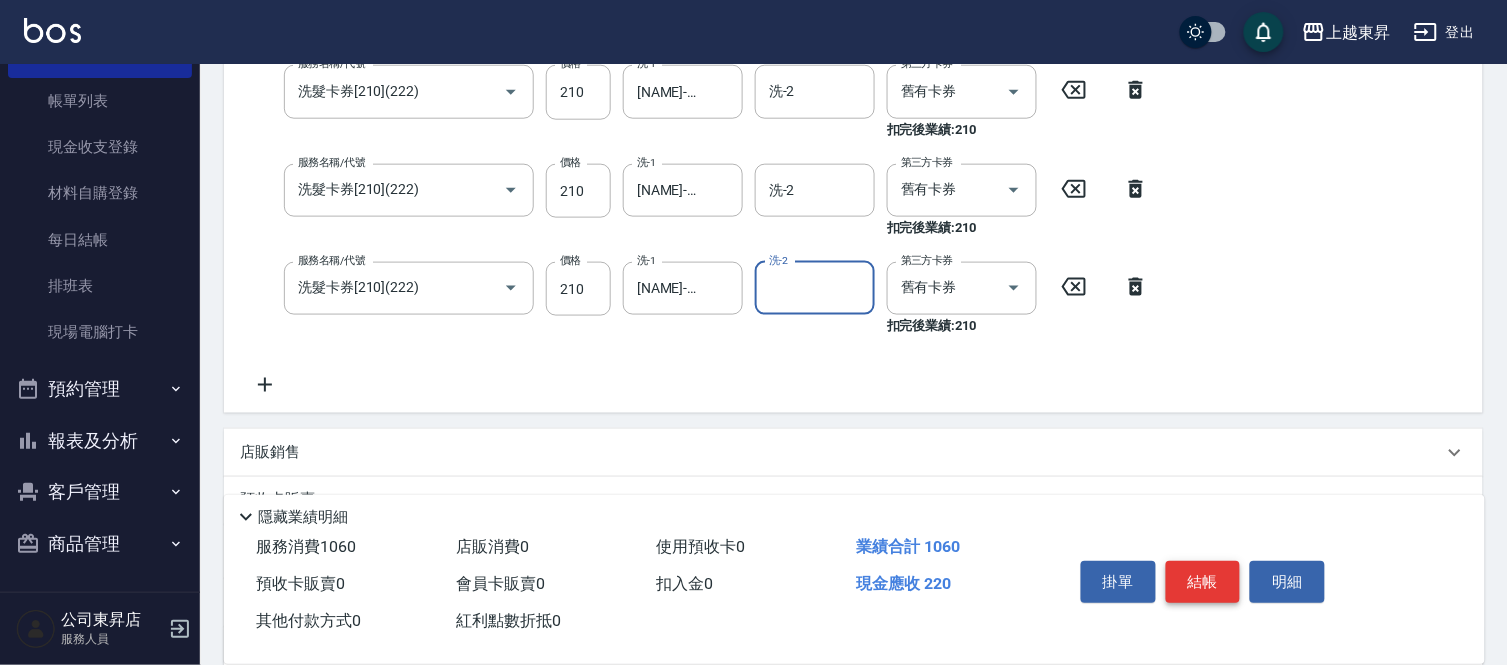click on "結帳" at bounding box center (1203, 582) 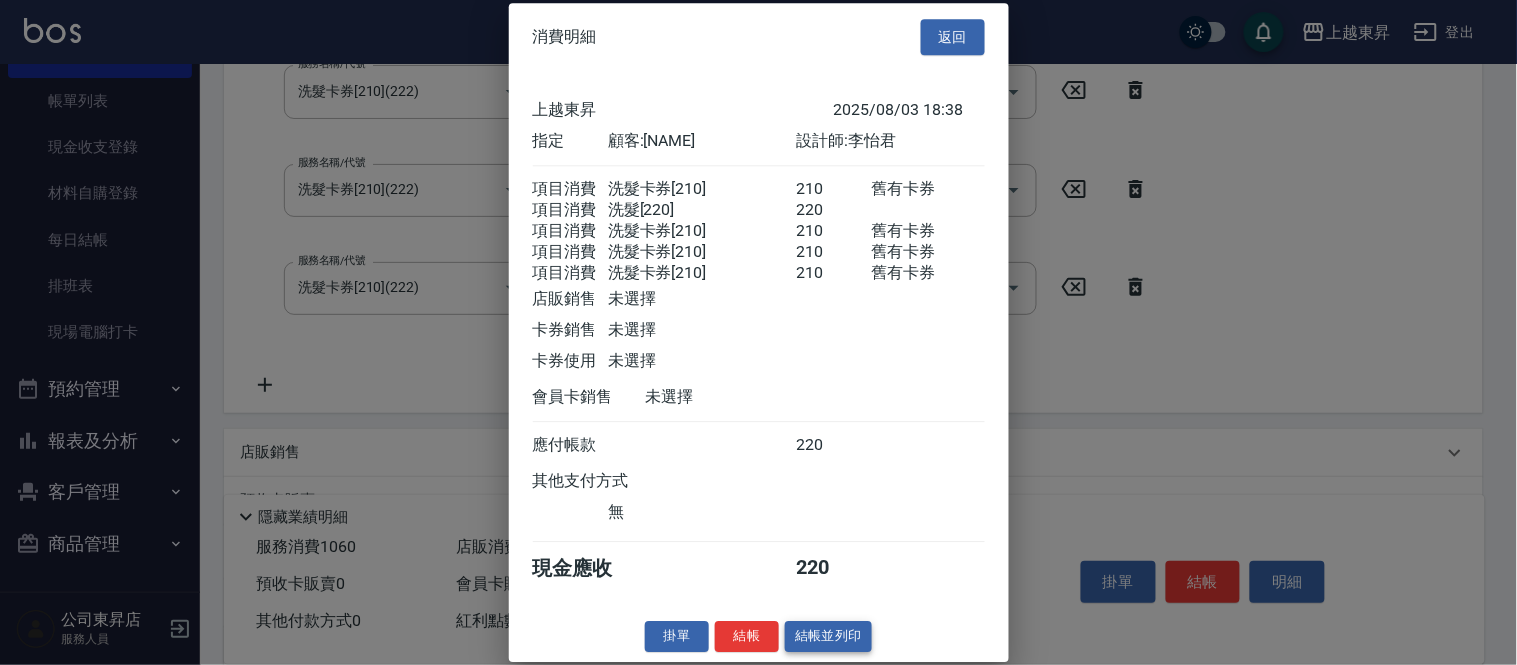 click on "結帳並列印" at bounding box center (828, 636) 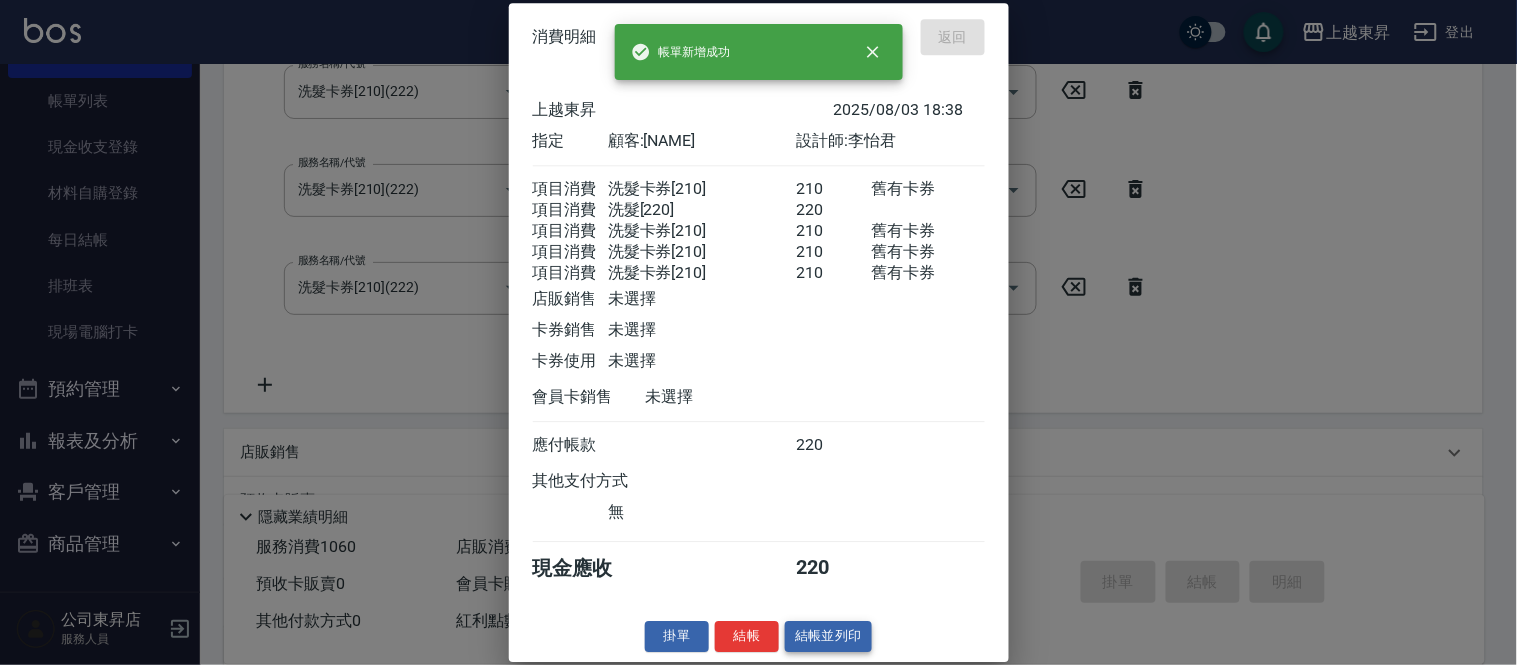 type on "2025/08/03 18:41" 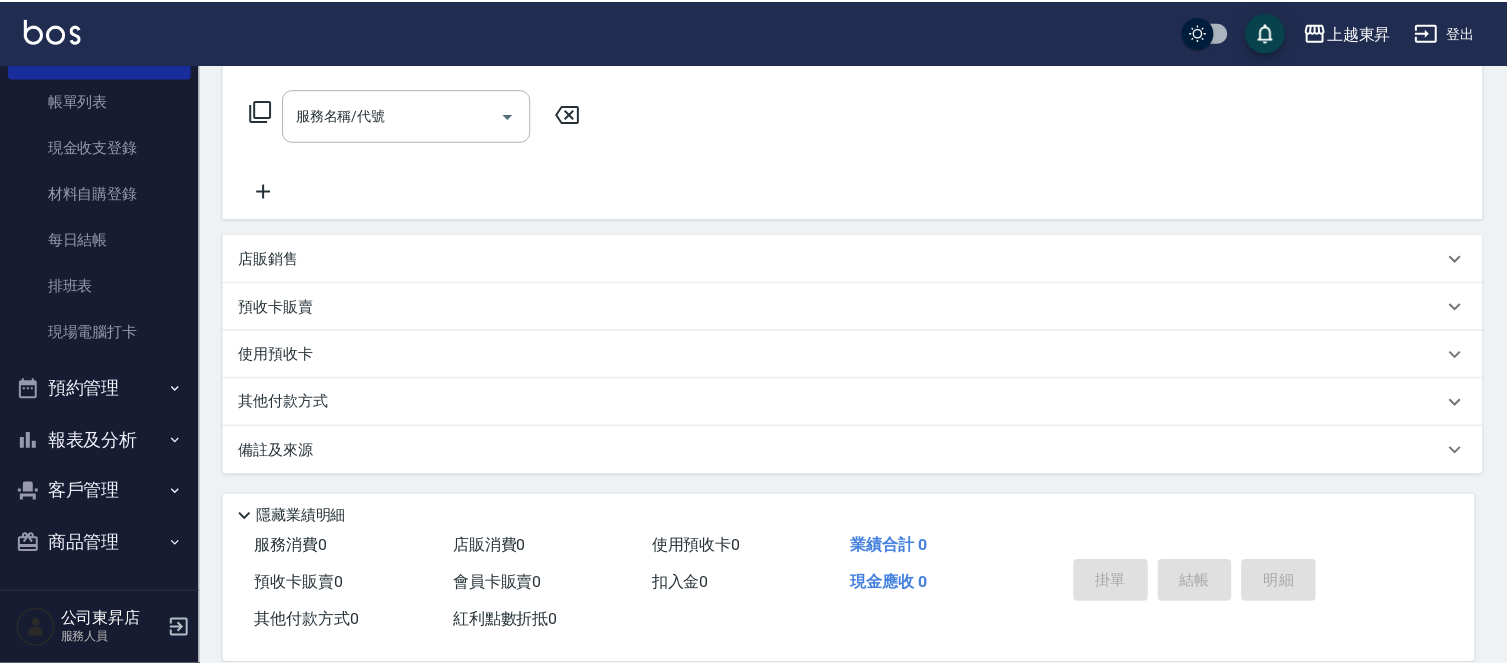 scroll, scrollTop: 0, scrollLeft: 0, axis: both 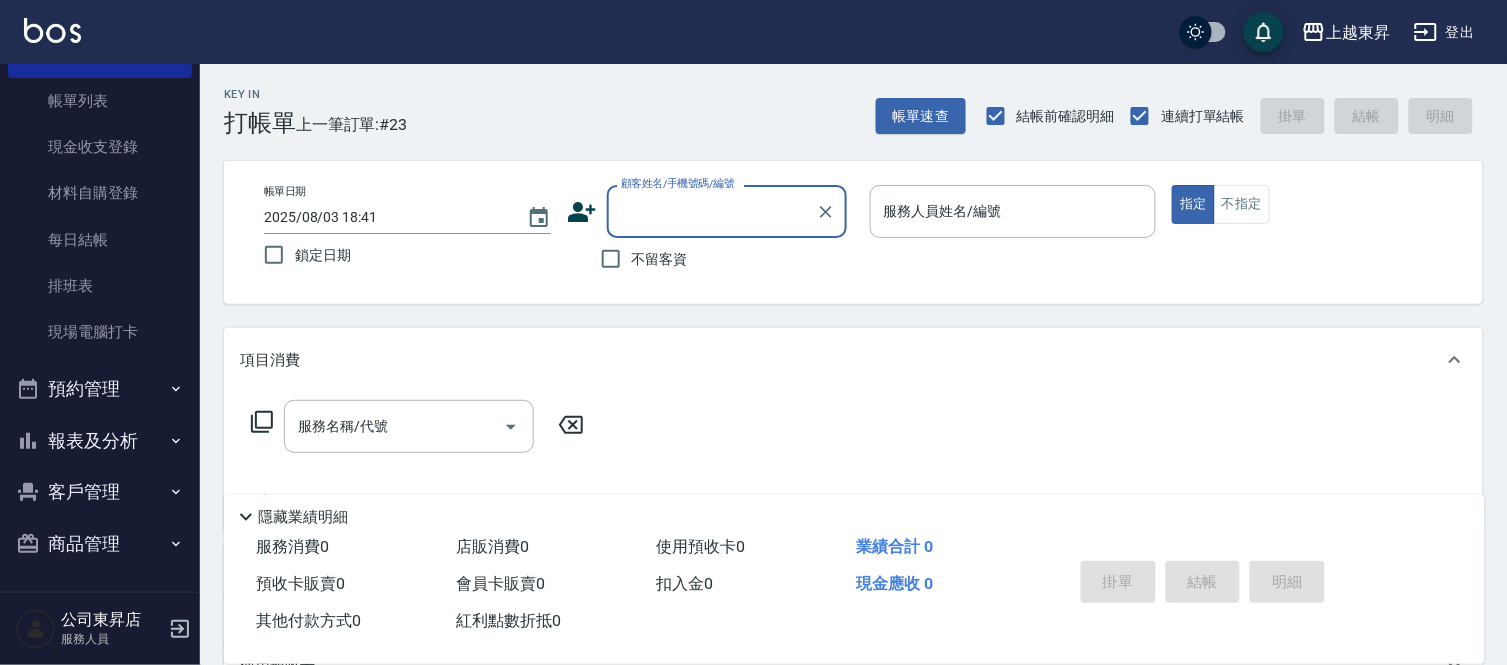 click on "顧客姓名/手機號碼/編號" at bounding box center [712, 211] 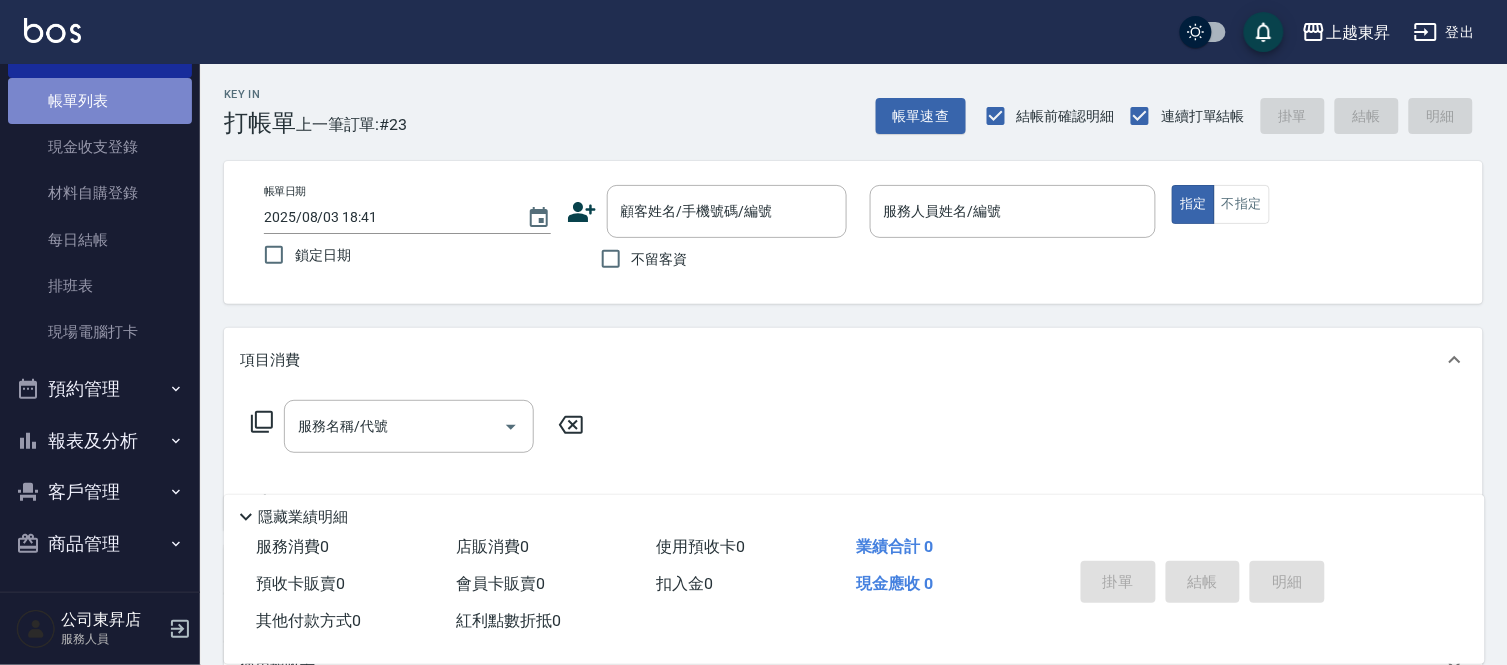 click on "帳單列表" at bounding box center [100, 101] 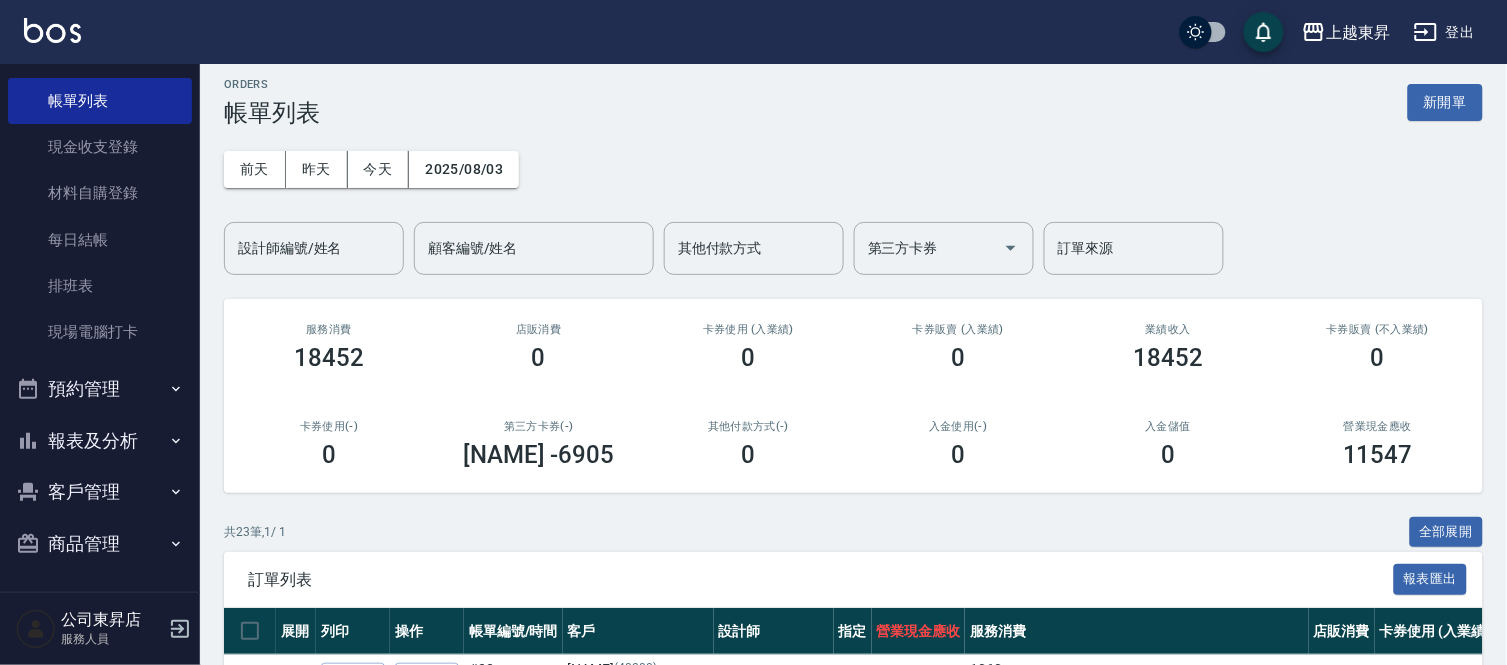 scroll, scrollTop: 0, scrollLeft: 0, axis: both 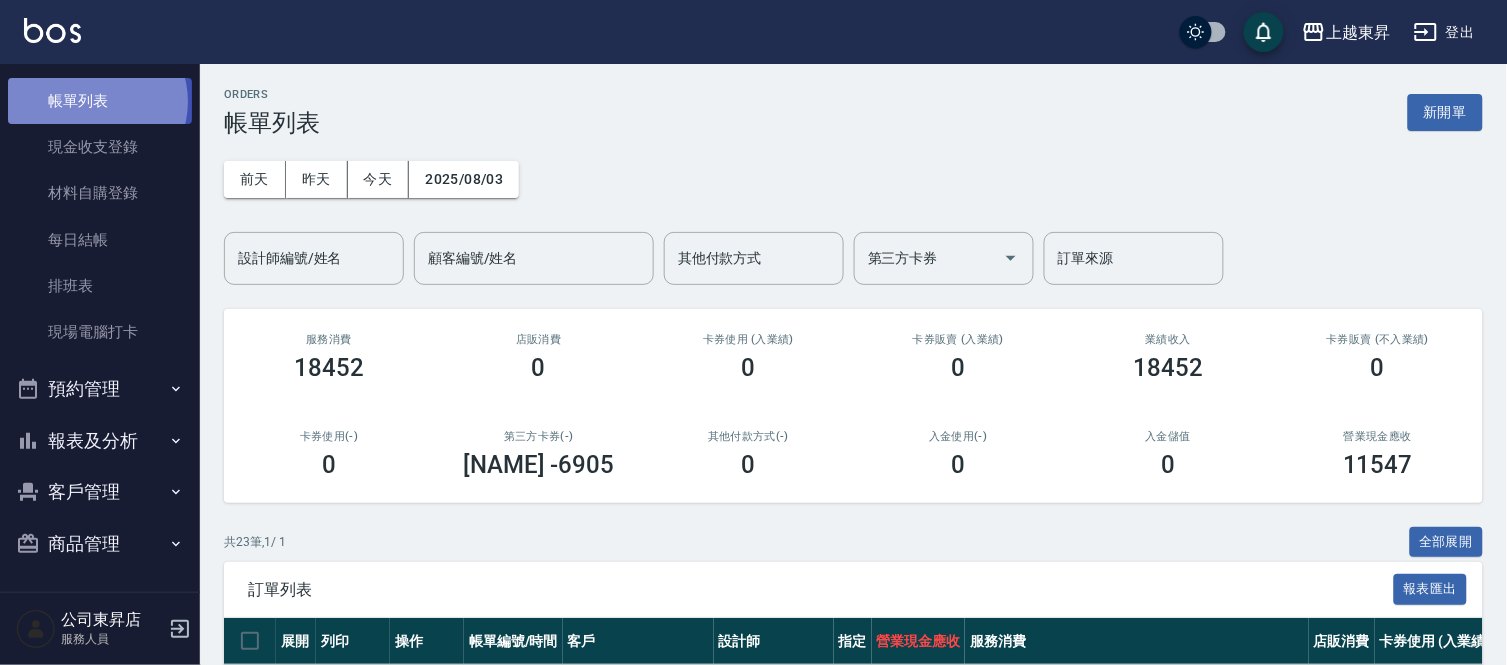 click on "帳單列表" at bounding box center (100, 101) 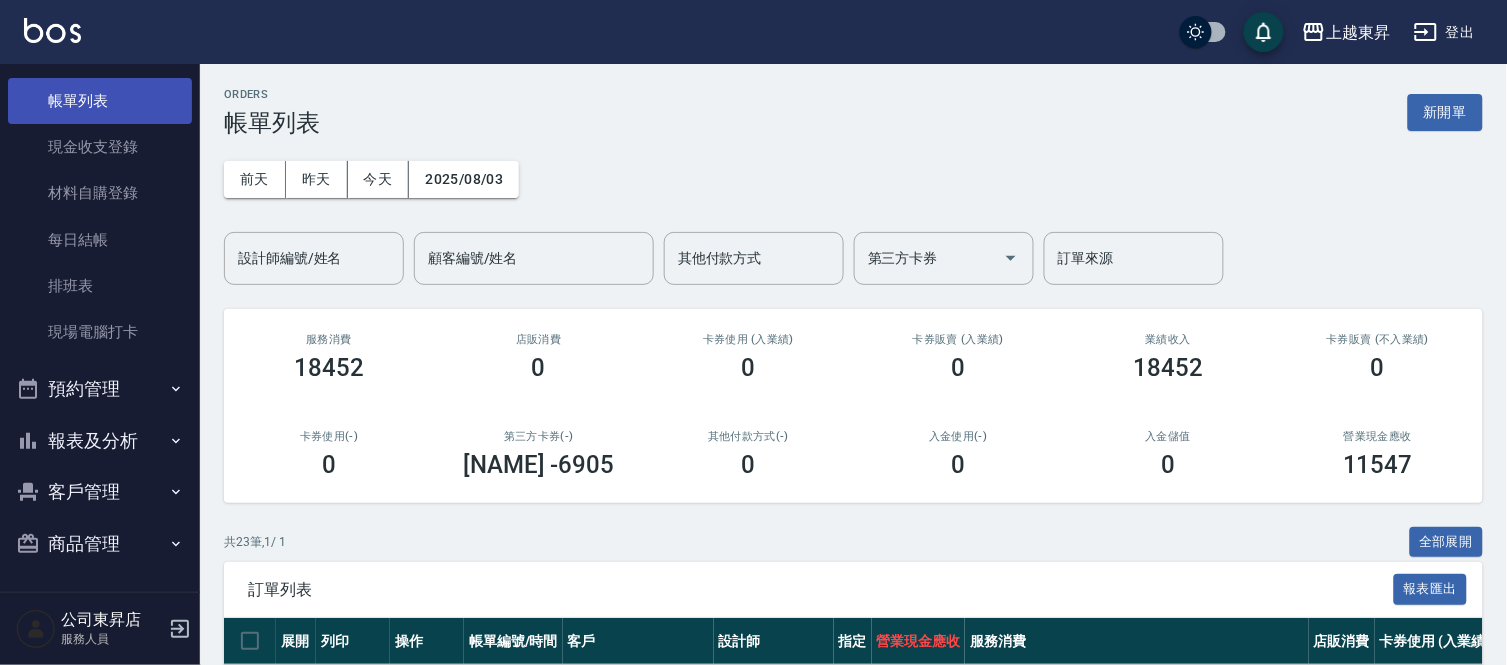 scroll, scrollTop: 0, scrollLeft: 0, axis: both 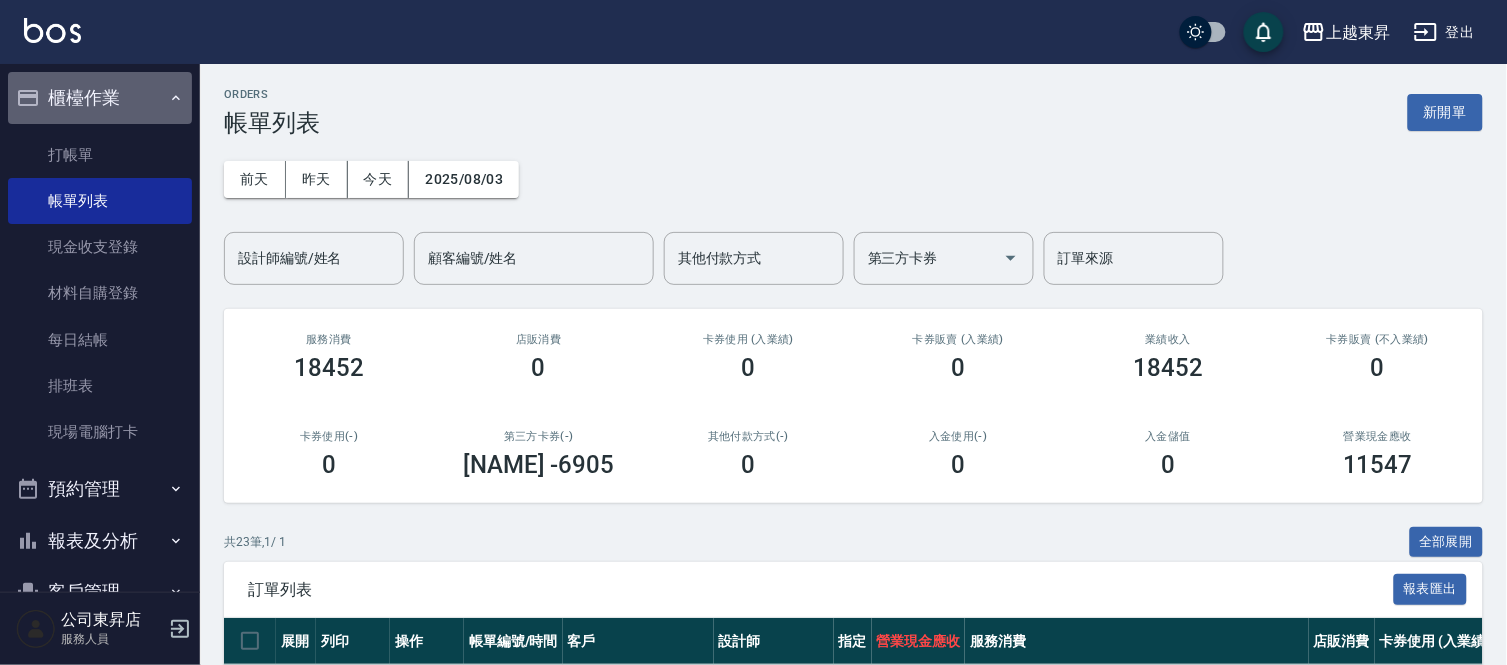 click on "櫃檯作業" at bounding box center (100, 98) 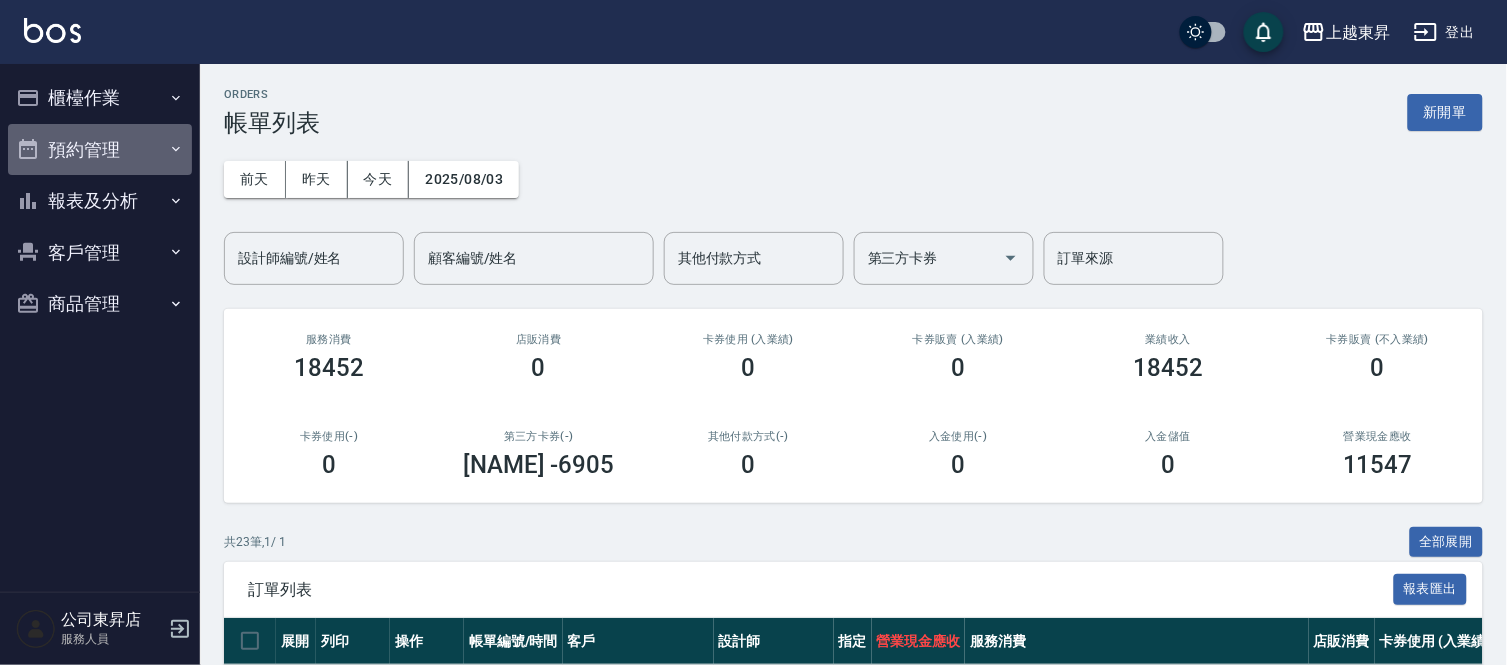 click on "預約管理" at bounding box center (100, 150) 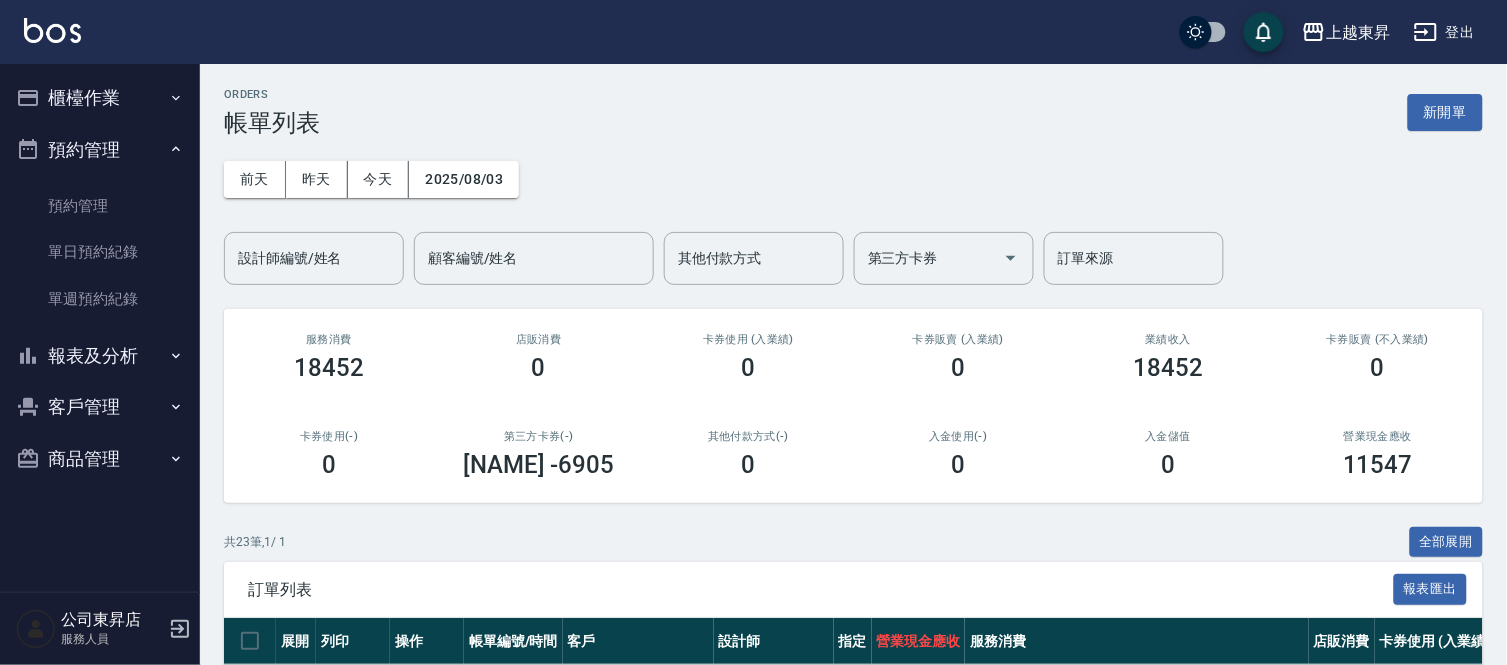 click on "櫃檯作業" at bounding box center (100, 98) 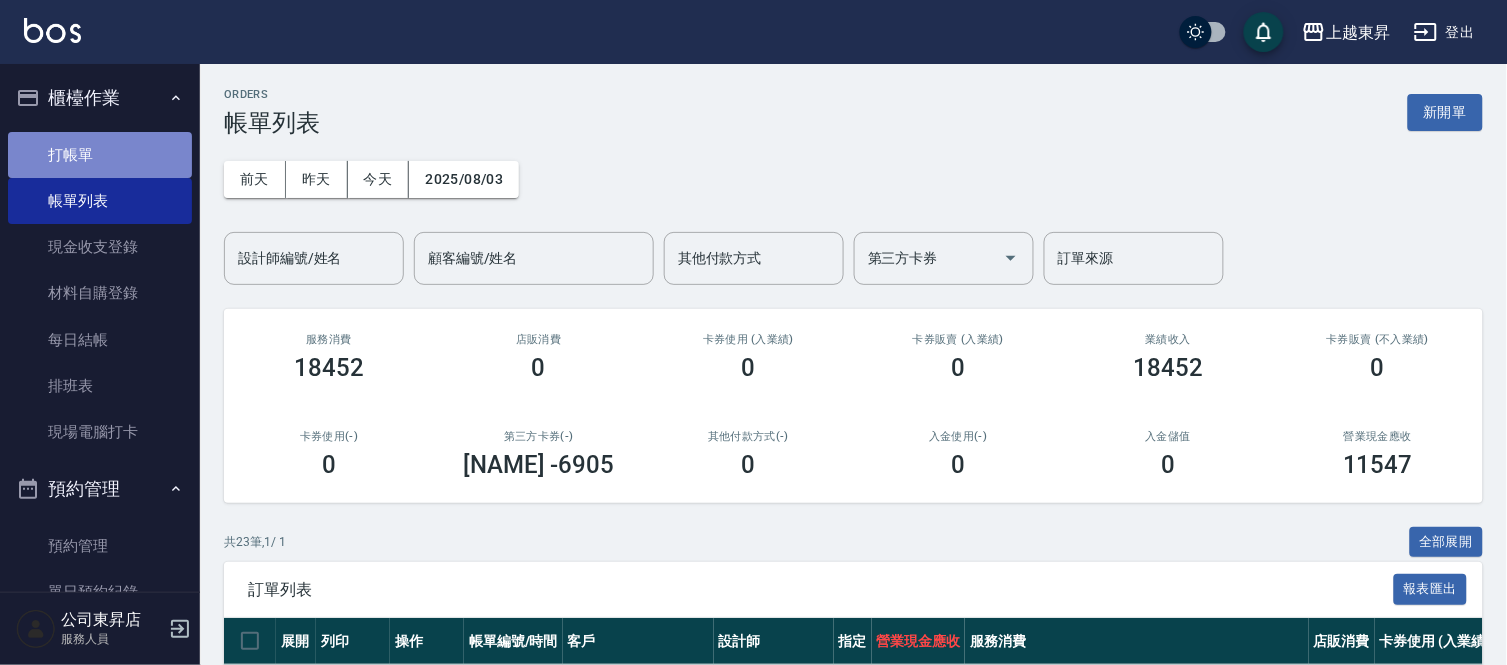 click on "打帳單" at bounding box center (100, 155) 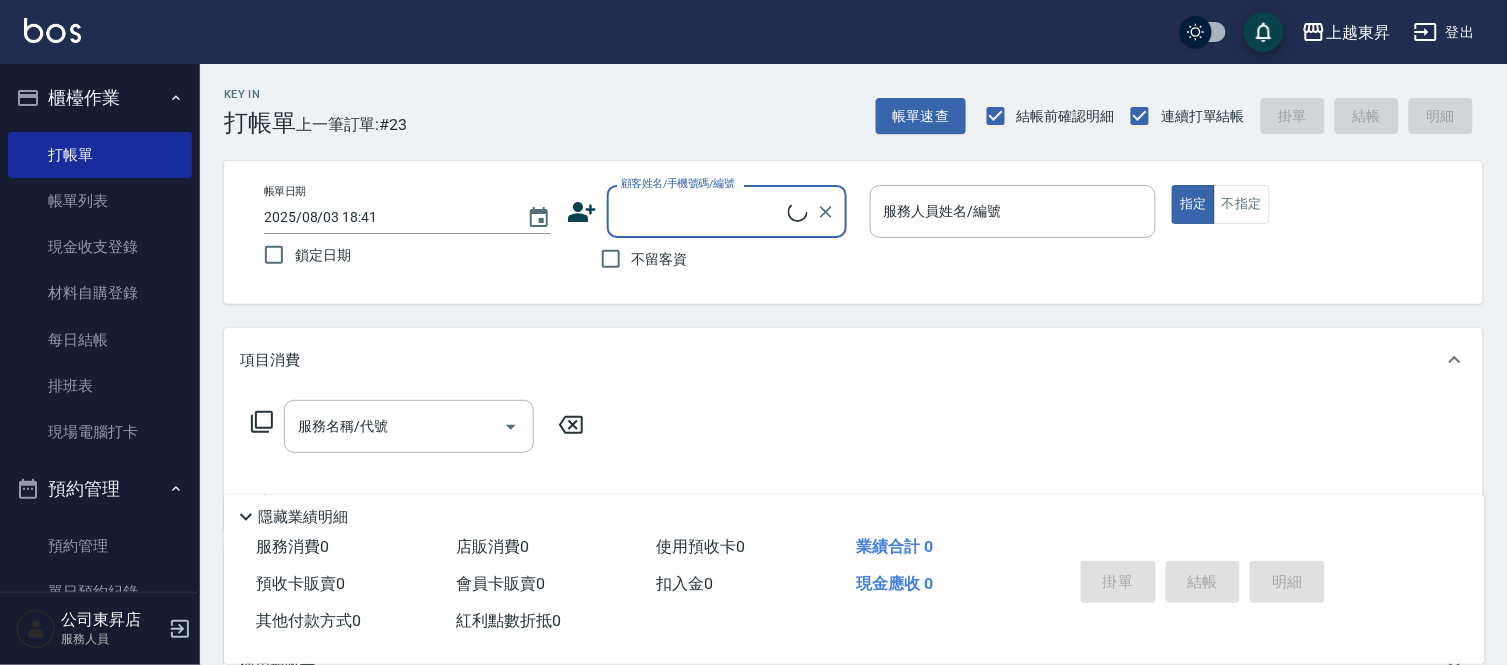 click on "顧客姓名/手機號碼/編號" at bounding box center (702, 211) 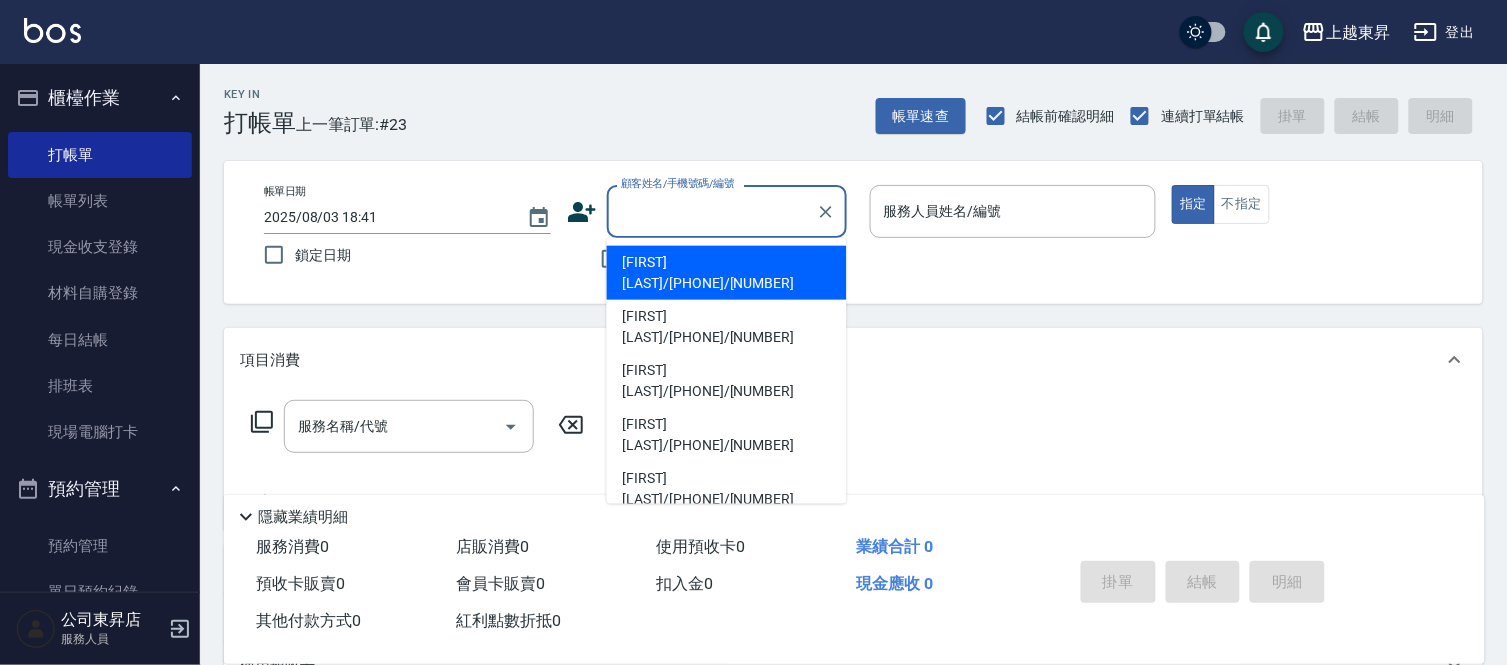 click on "[FIRST] [LAST]/[PHONE]/[NUMBER]" at bounding box center [727, 273] 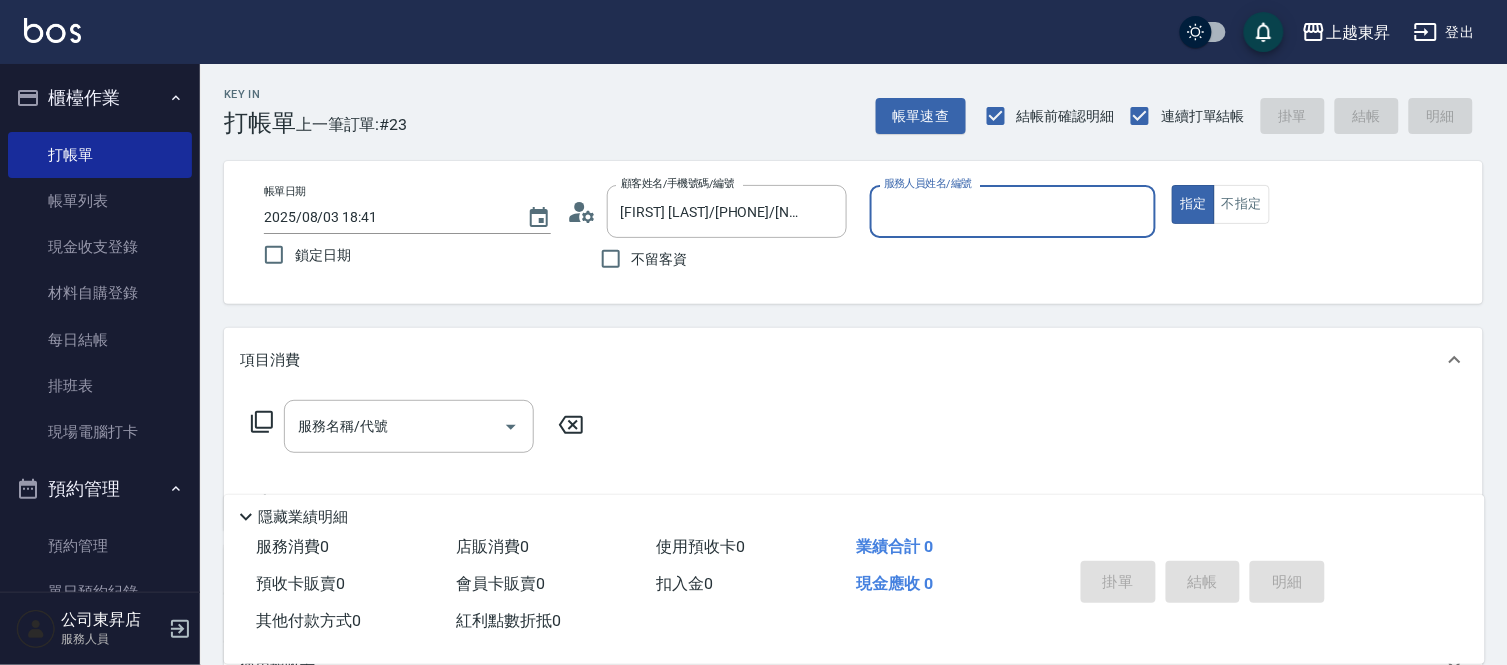 type on "[NAME]-04" 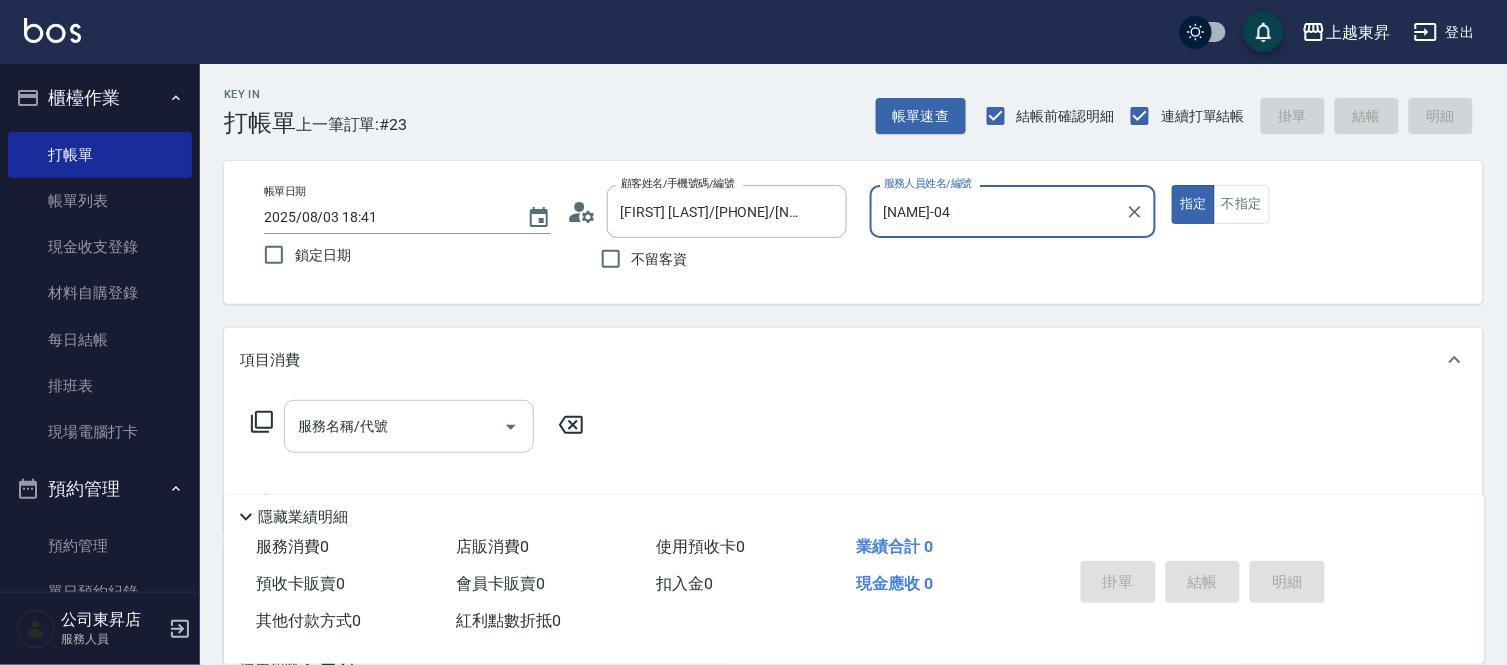 click on "服務名稱/代號" at bounding box center [394, 426] 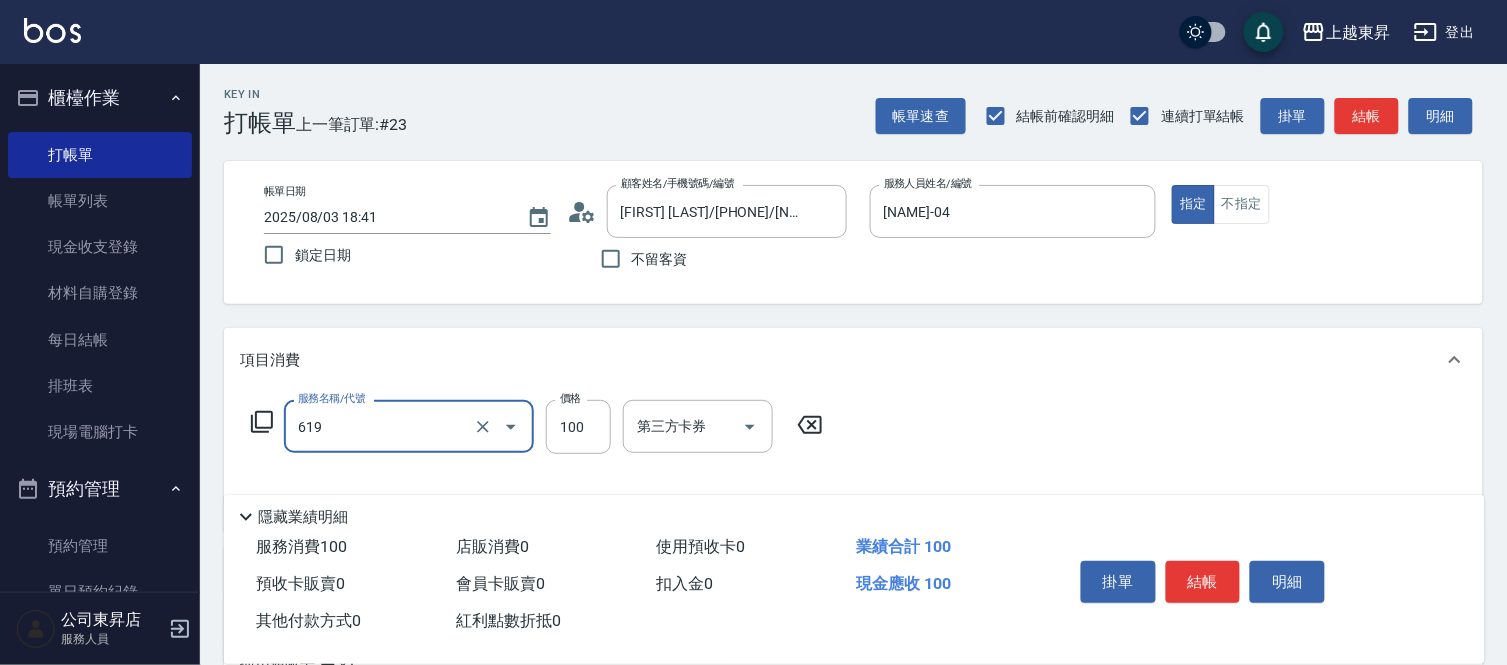 type on "煥彩.玻酸.晶膜.水療(619)" 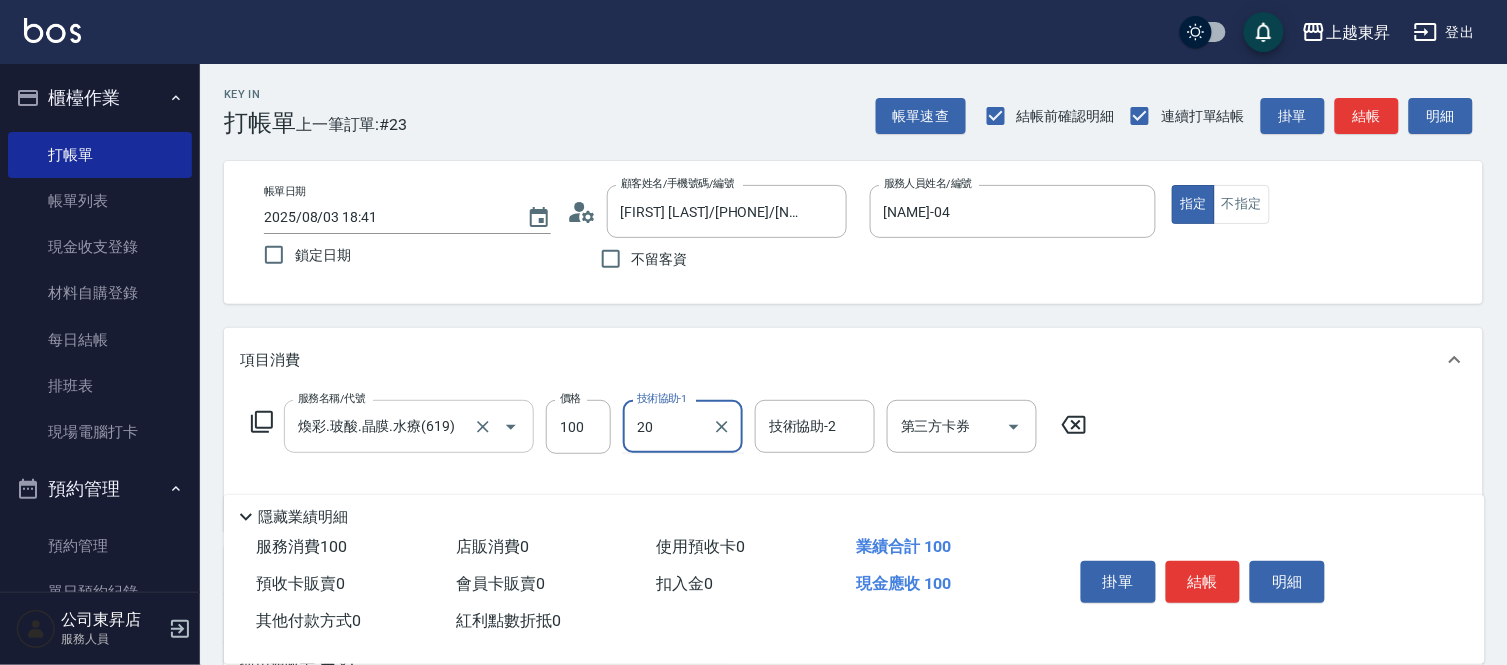 type on "[NAME]-20" 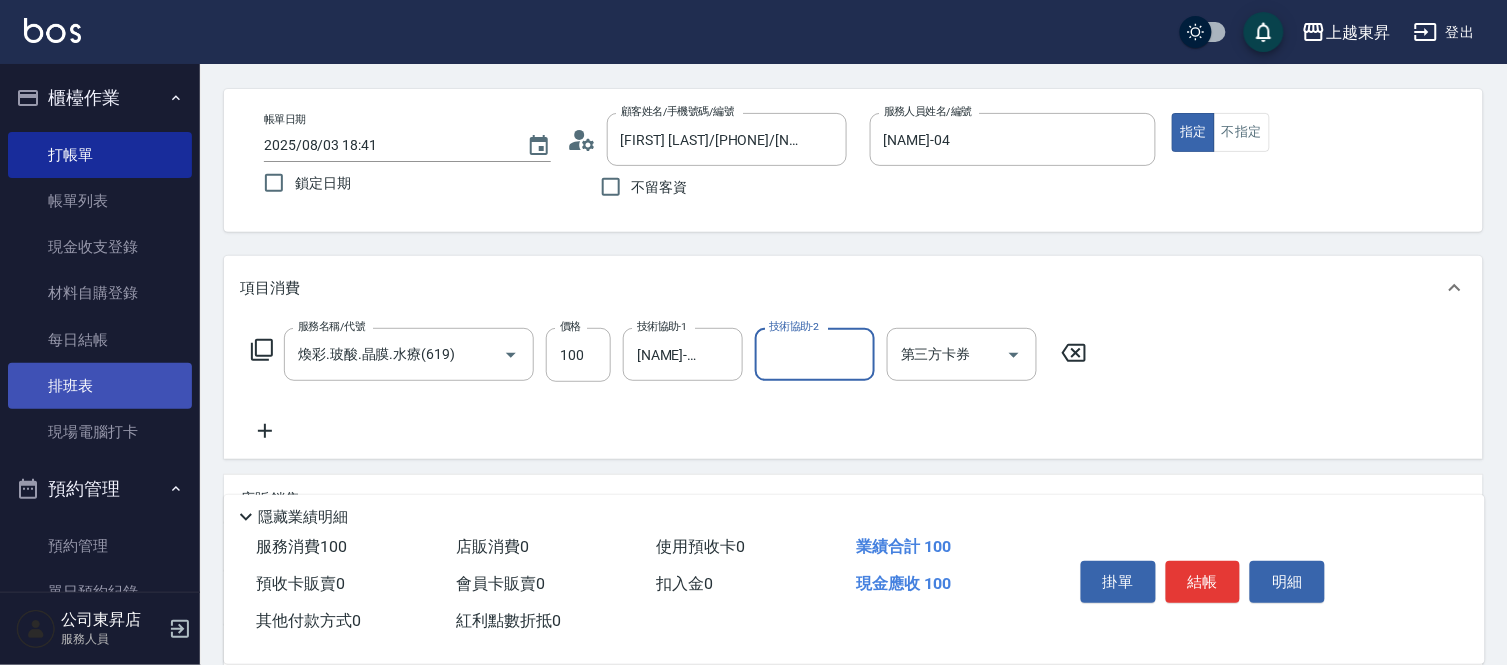 scroll, scrollTop: 111, scrollLeft: 0, axis: vertical 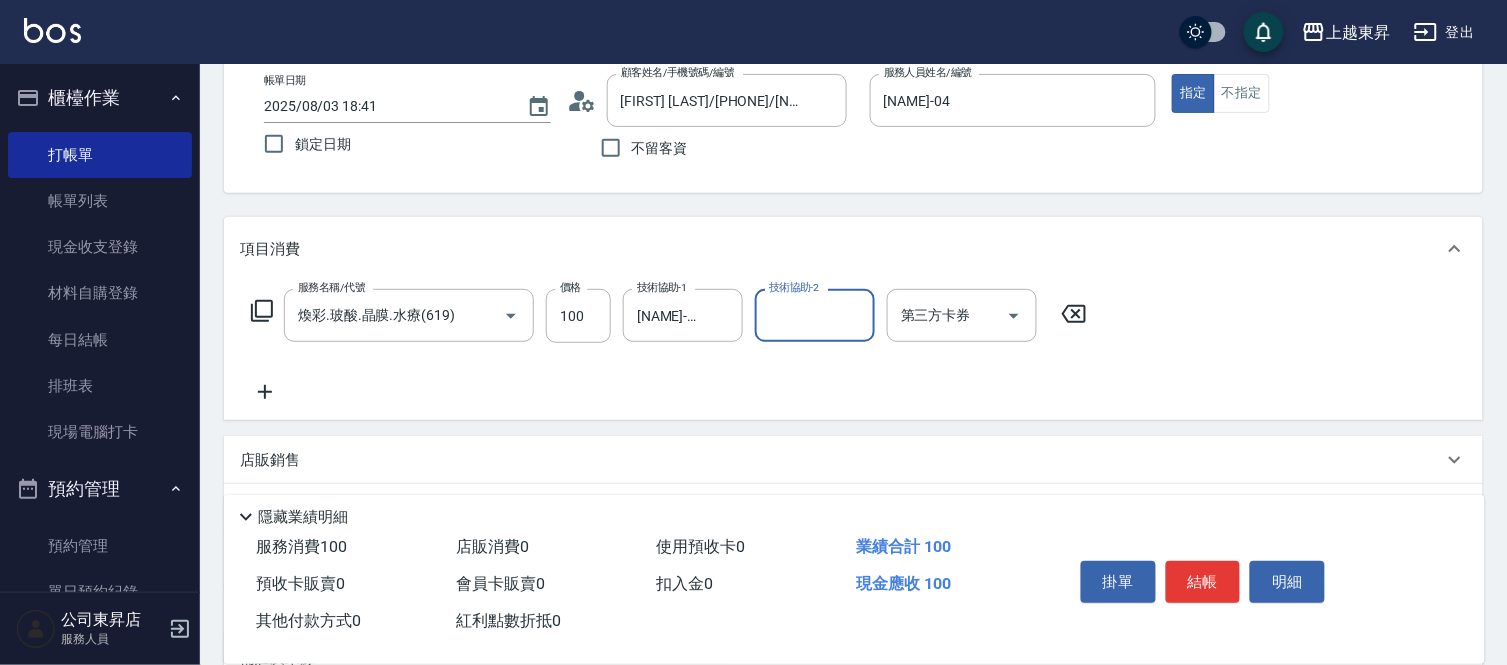 click 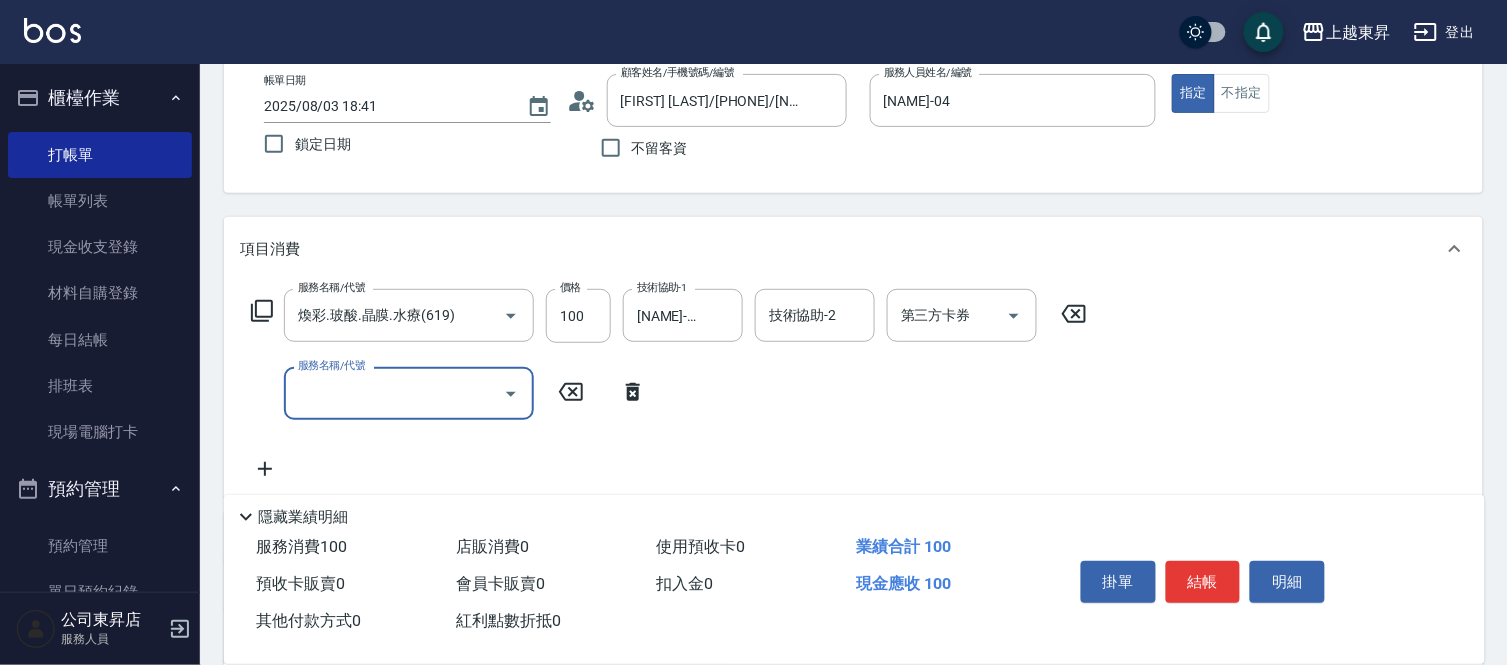 click 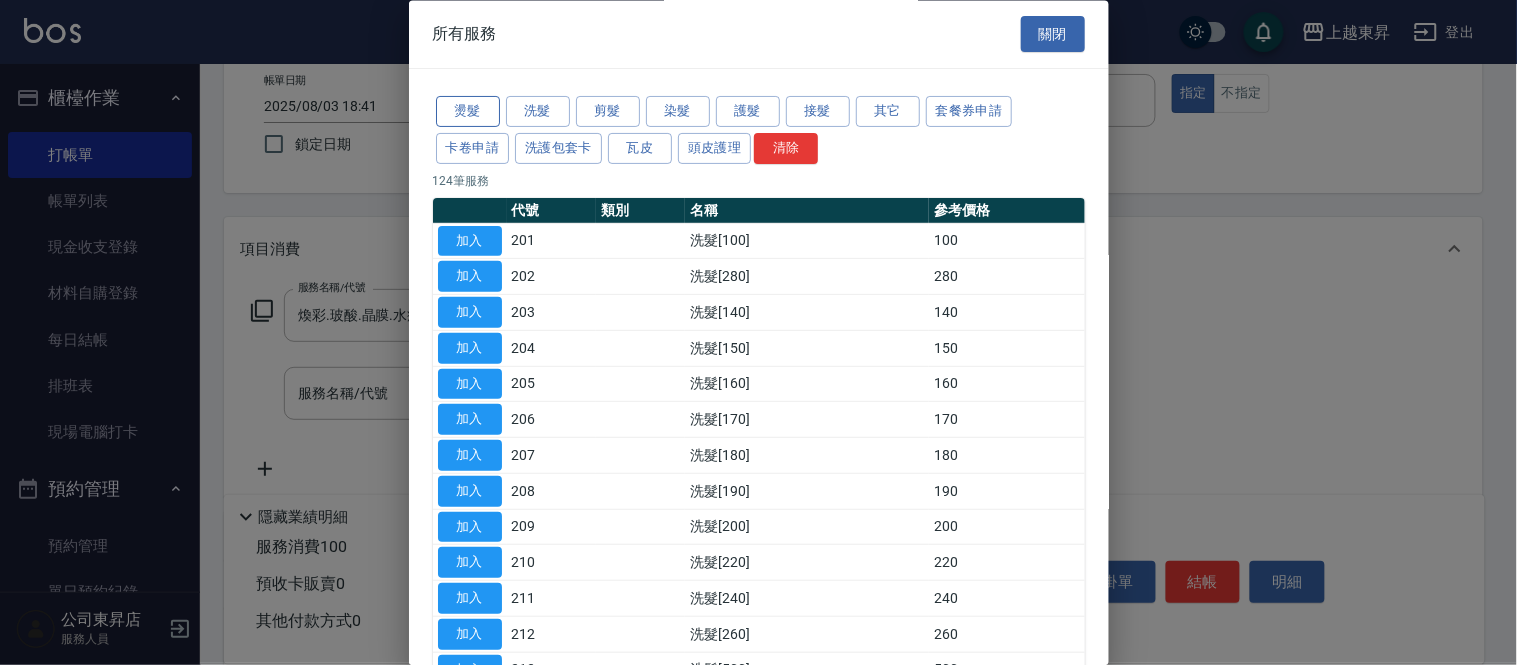 click on "燙髮" at bounding box center [468, 112] 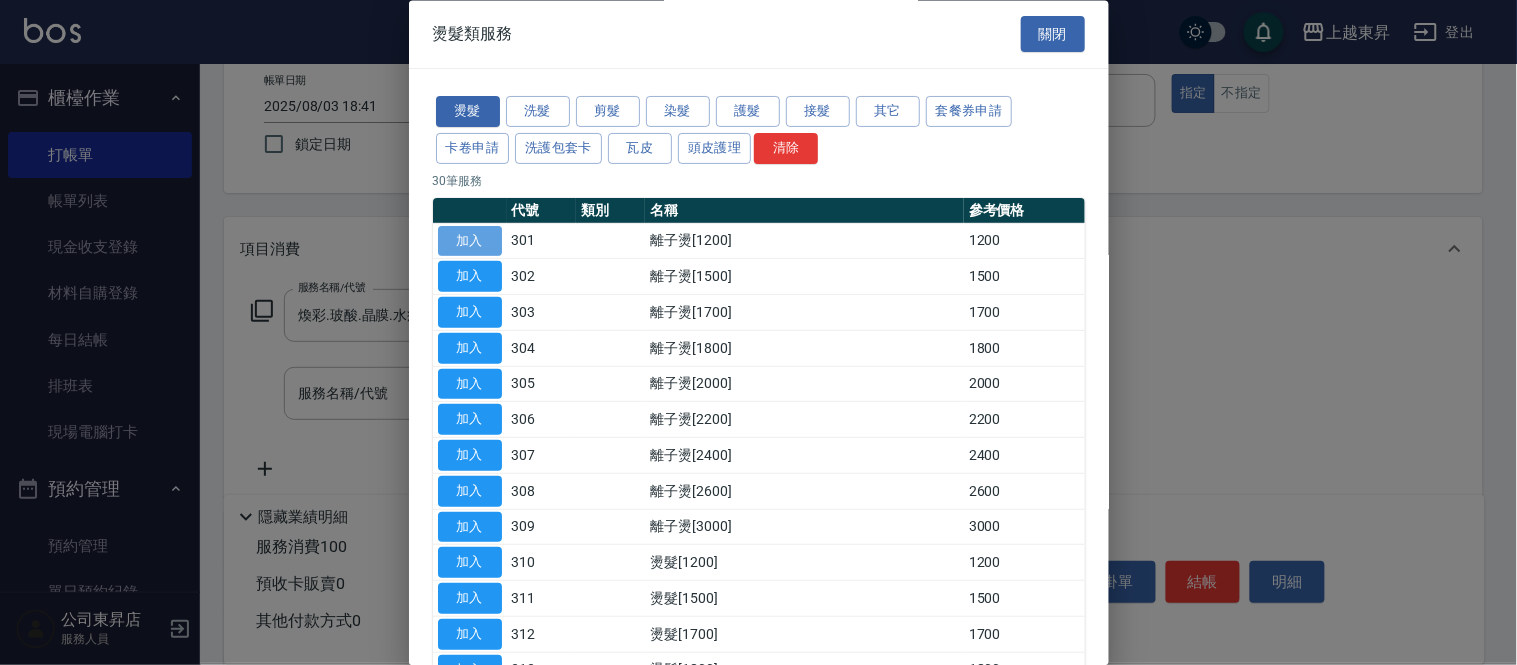 click on "加入" at bounding box center [470, 241] 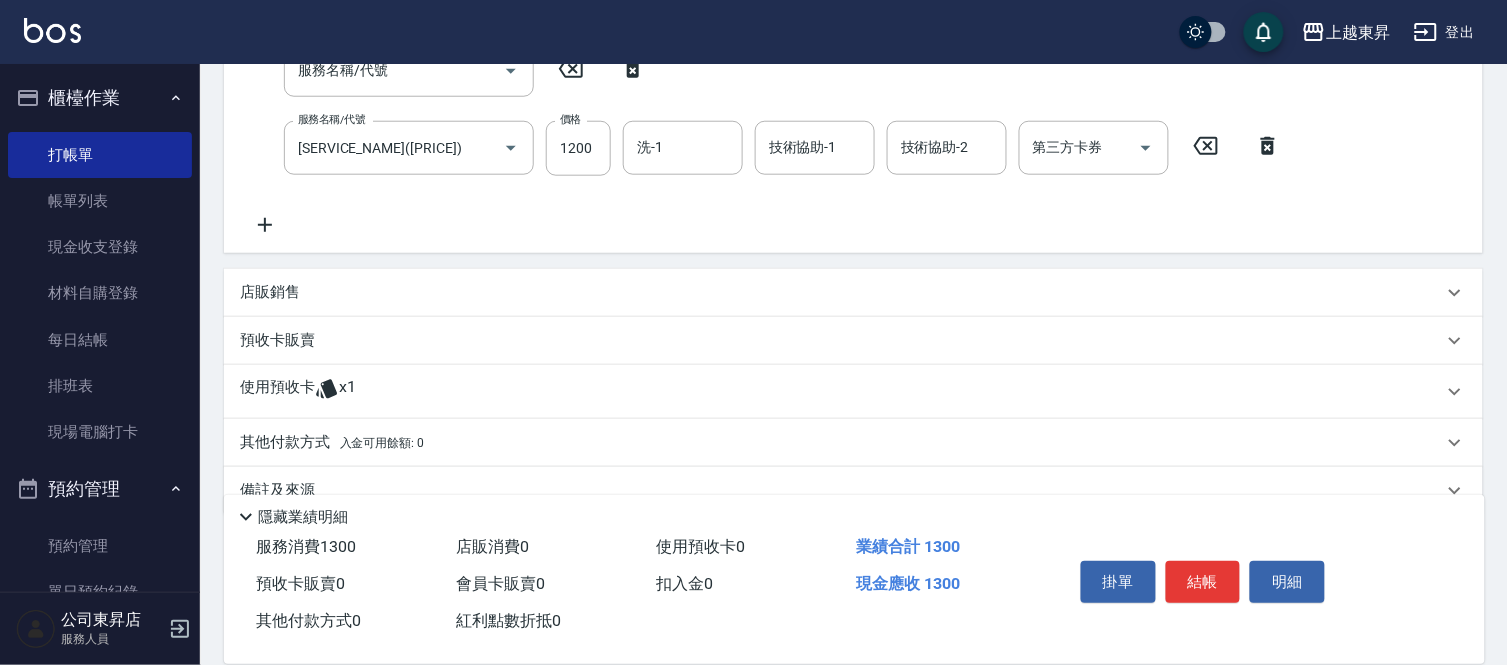 scroll, scrollTop: 444, scrollLeft: 0, axis: vertical 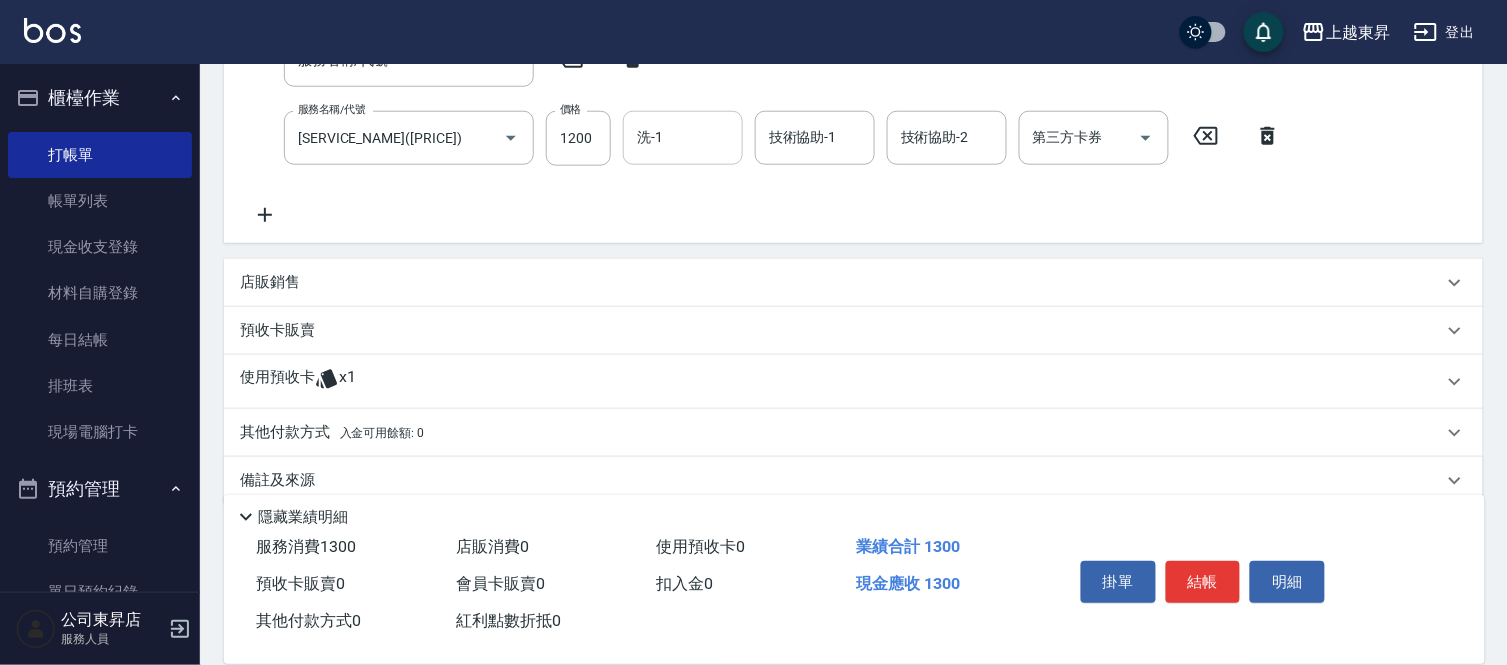 click on "洗-1" at bounding box center (683, 137) 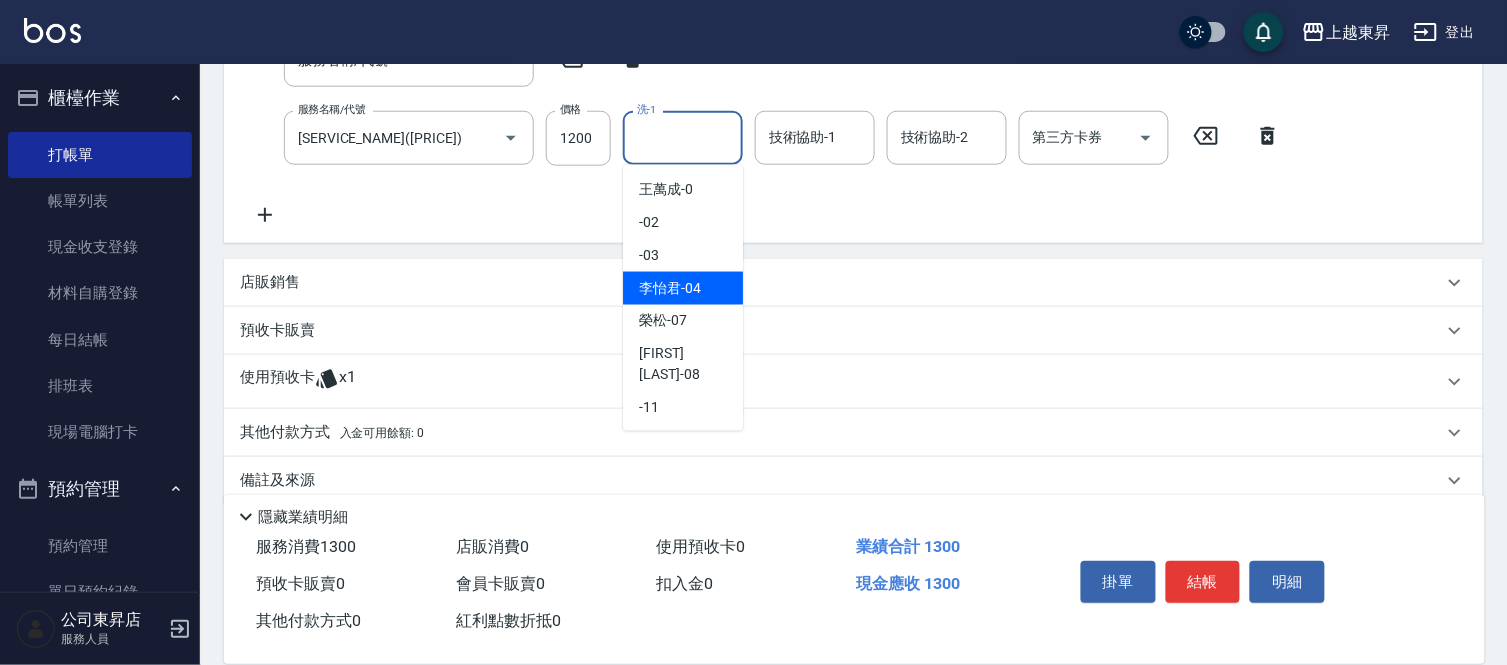 click on "[FIRST] [LAST] -[NUMBER]" at bounding box center [670, 288] 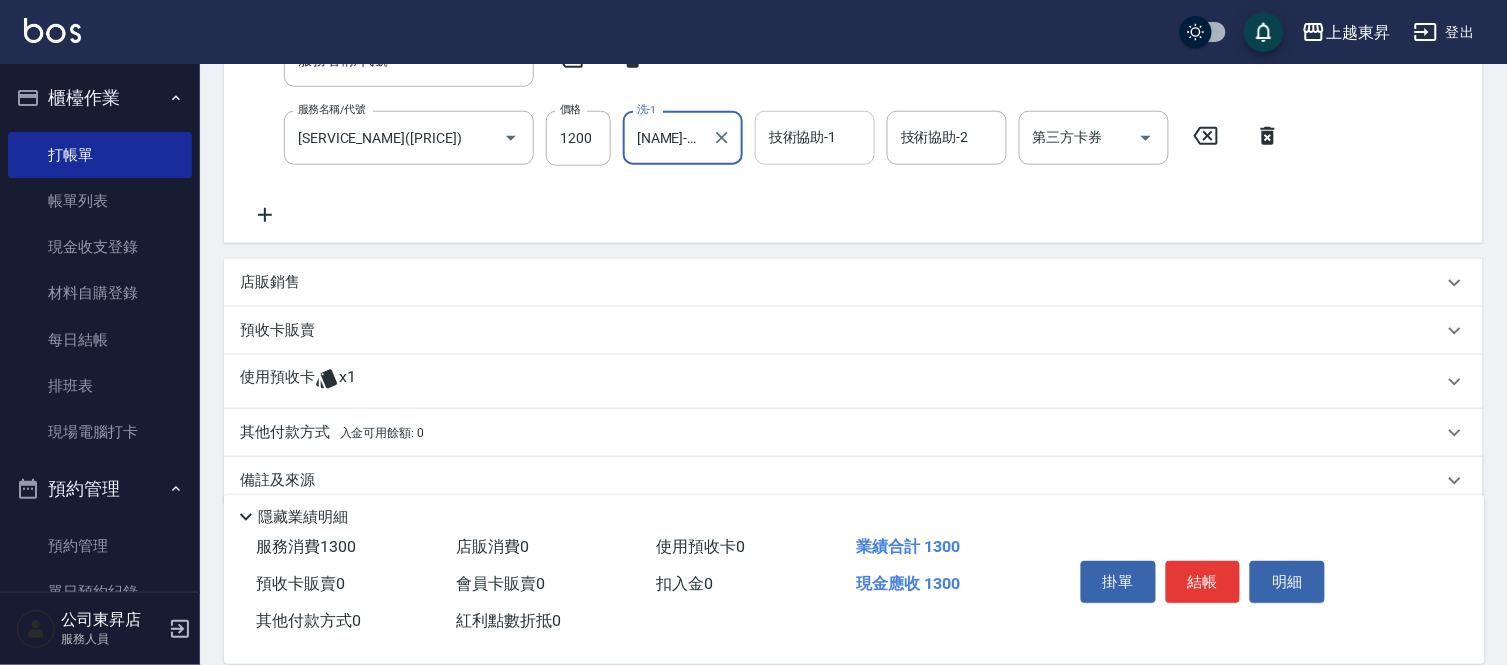 click on "技術協助-1 技術協助-1" at bounding box center [815, 137] 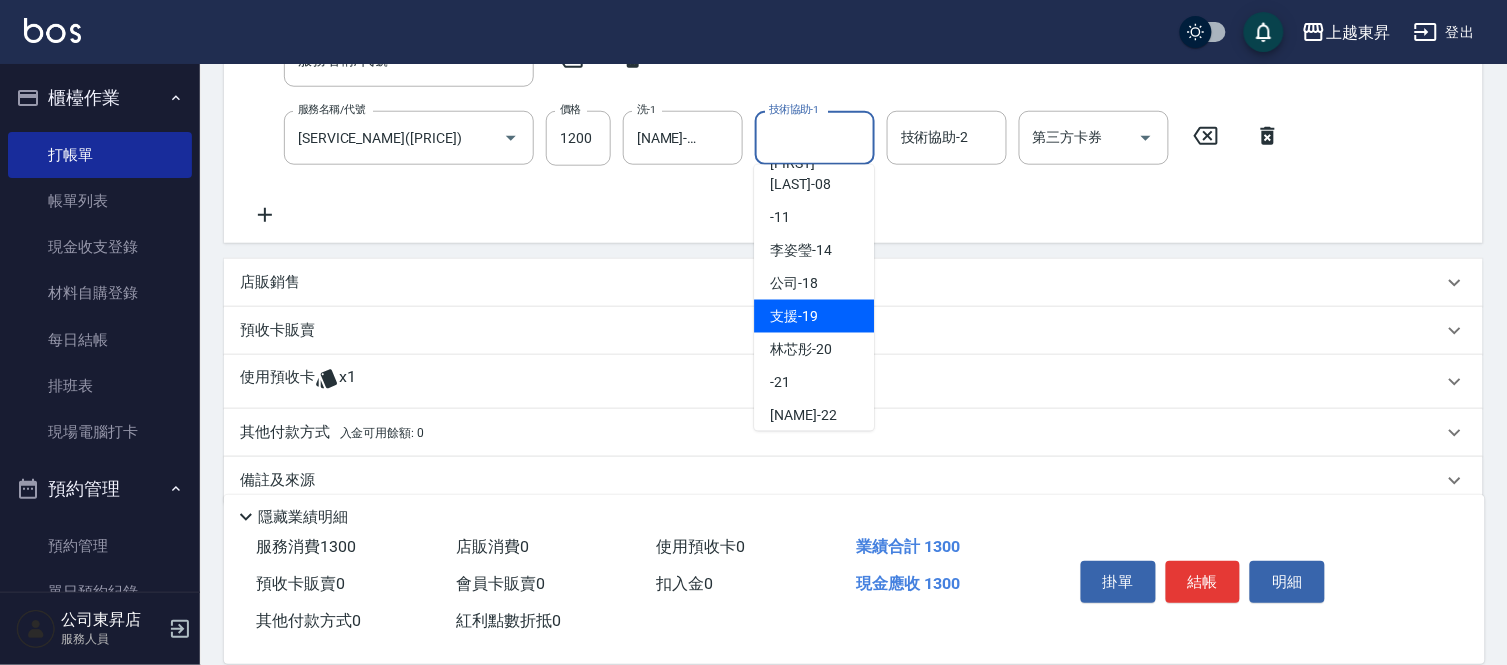 scroll, scrollTop: 310, scrollLeft: 0, axis: vertical 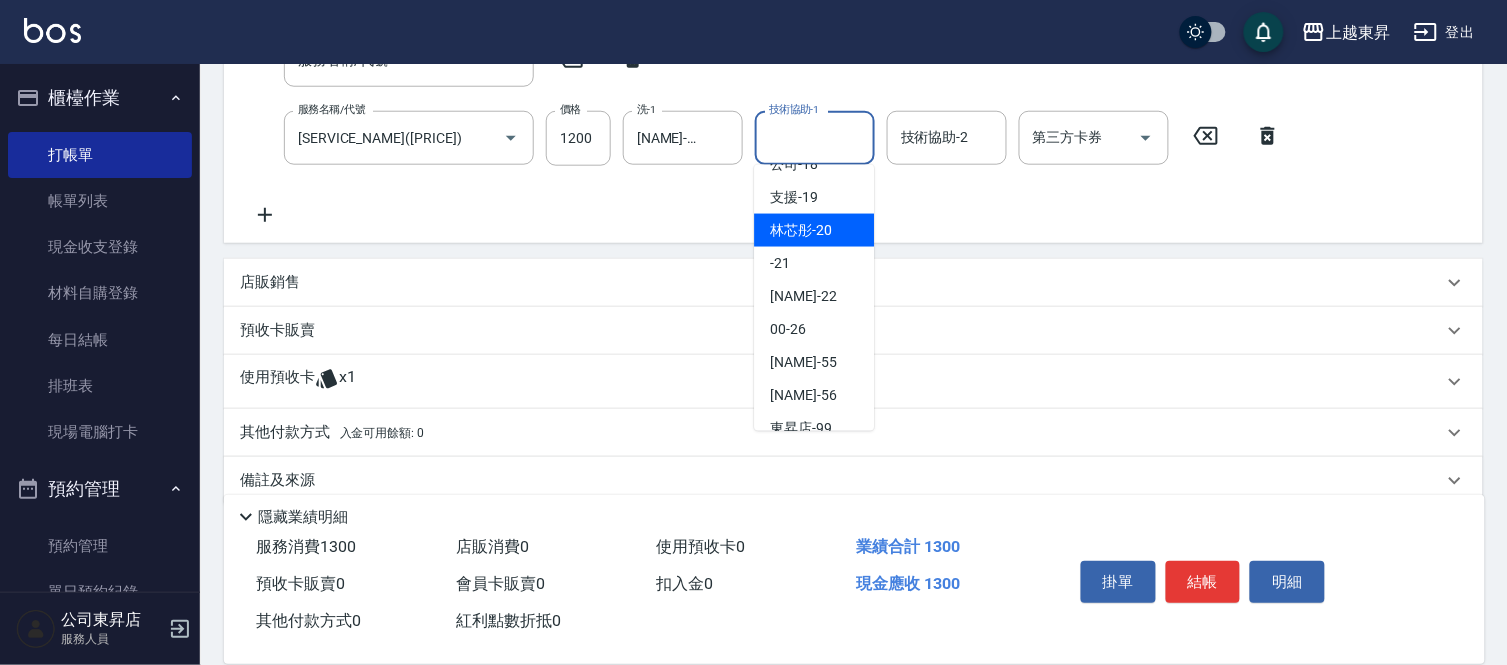 click on "[NAME] -20" at bounding box center [814, 230] 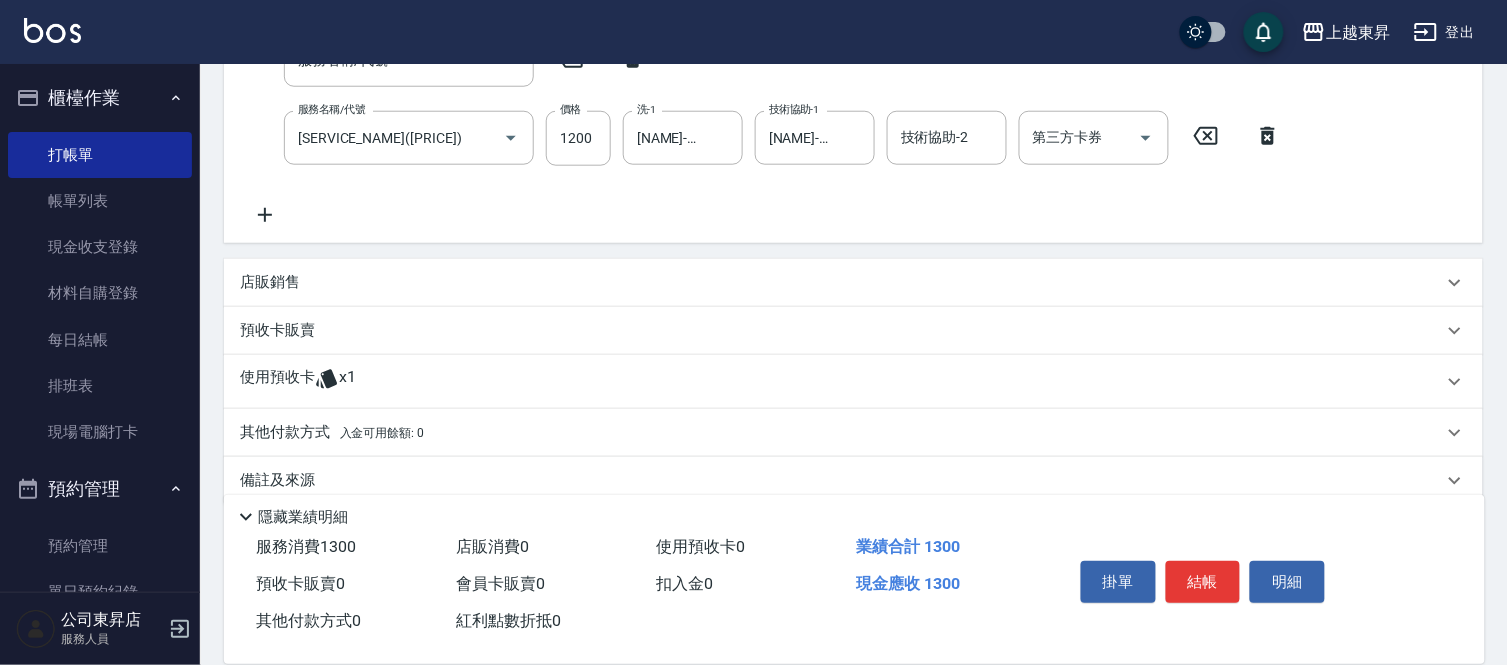 click 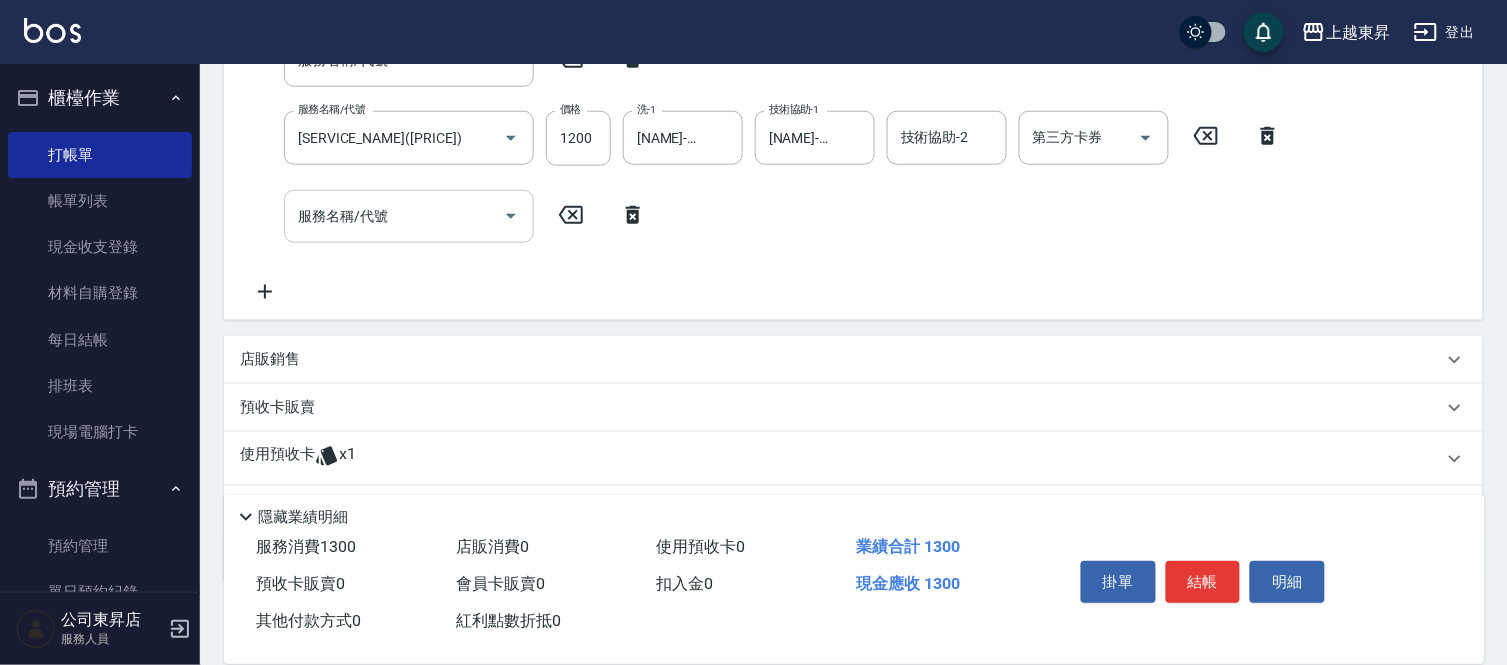 click on "服務名稱/代號" at bounding box center [409, 216] 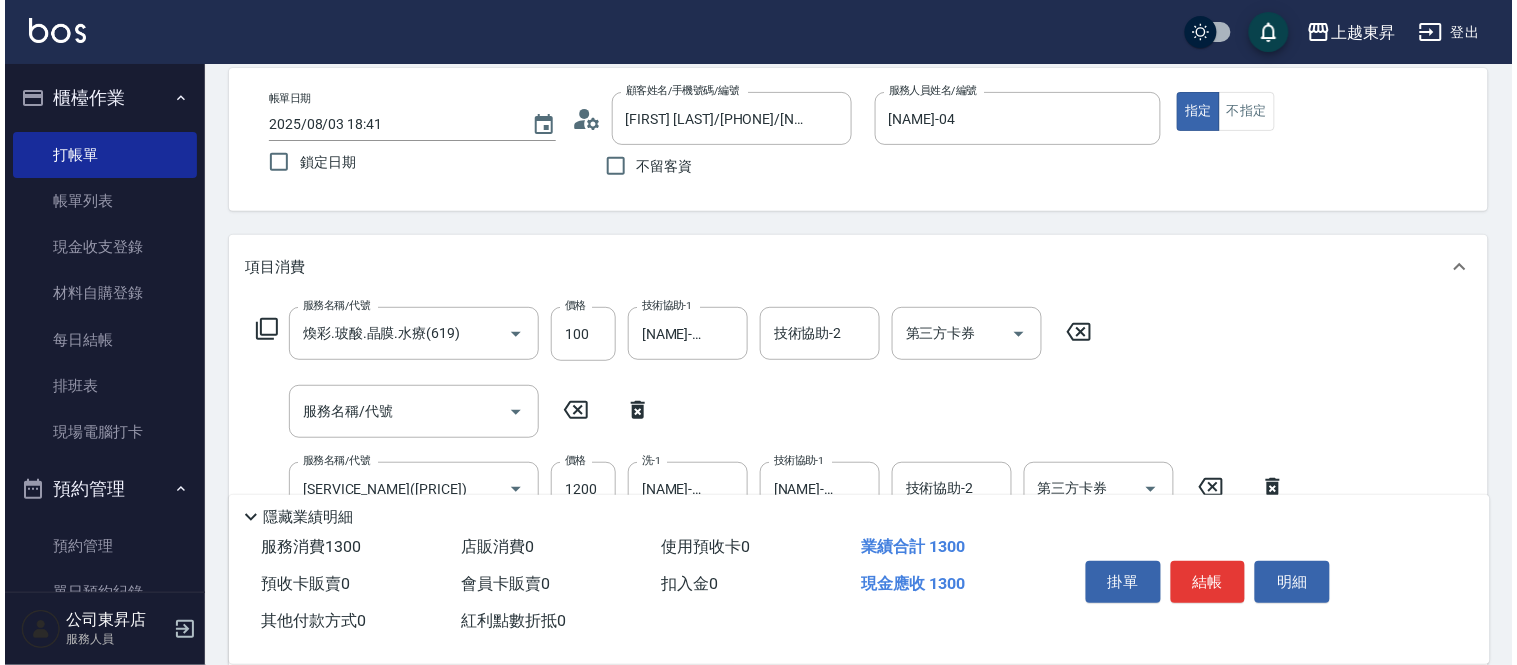 scroll, scrollTop: 204, scrollLeft: 0, axis: vertical 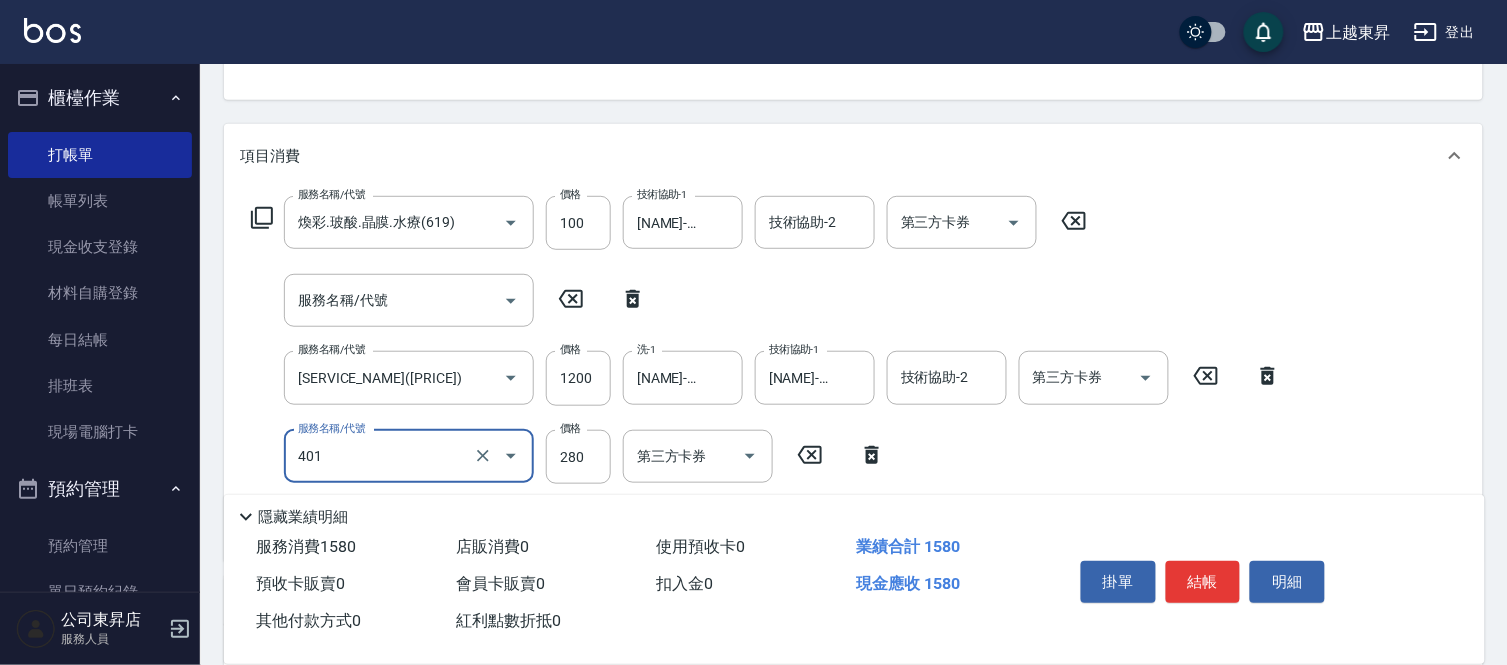 type on "剪髮(280)(401)" 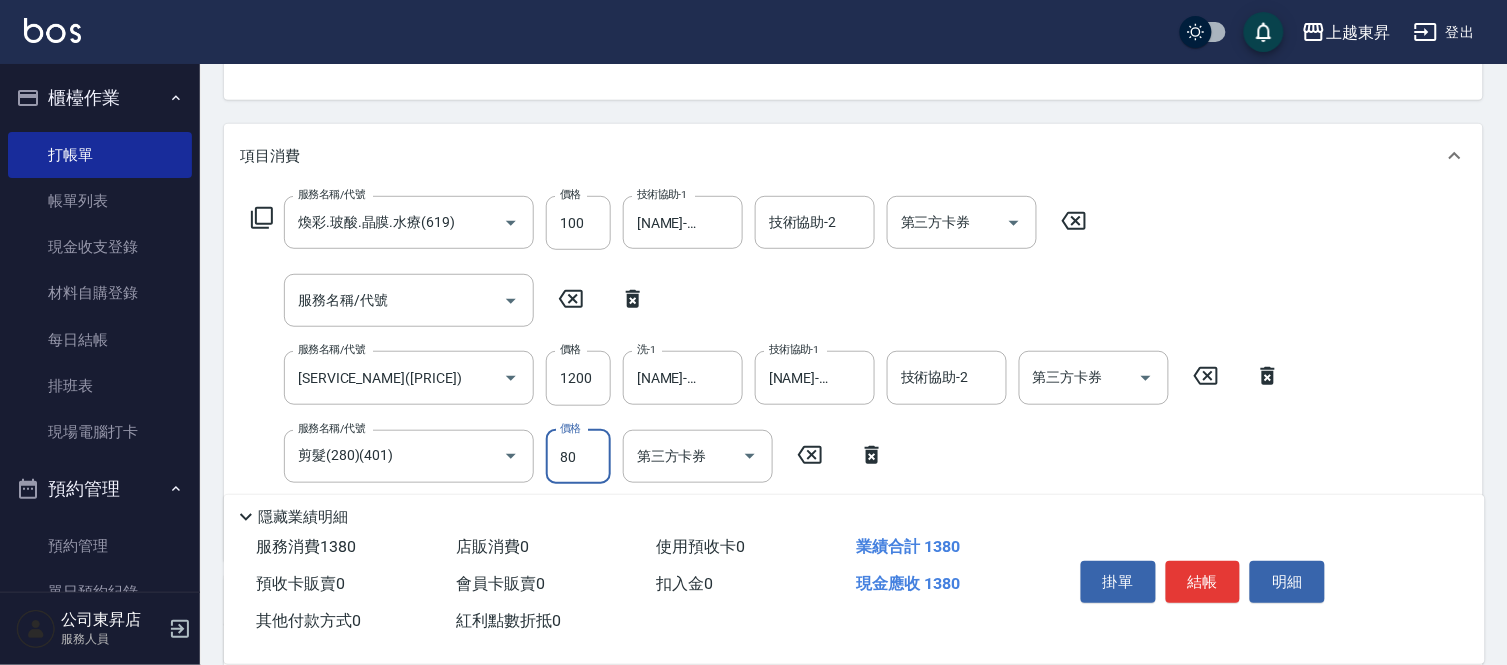 type on "80" 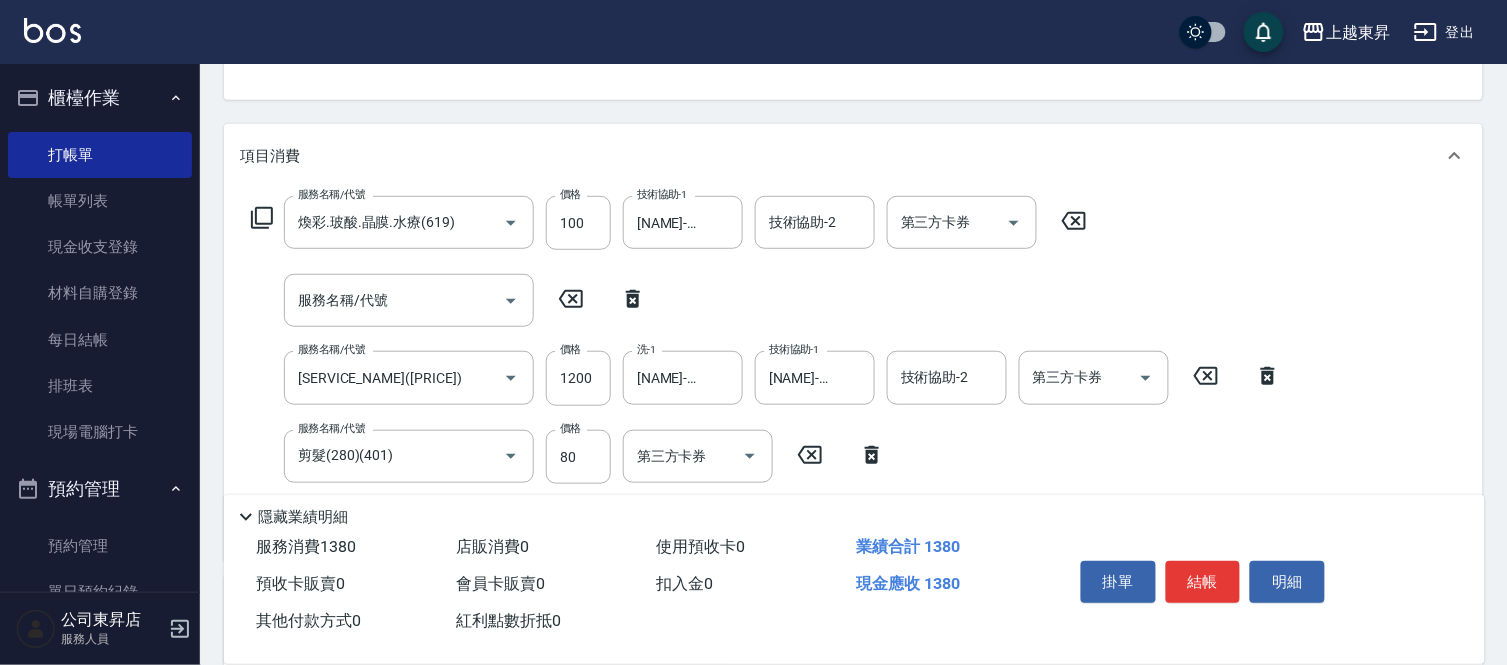 click on "隱藏業績明細" at bounding box center (859, 517) 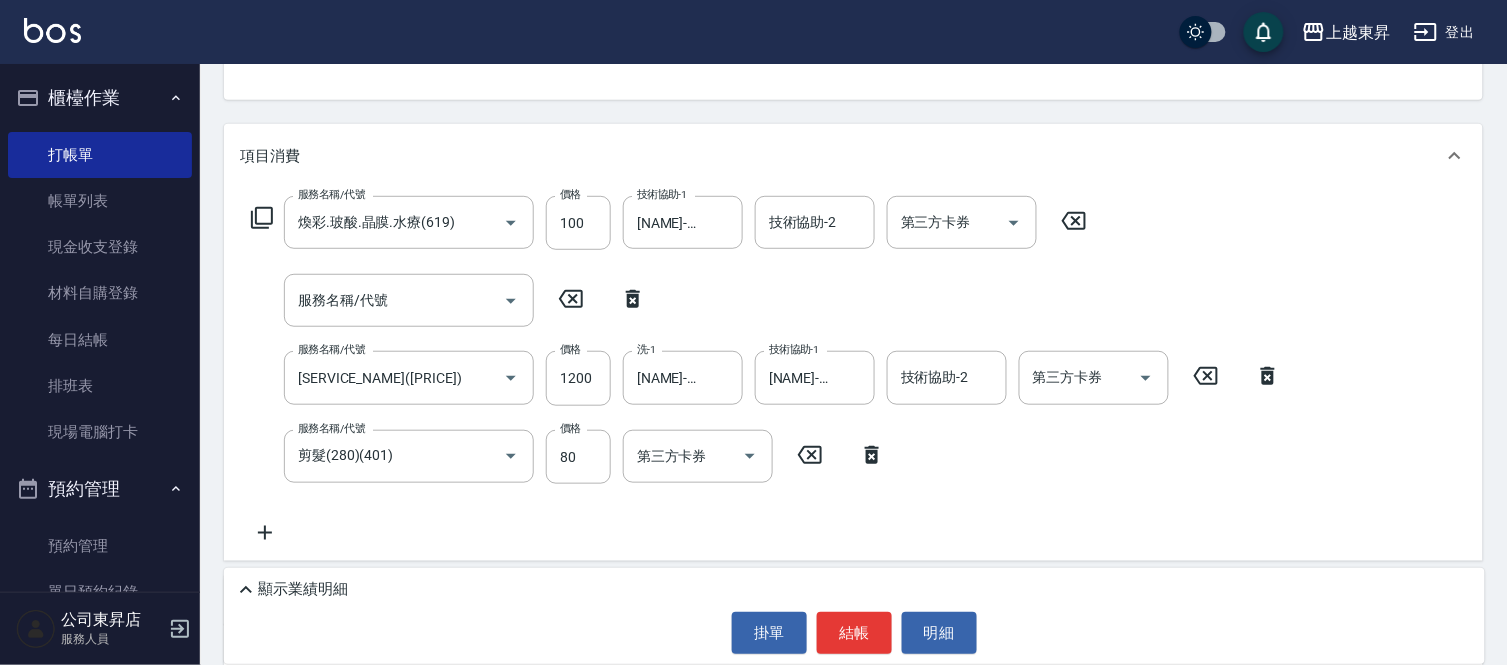 click on "項目消費 服務名稱/代號 煥彩.玻酸.晶膜.水療([PRICE]) 服務名稱/代號 價格 [PRICE] 價格 技術協助-1 林芯彤-20 技術協助-1 技術協助-2 技術協助-2 第三方卡券 第三方卡券 服務名稱/代號 服務名稱/代號 服務名稱/代號 離子燙([PRICE])([PRICE]) 服務名稱/代號 價格 [PRICE] 價格 洗-1 李怡君-04 洗-1 技術協助-1 林芯彤-20 技術協助-1 技術協助-2 技術協助-2 第三方卡券 第三方卡券 服務名稱/代號 剪髮([PRICE])([PRICE]) 服務名稱/代號 價格 [PRICE] 價格 第三方卡券 第三方卡券 店販銷售 服務人員姓名/編號 服務人員姓名/編號 商品代號/名稱 商品代號/名稱 預收卡販賣 卡券名稱/代號 卡券名稱/代號 使用預收卡 x1 卡券代號/名稱 卡券代號/名稱 其他付款方式 入金可用餘額: 0 其他付款方式 其他付款方式 入金剩餘： 0元 0 ​ 整筆扣入金 0元 異動入金 備註及來源 備註 備註 訂單來源 ​ 訂單來源" at bounding box center (853, 473) 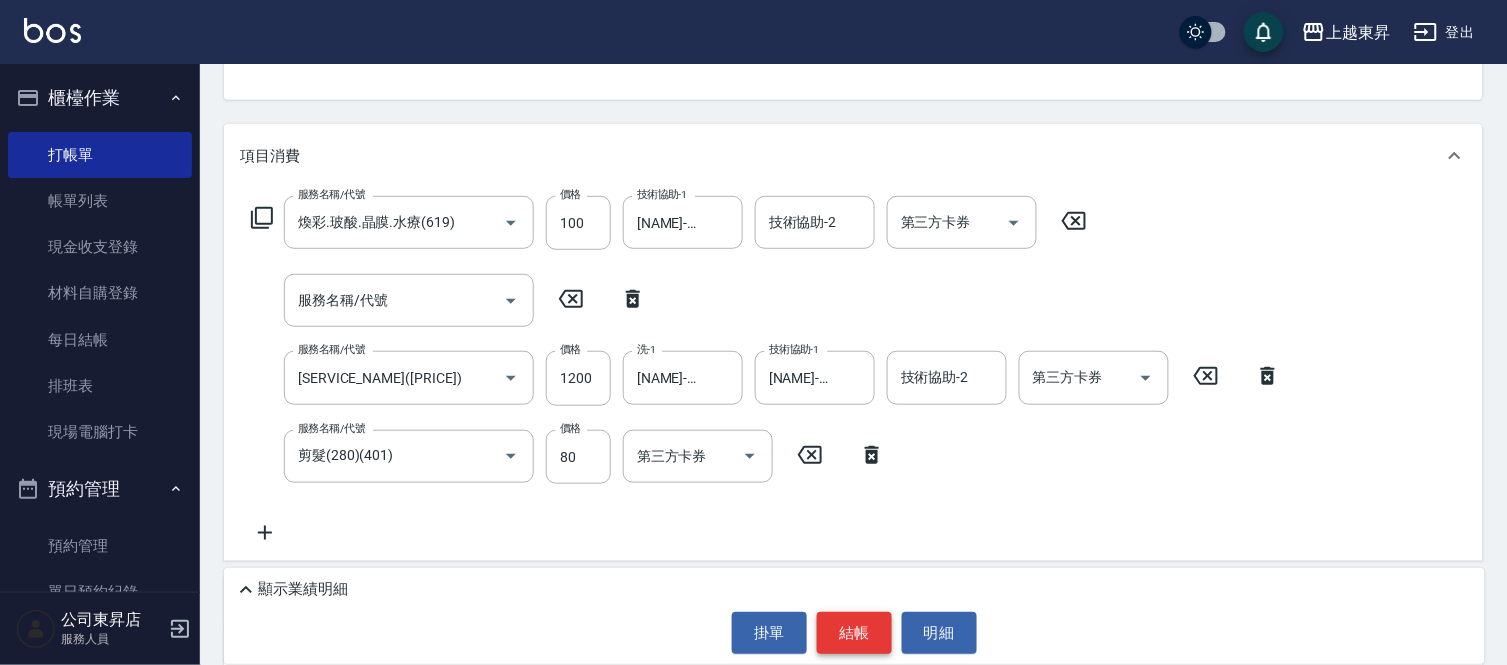 click on "結帳" at bounding box center (854, 633) 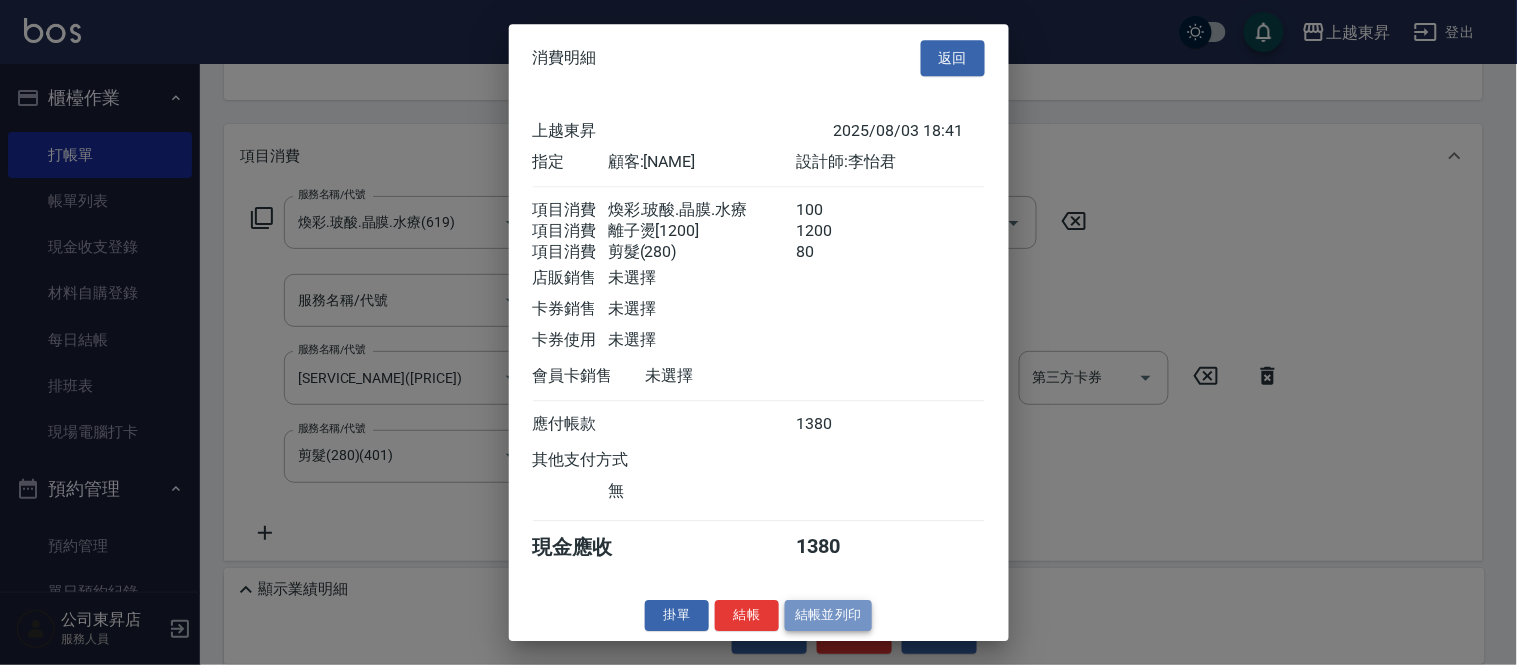click on "結帳並列印" at bounding box center (828, 615) 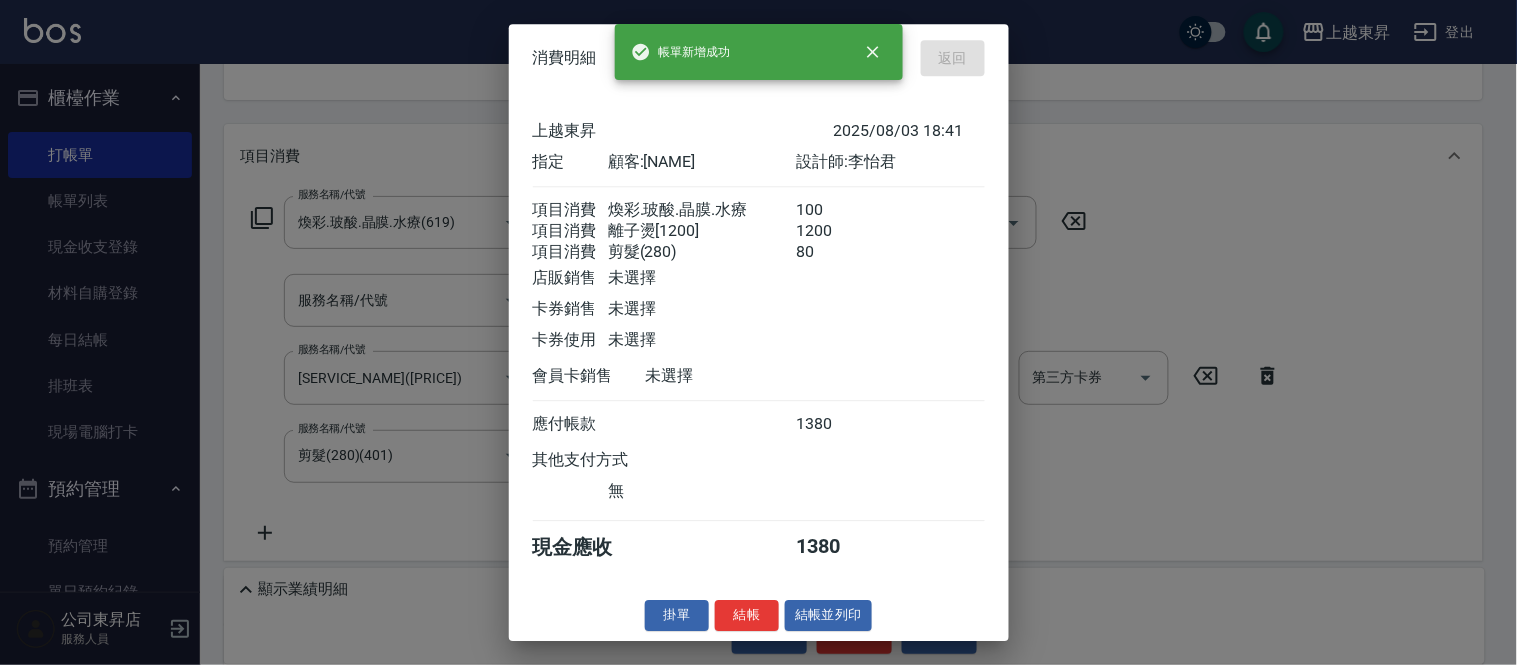 type on "2025/08/03 18:42" 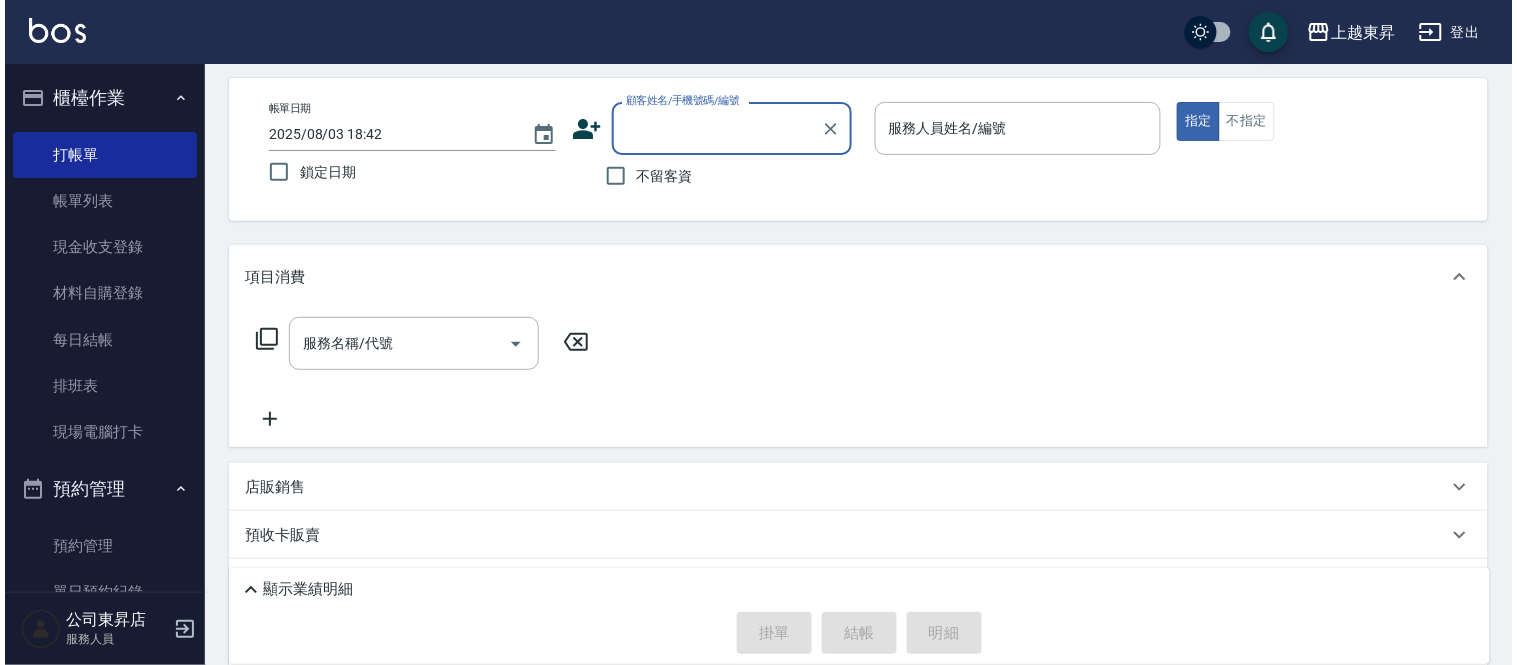 scroll, scrollTop: 0, scrollLeft: 0, axis: both 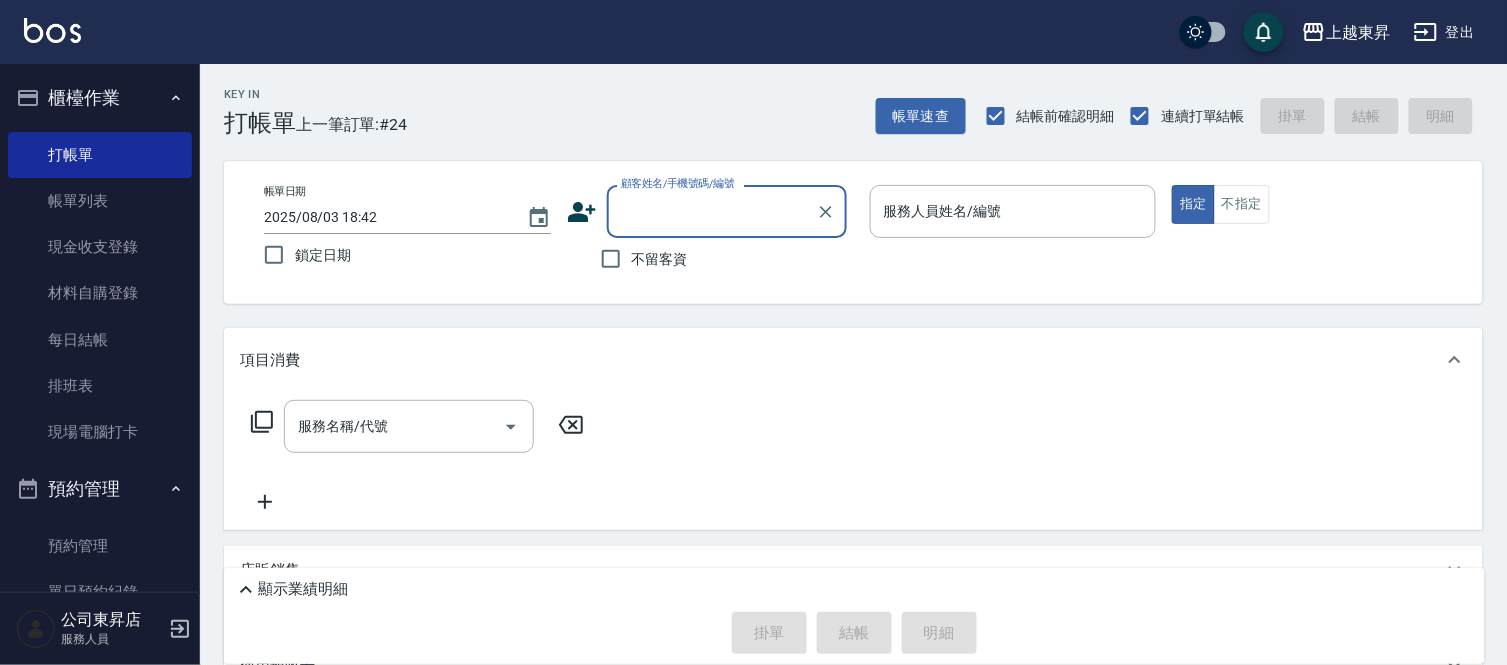 click on "顧客姓名/手機號碼/編號" at bounding box center [712, 211] 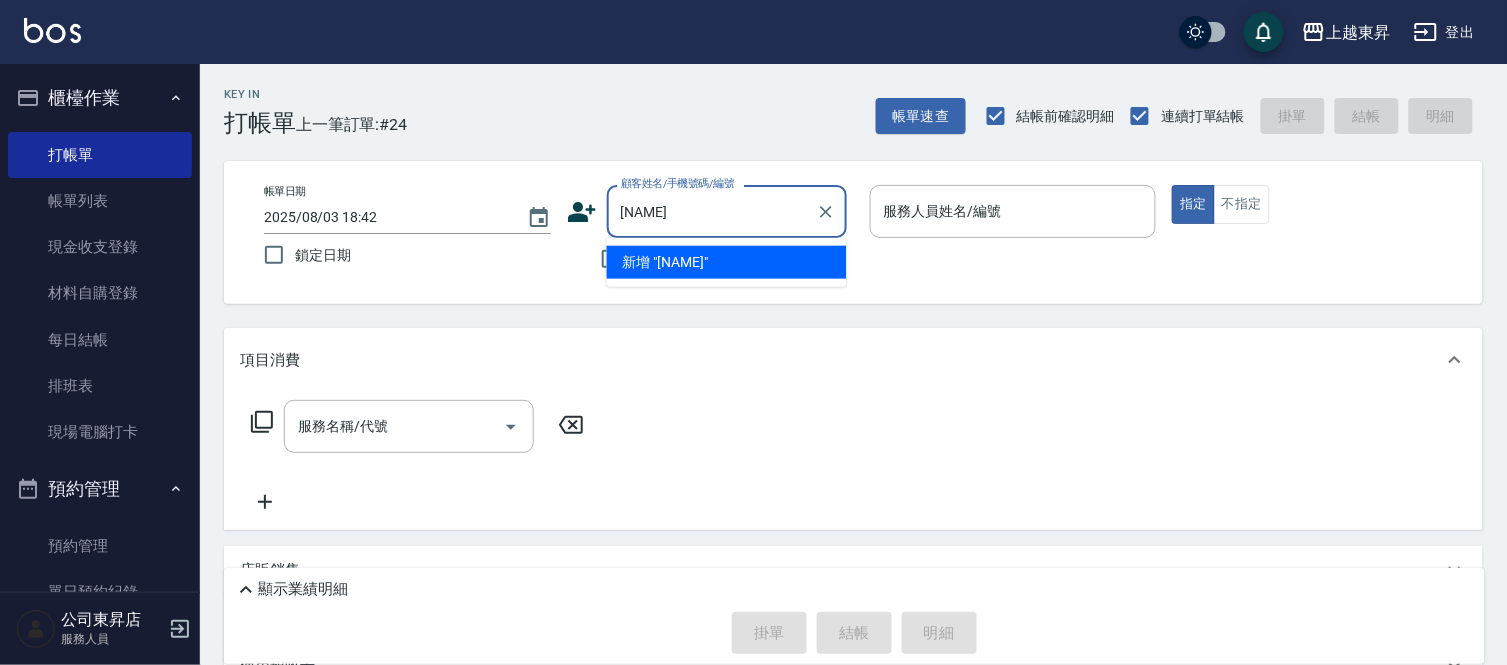 type on "[NAME]" 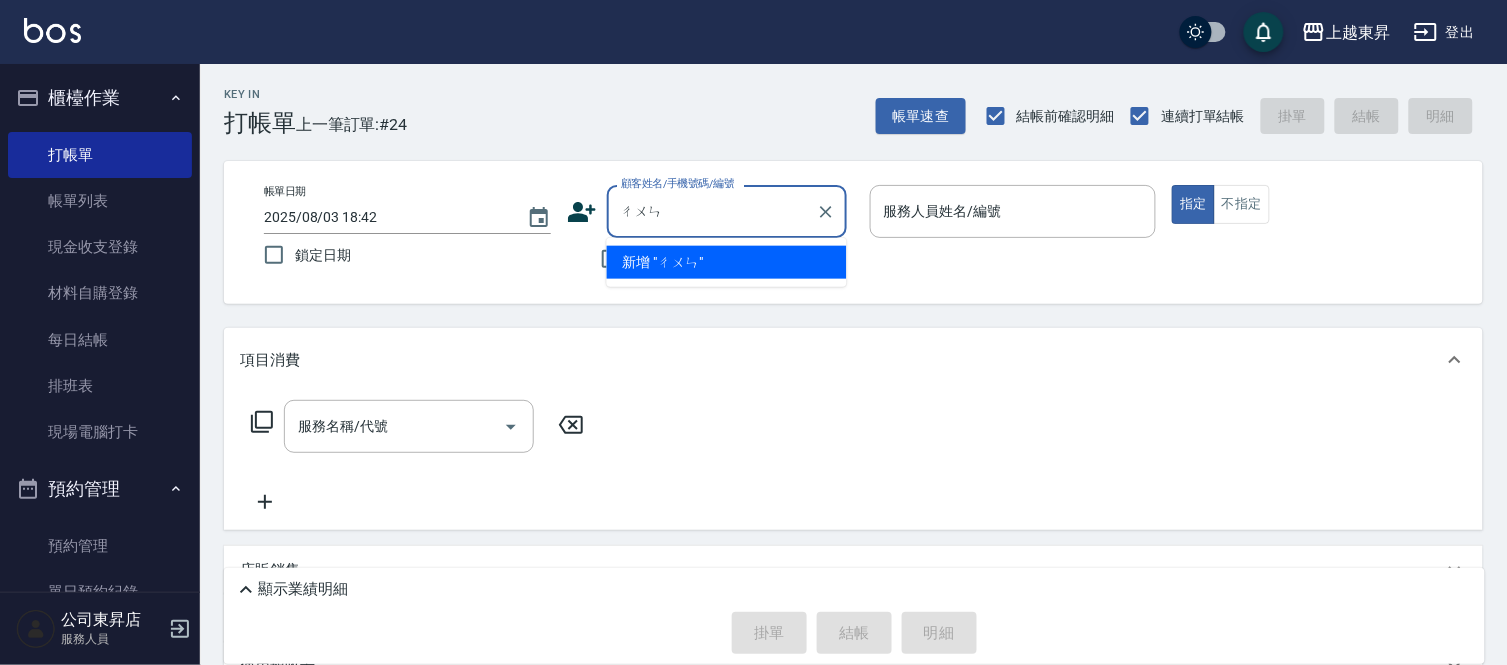 type on "[NAME]" 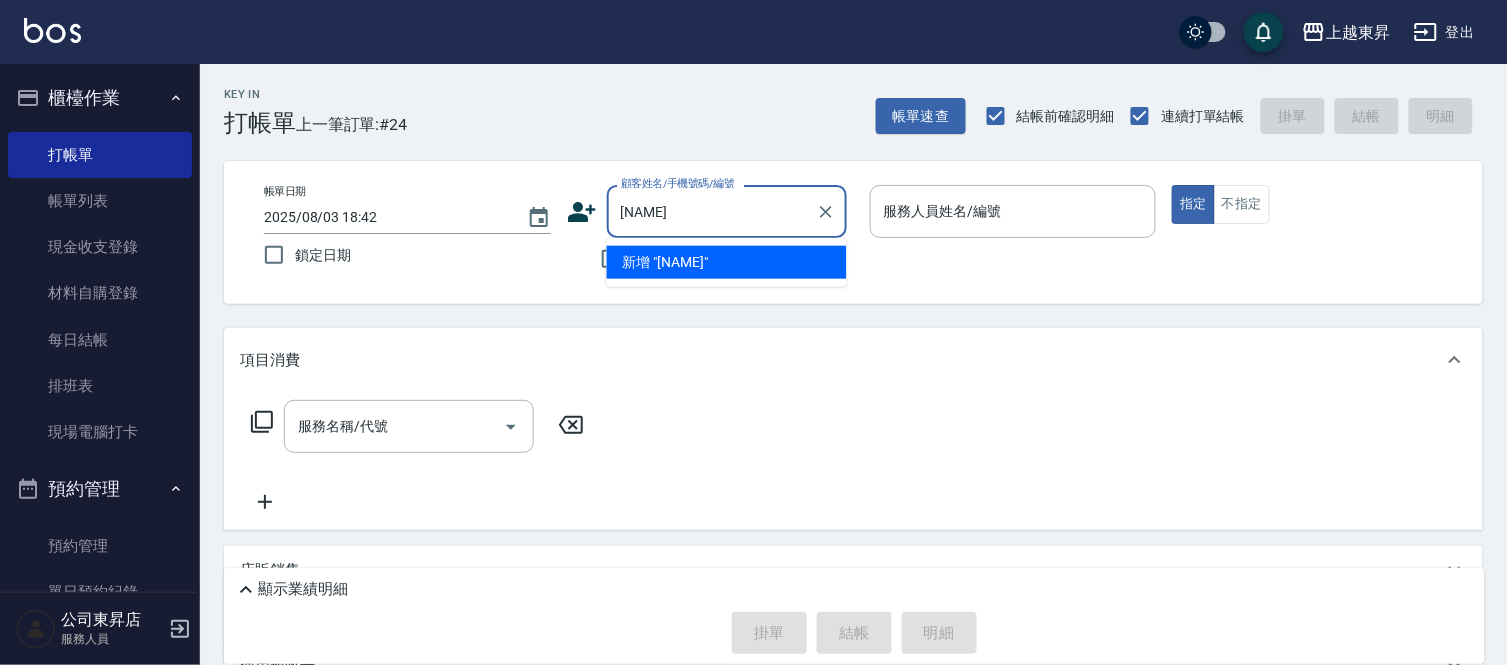 type on "[NAME]" 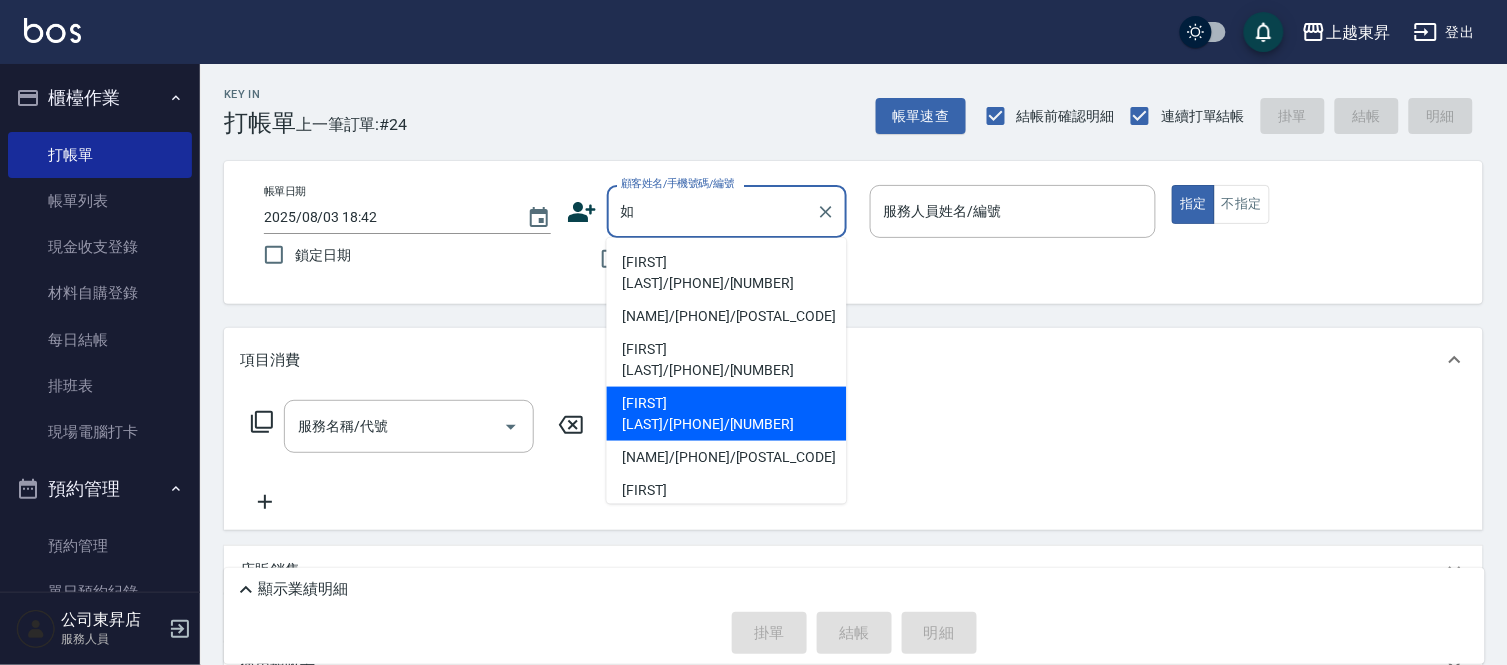 click on "[FIRST] [LAST]/[PHONE]/[NUMBER]" at bounding box center (727, 414) 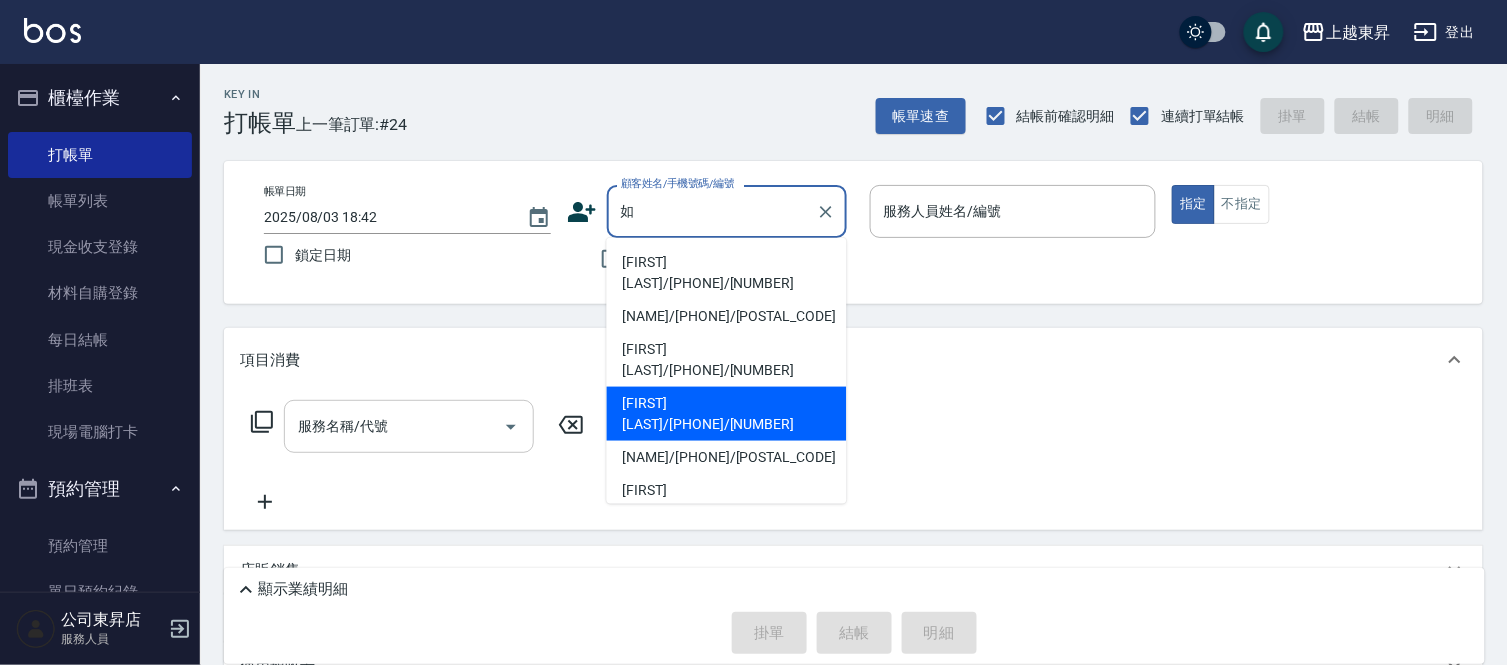 type on "[FIRST] [LAST]/[PHONE]/[NUMBER]" 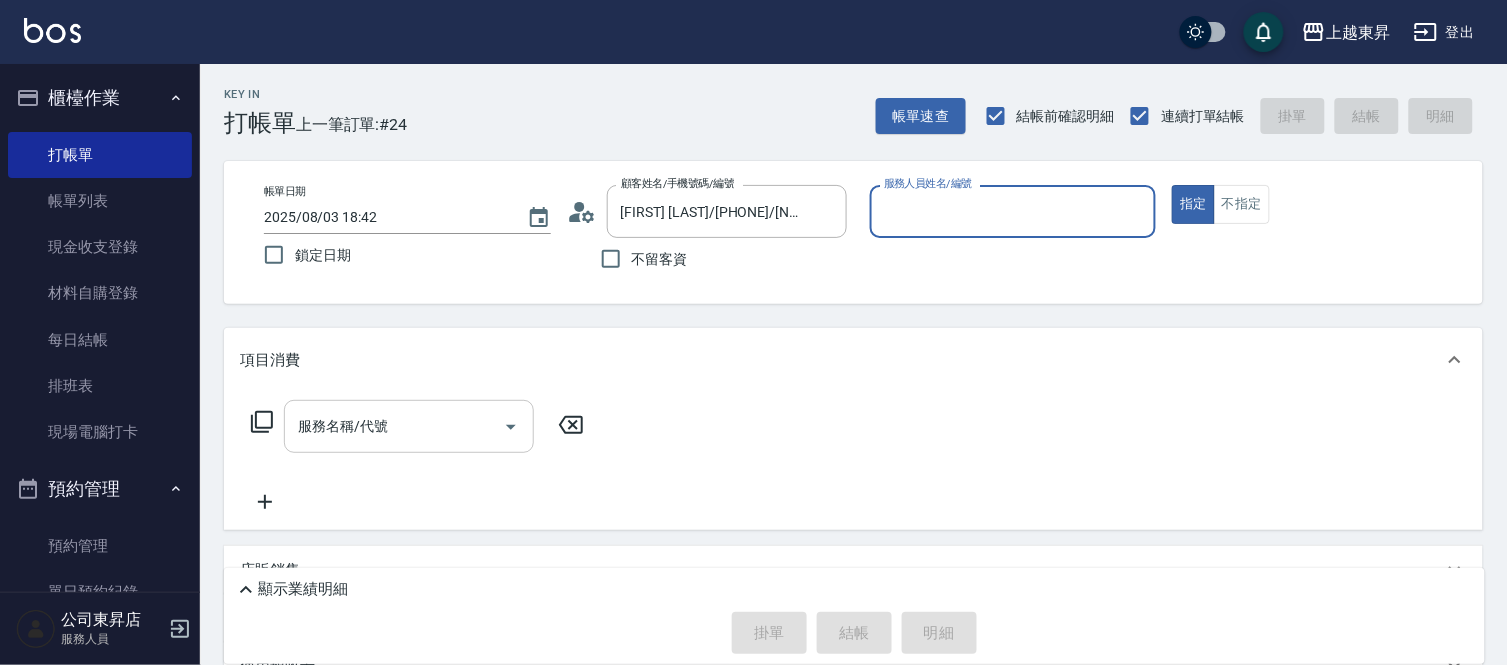 type on "[NAME]-04" 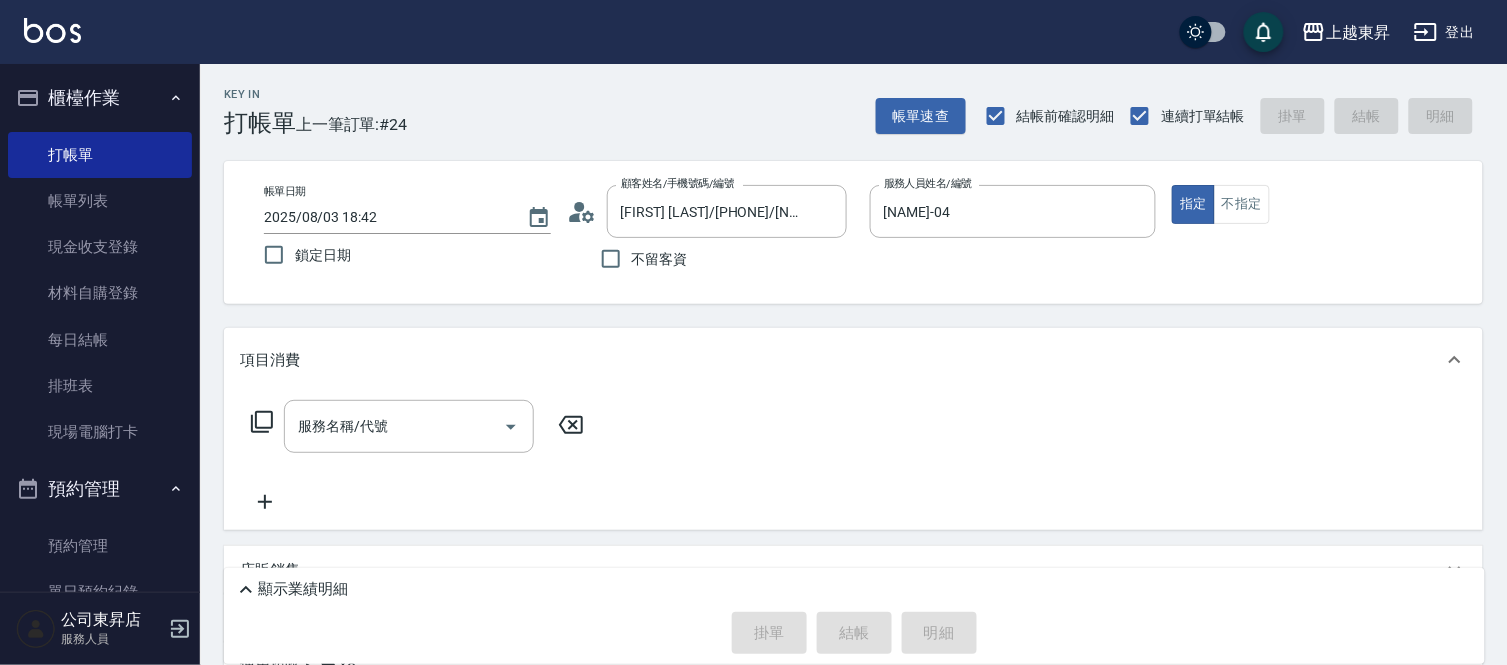 click 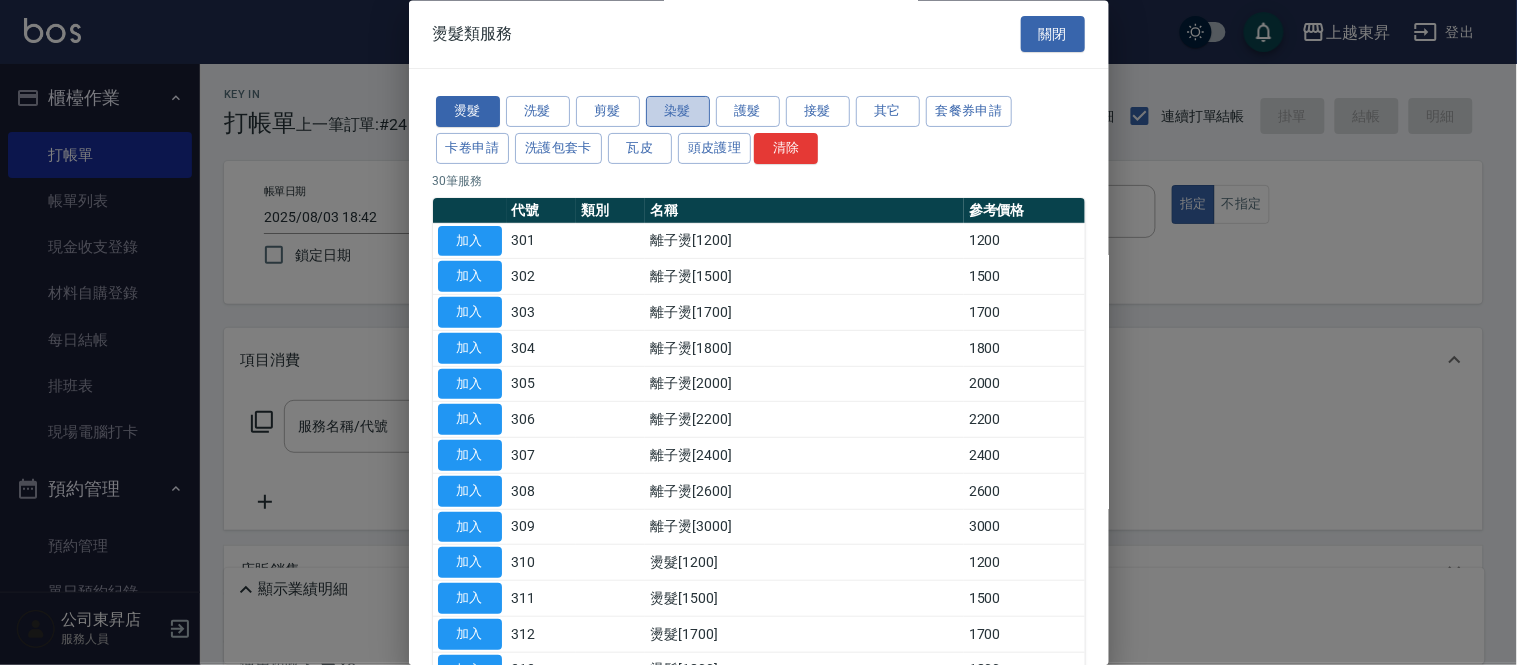 click on "染髮" at bounding box center [678, 112] 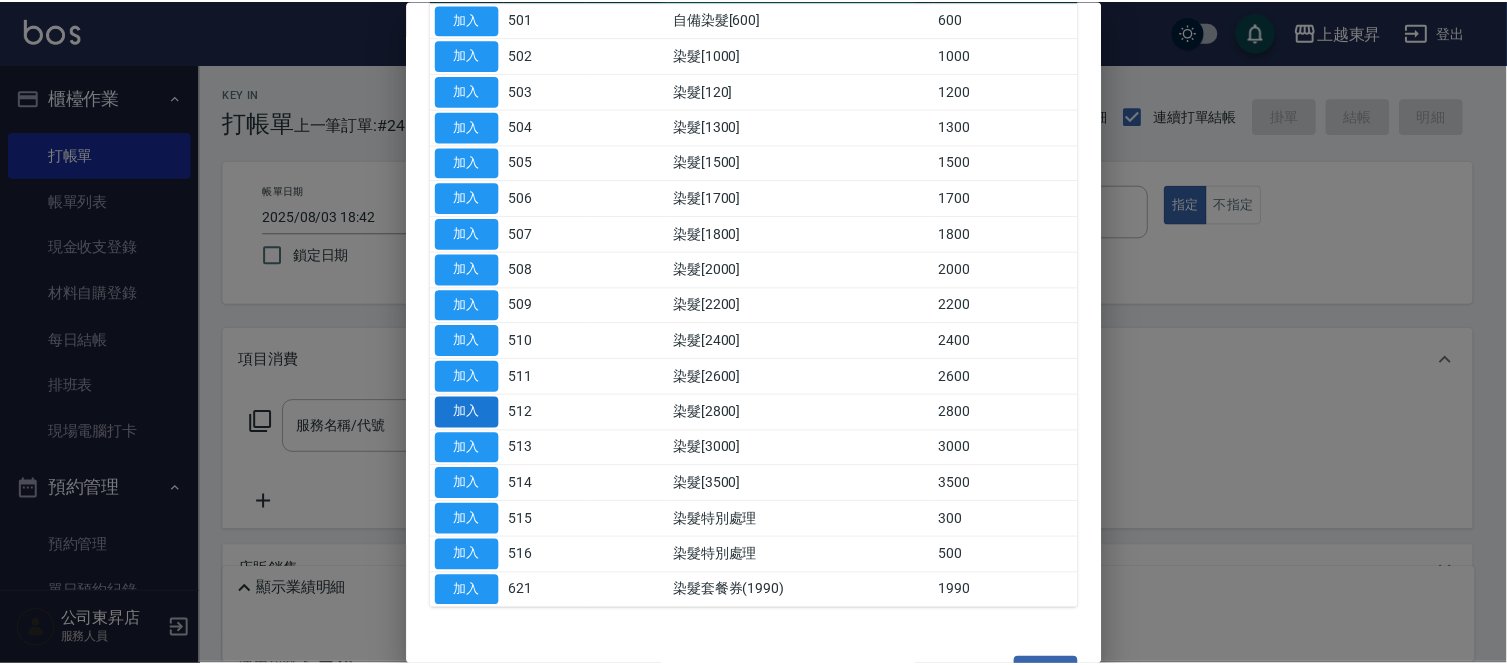 scroll, scrollTop: 277, scrollLeft: 0, axis: vertical 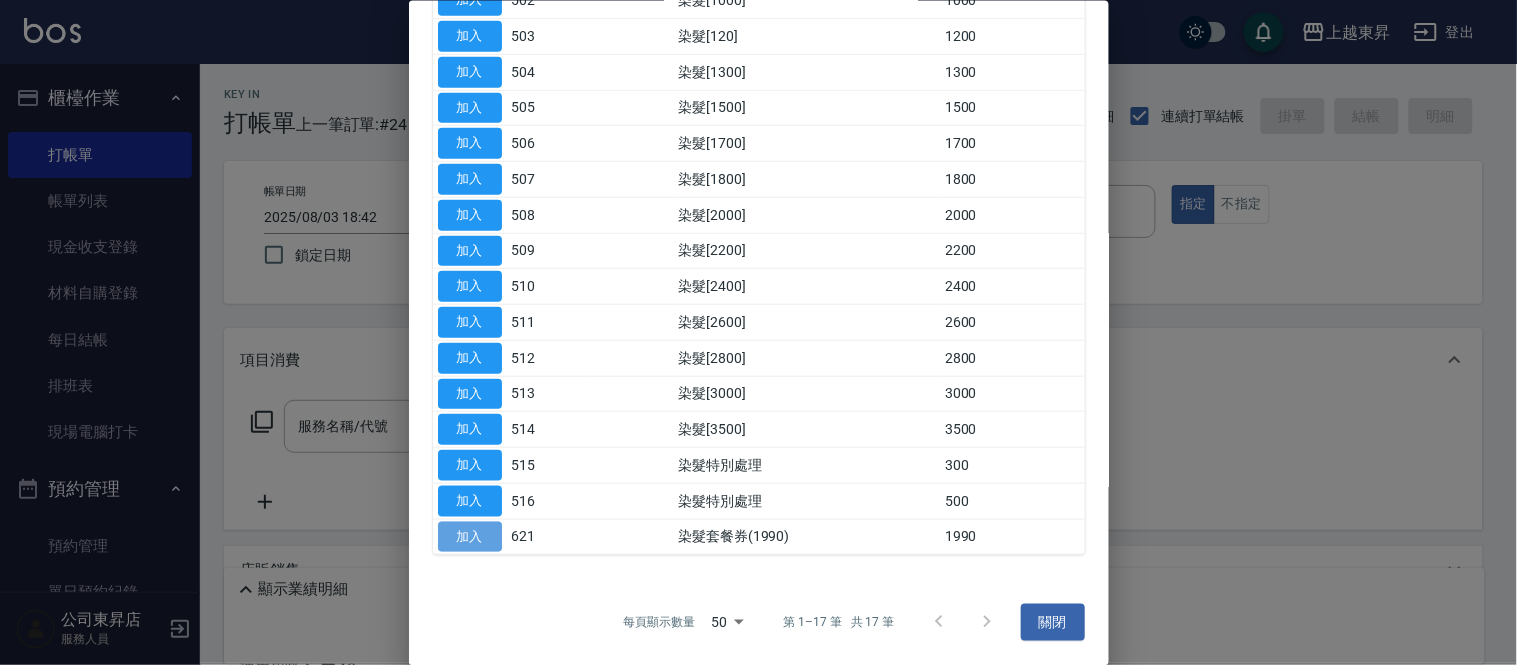 click on "加入" at bounding box center (470, 536) 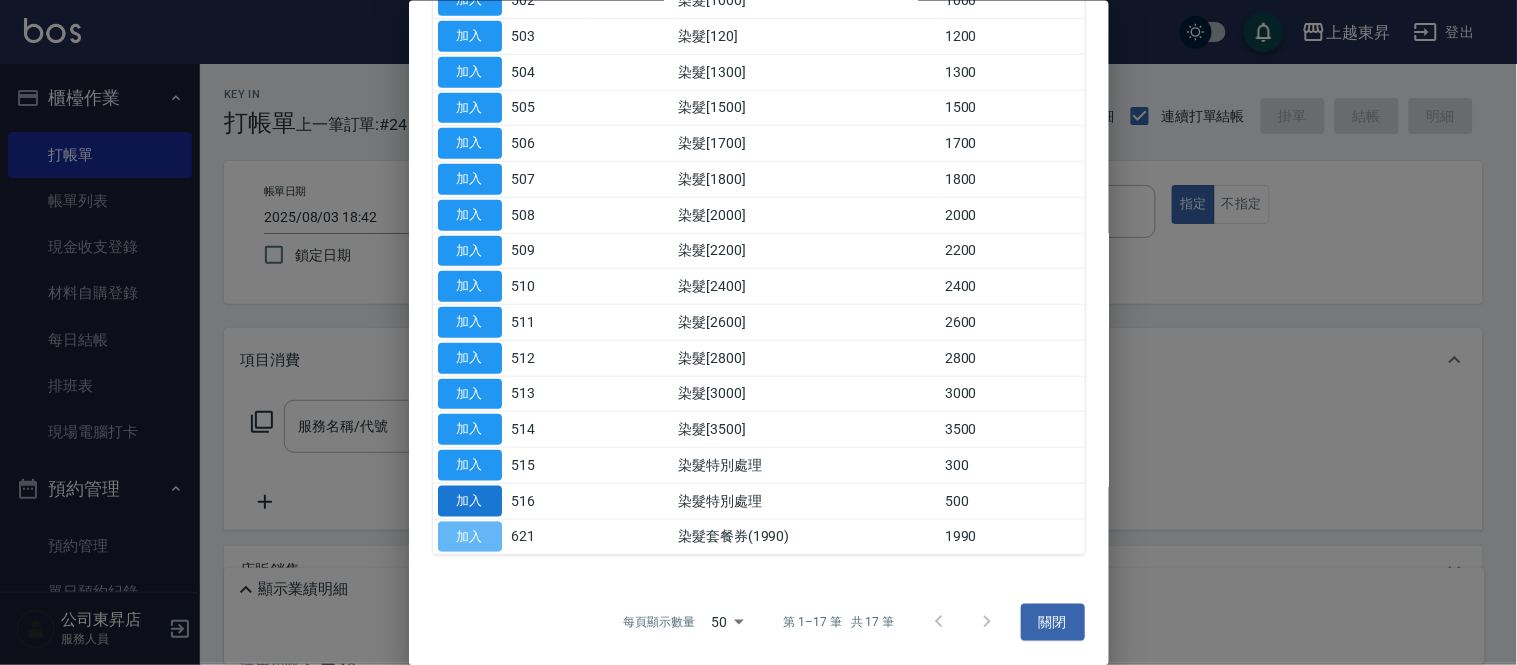 type on "染髮套餐券(1990)(621)" 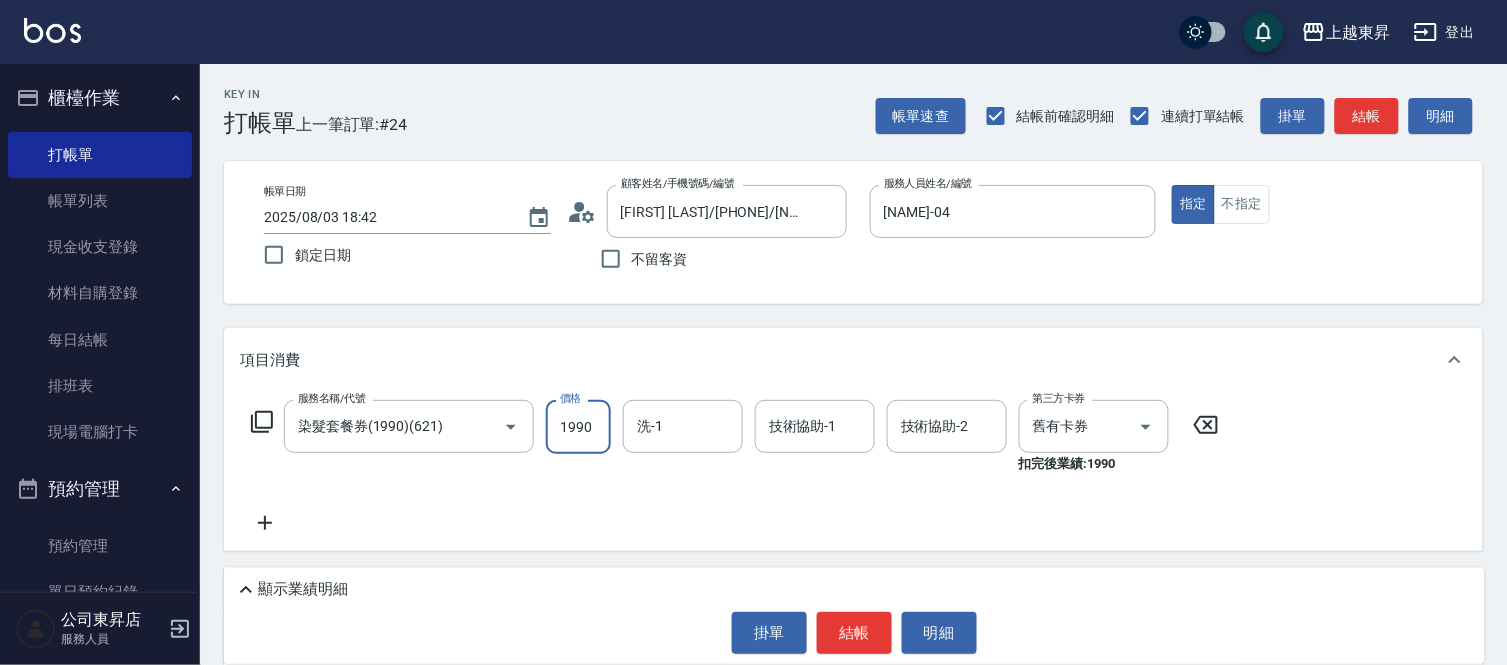 click on "1990" at bounding box center (578, 427) 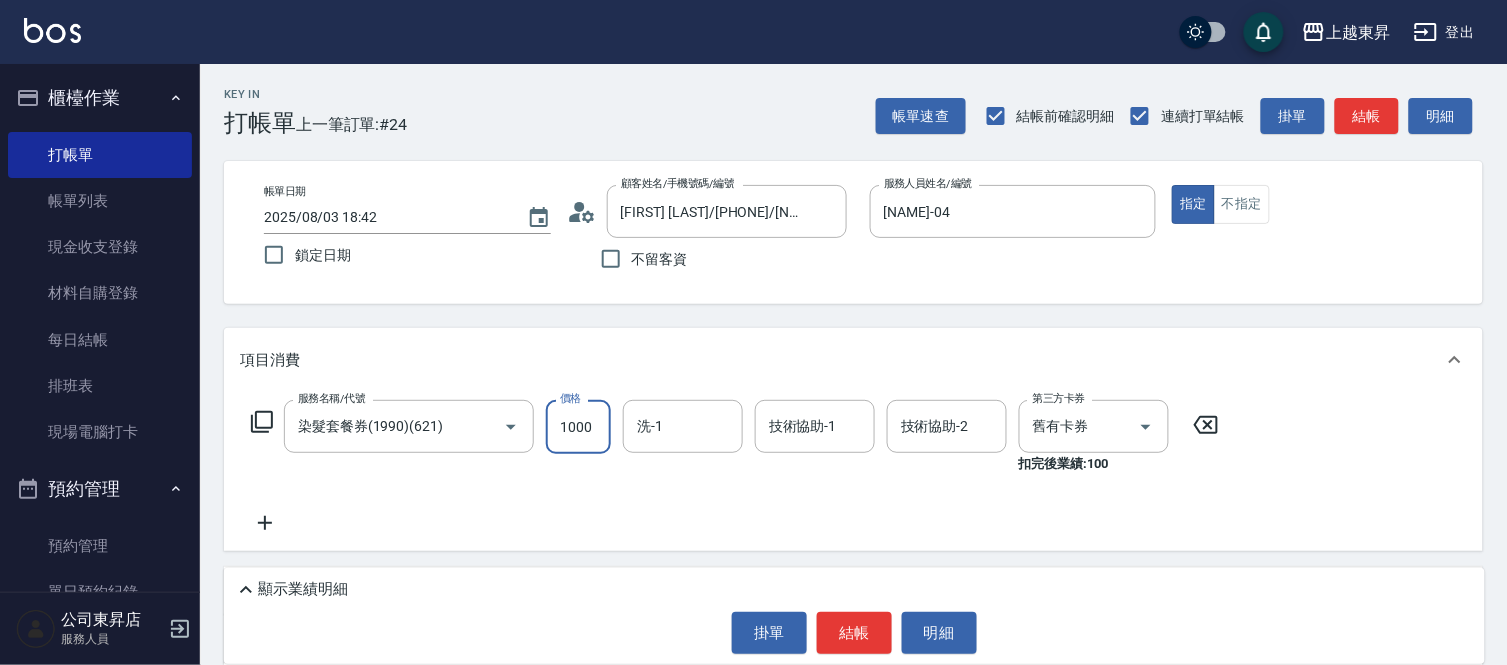 type on "1000" 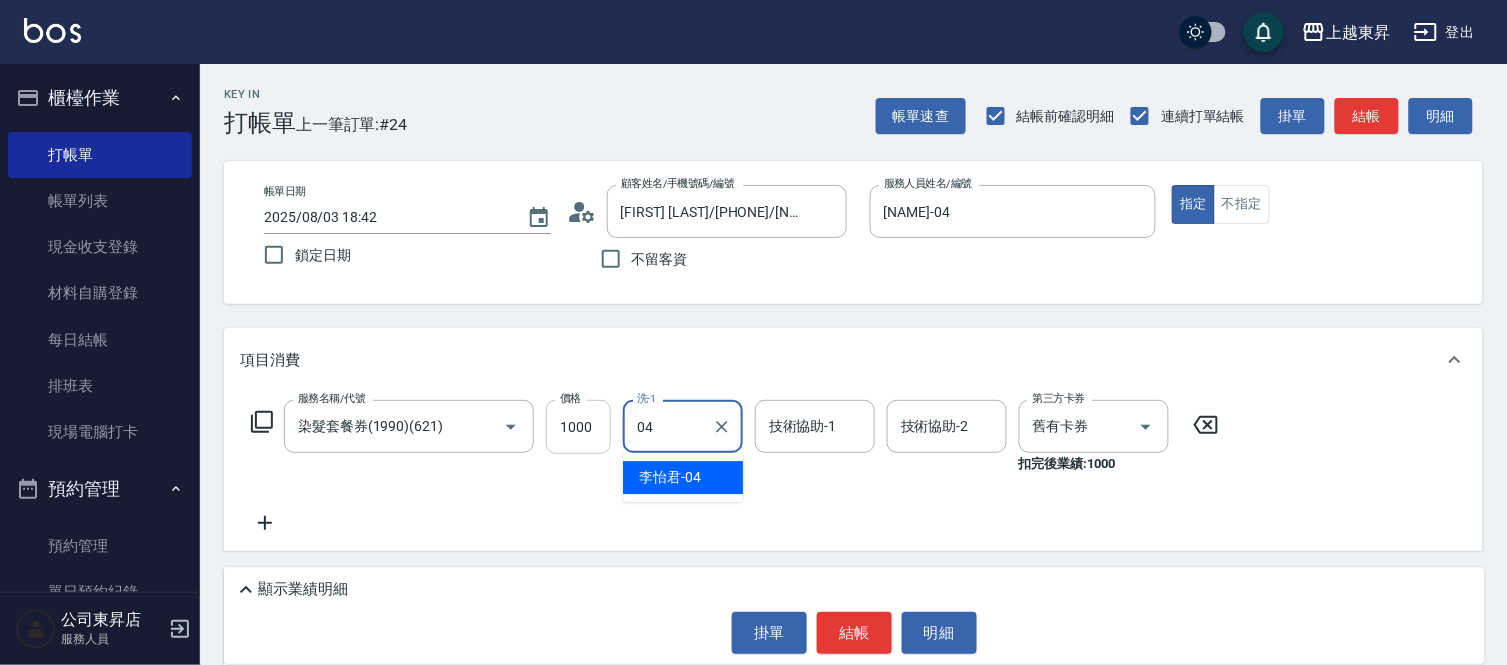 type on "[NAME]-04" 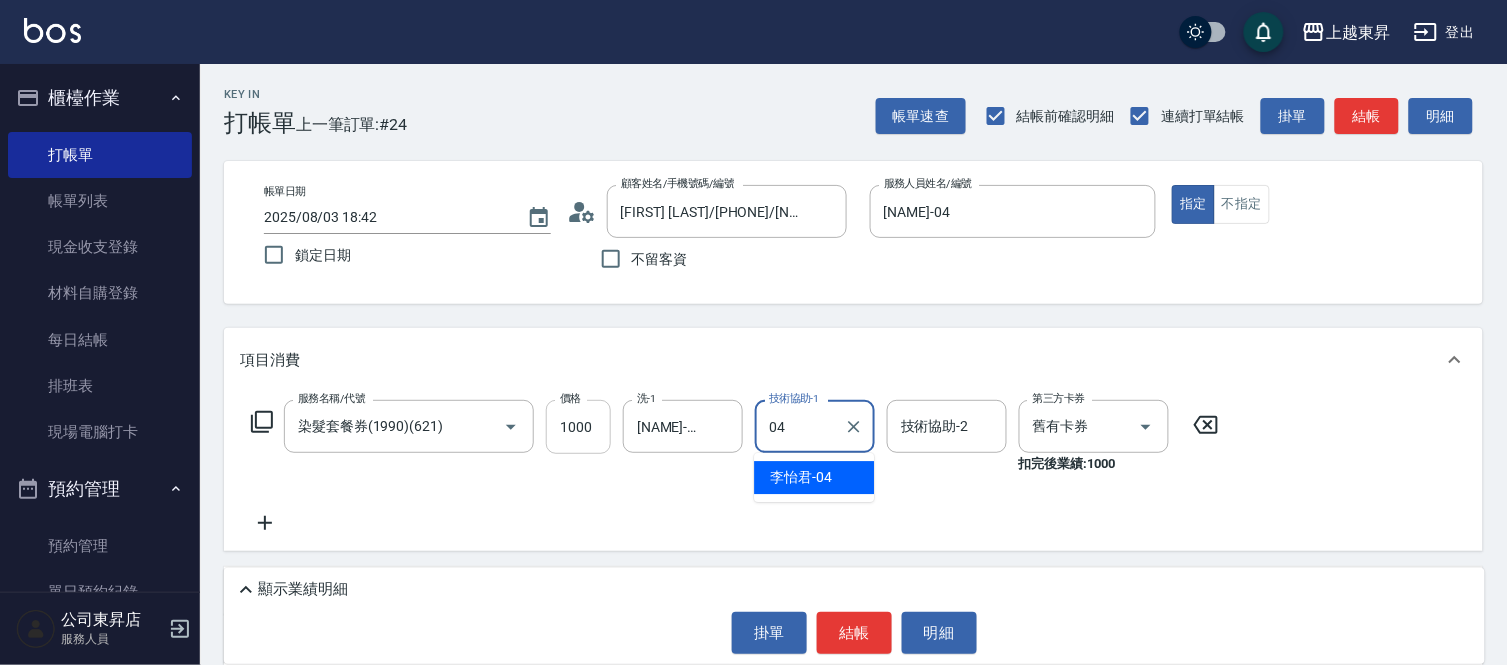 type on "[NAME]-04" 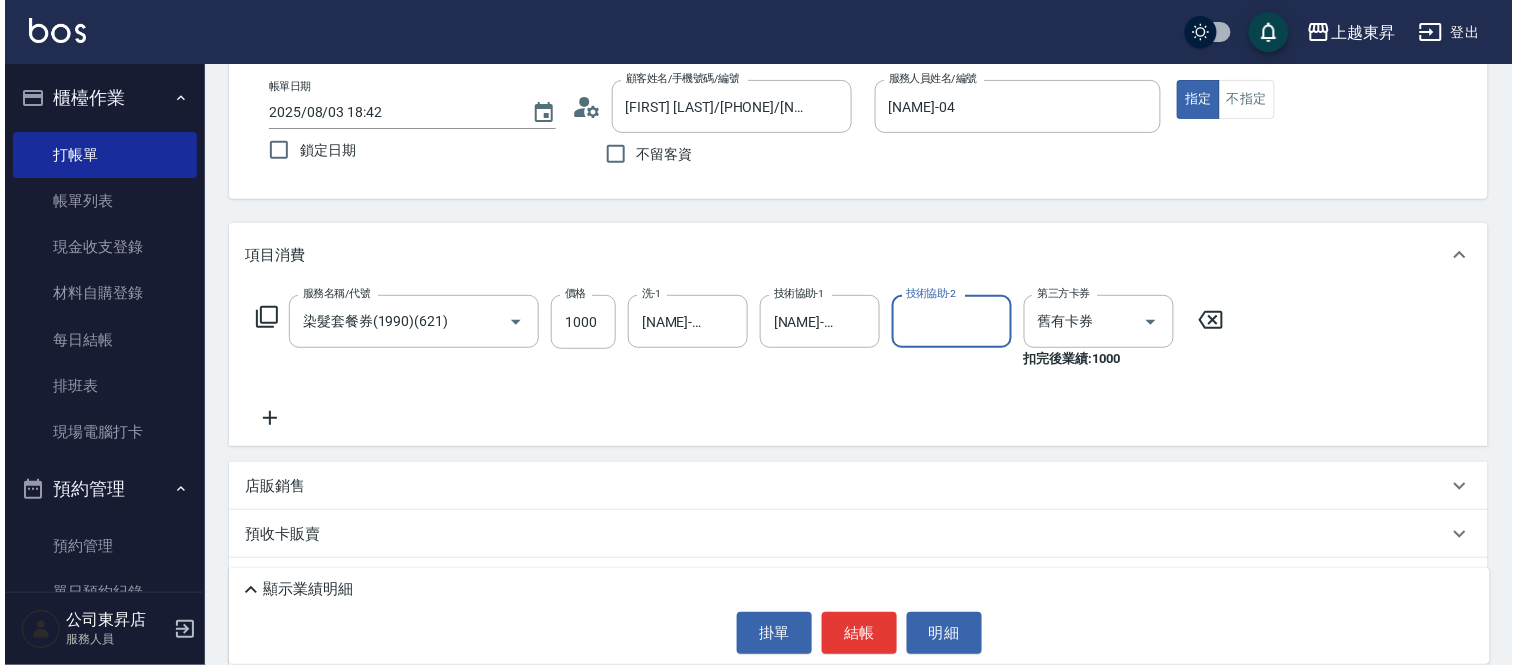 scroll, scrollTop: 111, scrollLeft: 0, axis: vertical 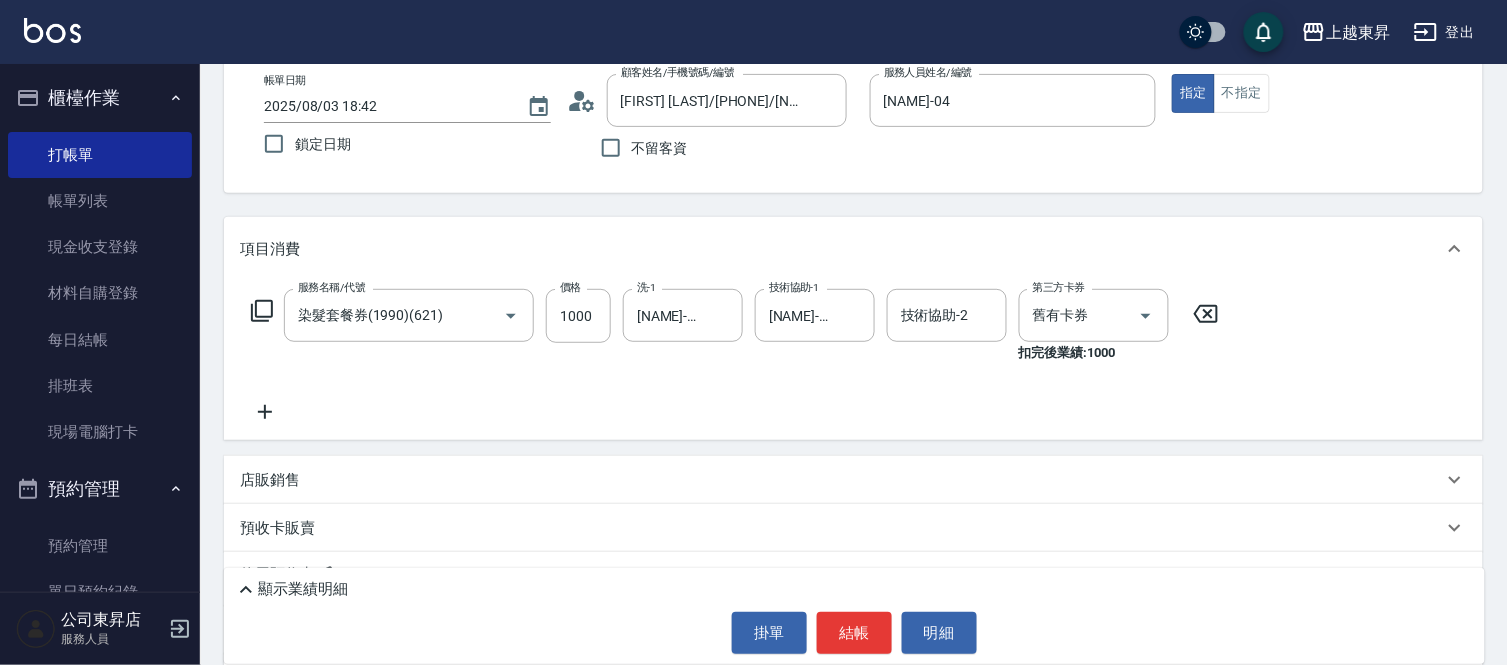 drag, startPoint x: 261, startPoint y: 412, endPoint x: 282, endPoint y: 324, distance: 90.47099 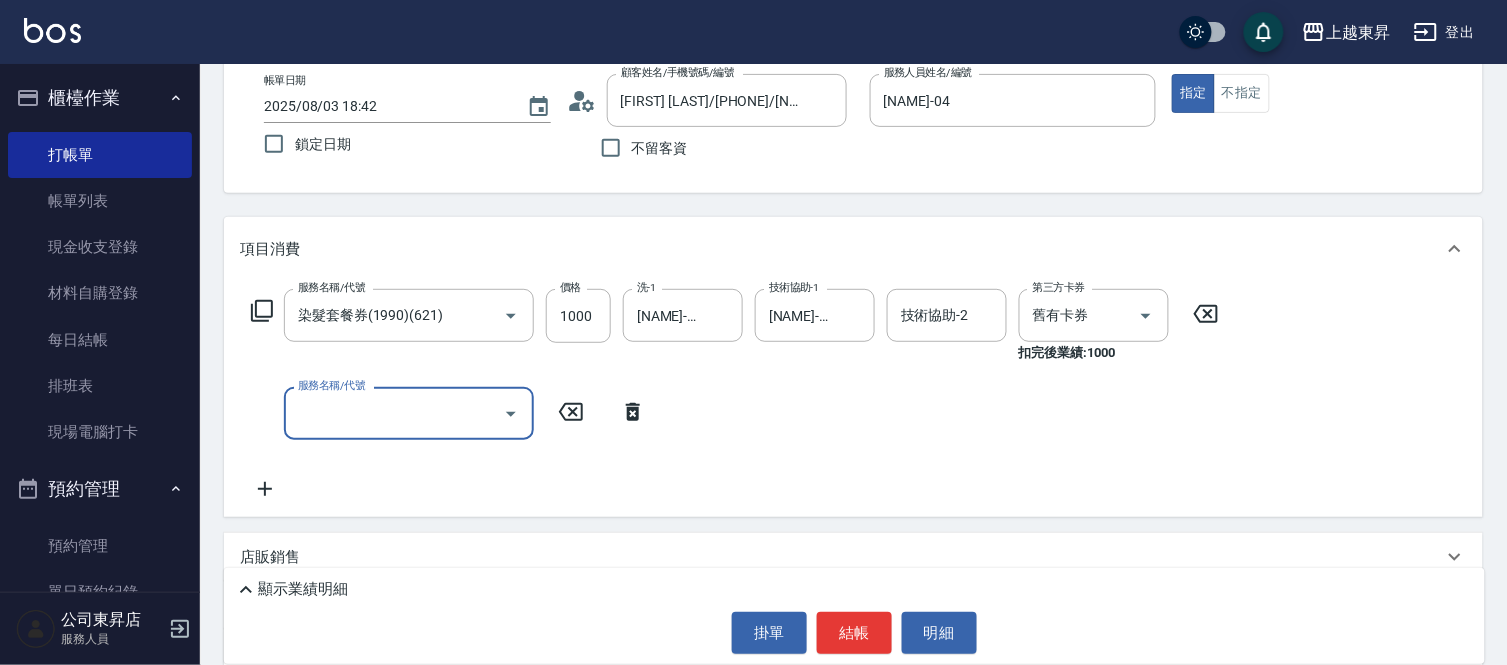 click 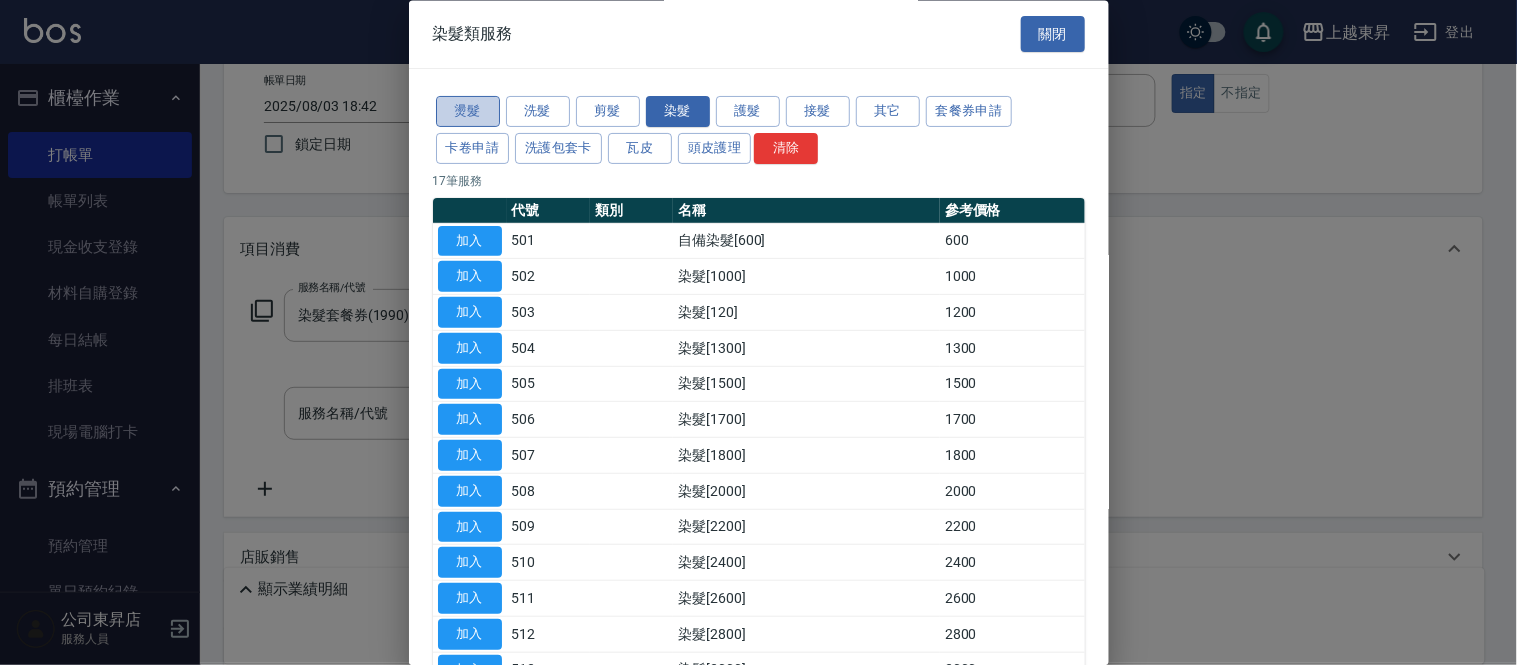 click on "燙髮" at bounding box center [468, 112] 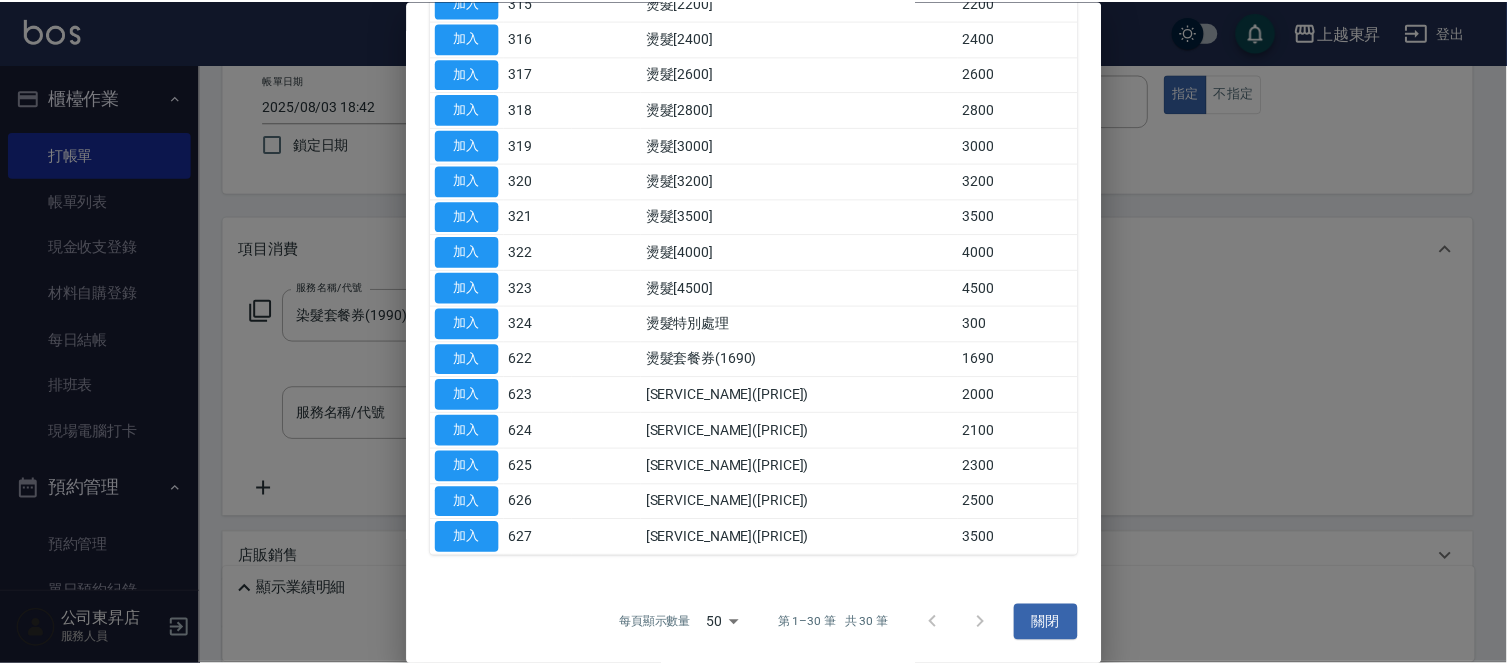 scroll, scrollTop: 743, scrollLeft: 0, axis: vertical 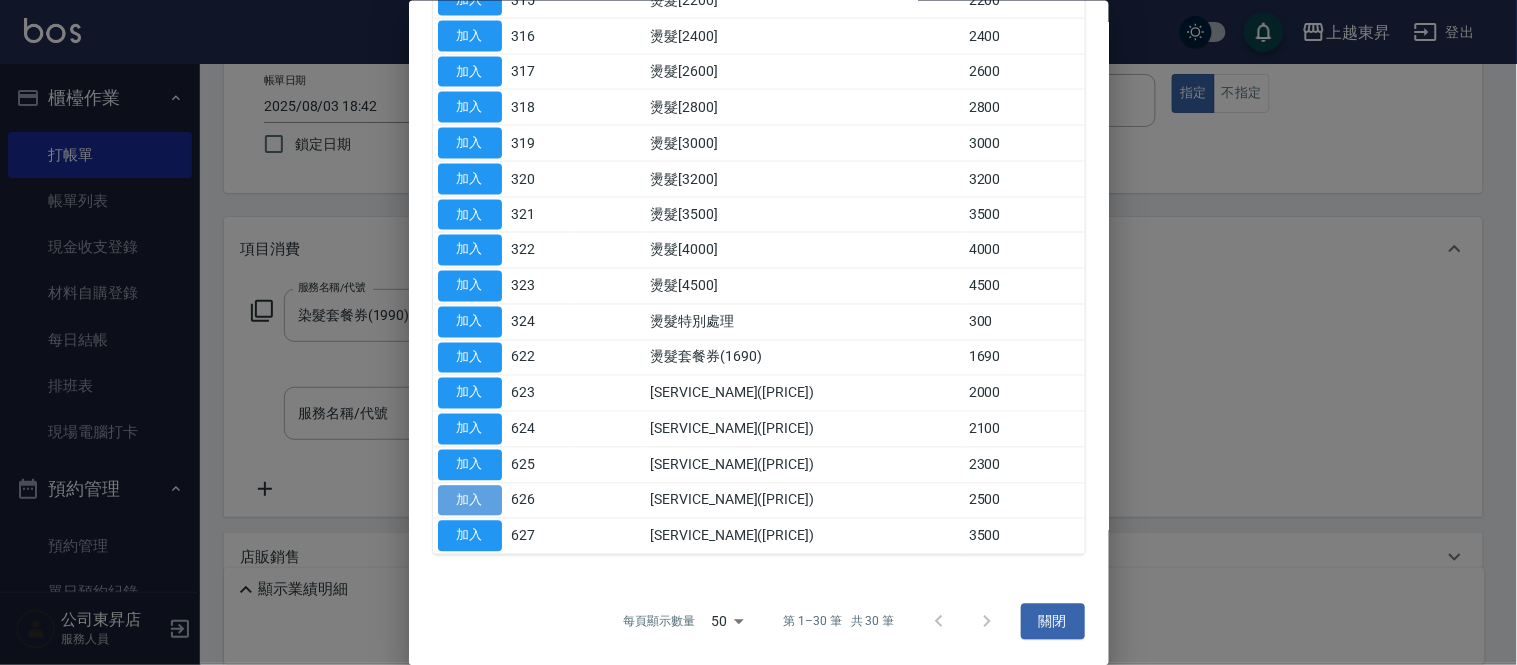 click on "加入" at bounding box center [470, 500] 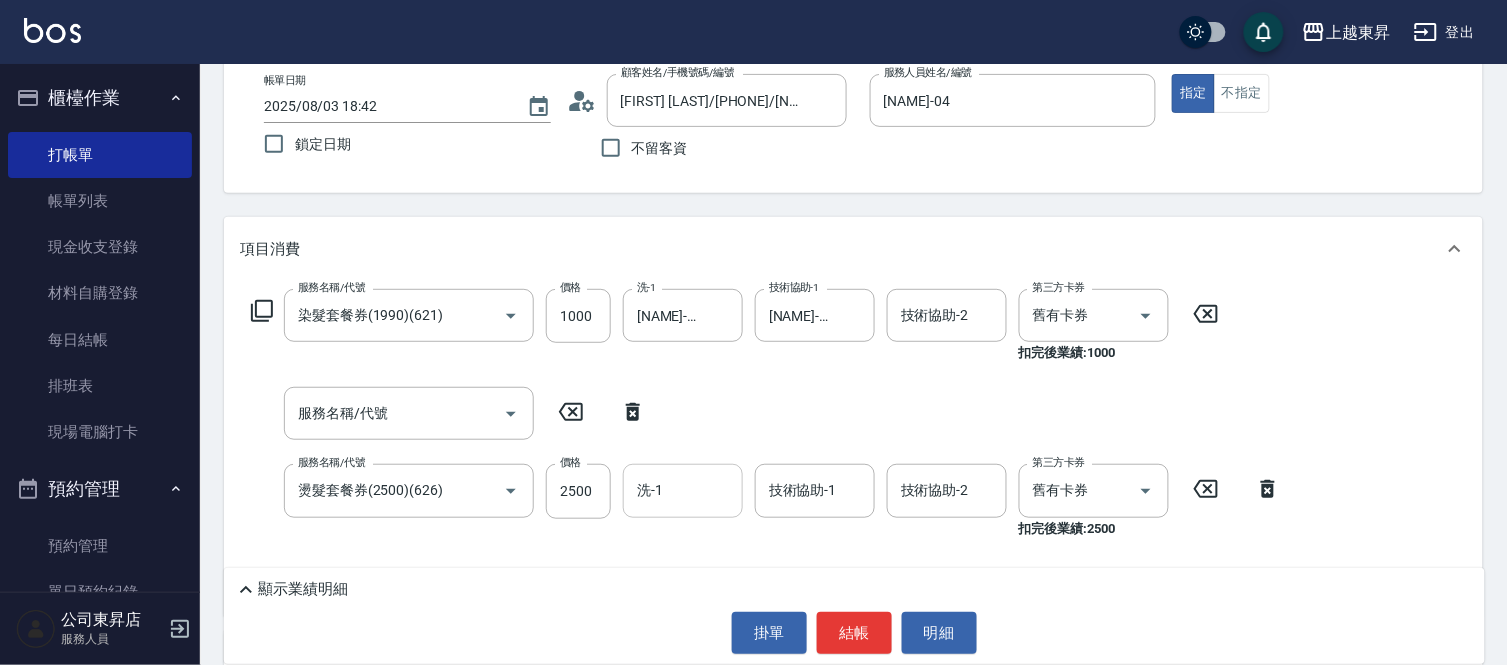 drag, startPoint x: 667, startPoint y: 497, endPoint x: 683, endPoint y: 494, distance: 16.27882 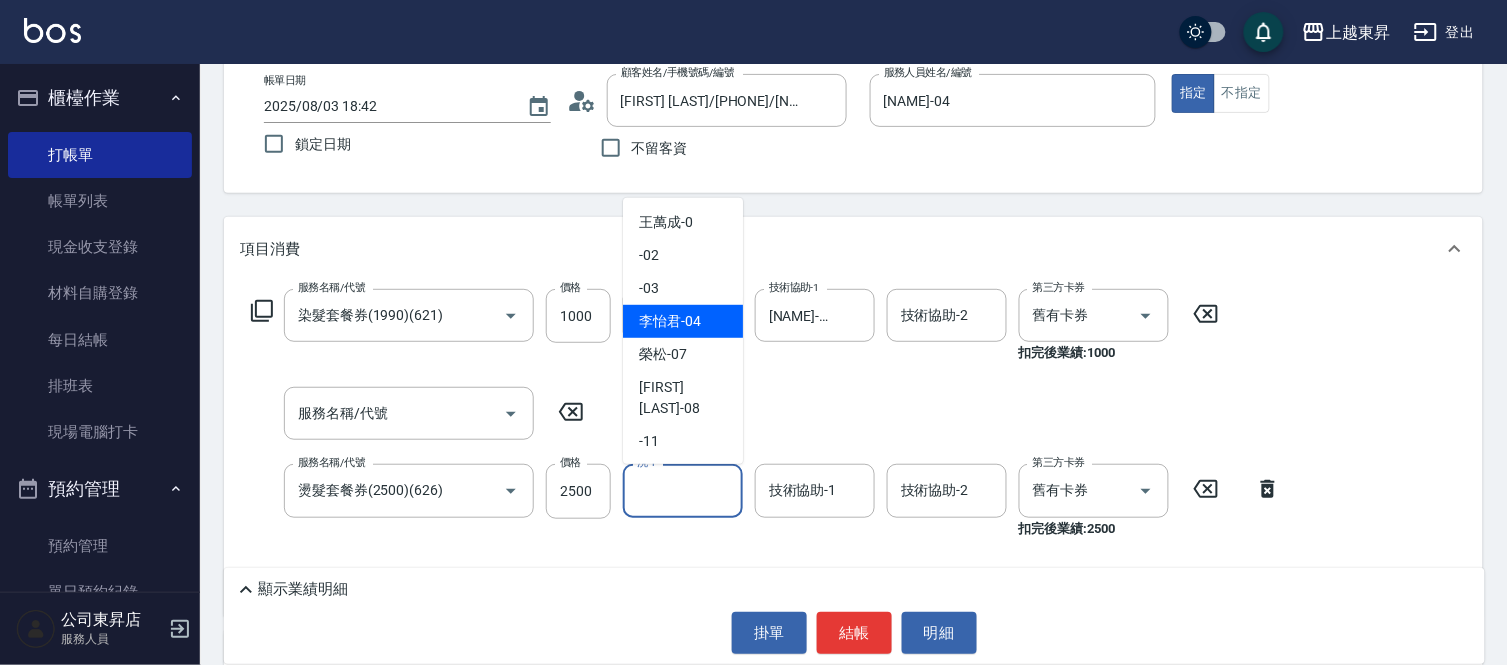 click on "[FIRST] [LAST] -[NUMBER]" at bounding box center [683, 321] 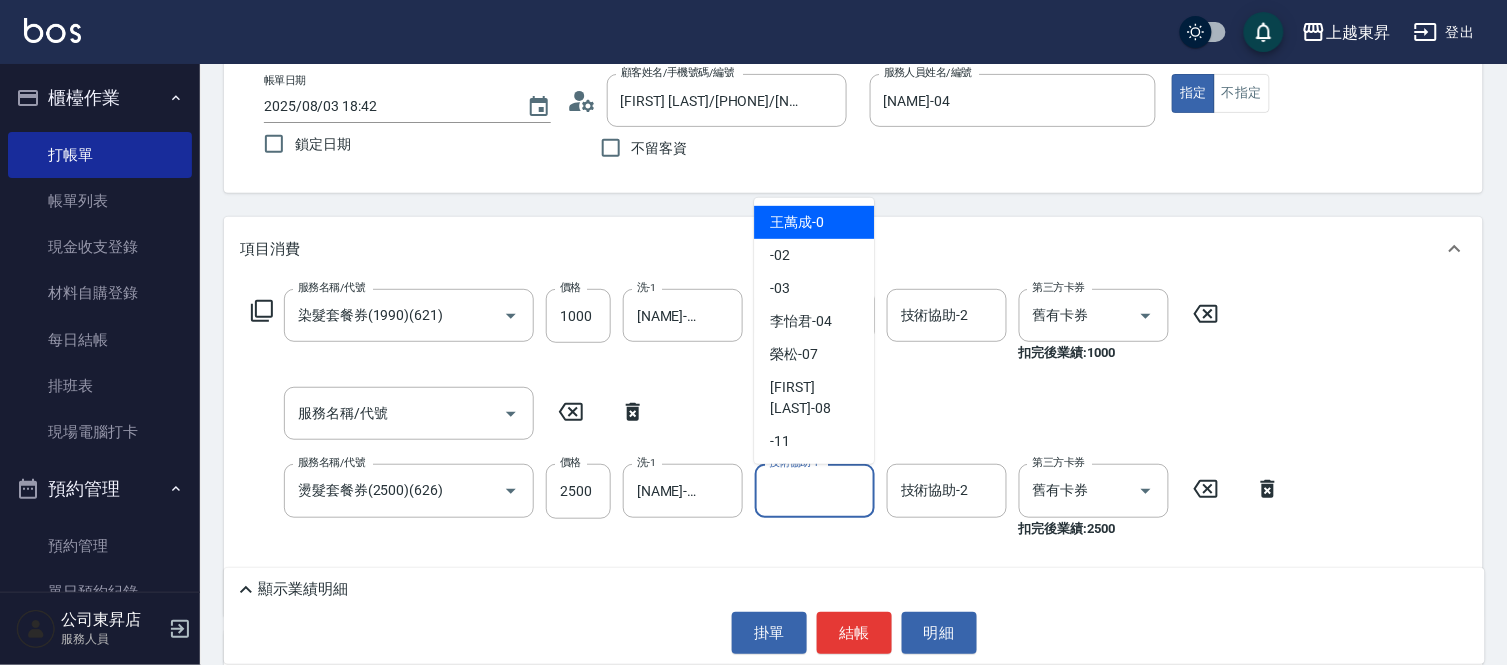 click on "技術協助-1" at bounding box center [815, 490] 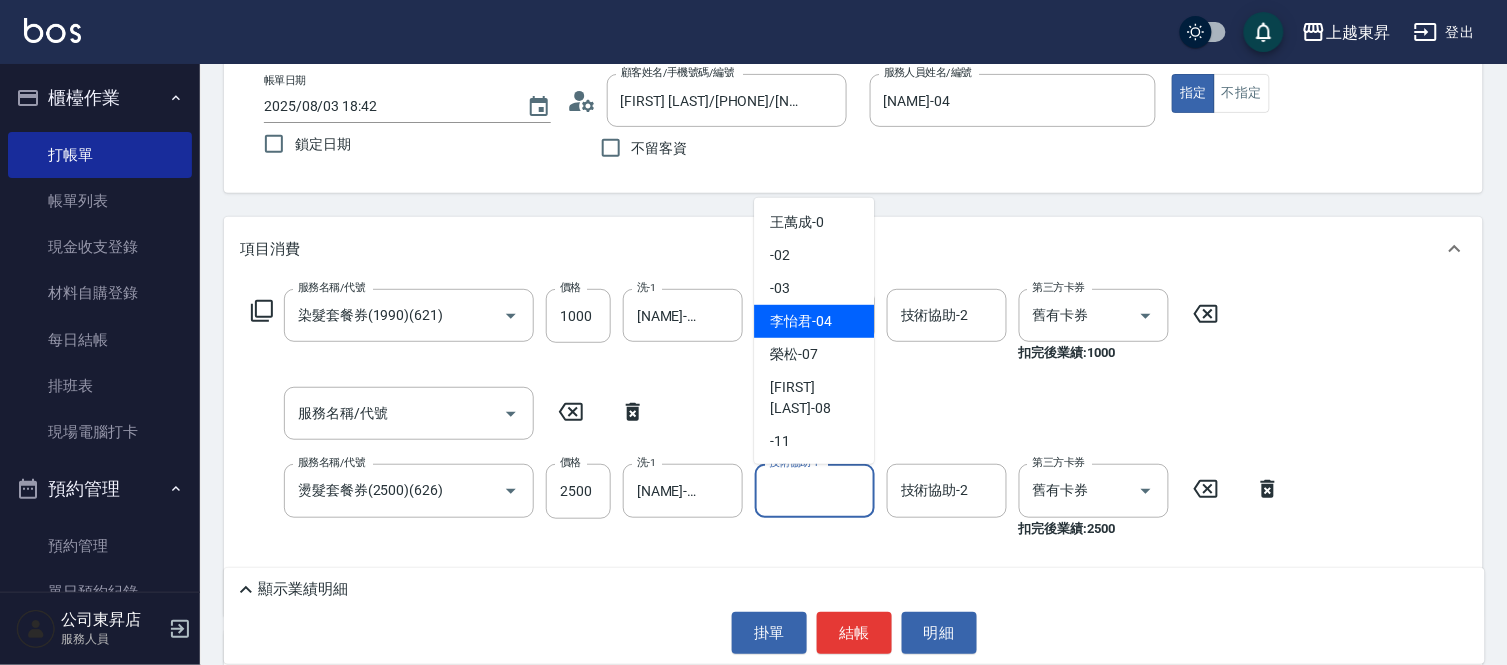 click on "[FIRST] [LAST] -[NUMBER]" at bounding box center (801, 321) 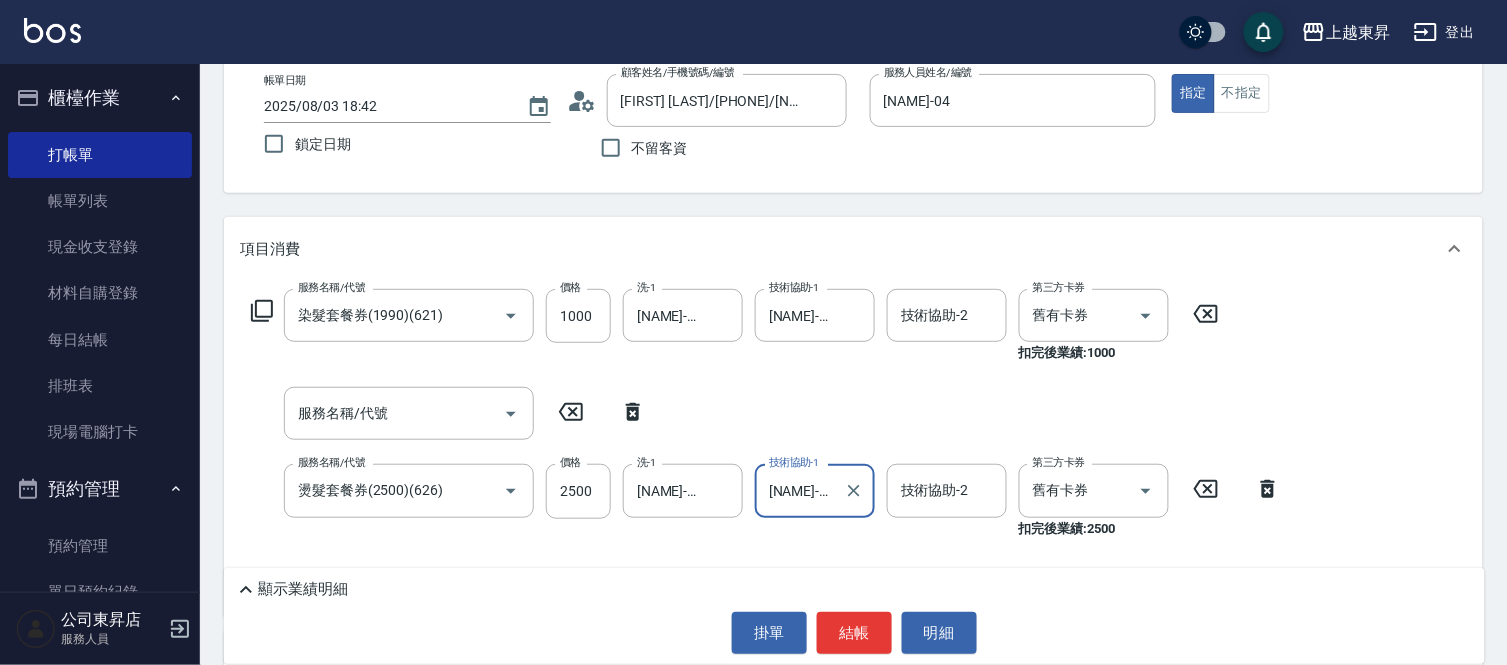 type on "[NAME]-04" 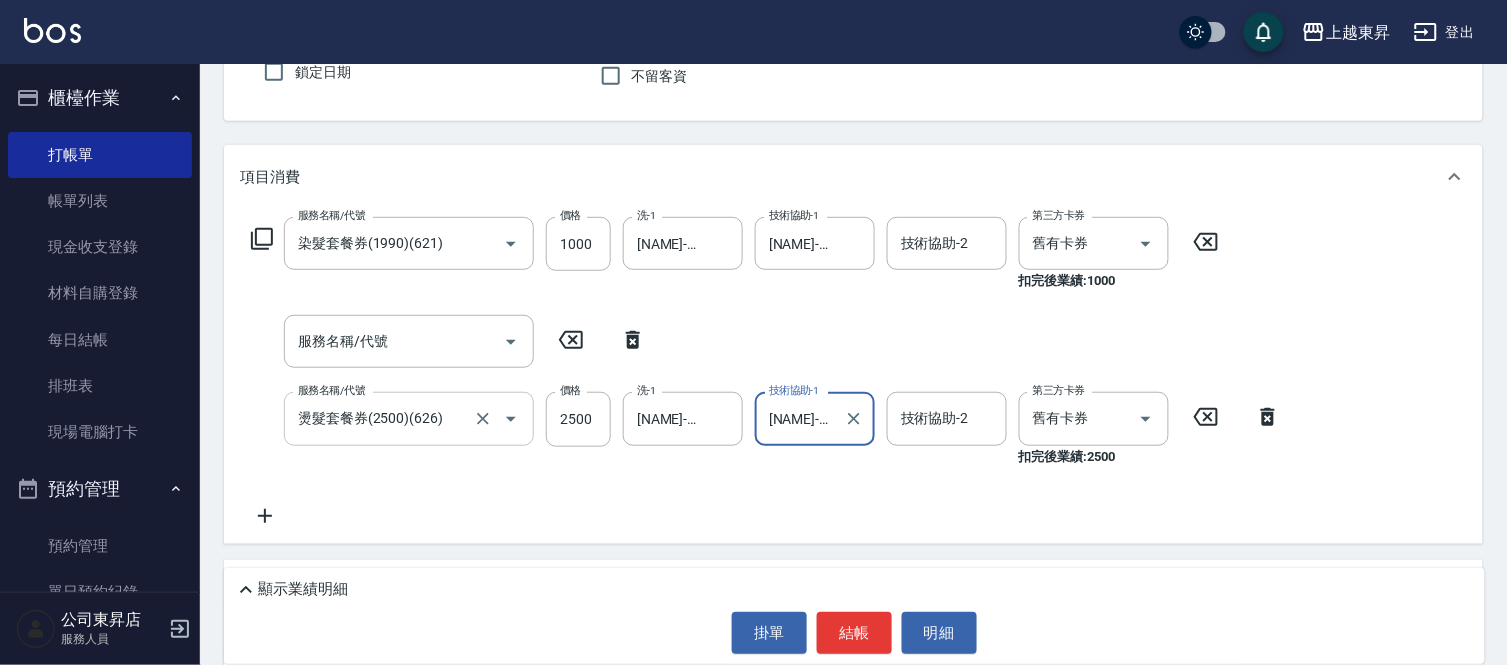 scroll, scrollTop: 222, scrollLeft: 0, axis: vertical 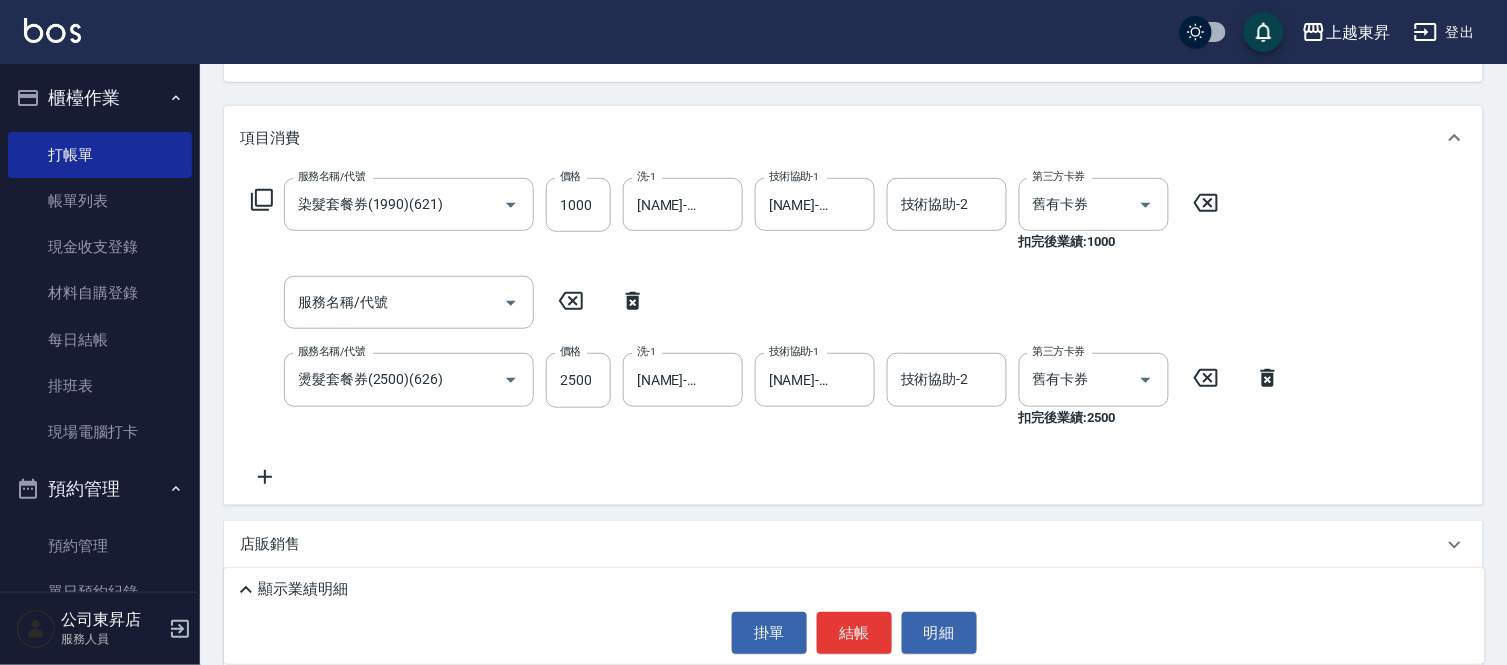 click 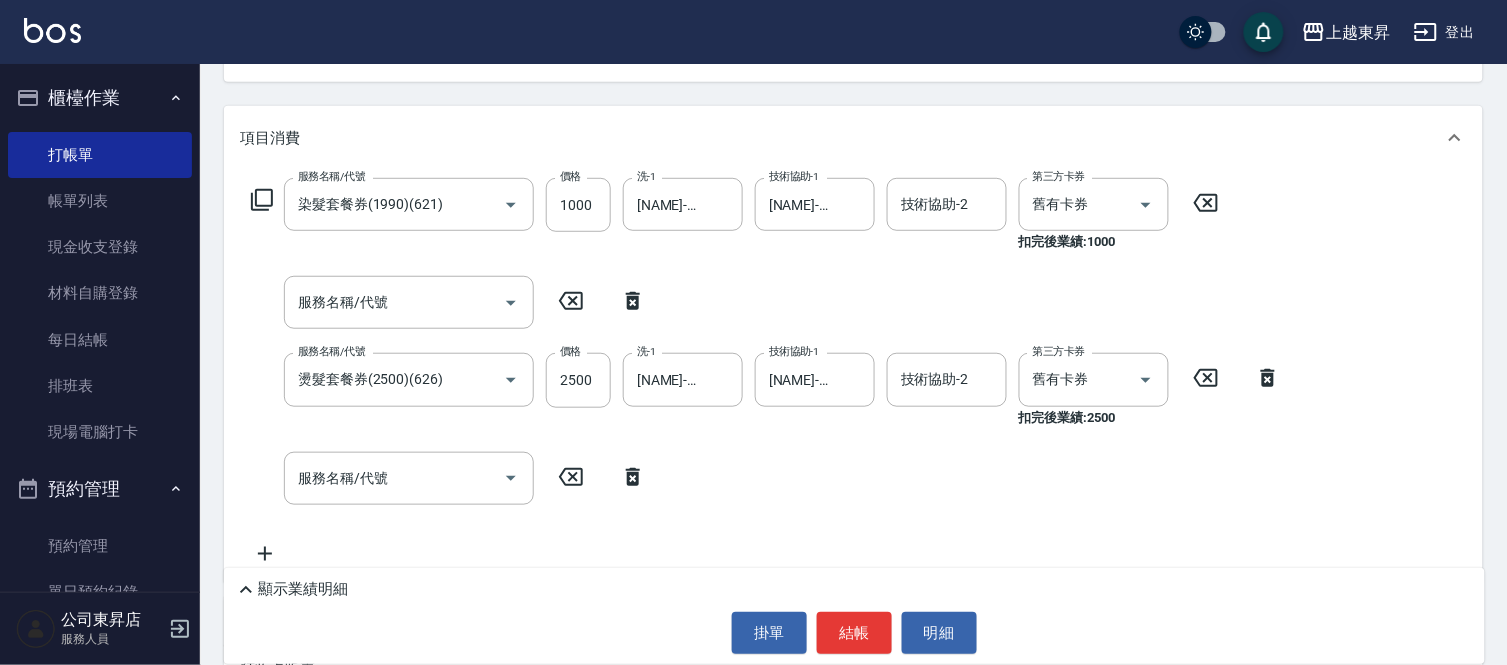 click 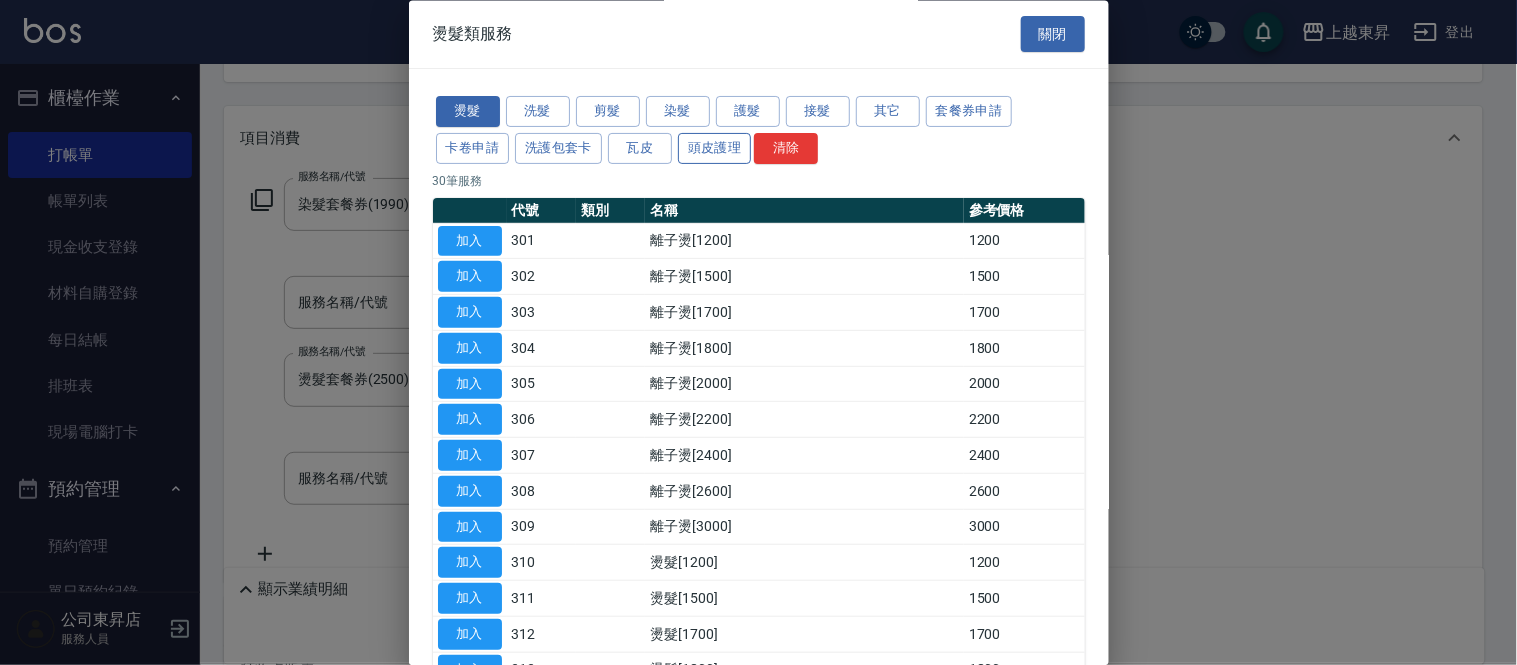 click on "頭皮護理" at bounding box center (715, 148) 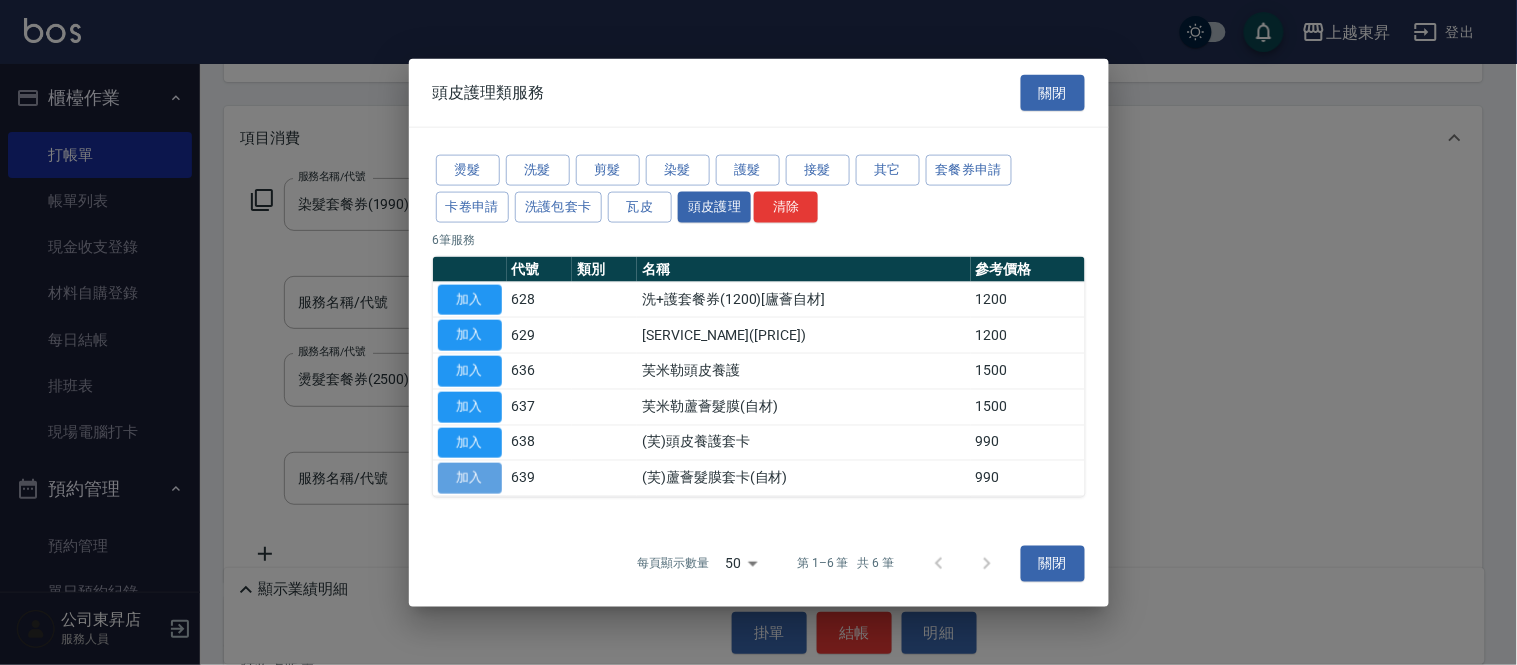 click on "加入" at bounding box center (470, 478) 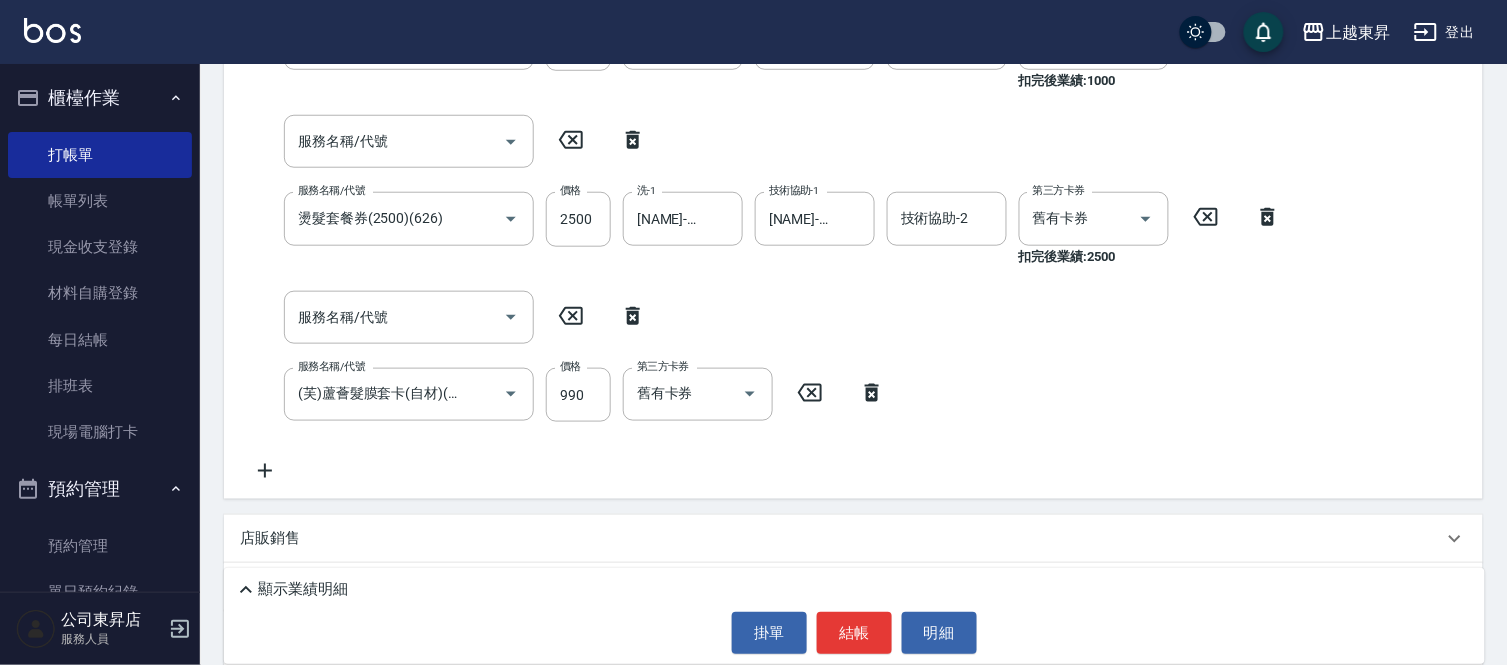 scroll, scrollTop: 555, scrollLeft: 0, axis: vertical 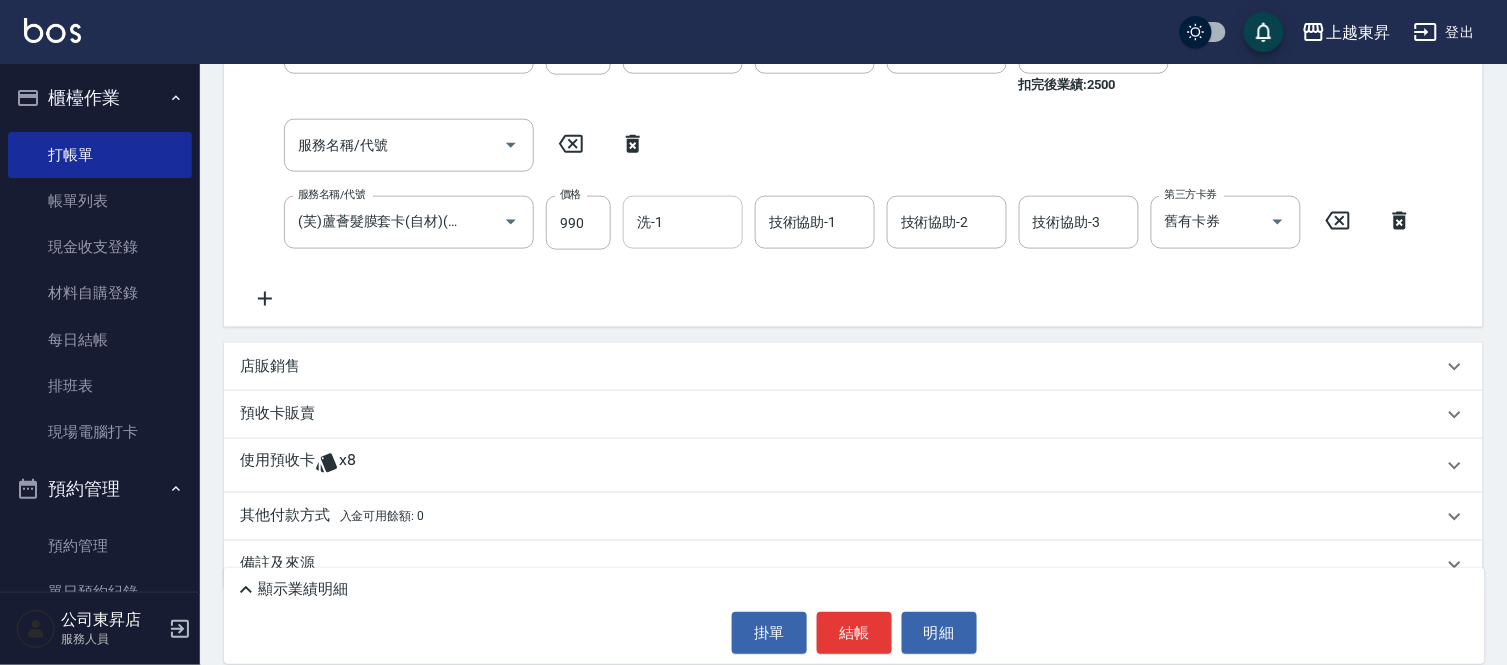 click on "洗-1" at bounding box center [683, 222] 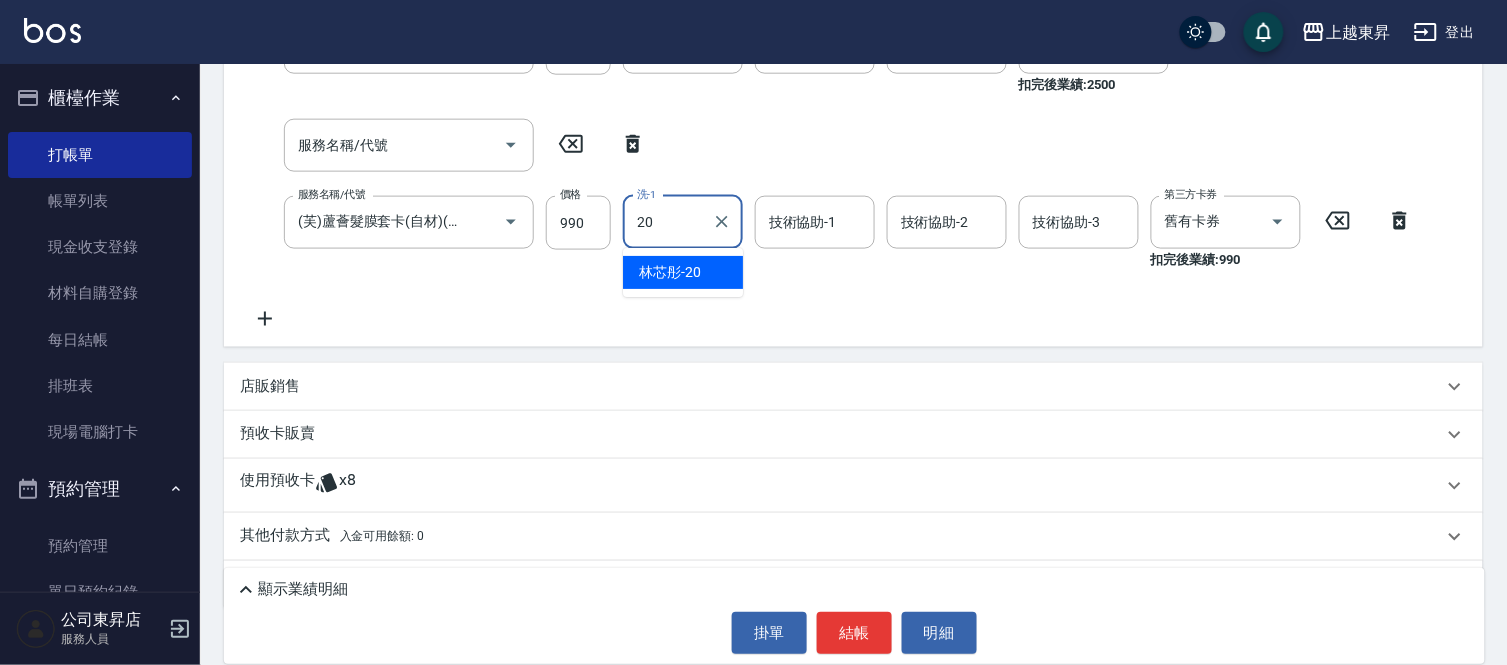 type on "[NAME]-20" 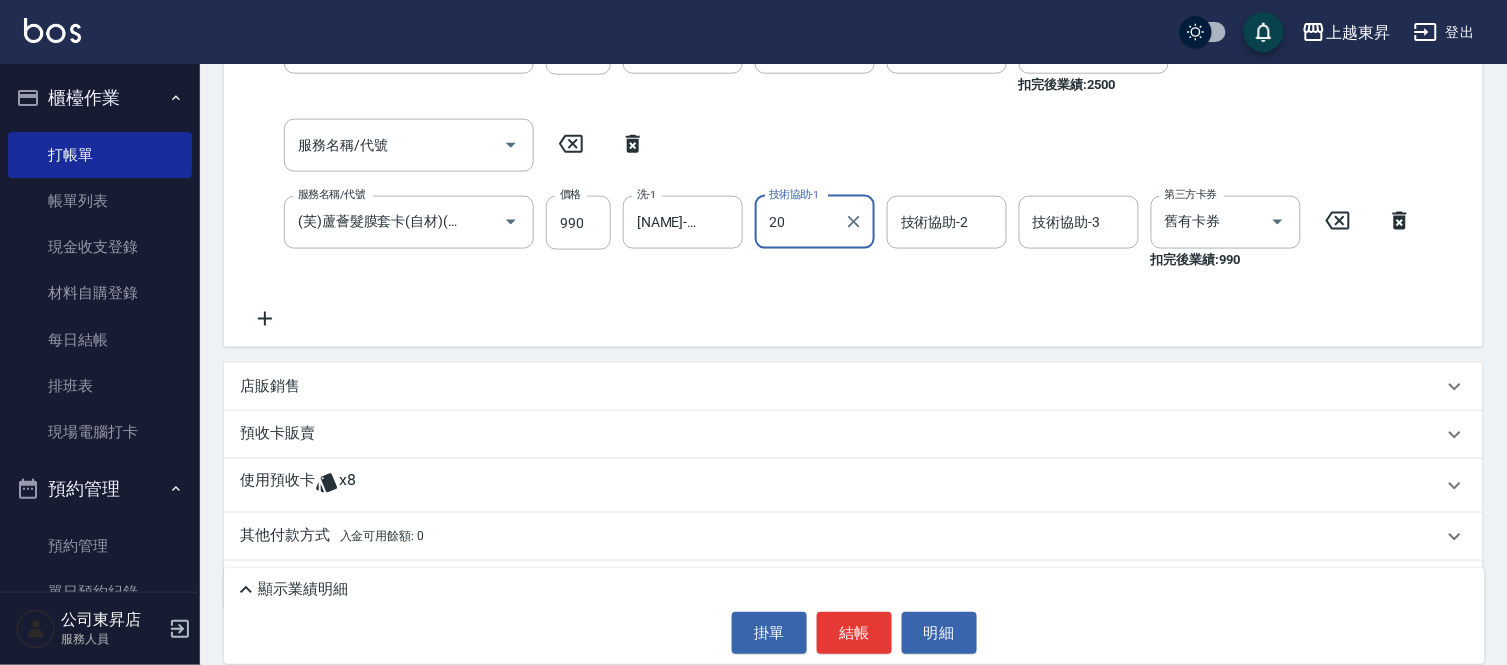 type on "[NAME]-20" 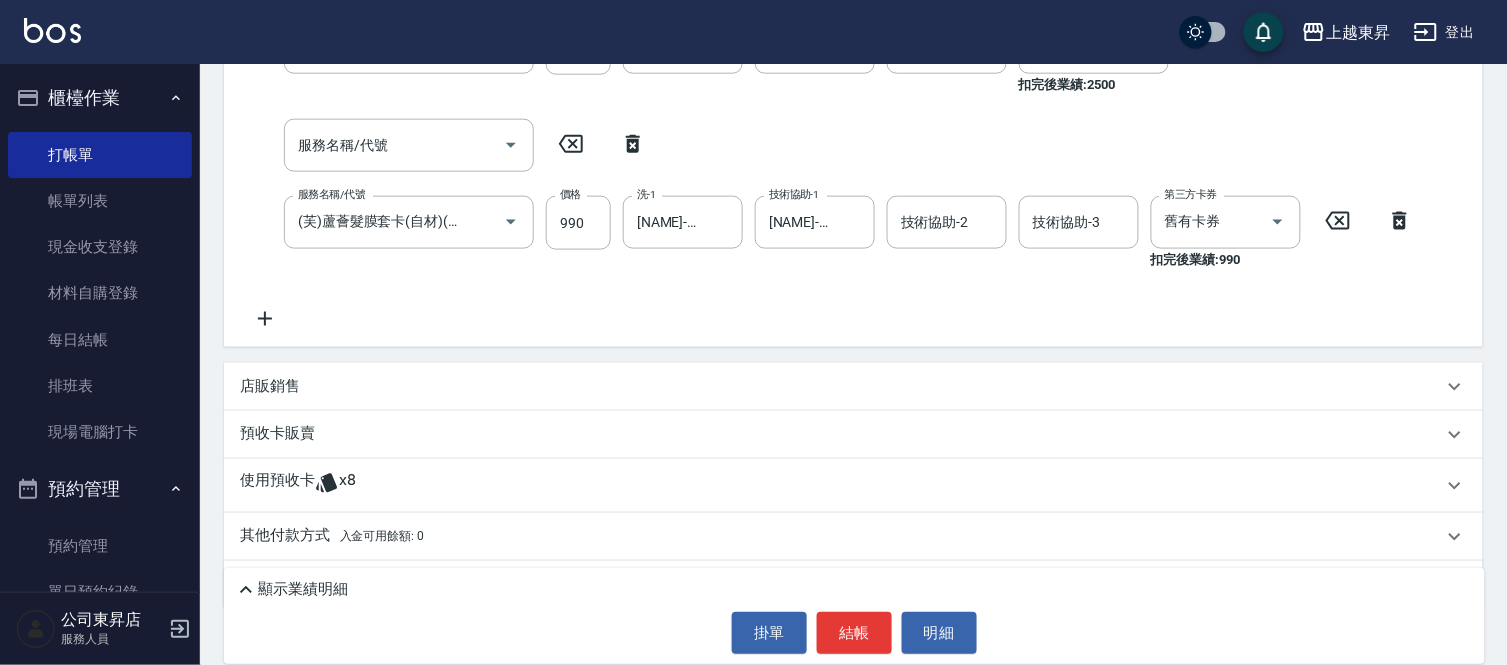 click on "店販銷售" at bounding box center (270, 386) 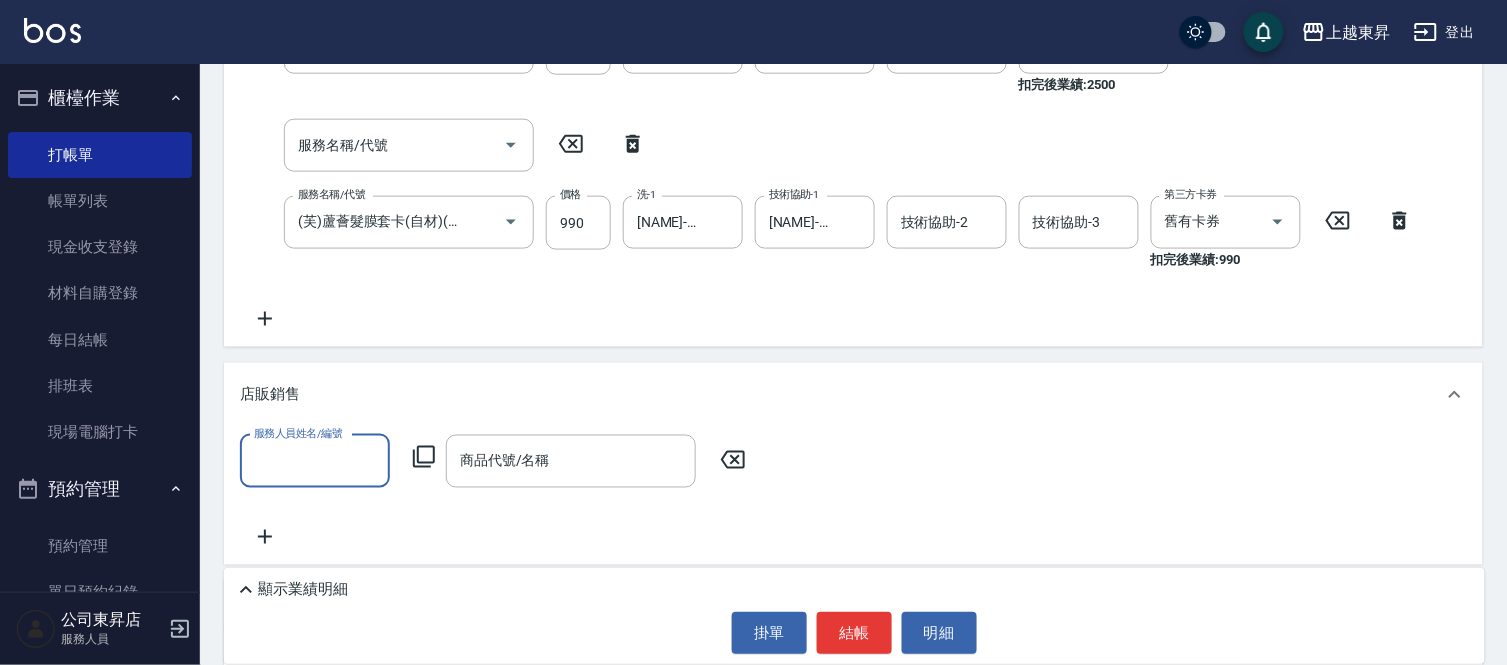 scroll, scrollTop: 0, scrollLeft: 0, axis: both 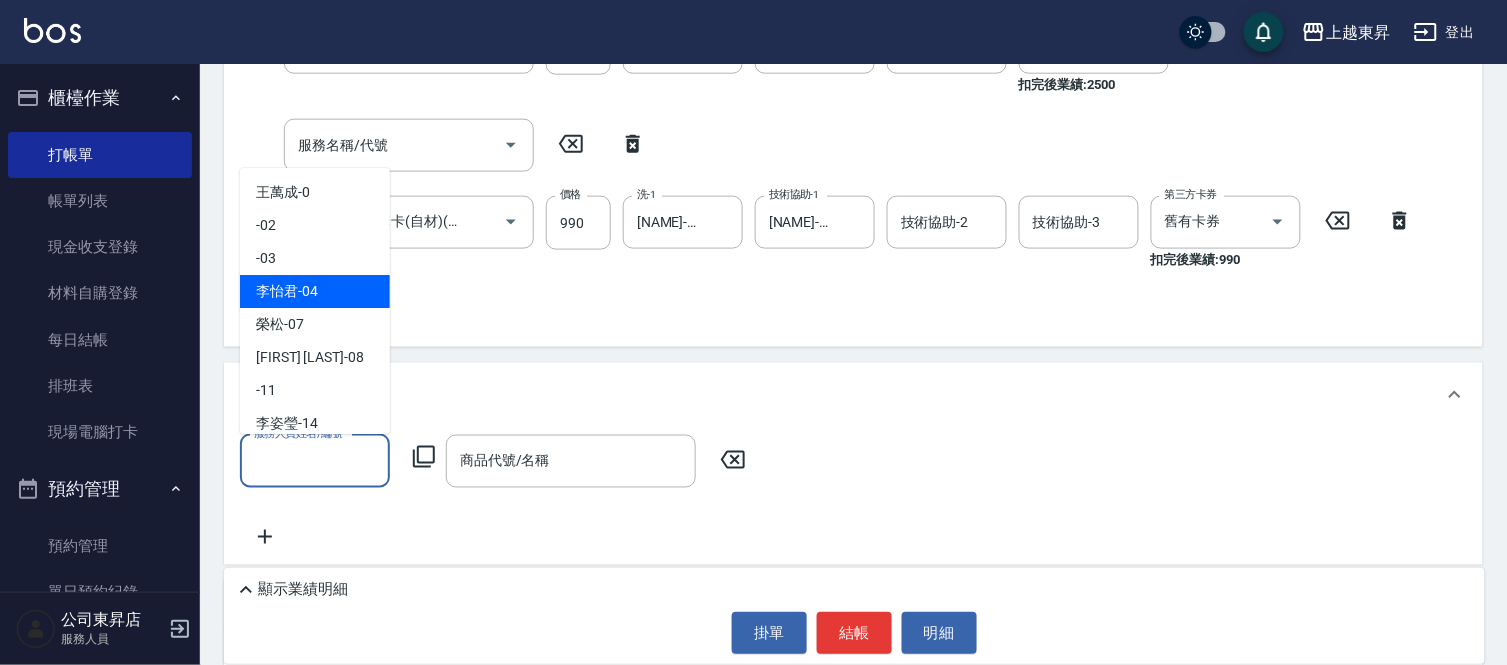 click on "[FIRST] [LAST] -[NUMBER]" at bounding box center (315, 291) 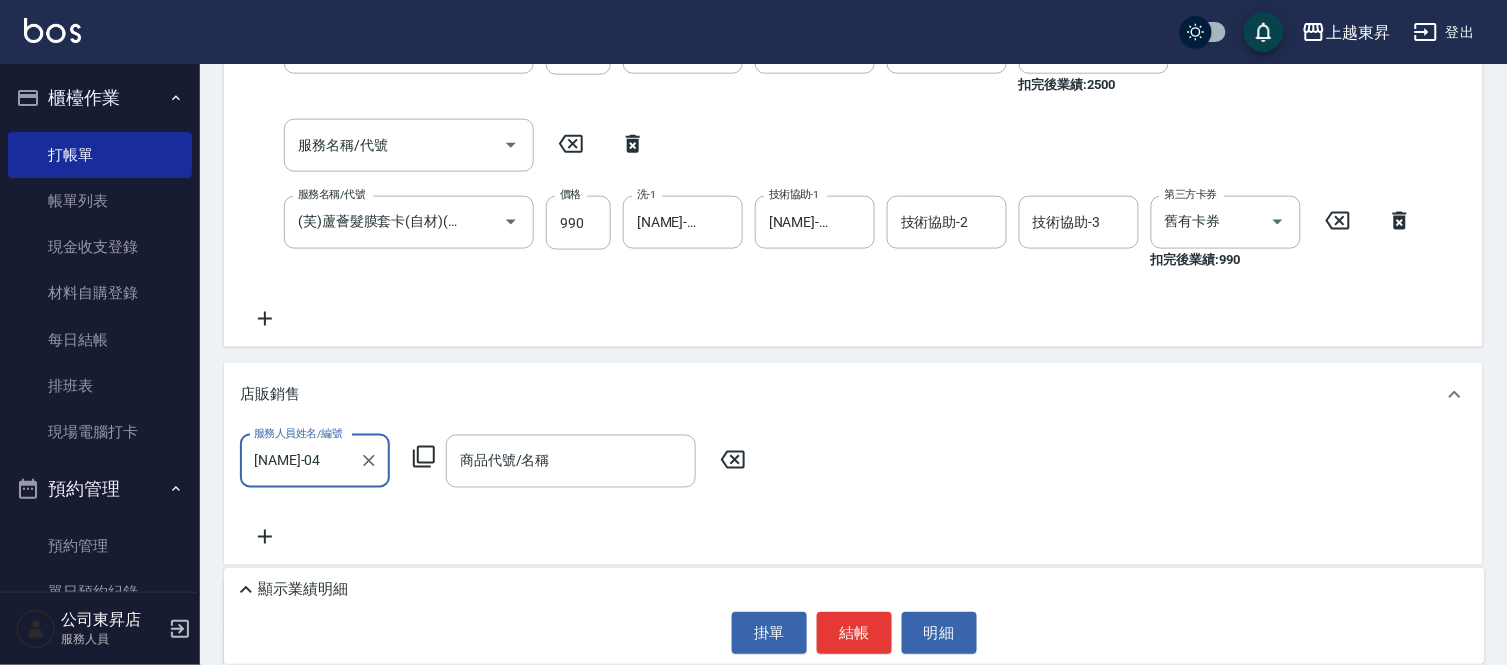 type on "[NAME]-04" 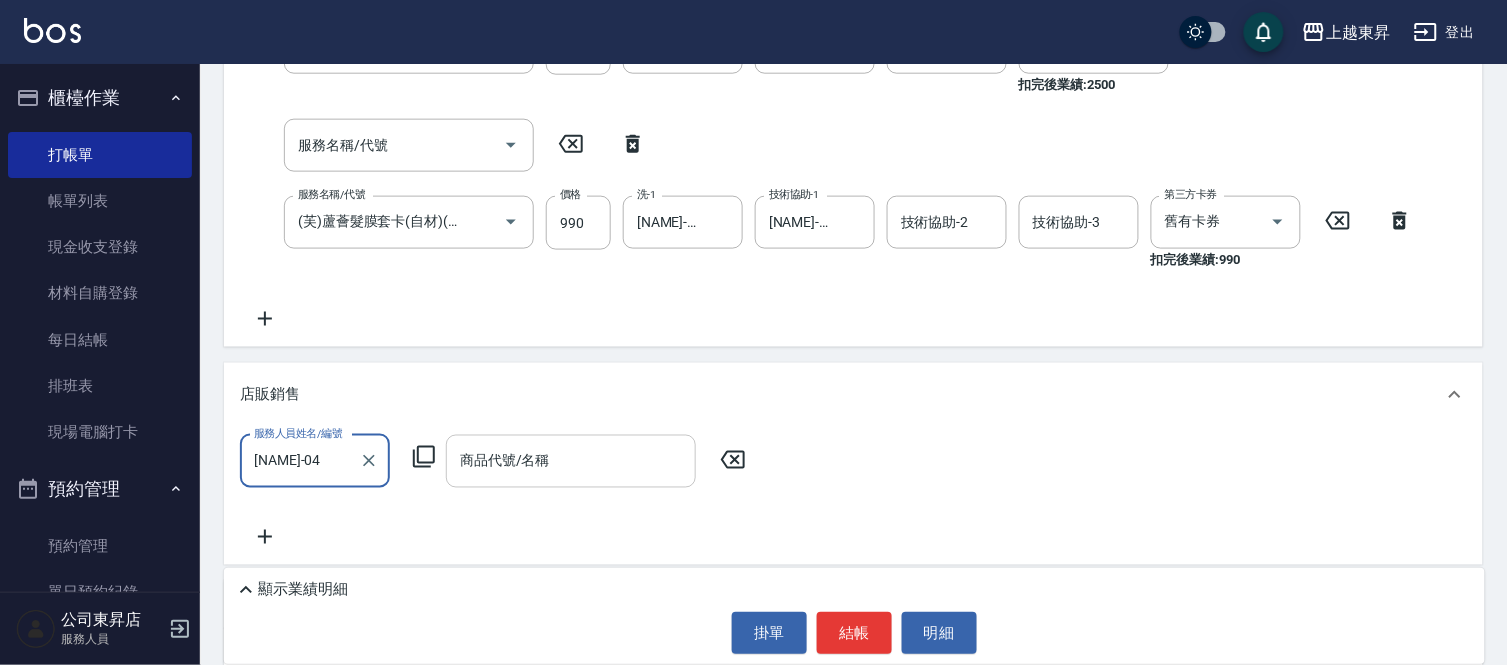 click on "商品代號/名稱" at bounding box center (571, 461) 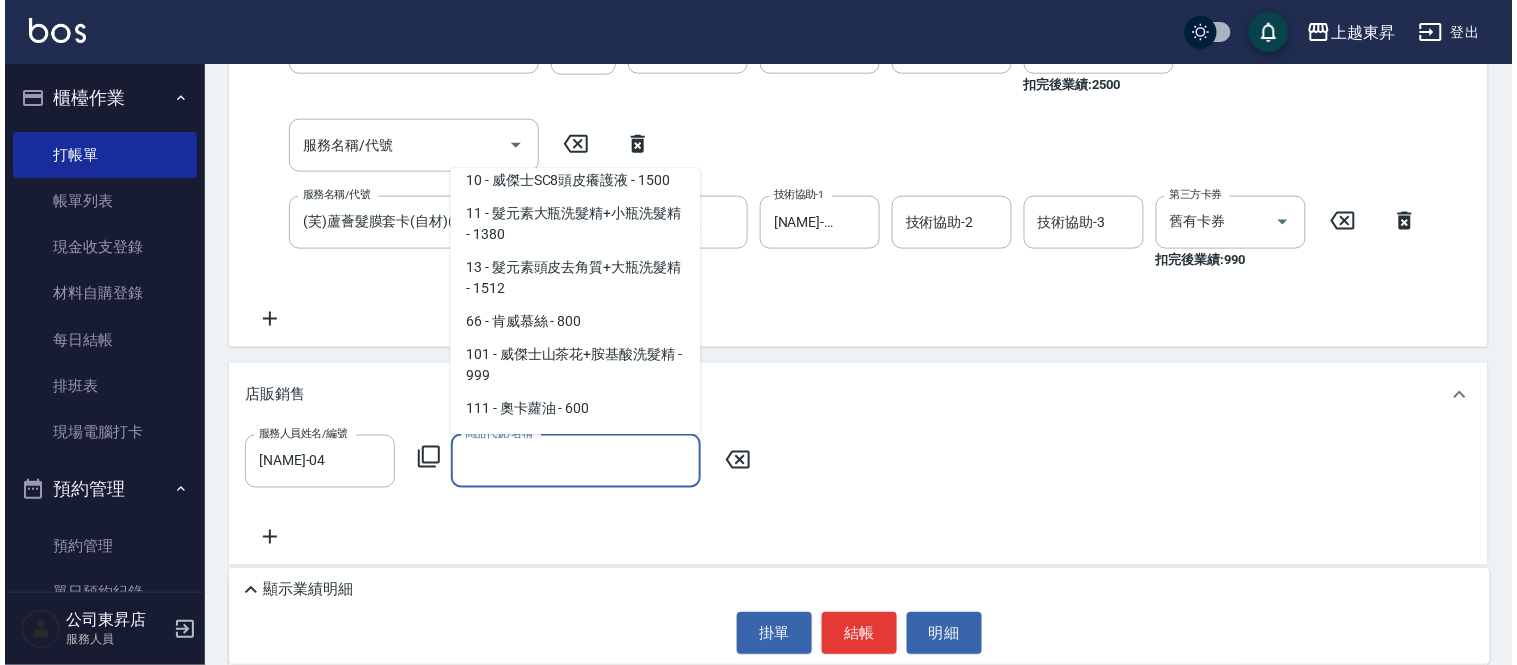 scroll, scrollTop: 333, scrollLeft: 0, axis: vertical 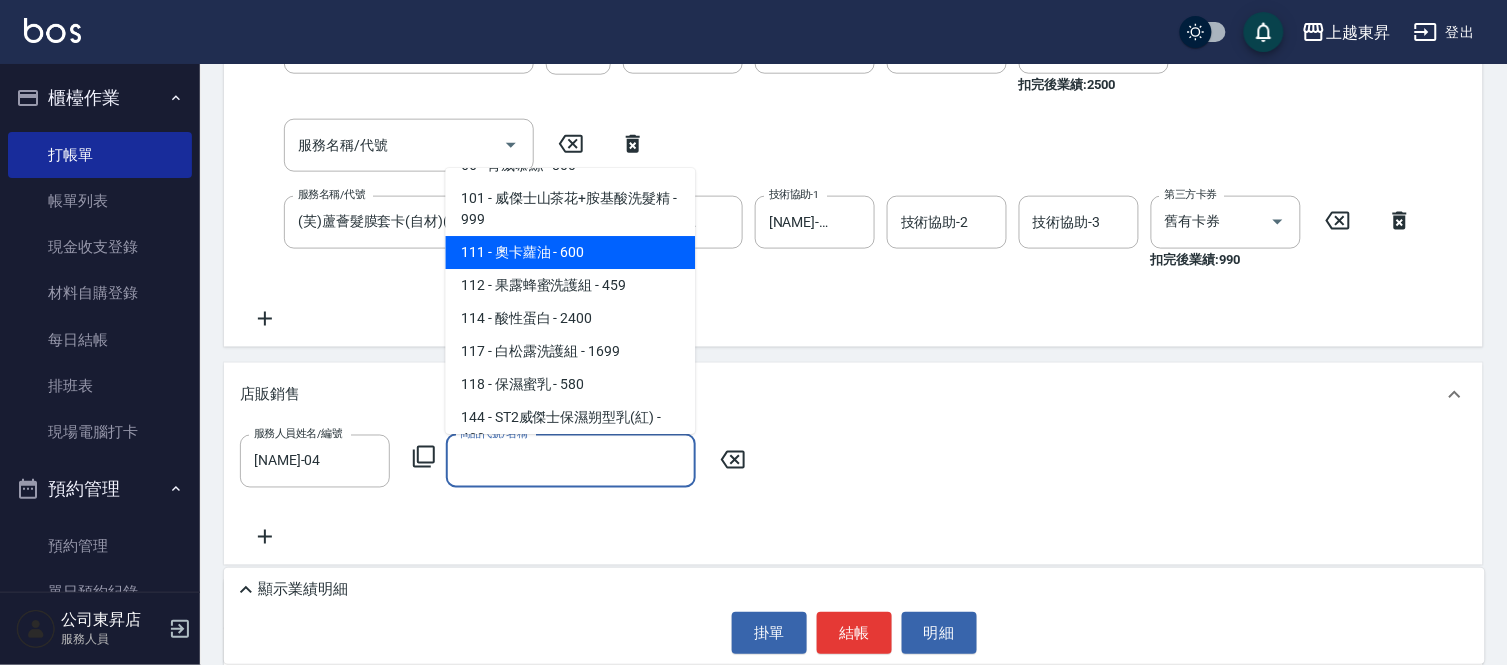 click on "111 - 奧卡蘿油 - 600" at bounding box center [571, 252] 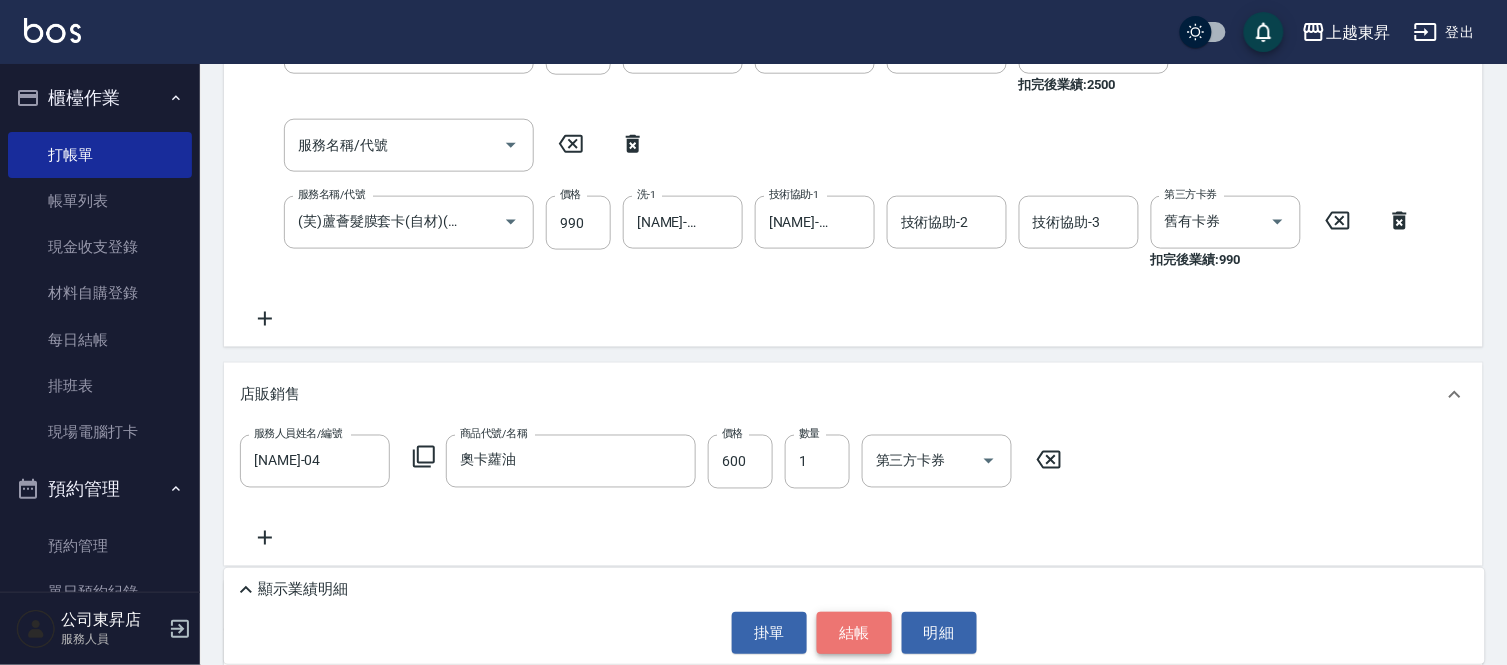 click on "結帳" at bounding box center (854, 633) 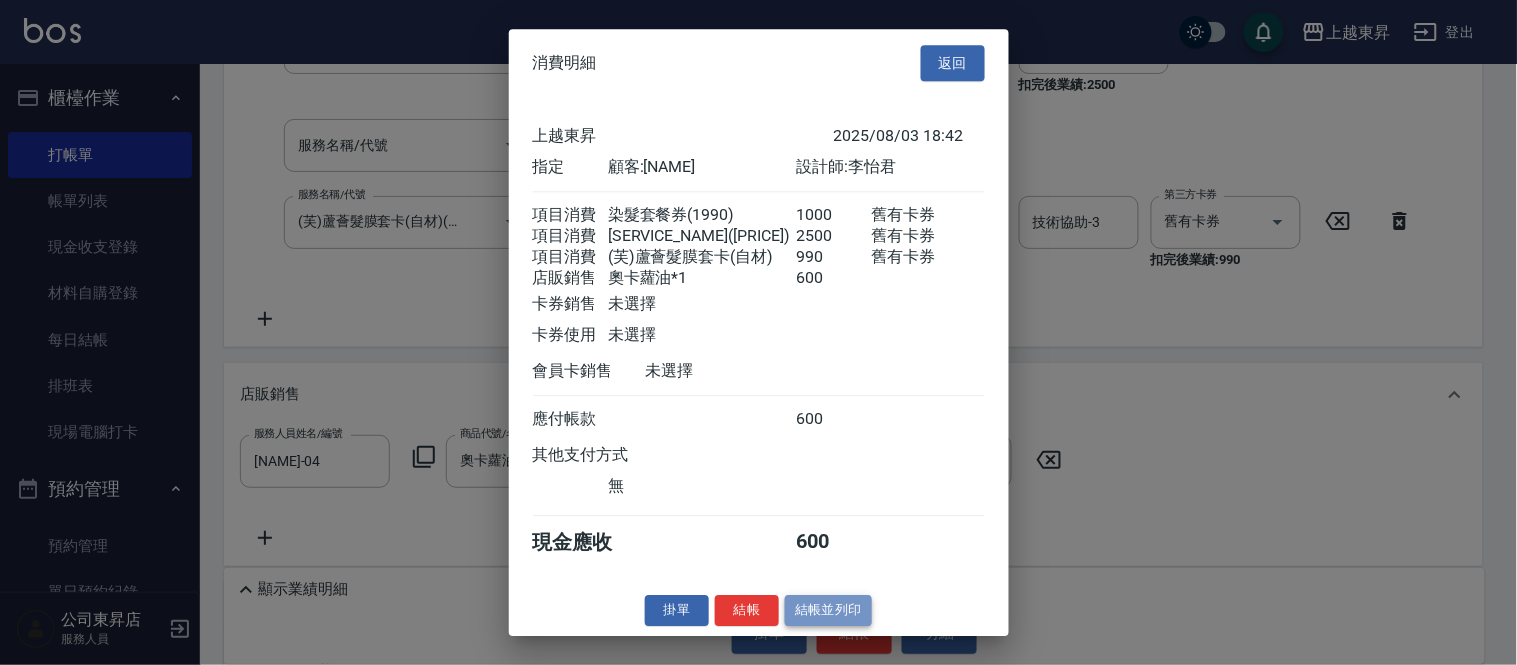 click on "結帳並列印" at bounding box center [828, 610] 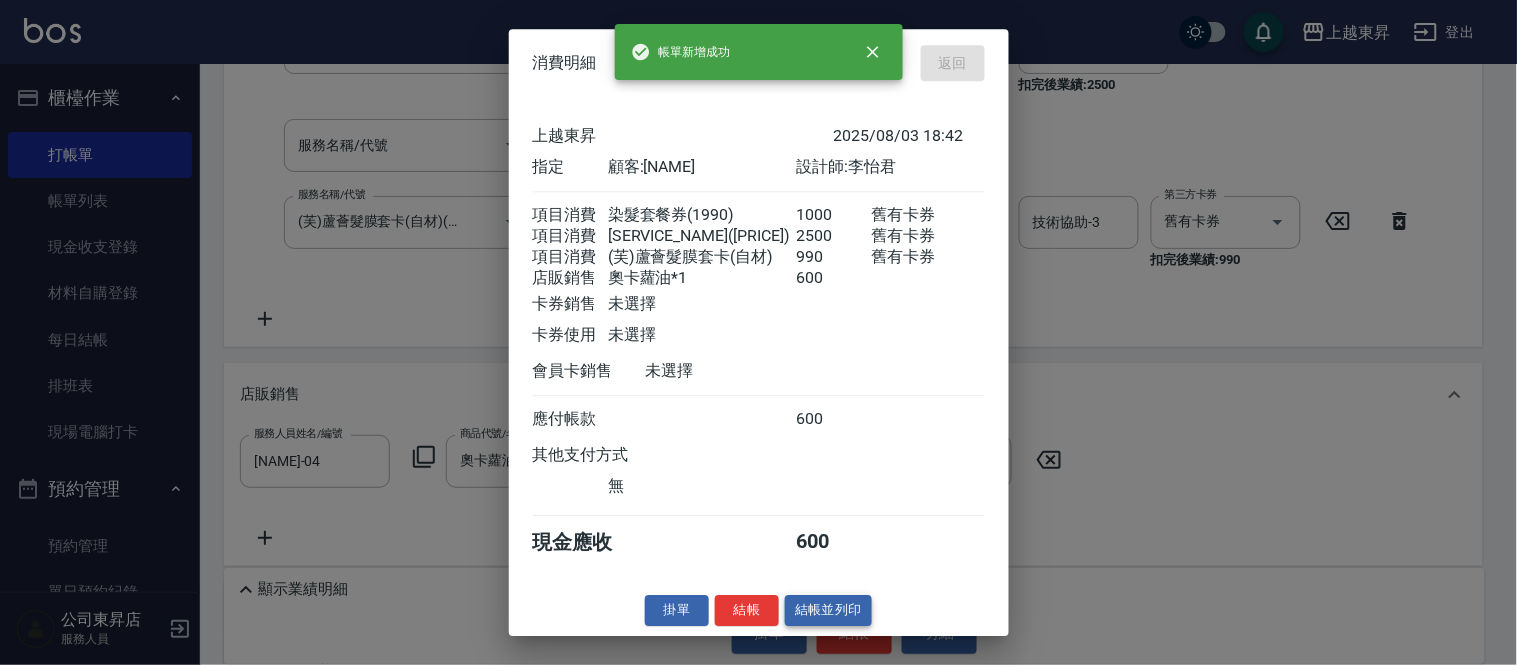 type on "[DATE] [TIME]" 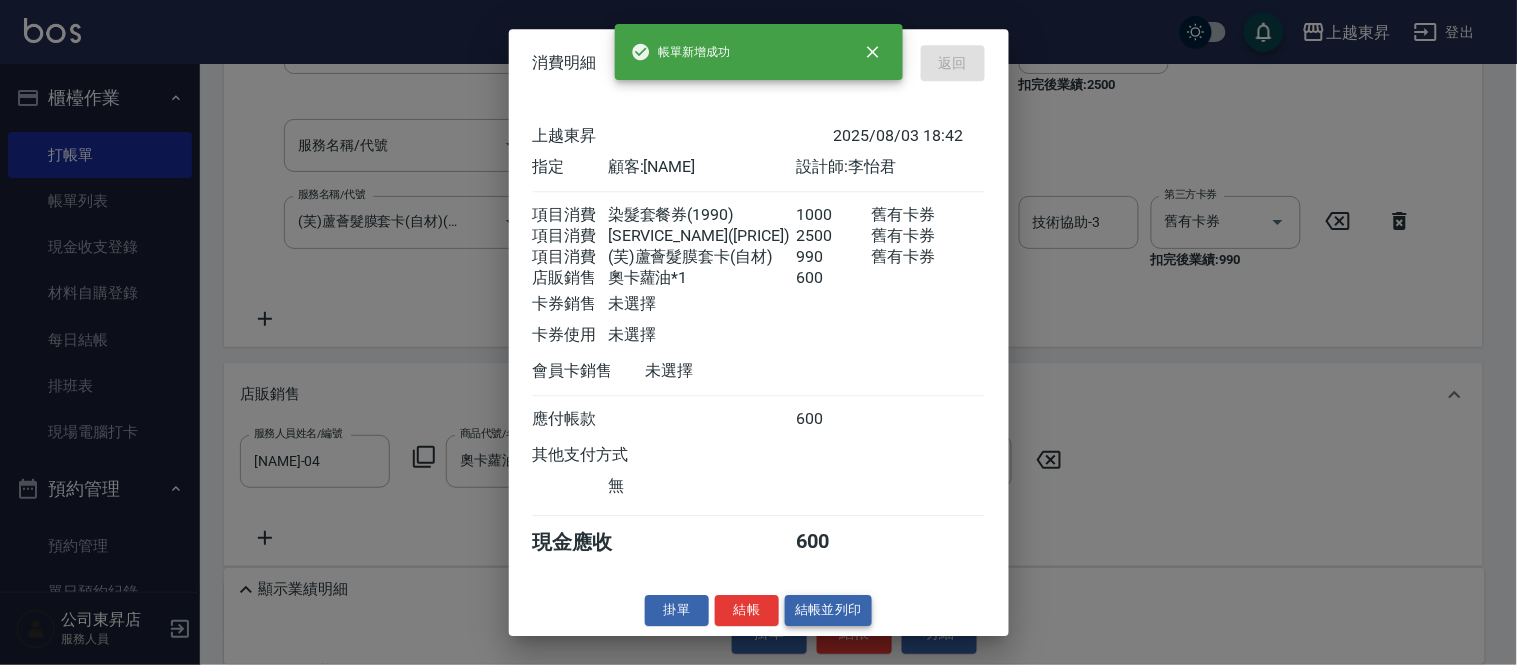 type 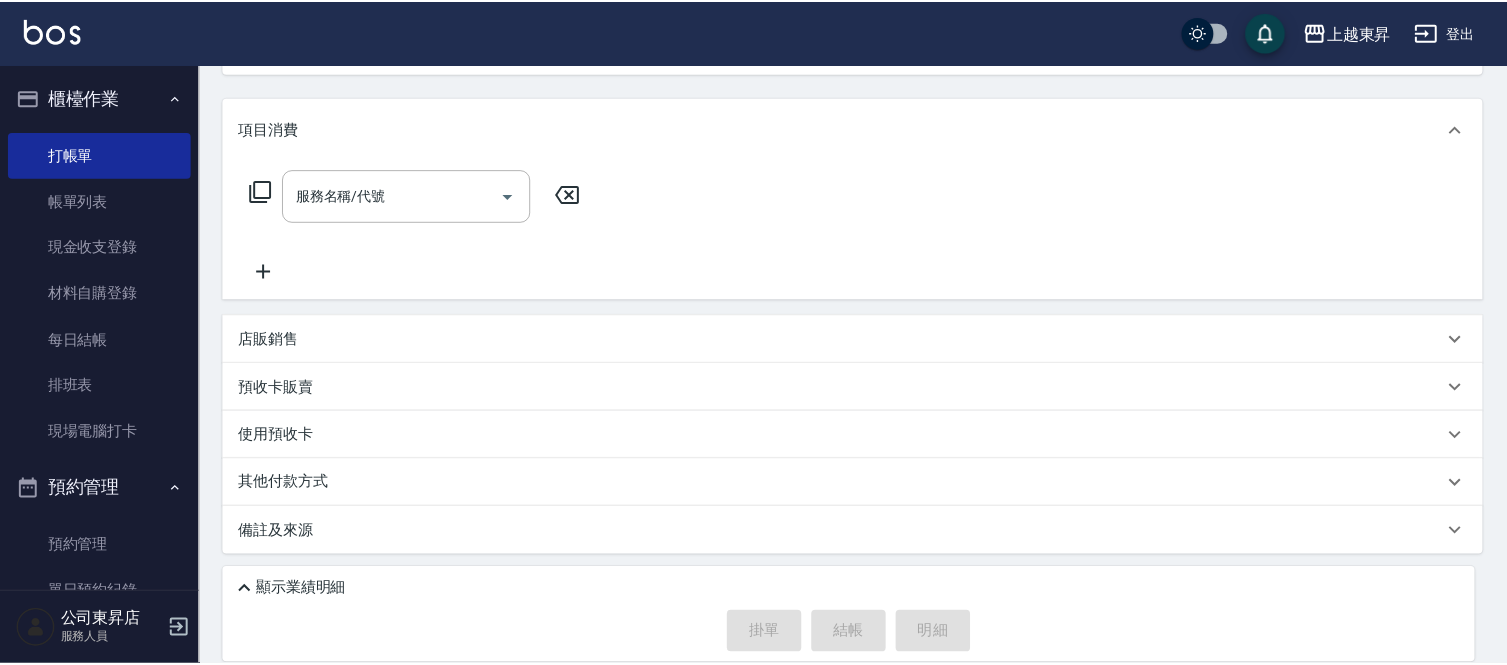scroll, scrollTop: 0, scrollLeft: 0, axis: both 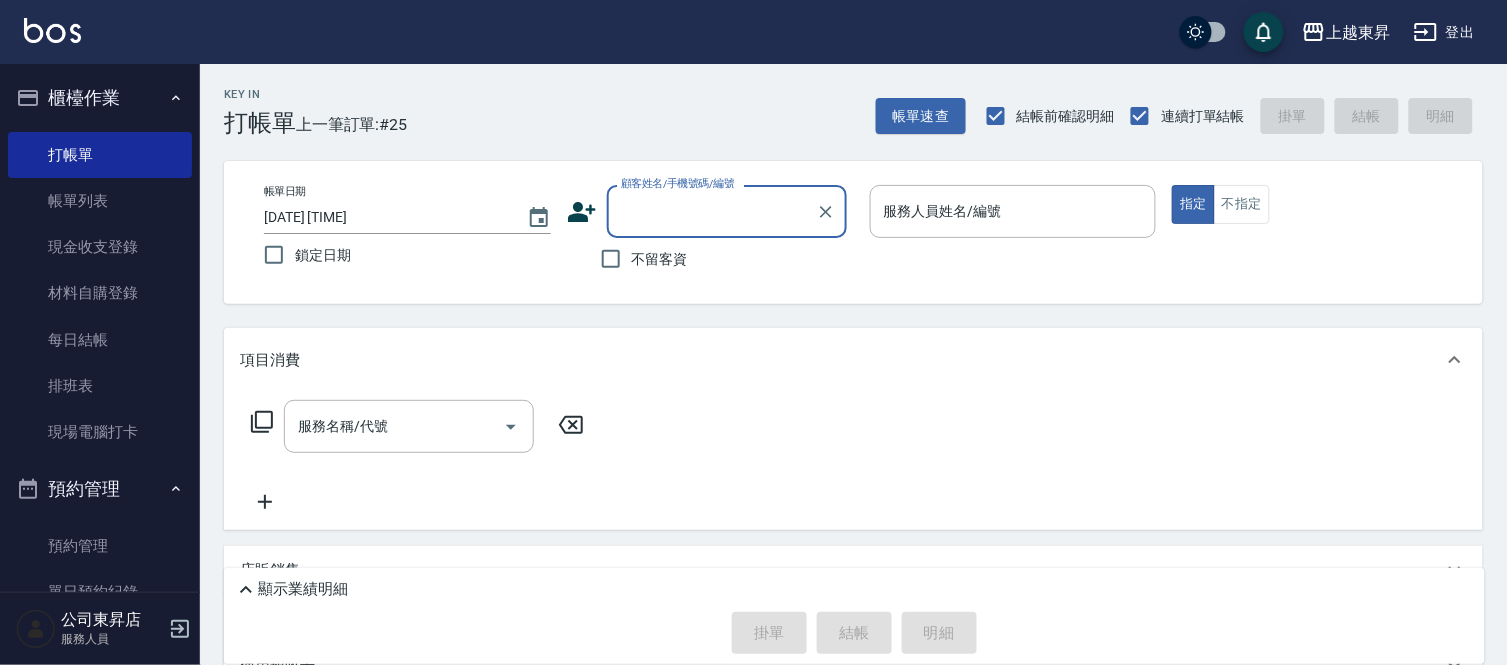 click on "顧客姓名/手機號碼/編號" at bounding box center (712, 211) 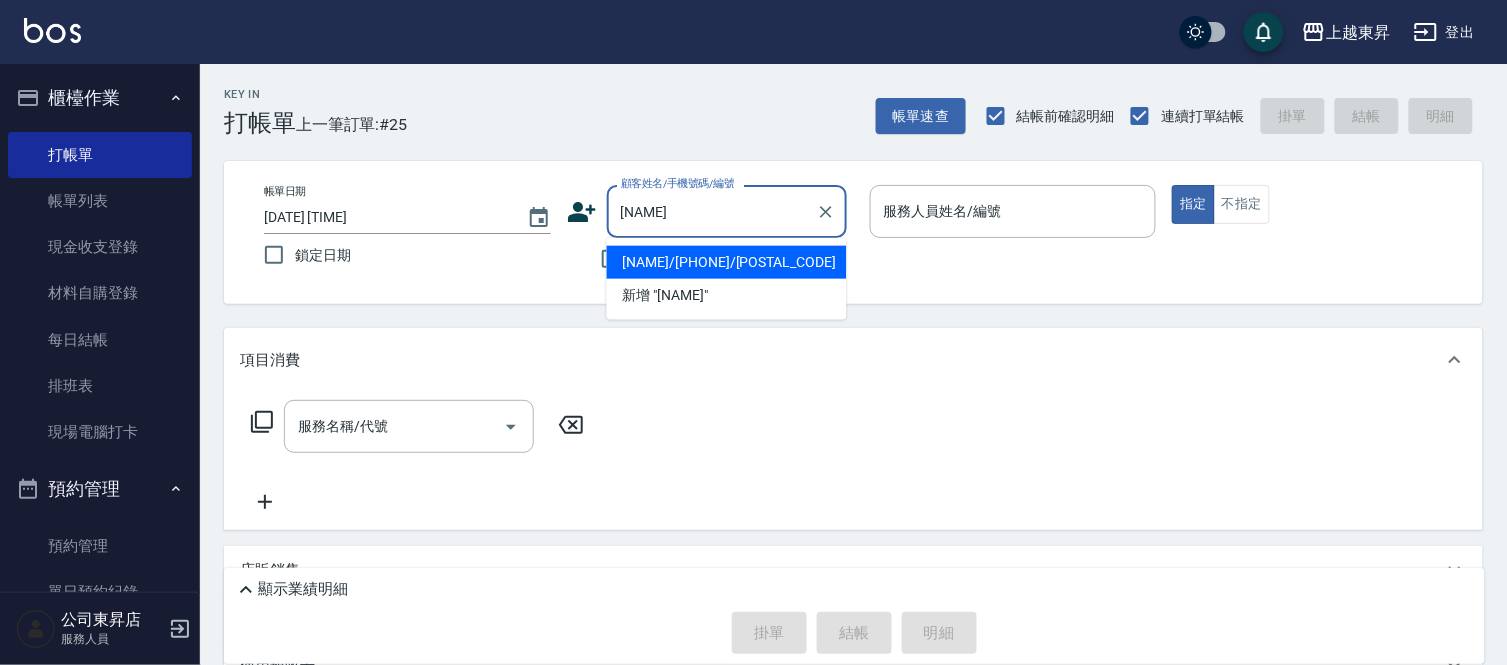 click on "[NAME]/[PHONE]/[POSTAL_CODE]" at bounding box center (727, 262) 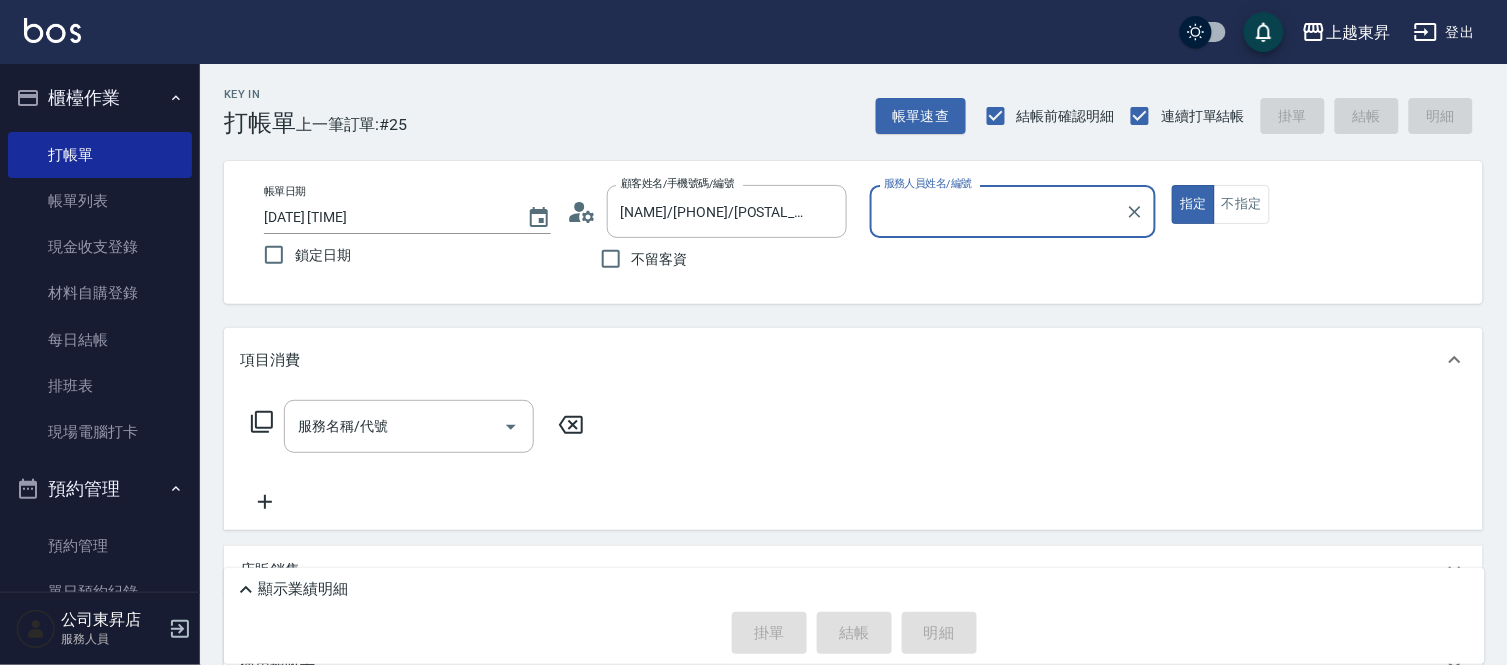 type on "[NAME]-04" 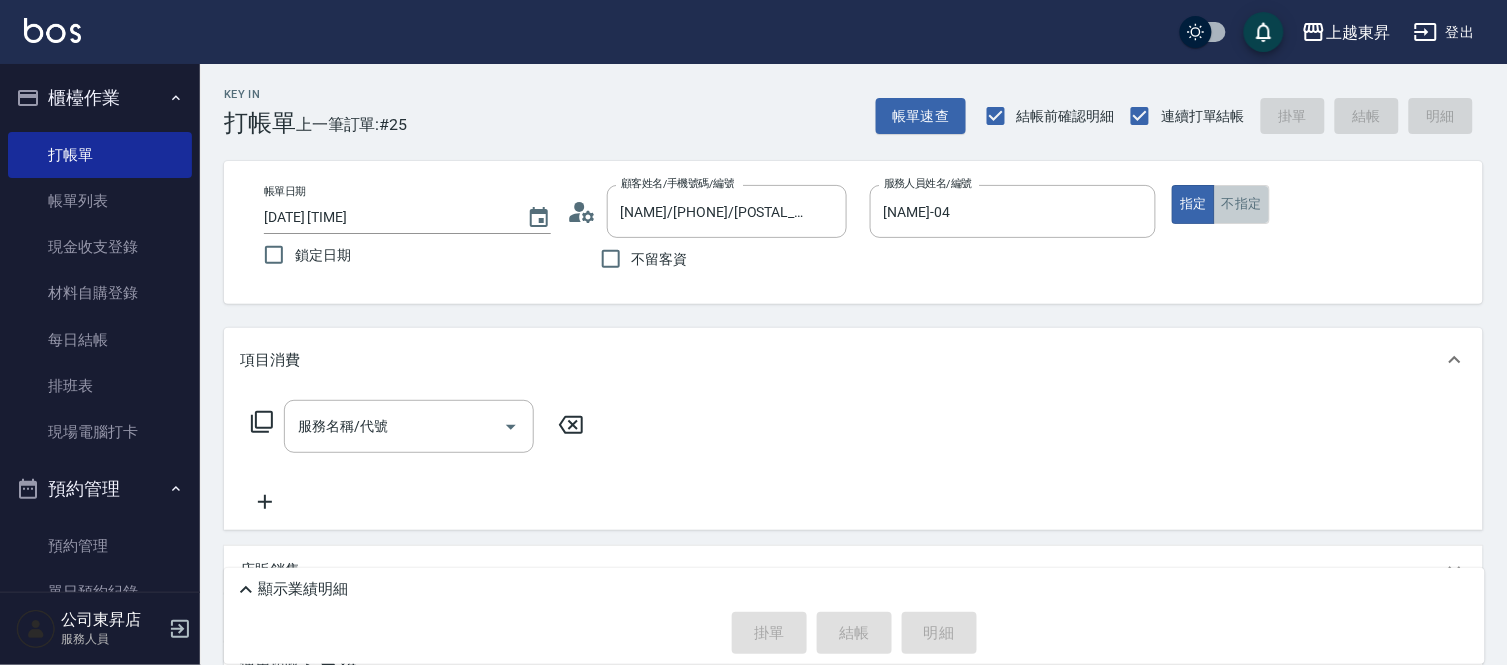 click on "不指定" at bounding box center (1242, 204) 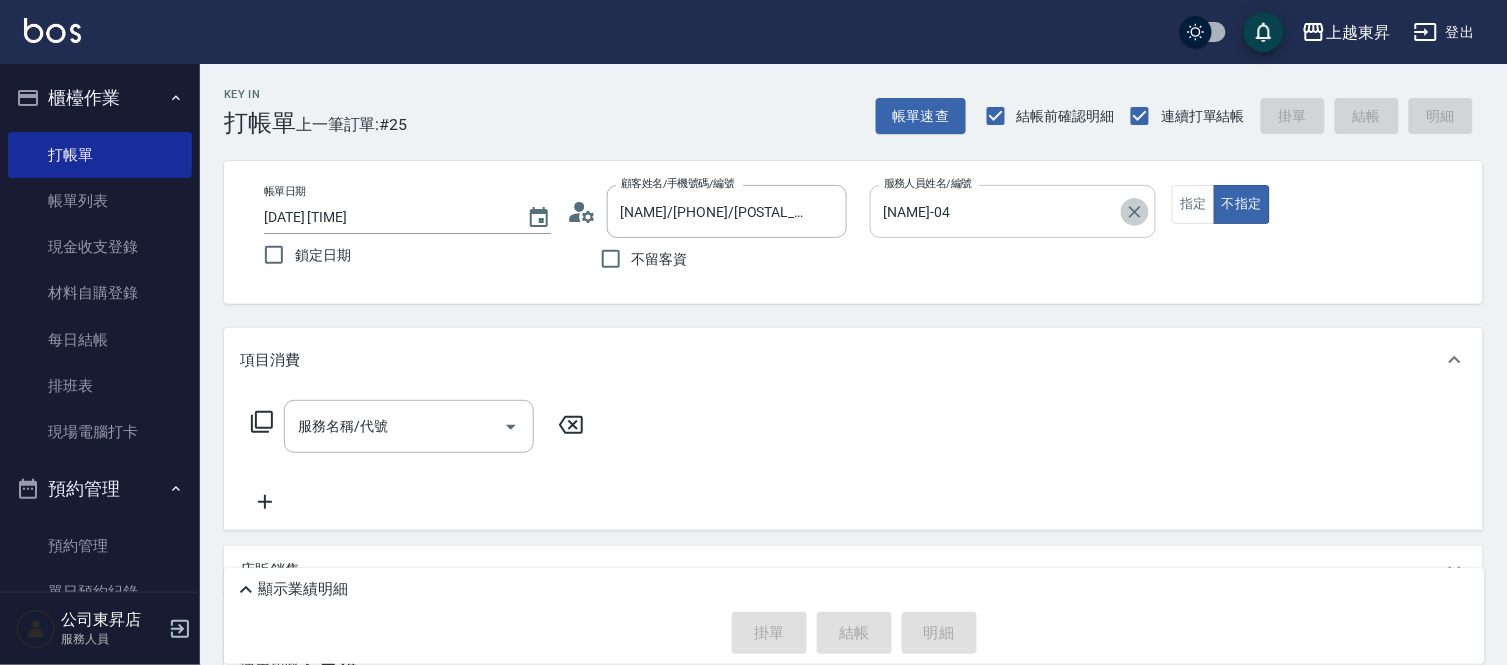 click 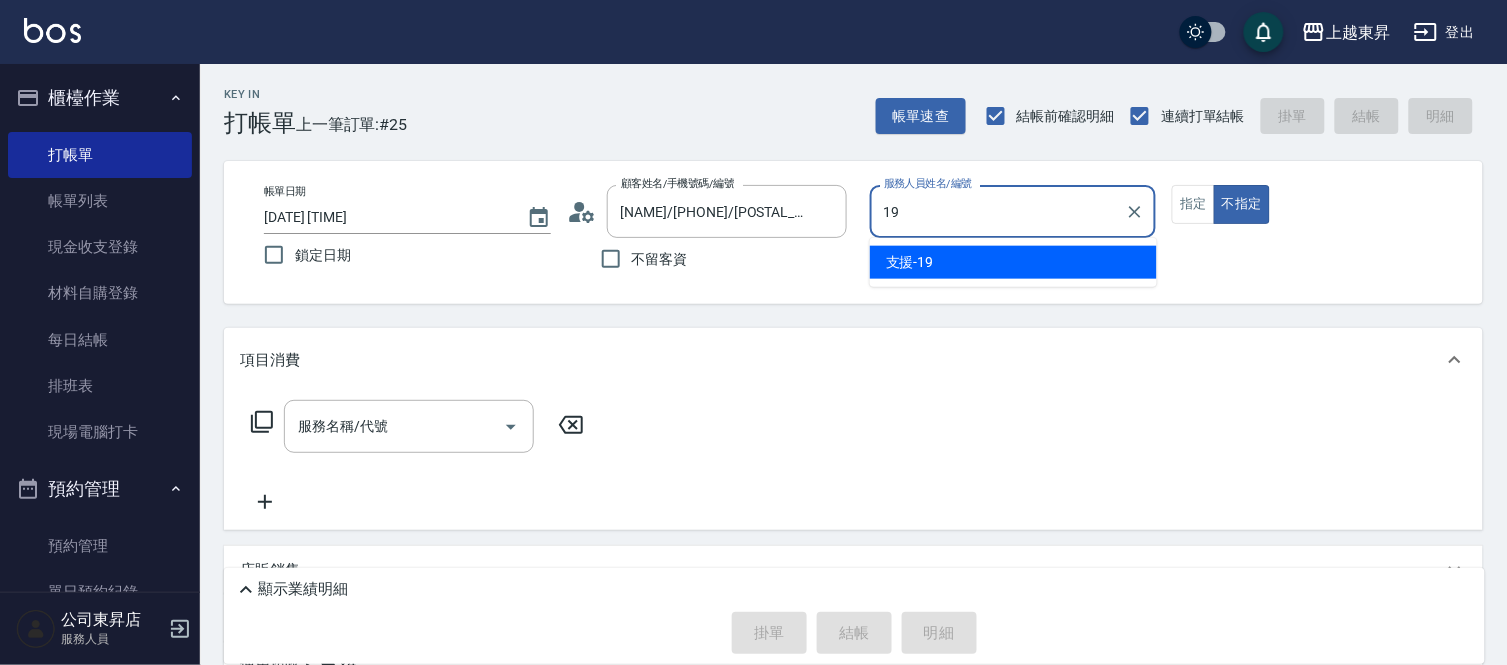 type on "支援-19" 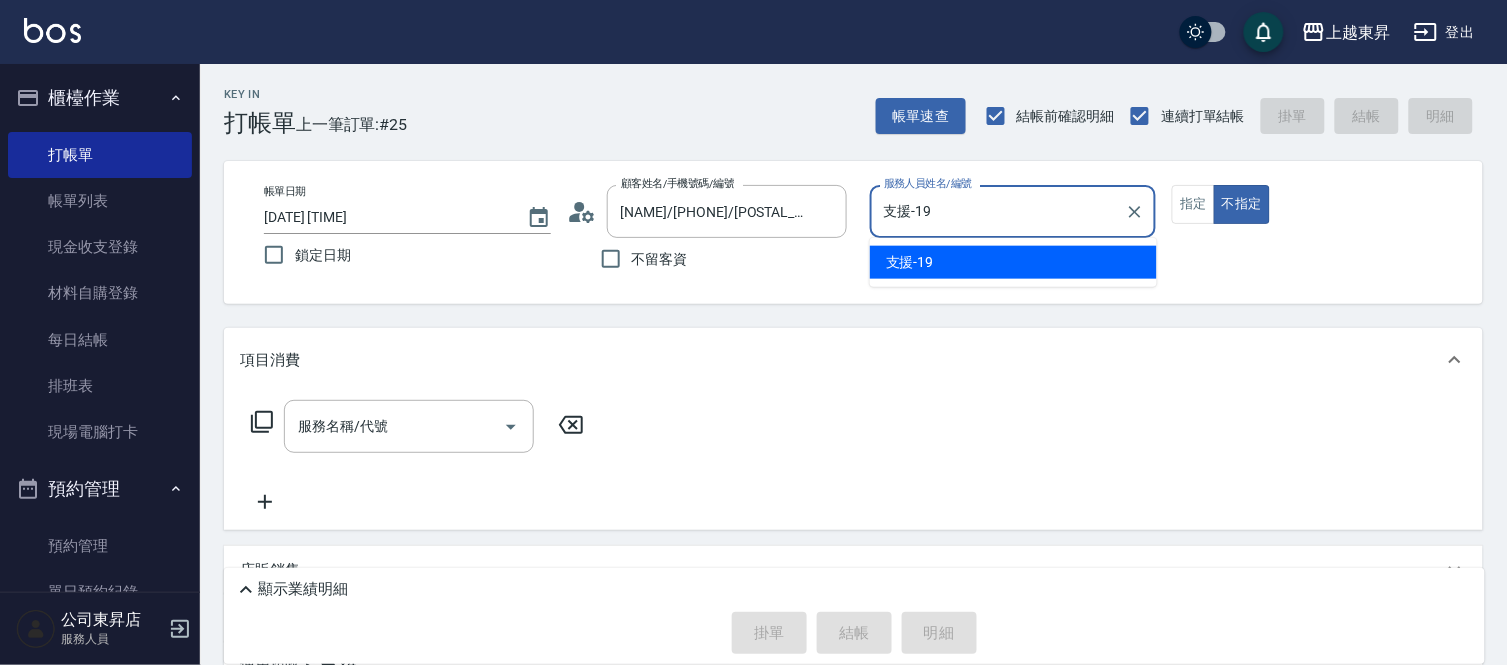 type on "false" 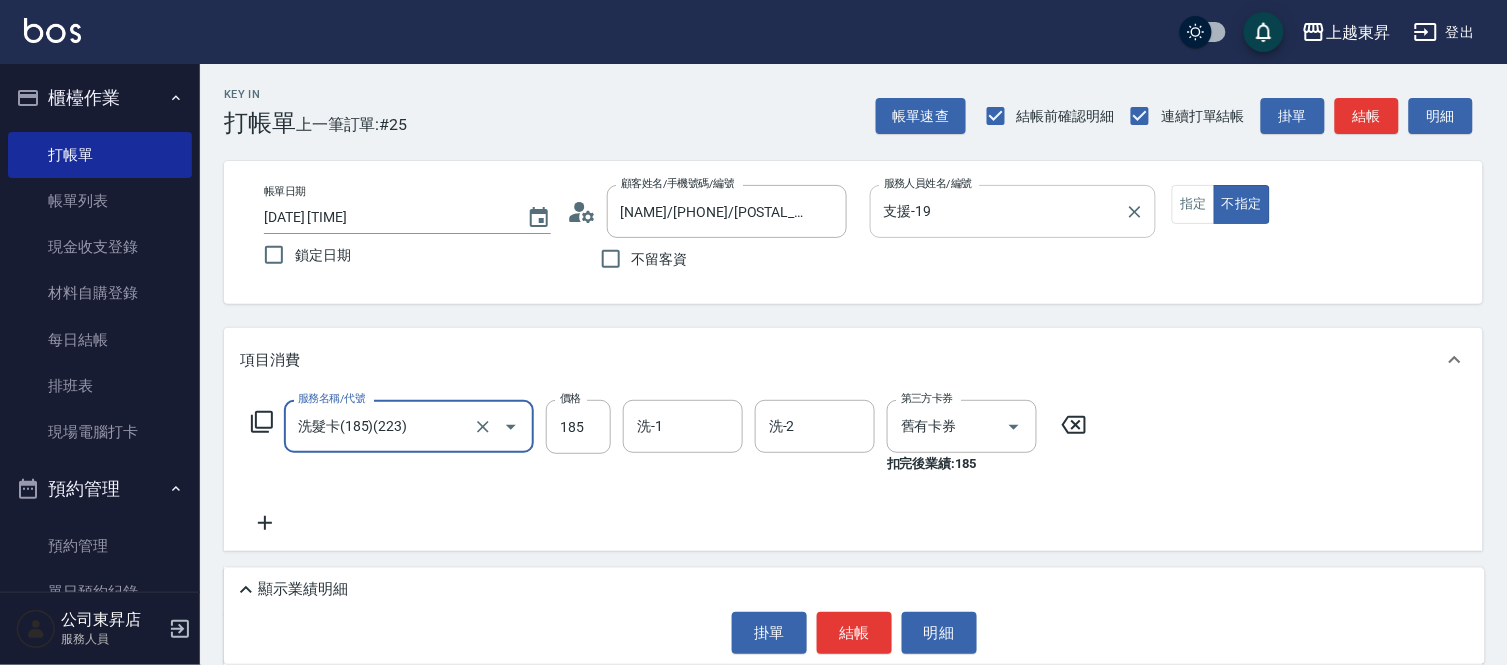 type 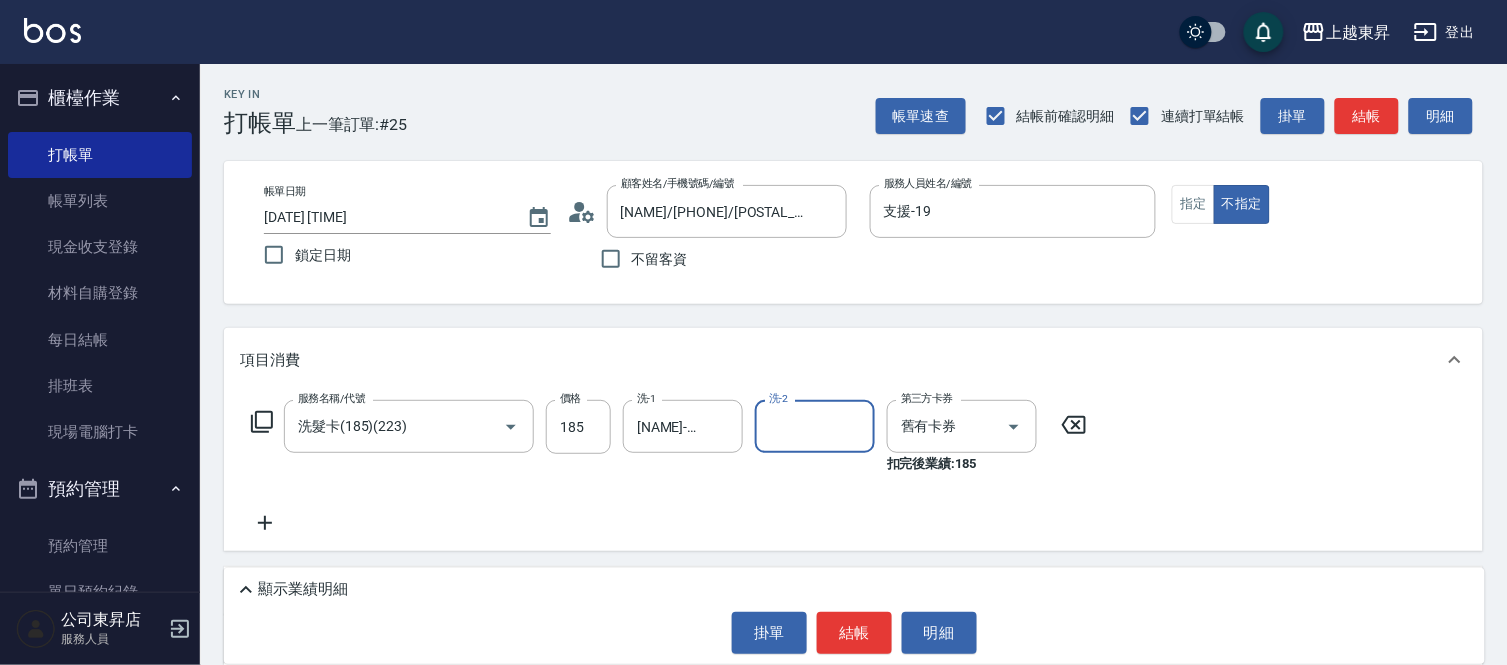 scroll, scrollTop: 111, scrollLeft: 0, axis: vertical 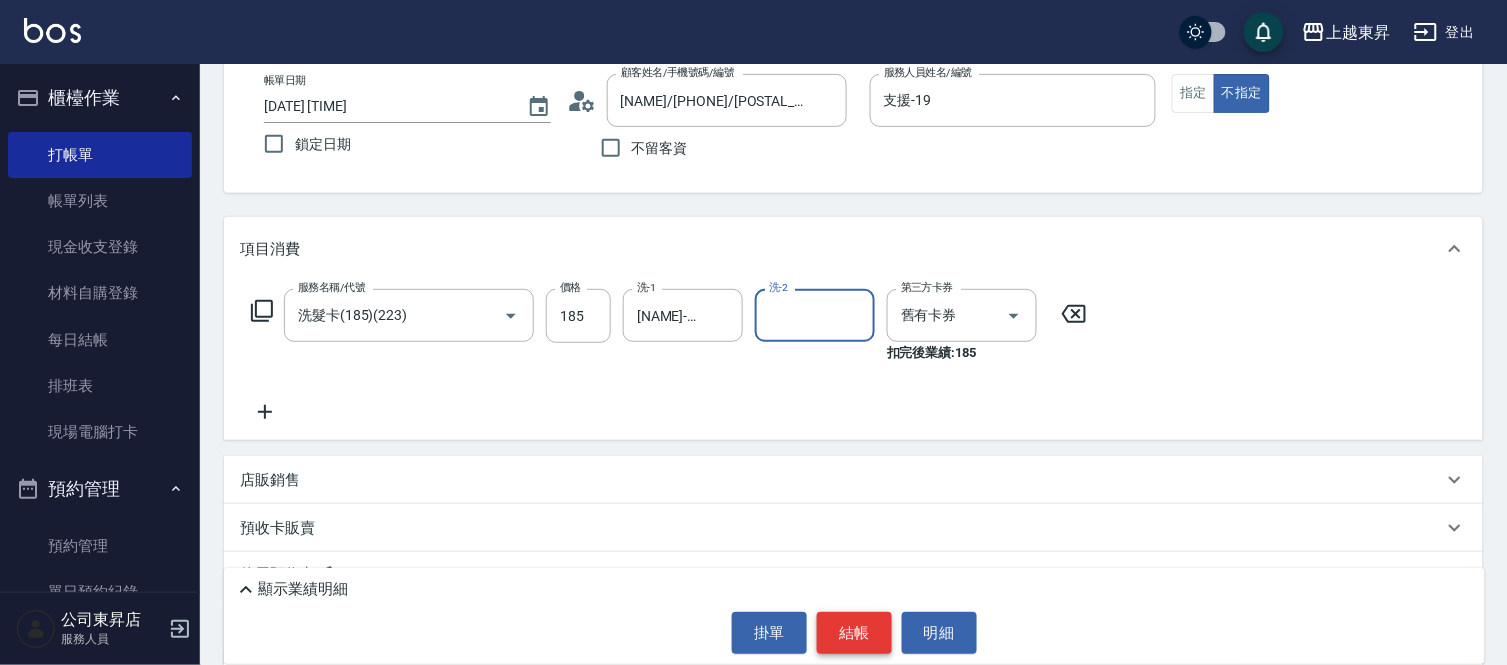 click on "結帳" at bounding box center [854, 633] 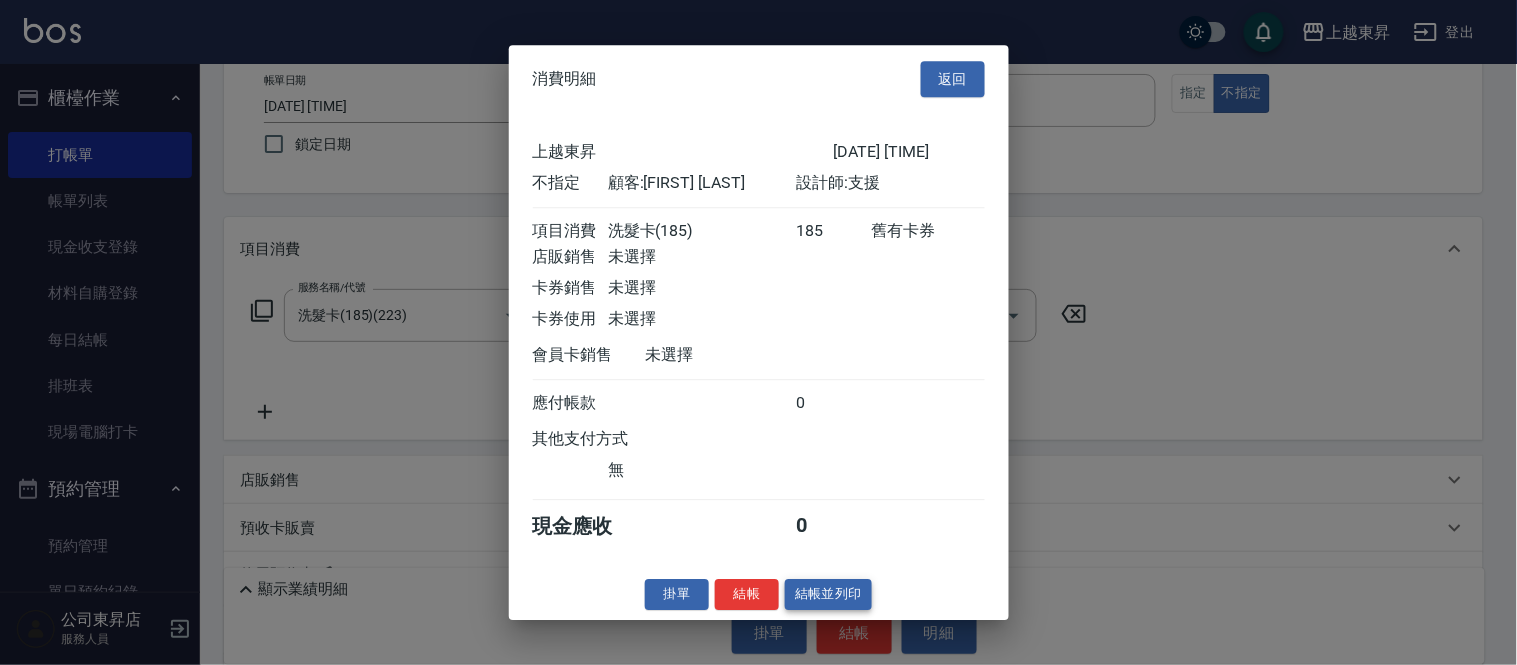 click on "結帳並列印" at bounding box center [828, 594] 